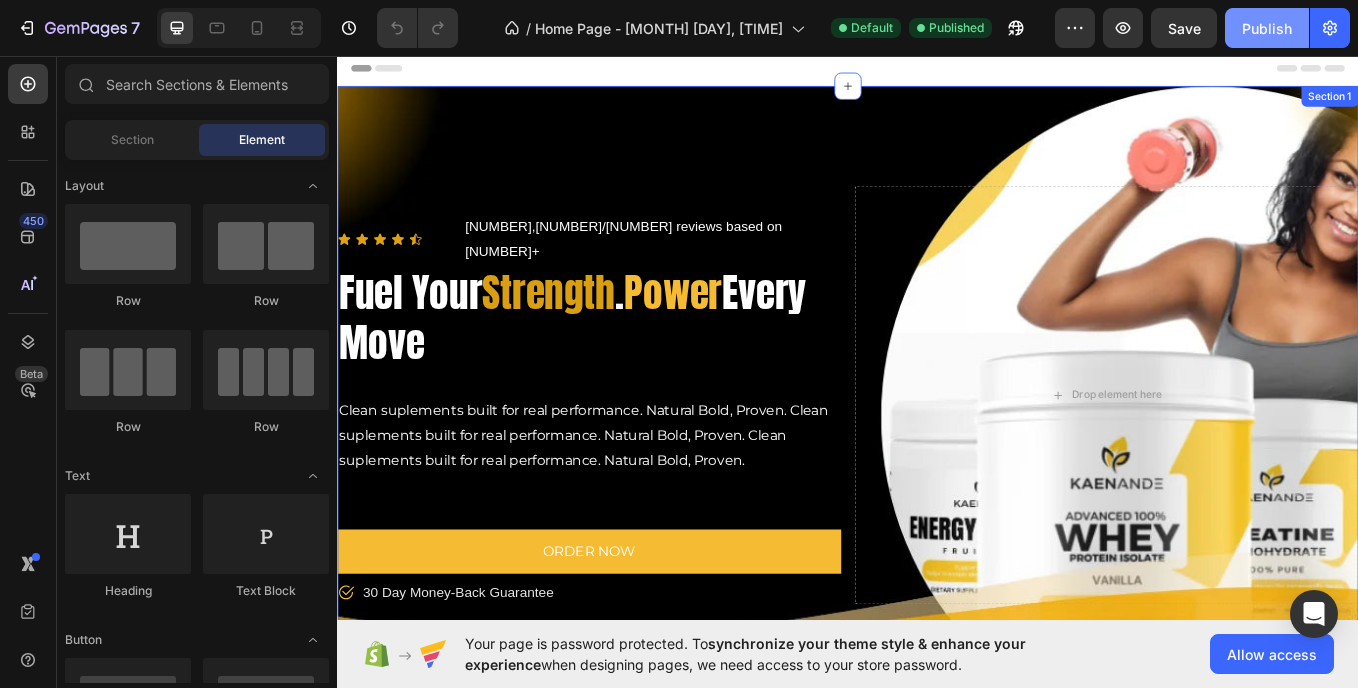 scroll, scrollTop: 0, scrollLeft: 0, axis: both 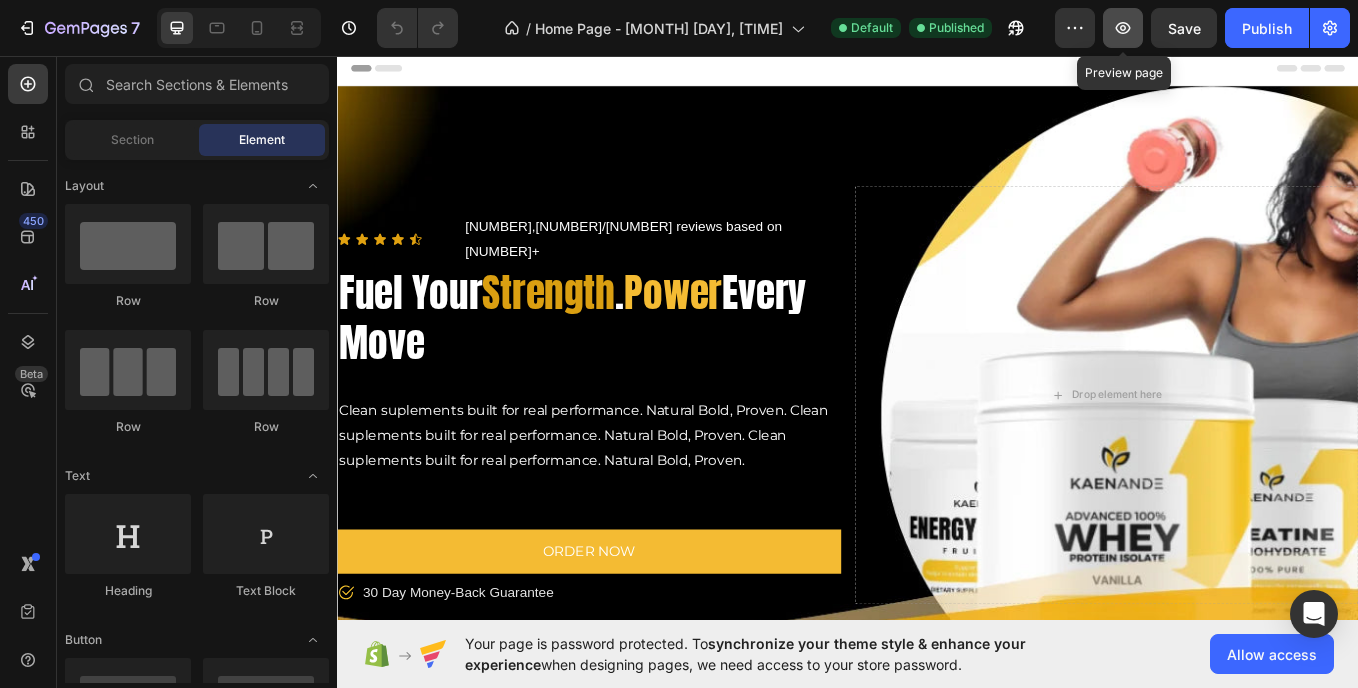 click 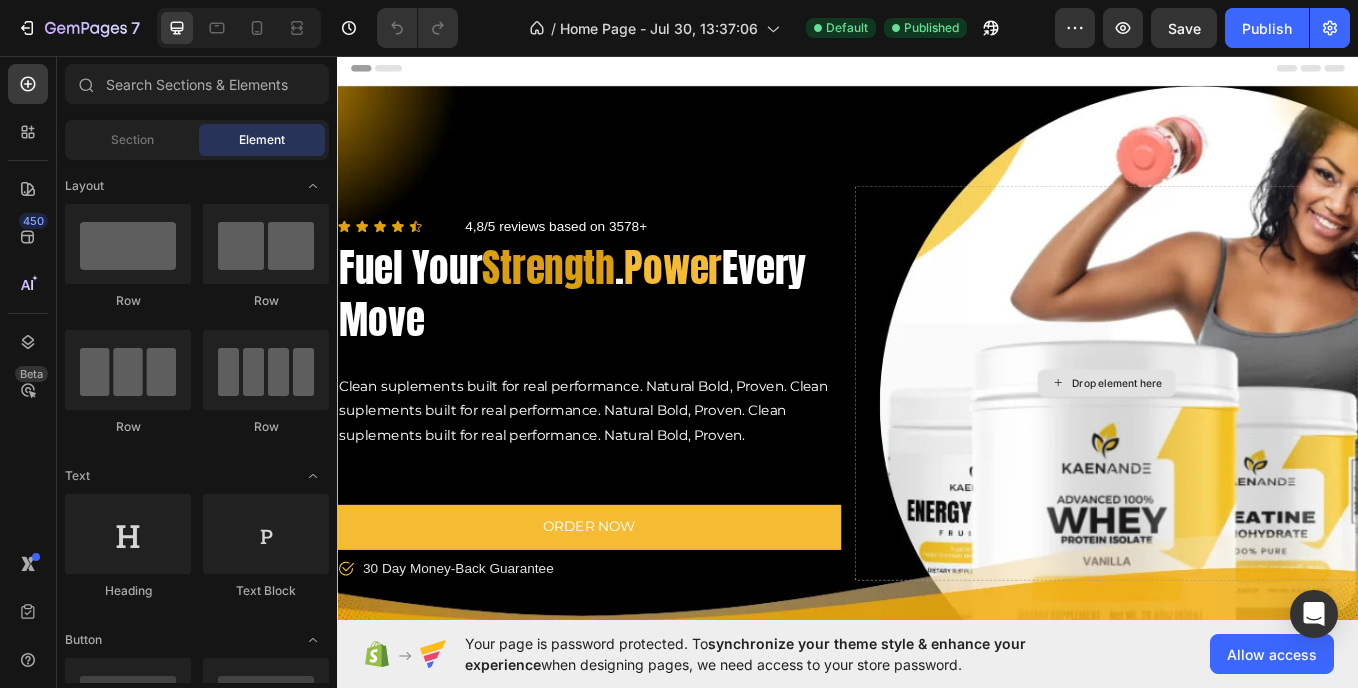 scroll, scrollTop: 0, scrollLeft: 0, axis: both 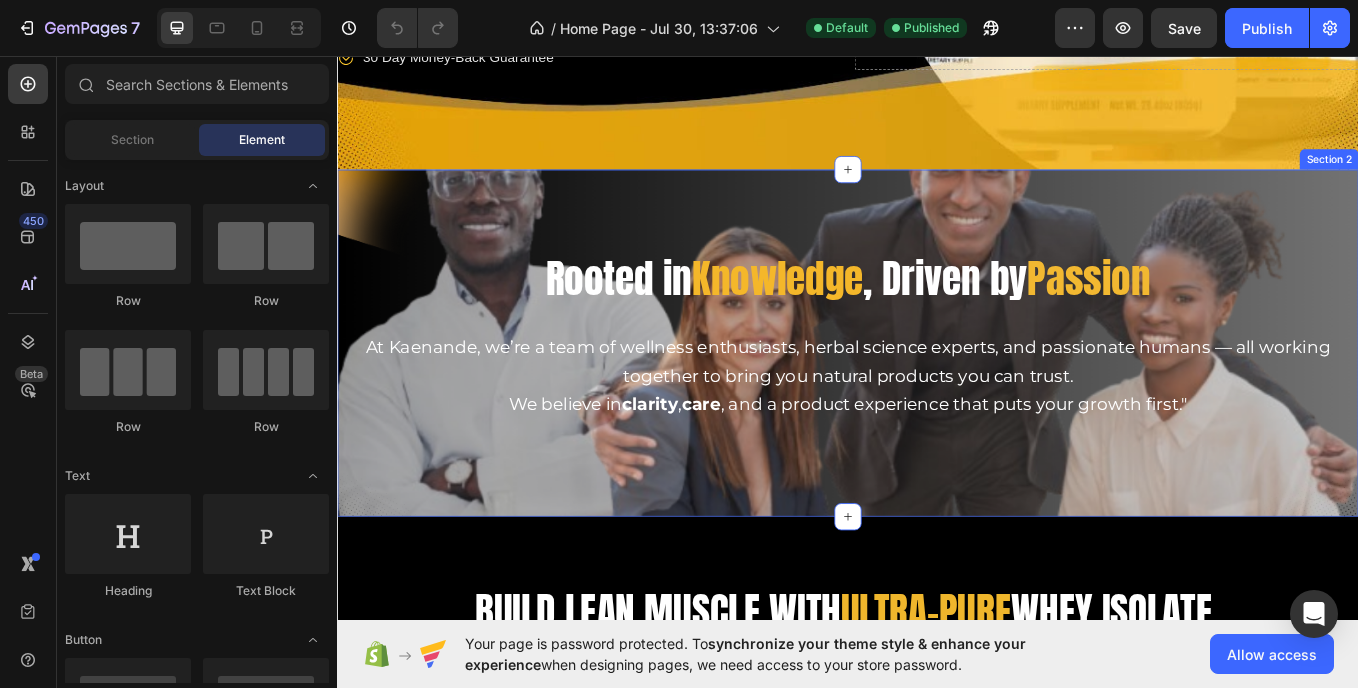 click on "Rooted in  Knowledge , Driven by  Passion Heading At Kaenande, we’re a team of wellness enthusiasts, herbal science experts, and passionate humans — all working together to bring you natural products you can trust. We believe in  clarity ,  care , and a product experience that puts your growth first." Text Block Row Section 2" at bounding box center (937, 393) 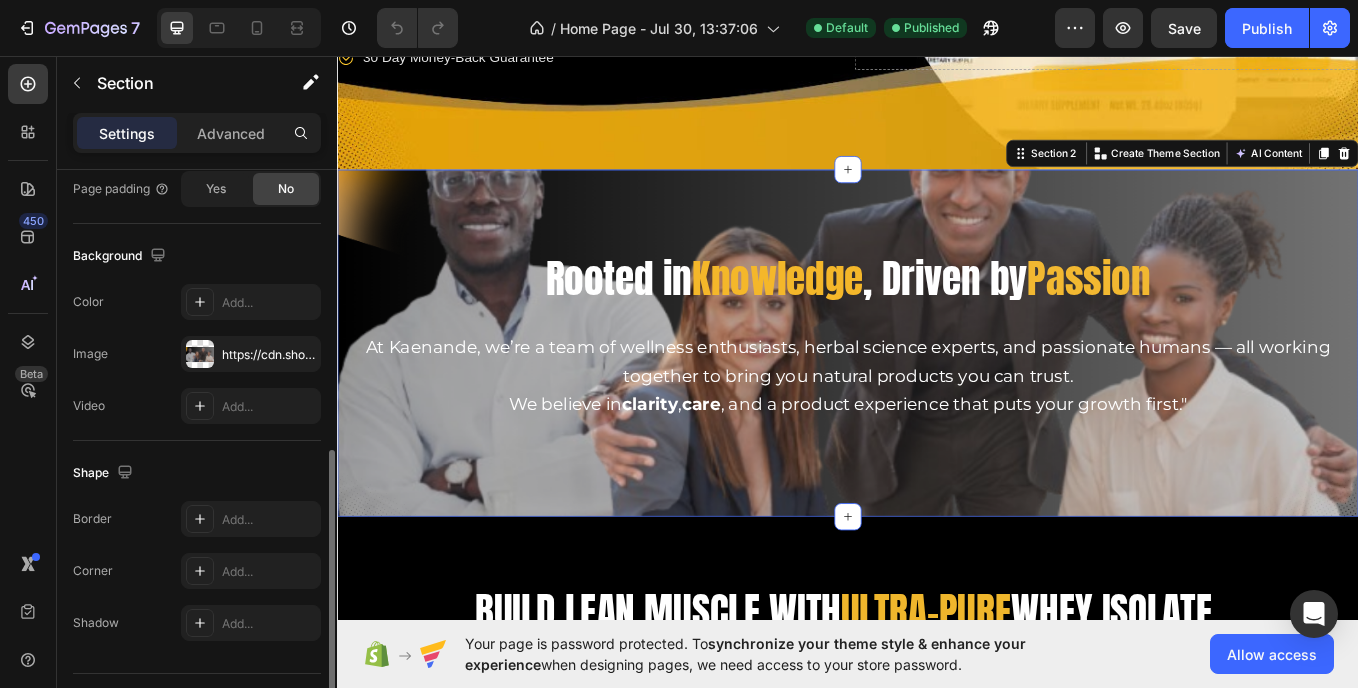 scroll, scrollTop: 597, scrollLeft: 0, axis: vertical 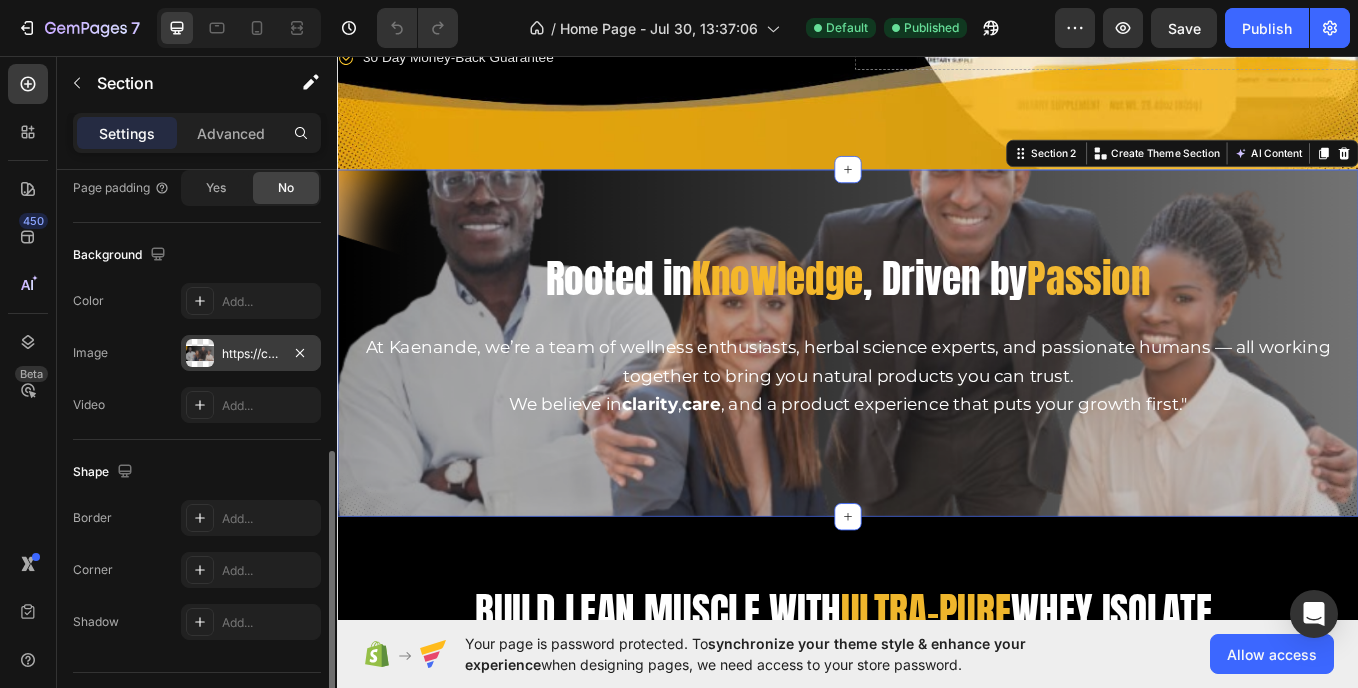click at bounding box center [200, 353] 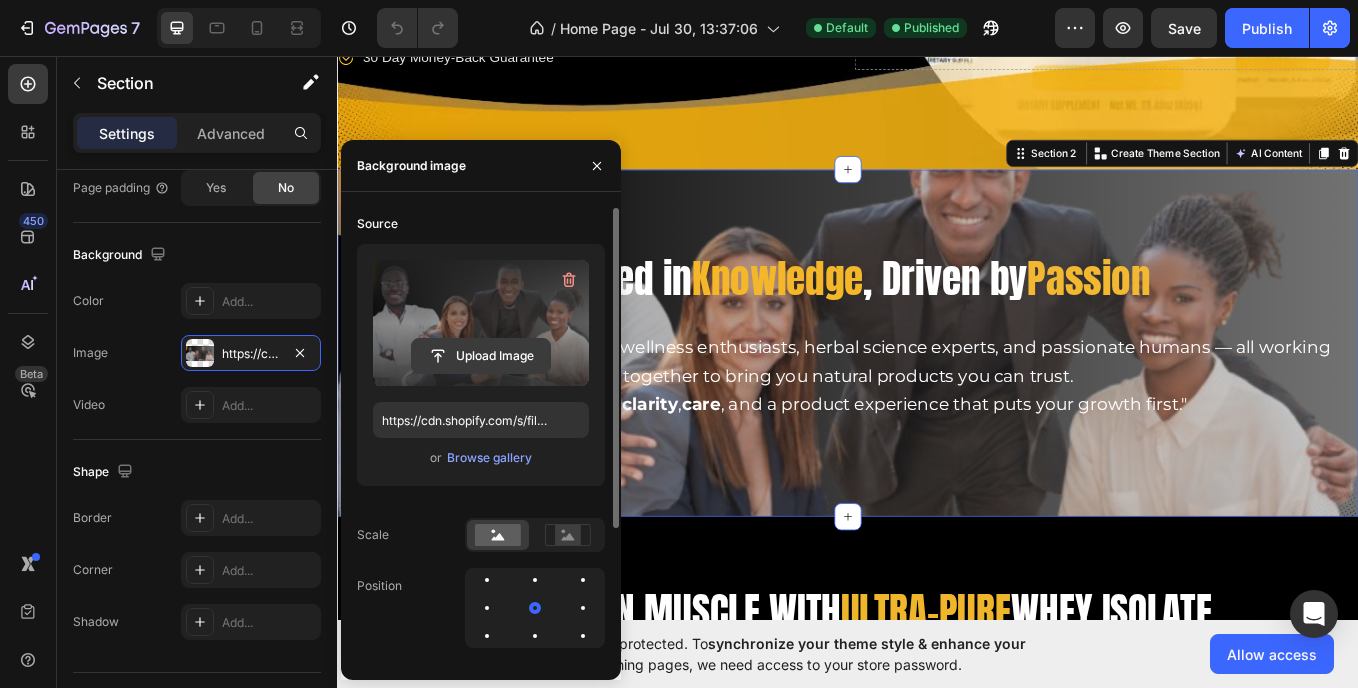 click 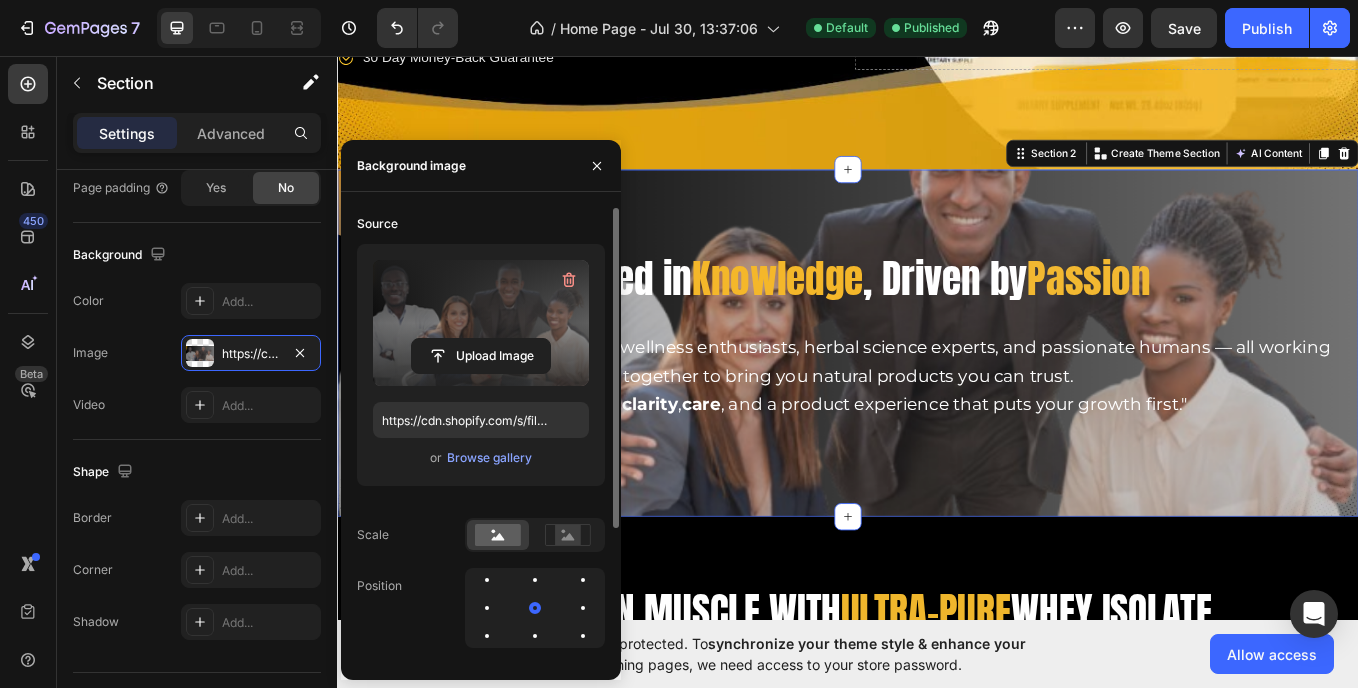 type on "https://cdn.shopify.com/s/files/1/0957/2850/1026/files/gempages_577752609427817413-f15c0200-b595-4861-83d5-5891c8302989.png" 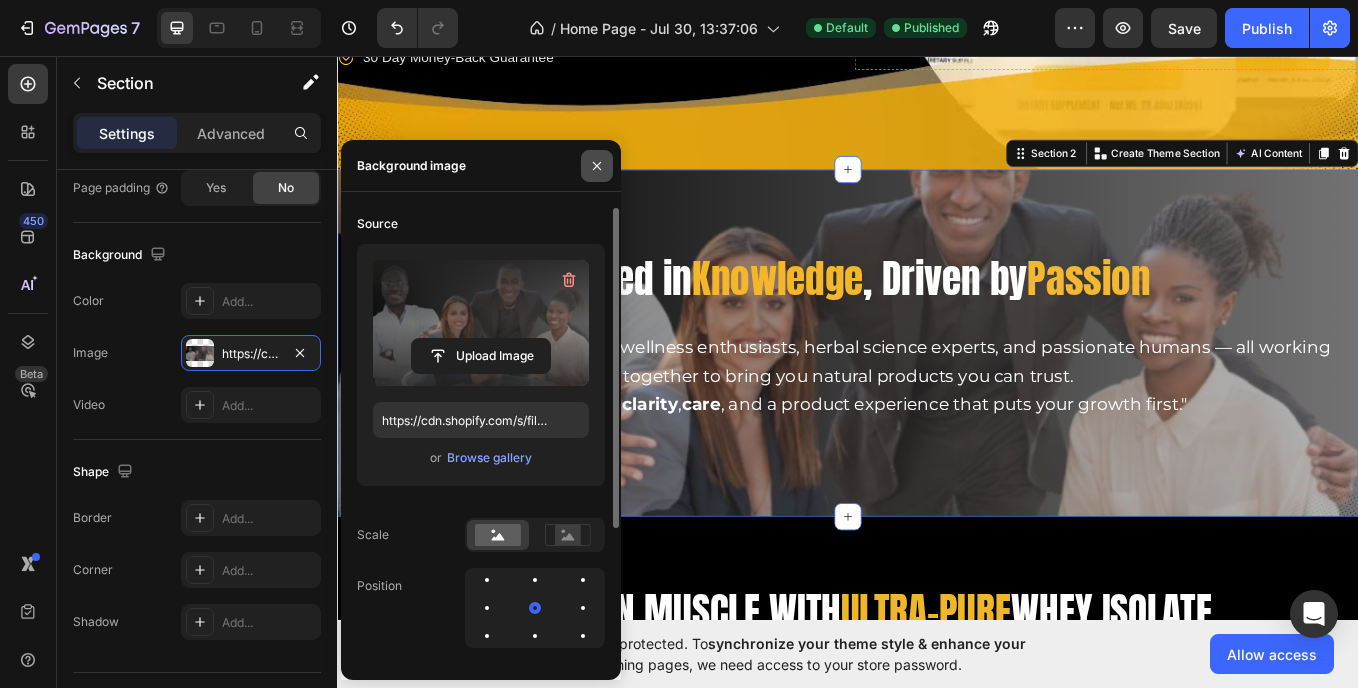click 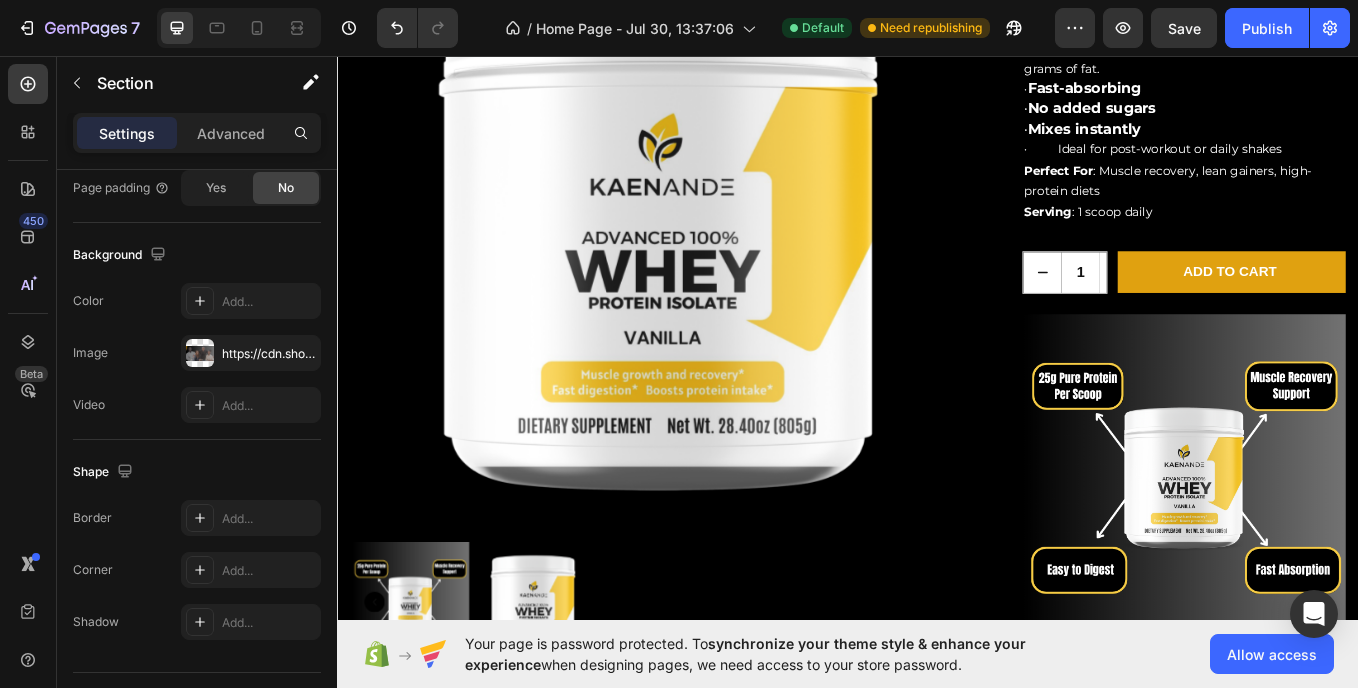 scroll, scrollTop: 1695, scrollLeft: 0, axis: vertical 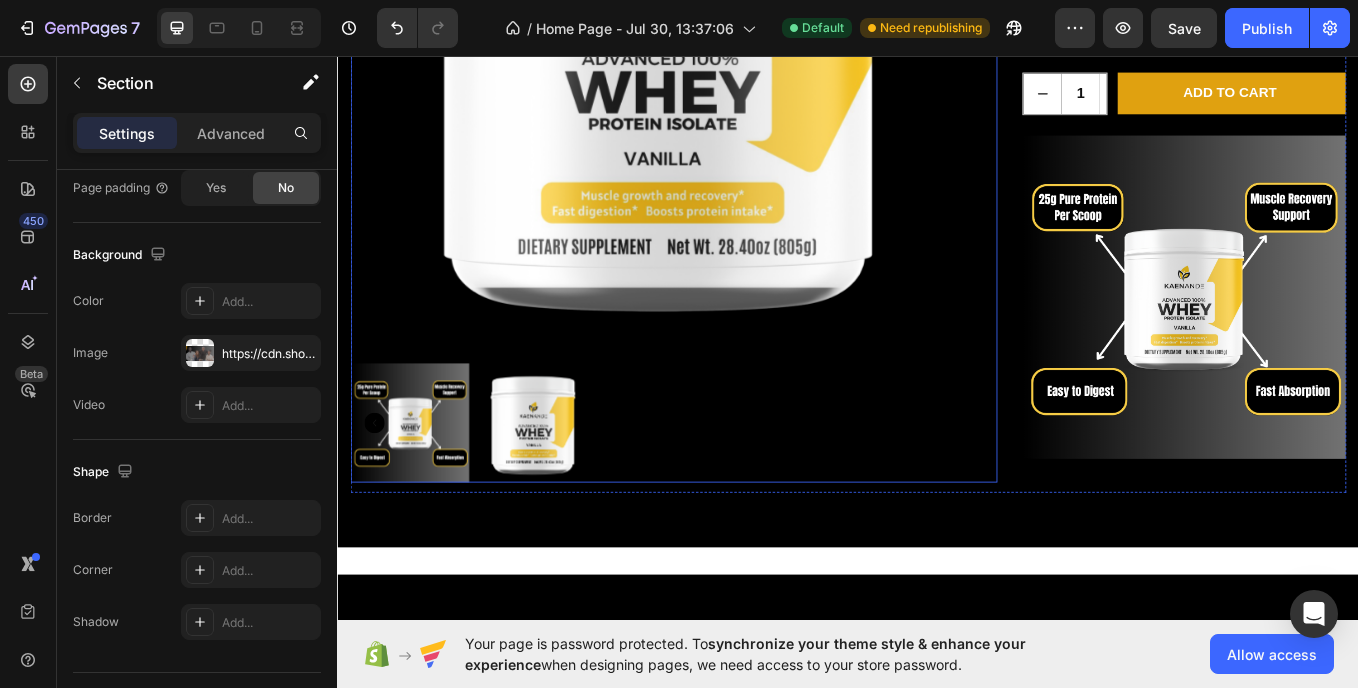click at bounding box center (567, 487) 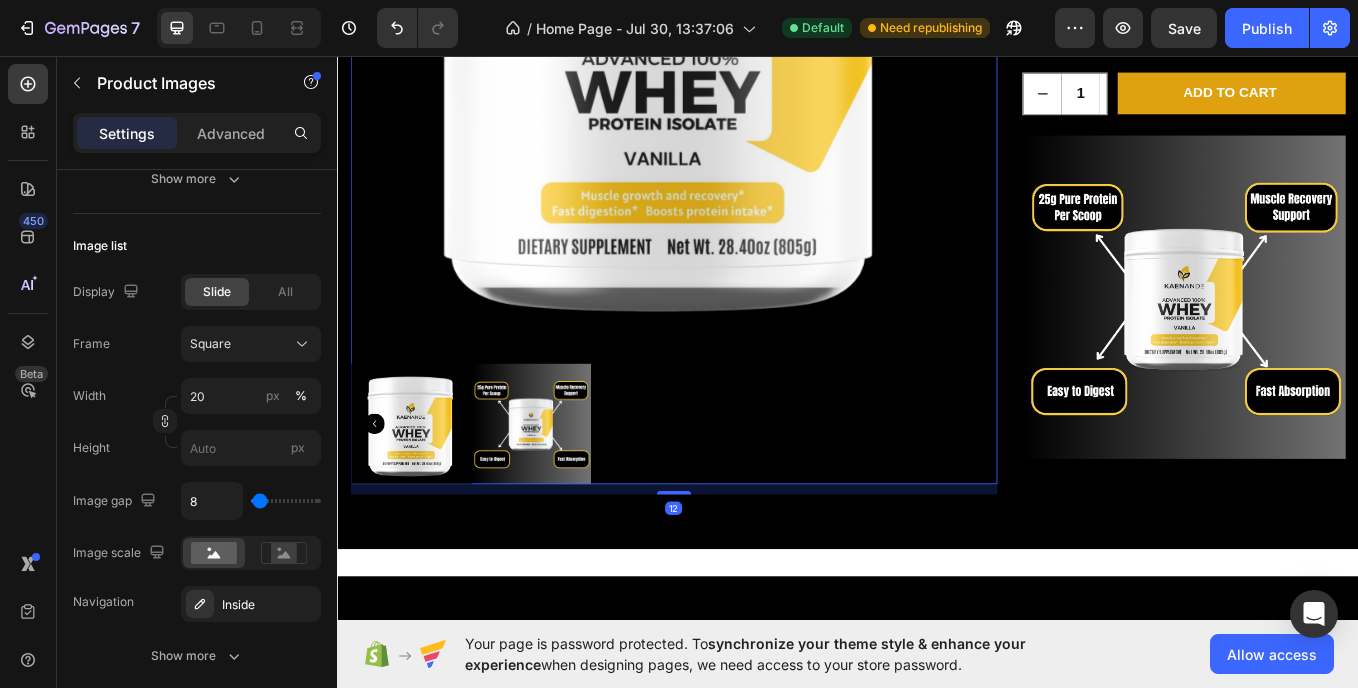 scroll, scrollTop: 0, scrollLeft: 0, axis: both 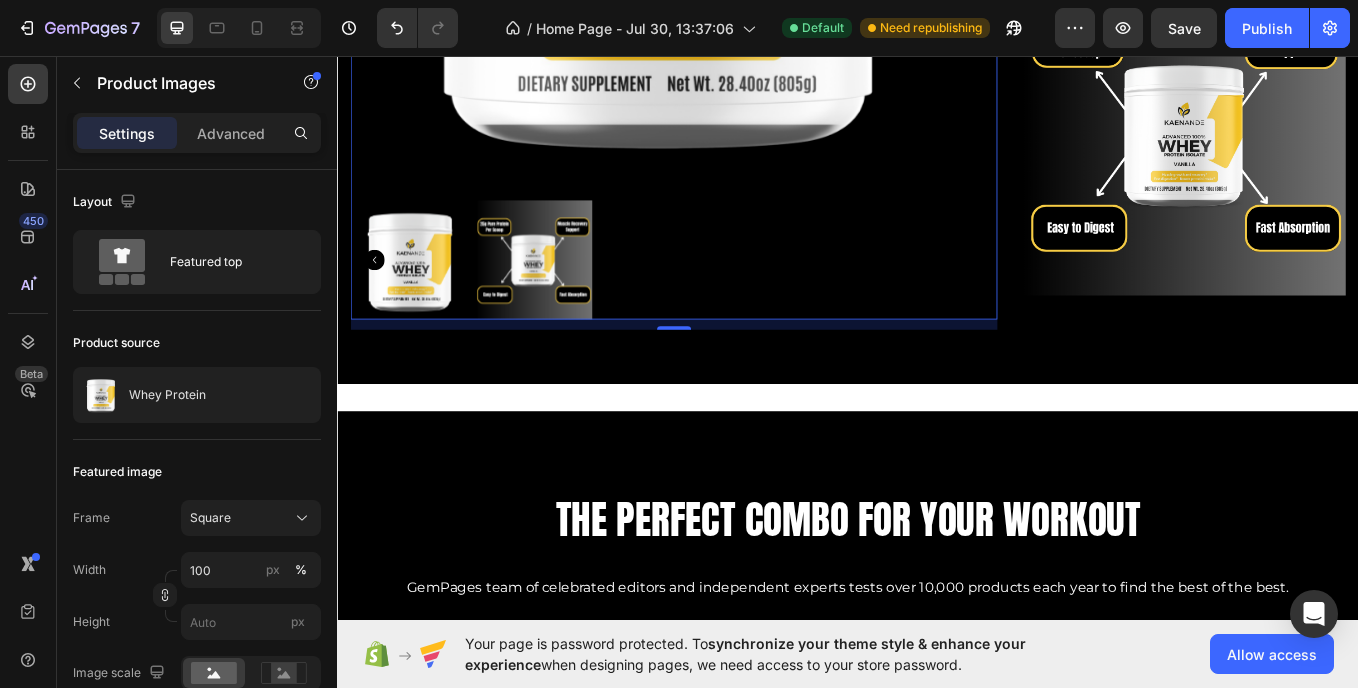 click on "THE PERFECT COMBO FOR YOUR WORKOUT Heading GemPages team of celebrated editors and independent experts tests over 10,000 products each year to find the best of the best. Text block Image CREATINE MONOHYDRATE Heading Button Button Image WHEY PROTEIN ISOLATE Heading Button Button Image ENERGY POWDER Heading Button Button Row Row Row Section 4" at bounding box center [937, 896] 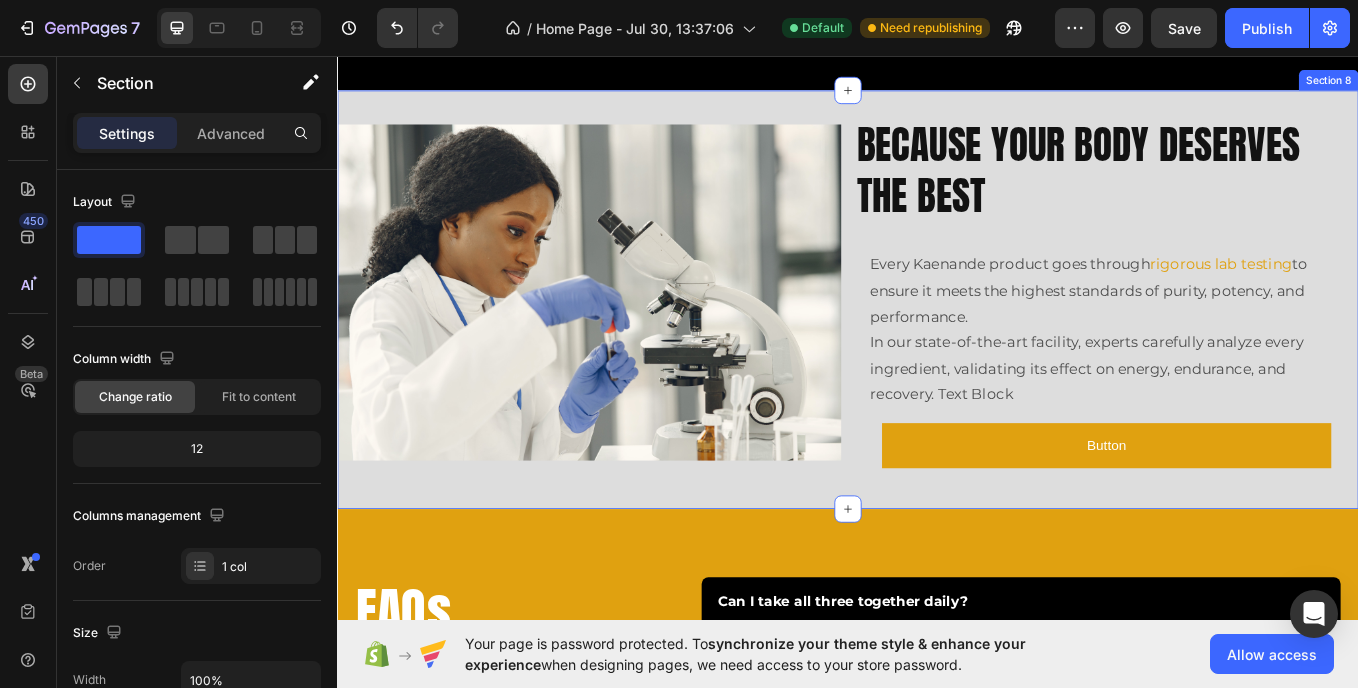 scroll, scrollTop: 5040, scrollLeft: 0, axis: vertical 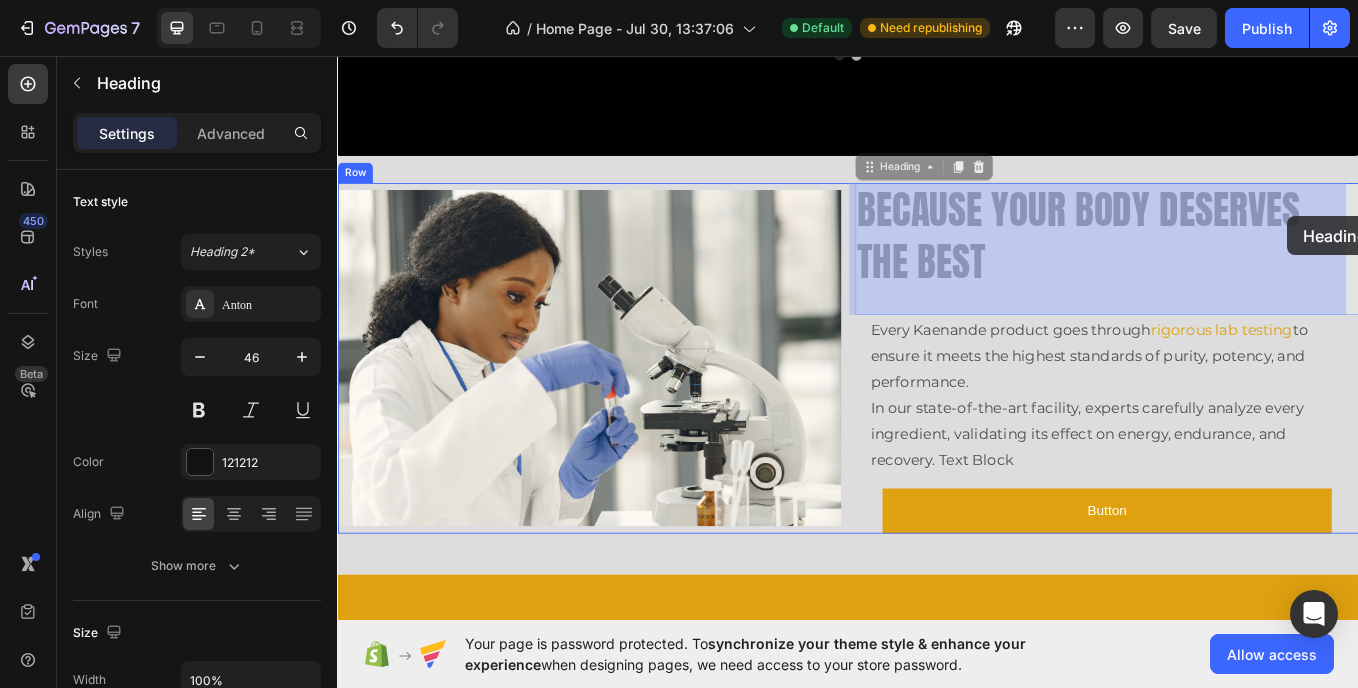 drag, startPoint x: 1292, startPoint y: 246, endPoint x: 1339, endPoint y: 252, distance: 47.38143 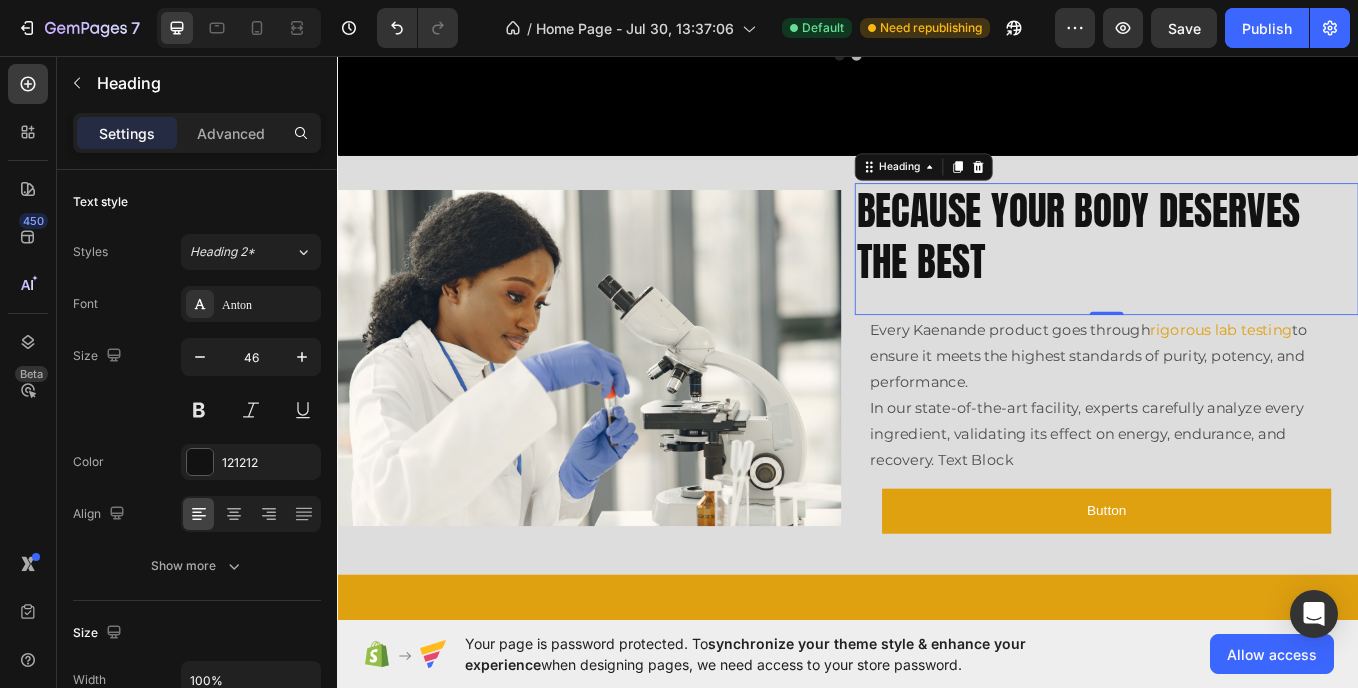 click on "Because Your Body Deserves the Best" at bounding box center [1241, 267] 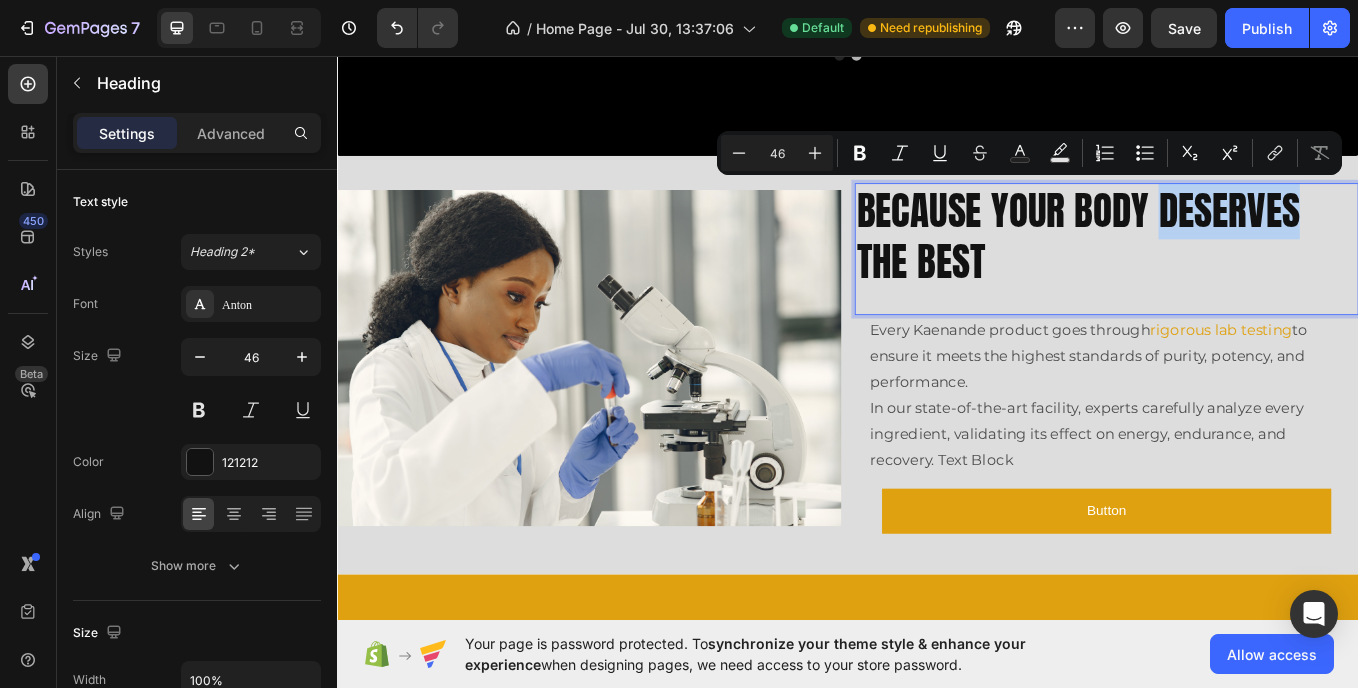 drag, startPoint x: 1299, startPoint y: 236, endPoint x: 1468, endPoint y: 227, distance: 169.23947 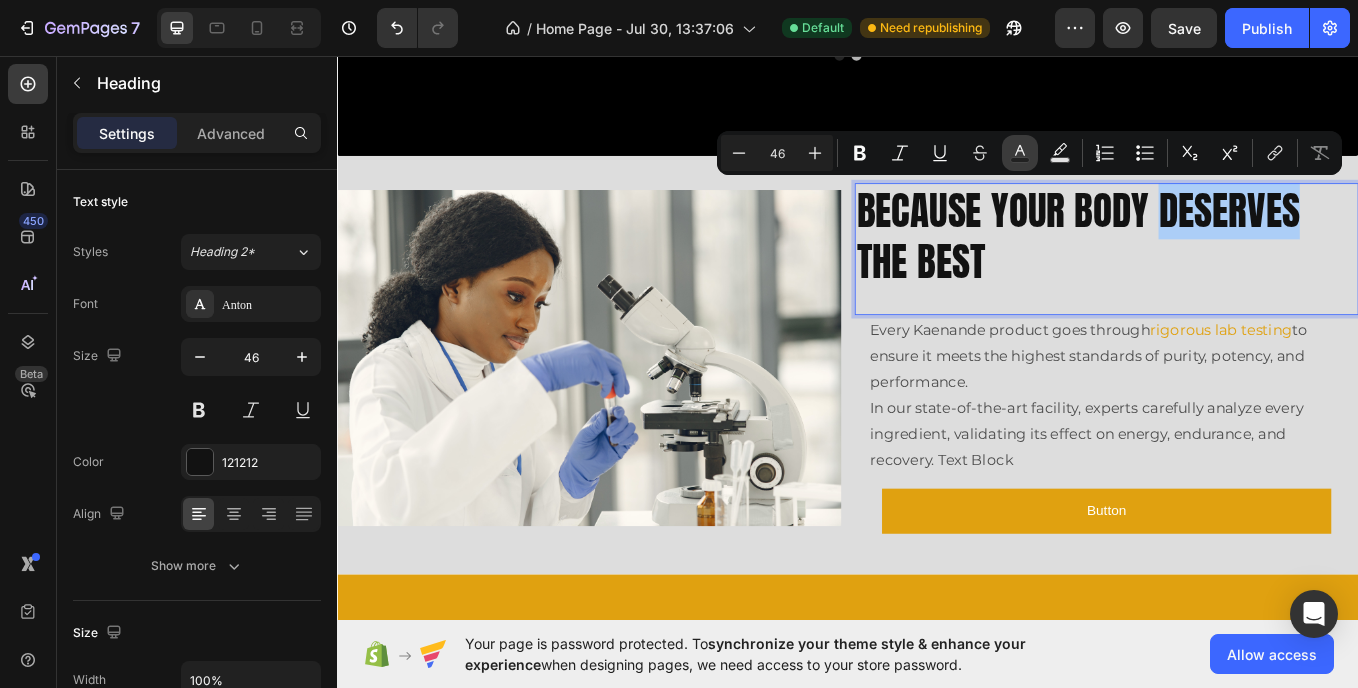click on "Text Color" at bounding box center [1020, 153] 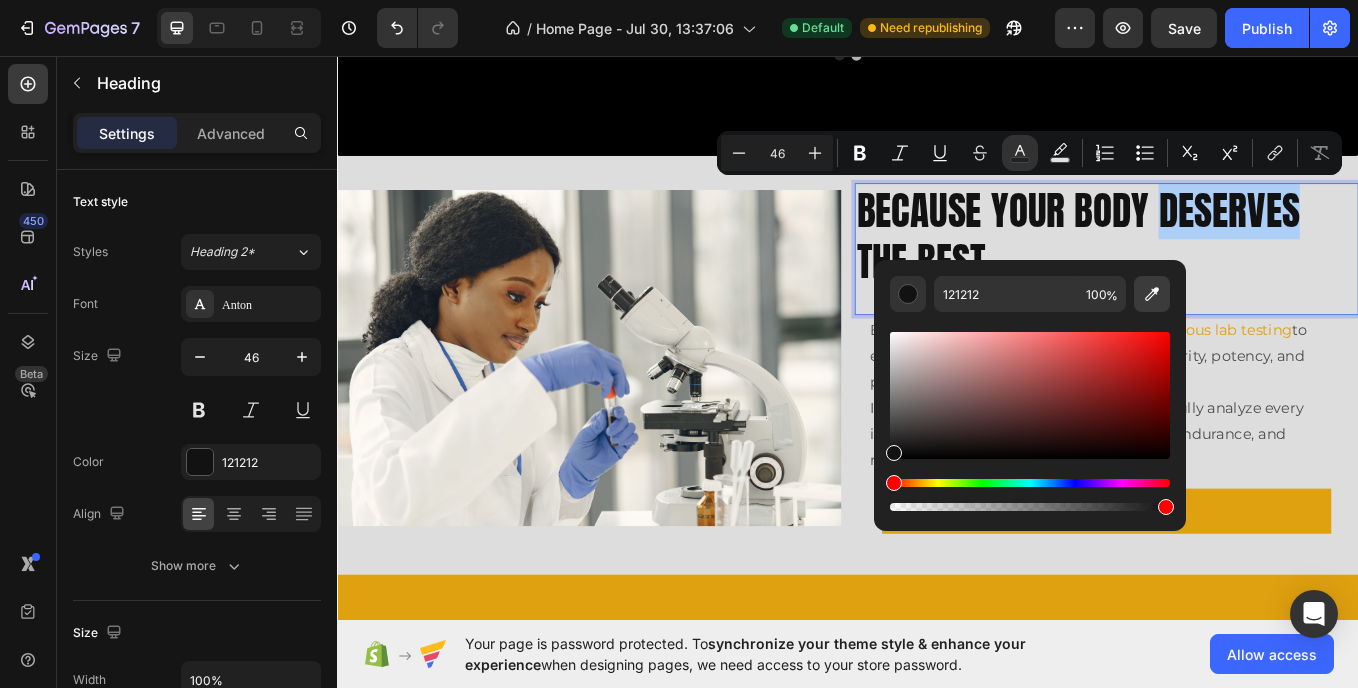 click 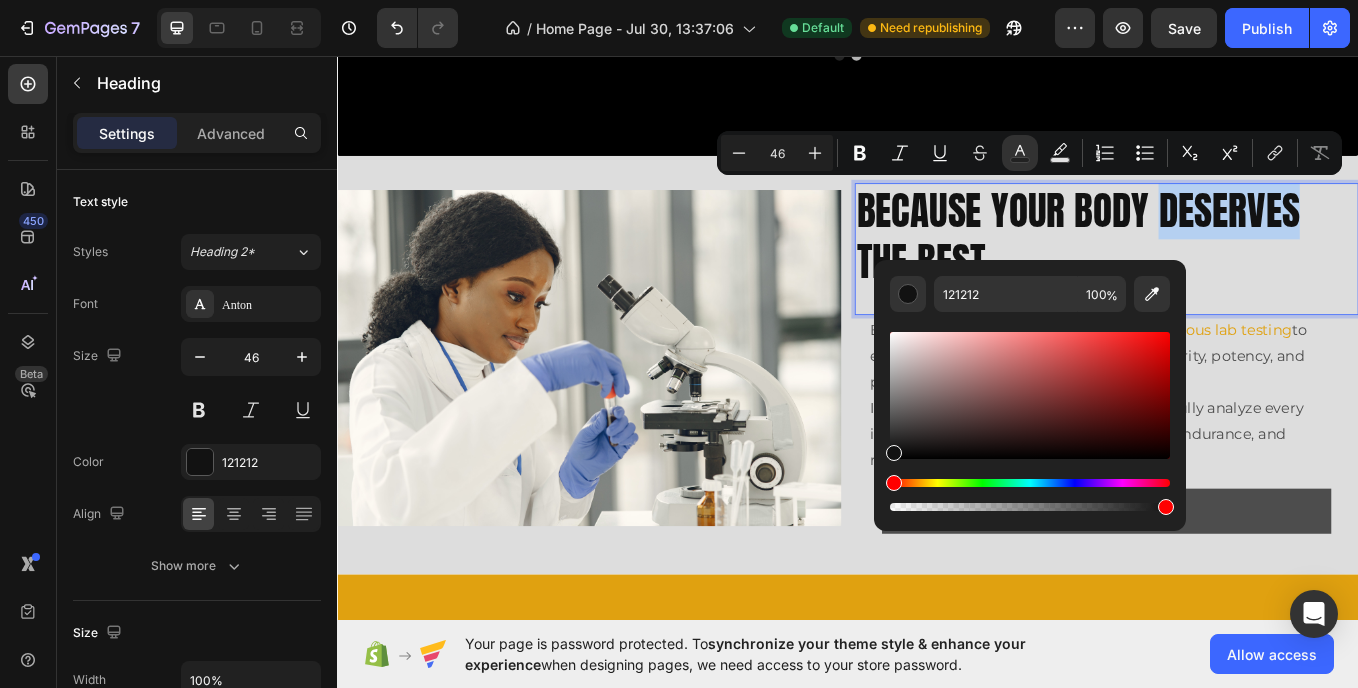 type on "E0A110" 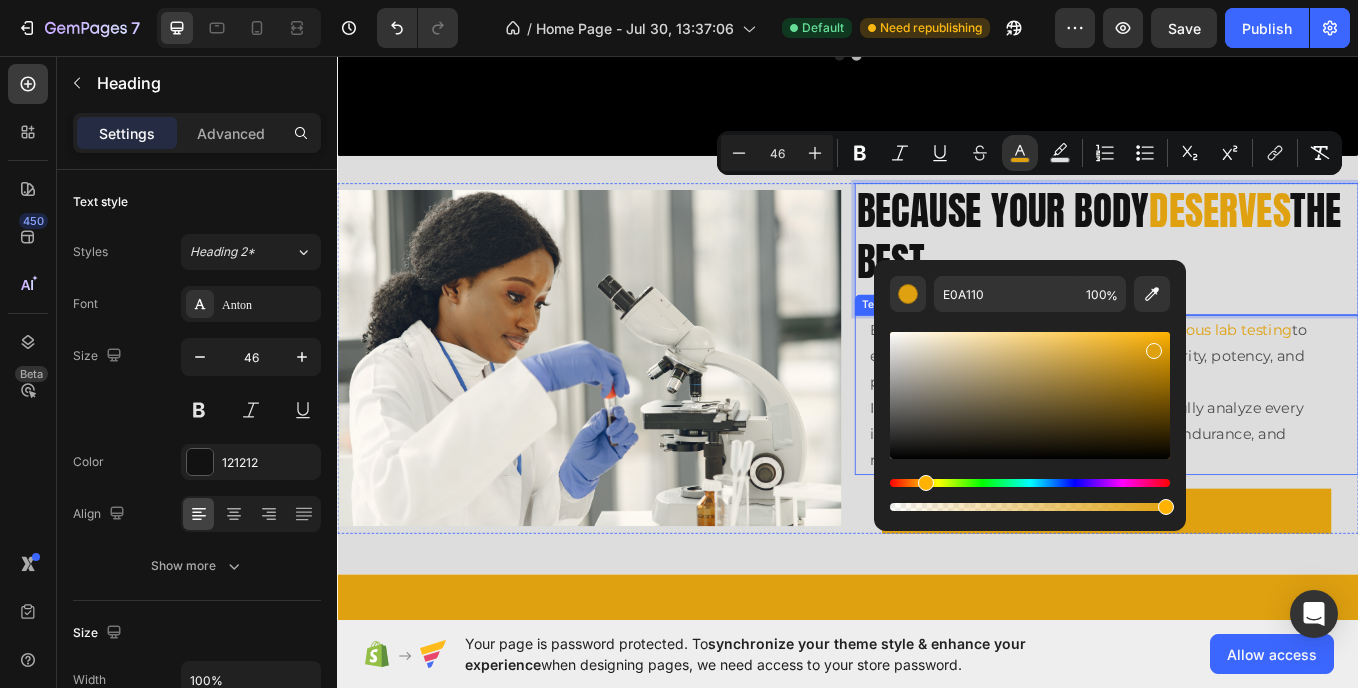 click on "Every Kaenande product goes through  rigorous lab testing  to ensure it meets the highest standards of purity, potency, and performance. In our state-of-the-art facility, experts carefully analyze every ingredient, validating its effect on energy, endurance, and recovery. Text Block" at bounding box center (1241, 454) 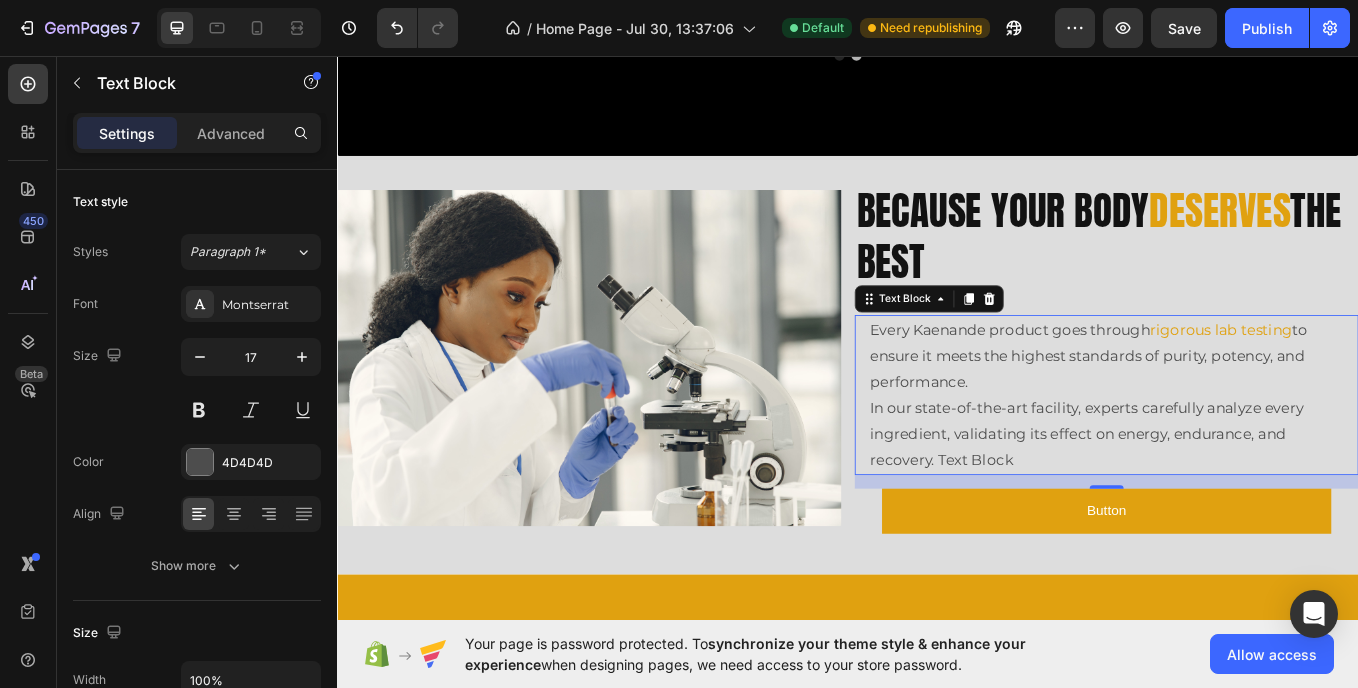 click on "rigorous lab testing" at bounding box center (1375, 377) 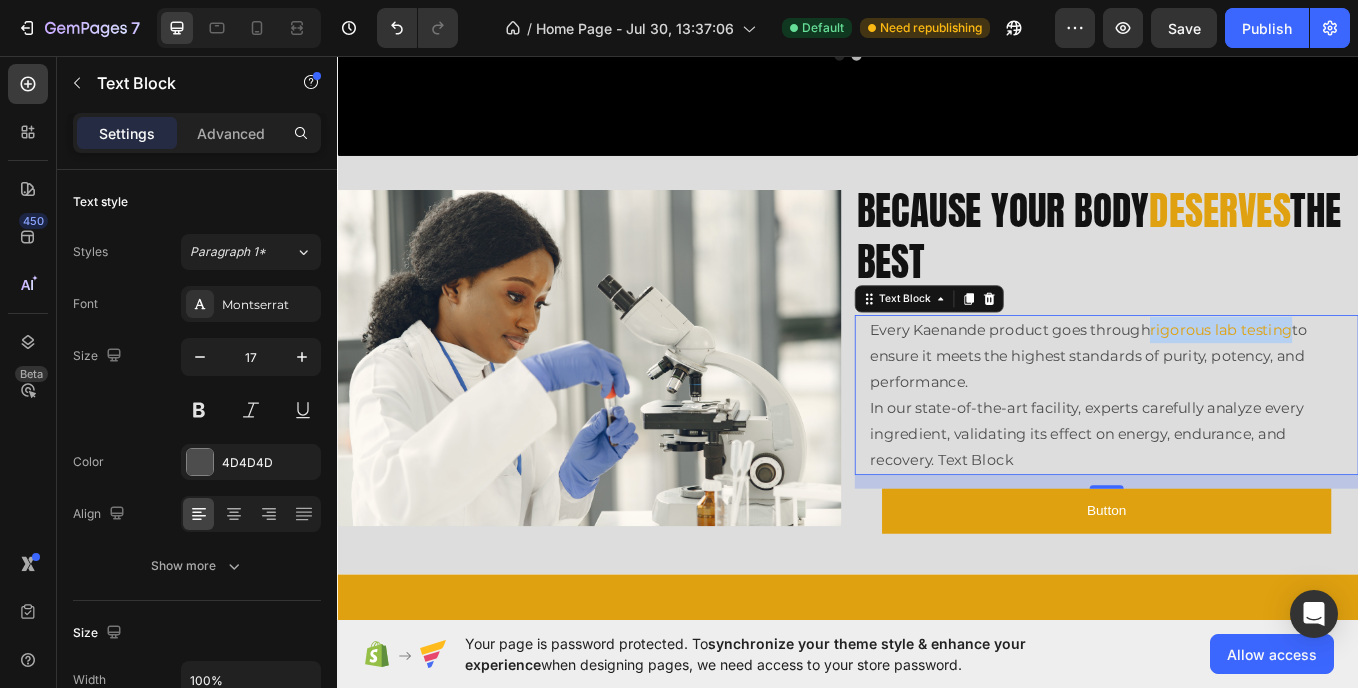 drag, startPoint x: 1292, startPoint y: 385, endPoint x: 1455, endPoint y: 380, distance: 163.07668 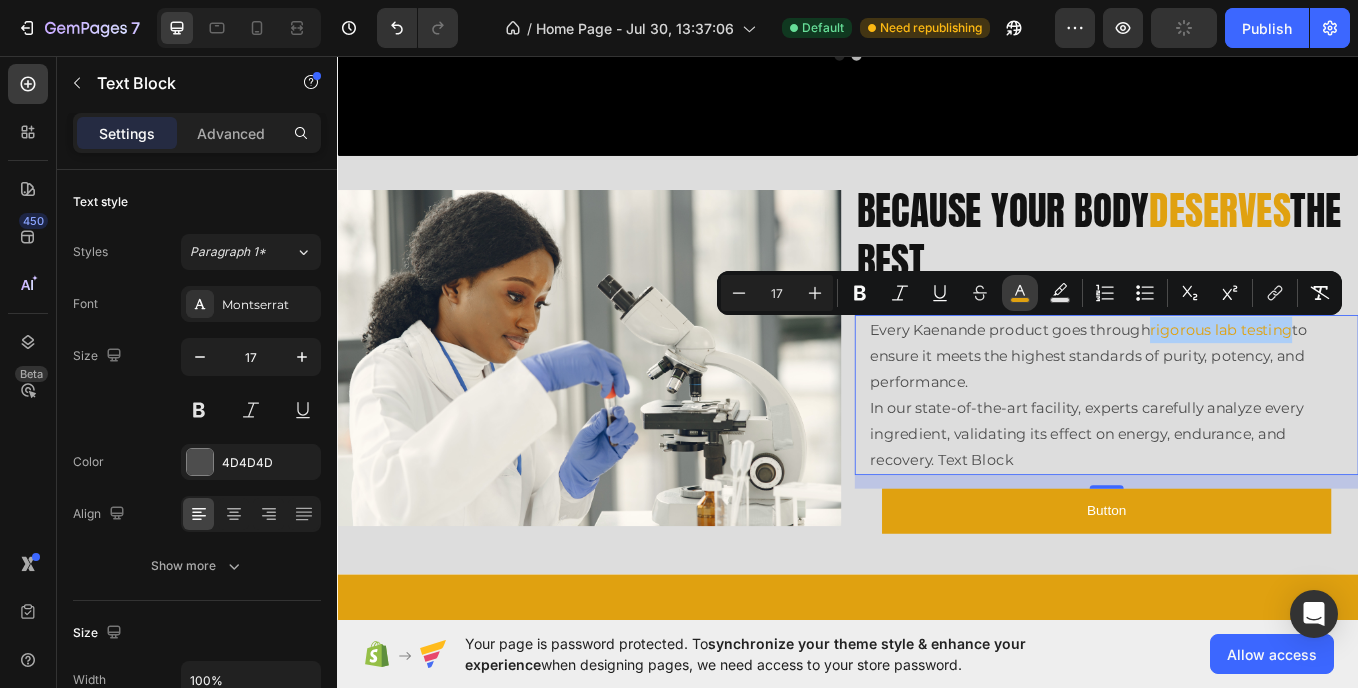 click on "color" at bounding box center [1020, 293] 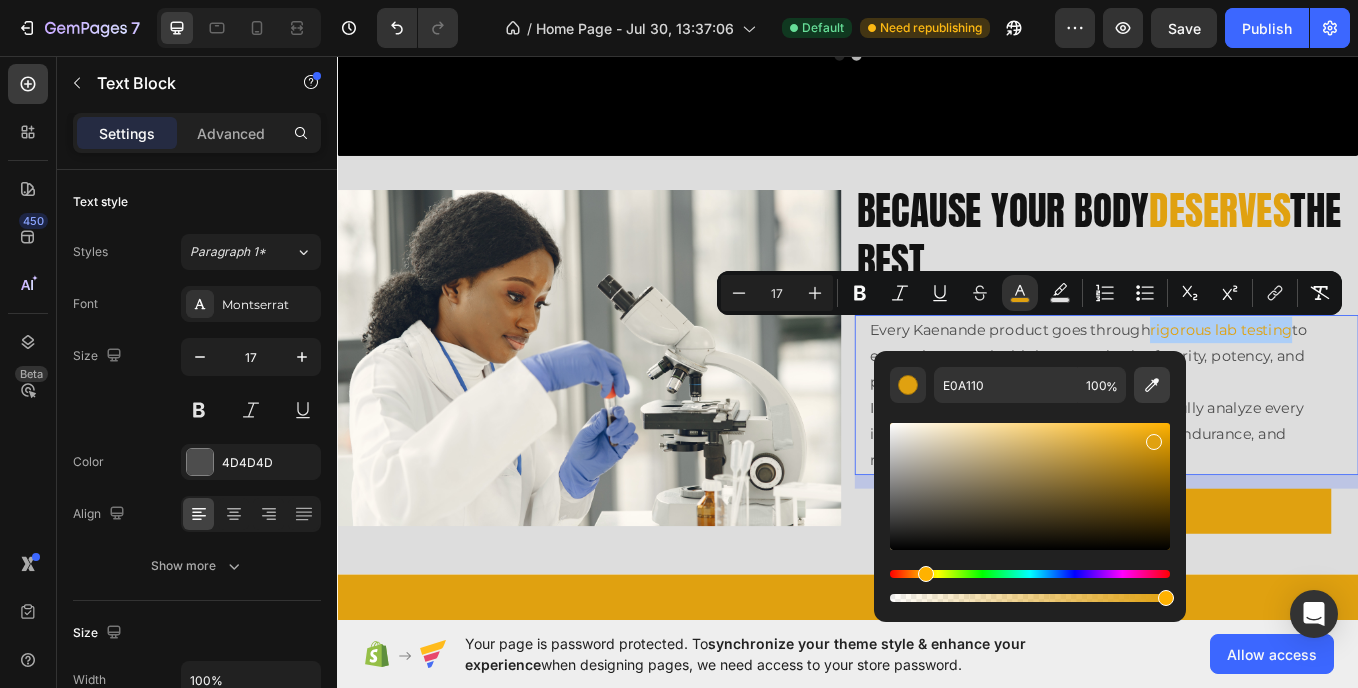 click 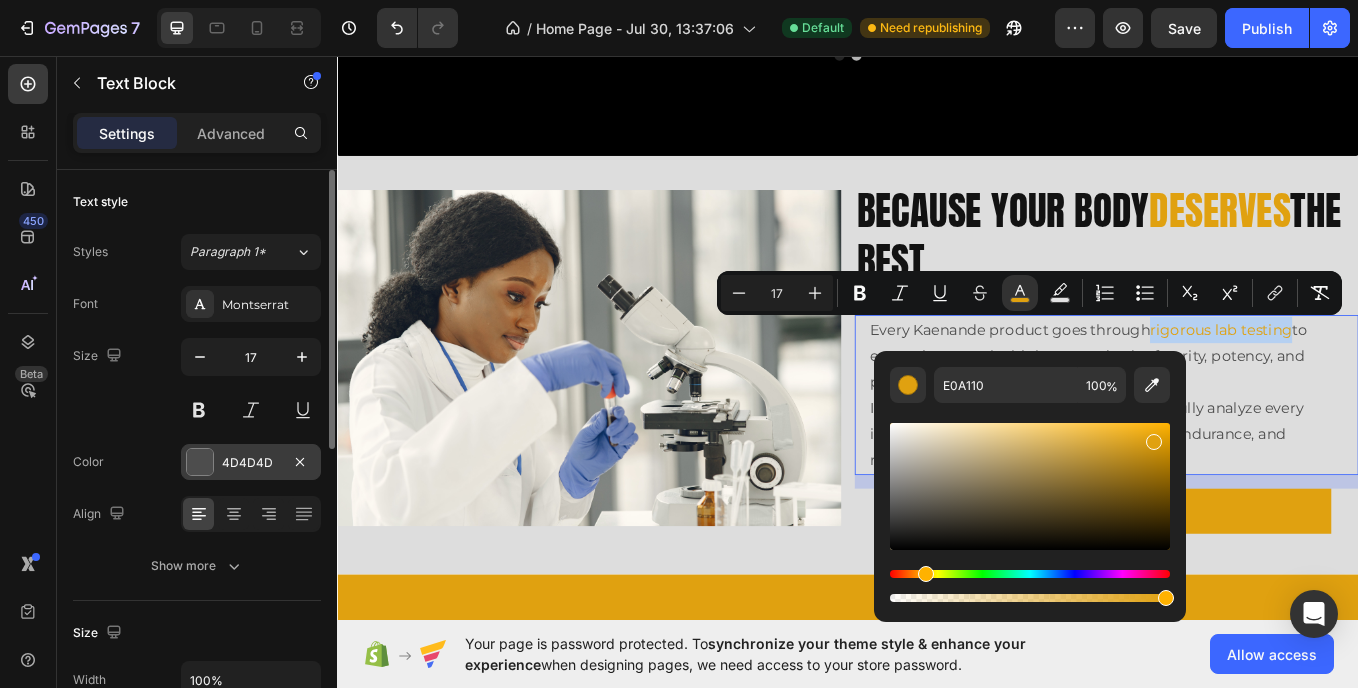 type on "4D4D4D" 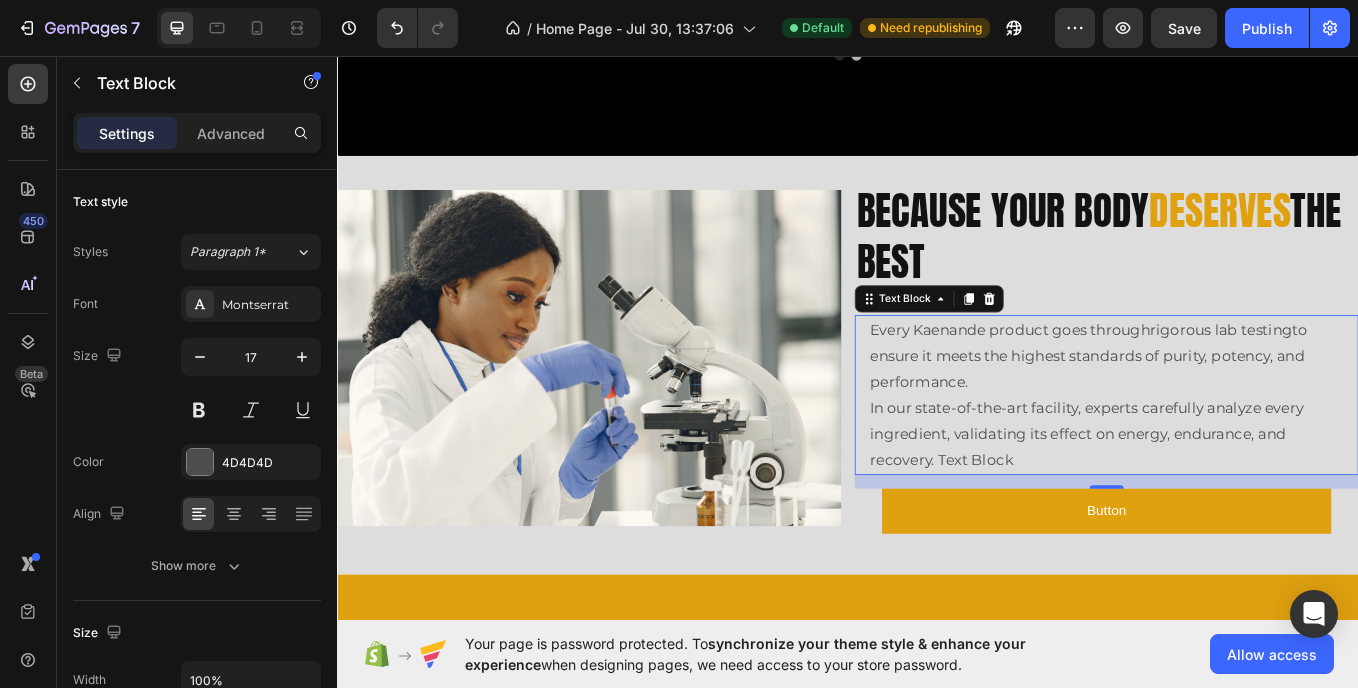 click on "In our state-of-the-art facility, experts carefully analyze every ingredient, validating its effect on energy, endurance, and recovery. Text Block" at bounding box center (1241, 500) 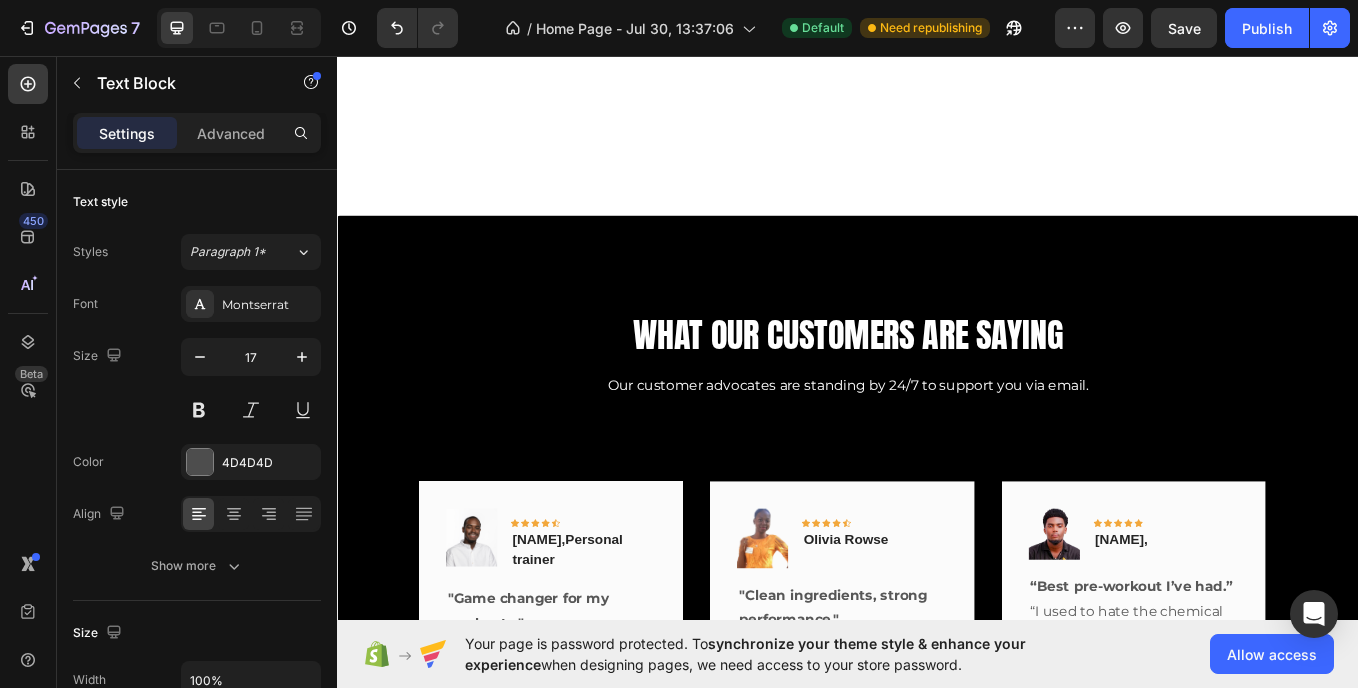 scroll, scrollTop: 4371, scrollLeft: 0, axis: vertical 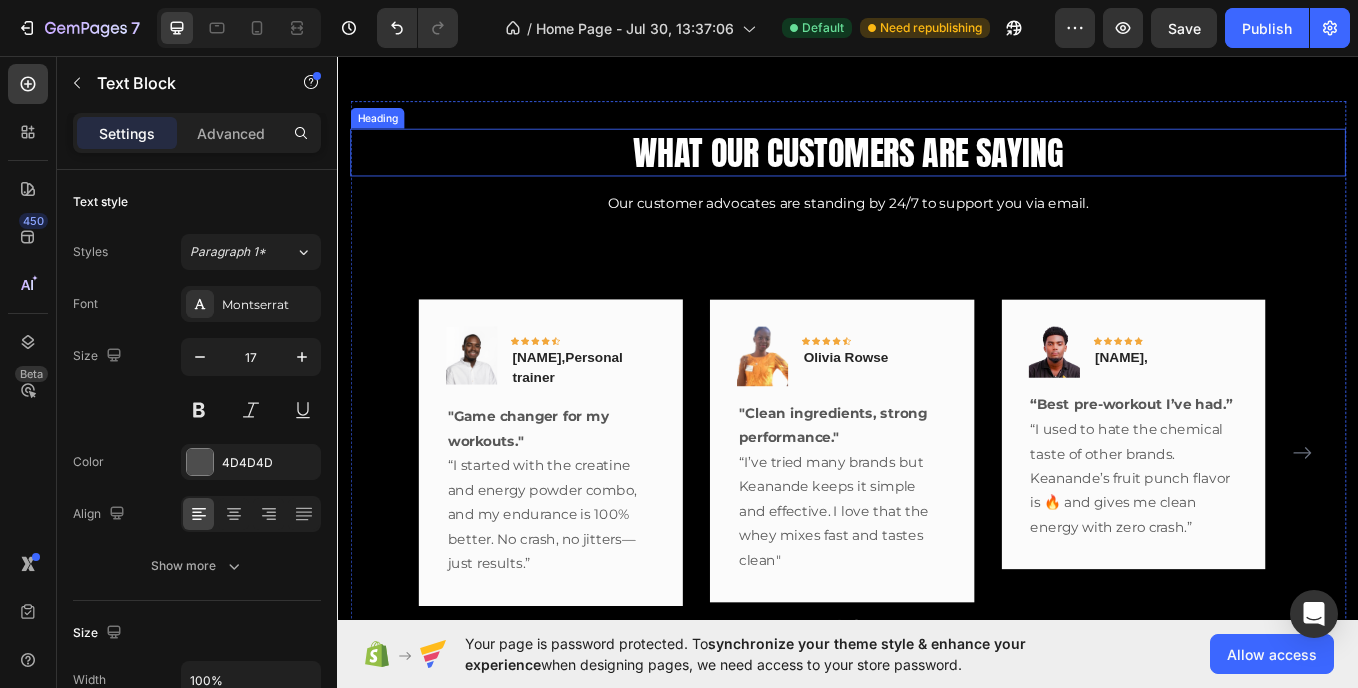 click on "What Our Customers Are Saying" at bounding box center (937, 169) 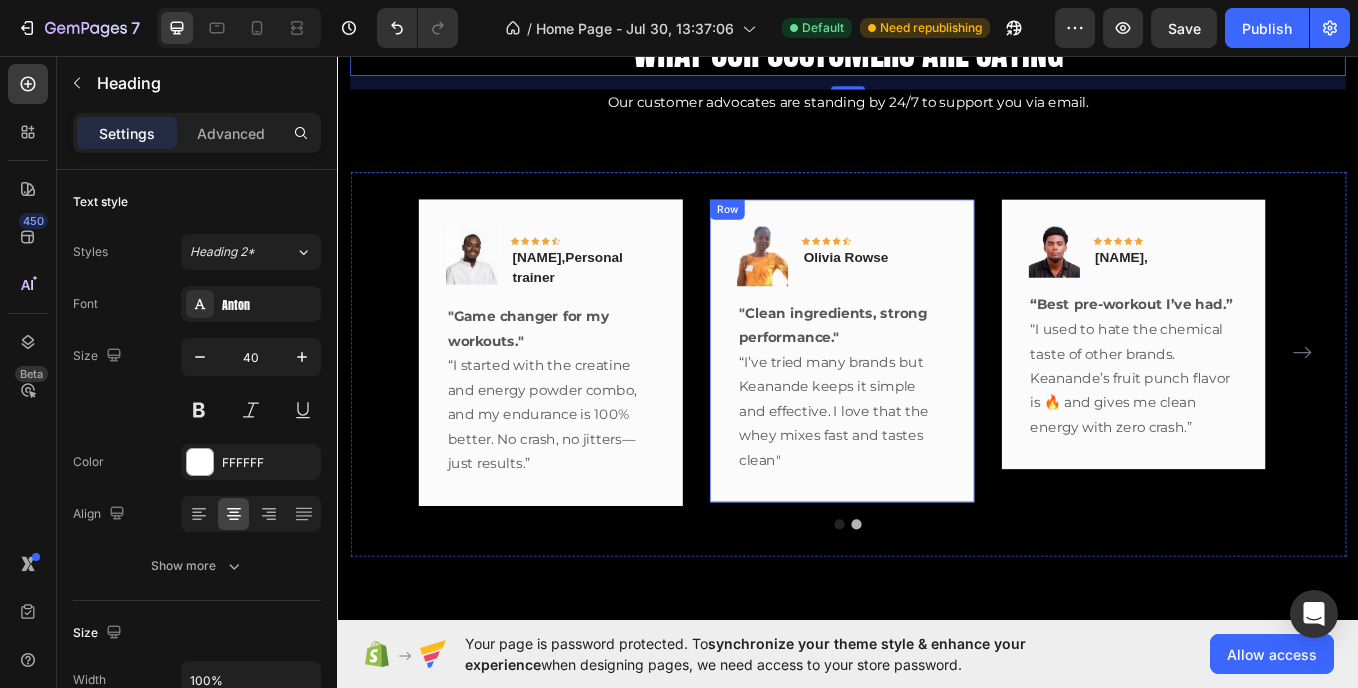 scroll, scrollTop: 4490, scrollLeft: 0, axis: vertical 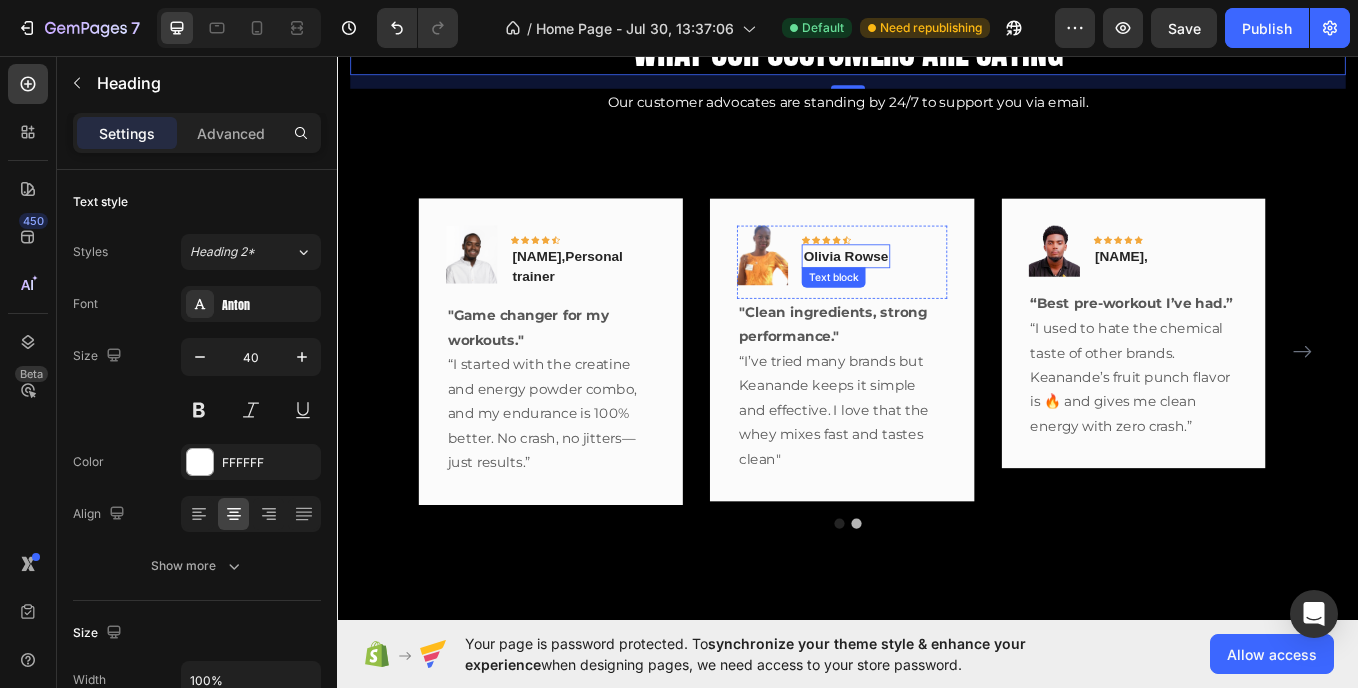 click on "Olivia Rowse" at bounding box center [934, 291] 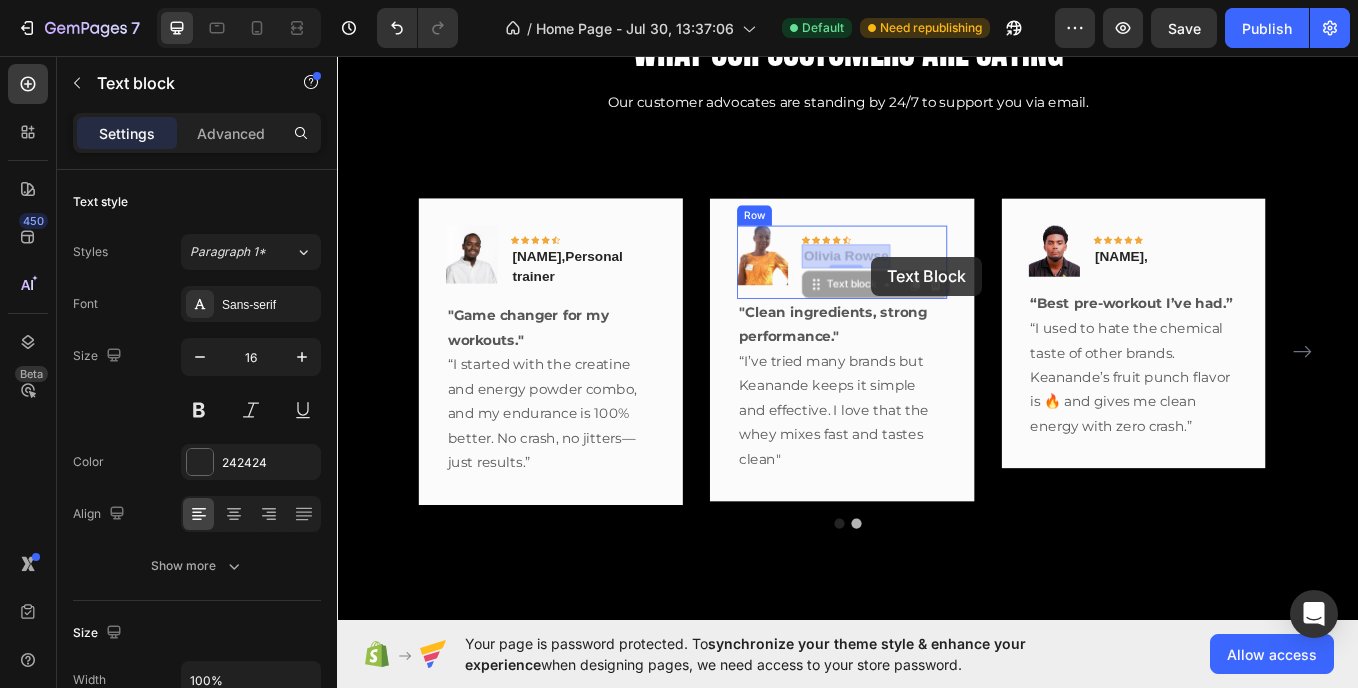 drag, startPoint x: 937, startPoint y: 292, endPoint x: 965, endPoint y: 292, distance: 28 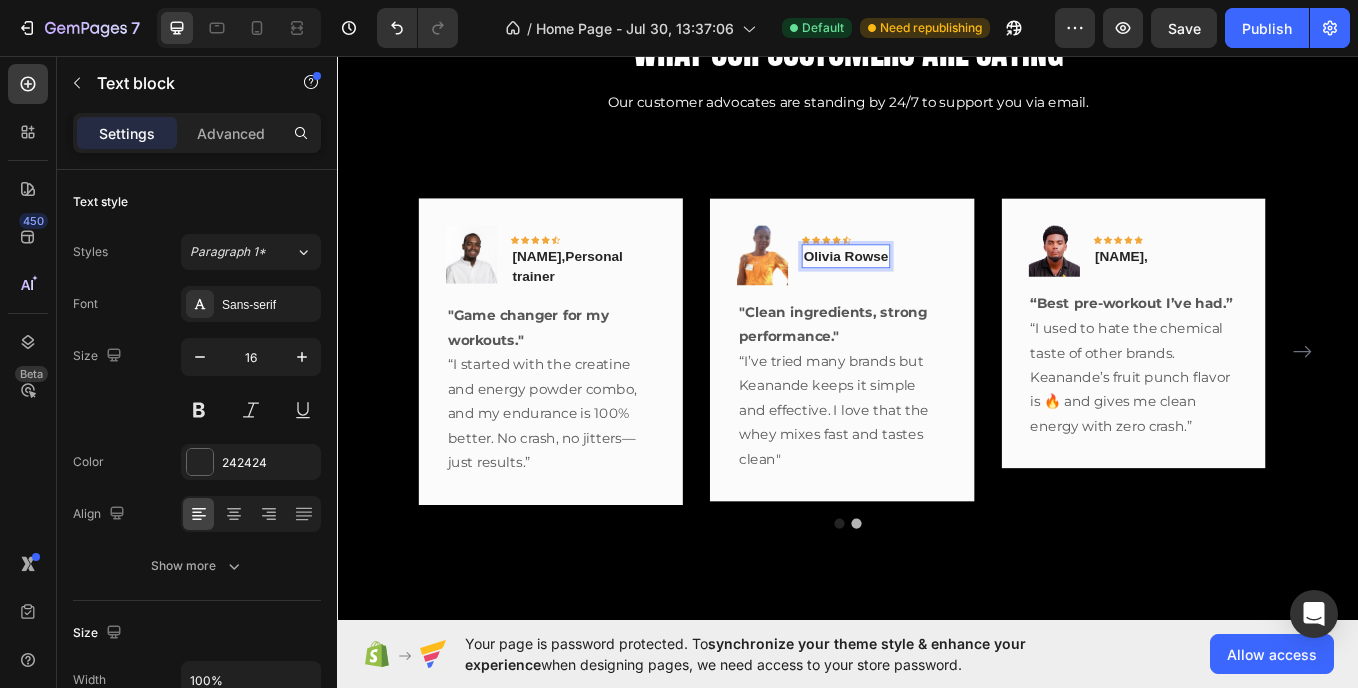 click on "Olivia Rowse" at bounding box center [934, 291] 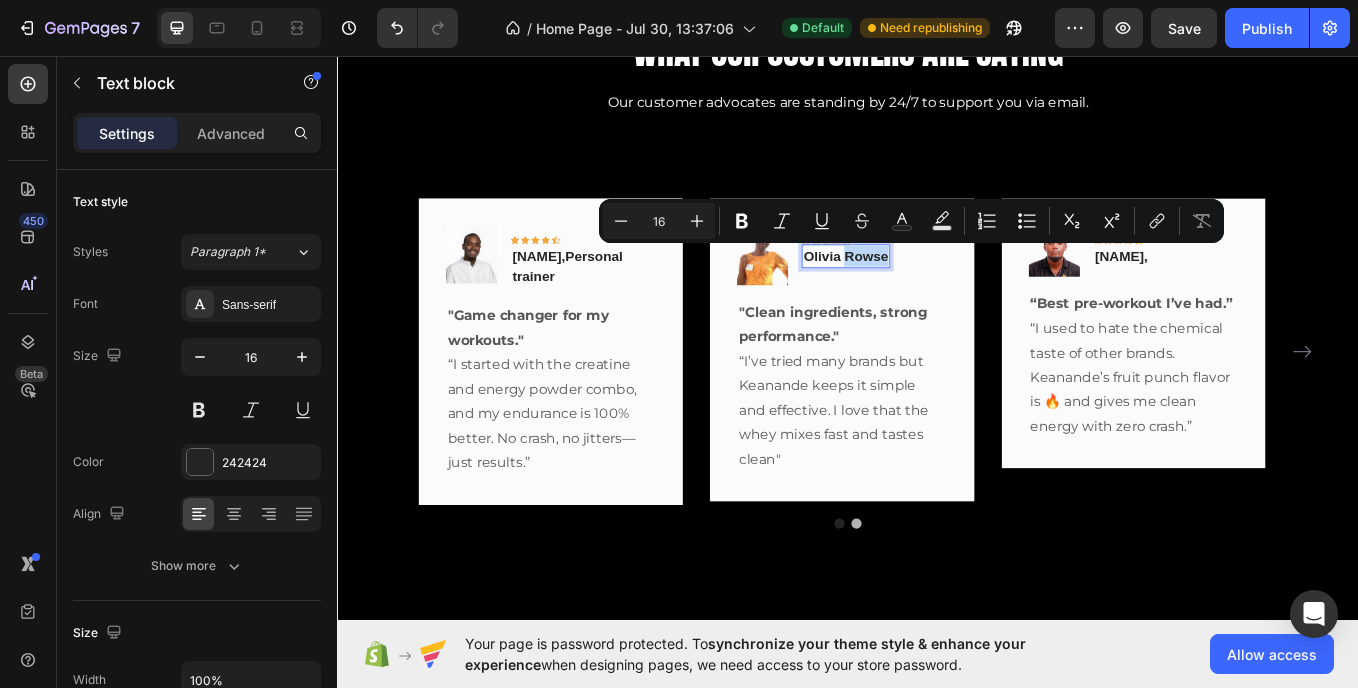 drag, startPoint x: 932, startPoint y: 294, endPoint x: 990, endPoint y: 294, distance: 58 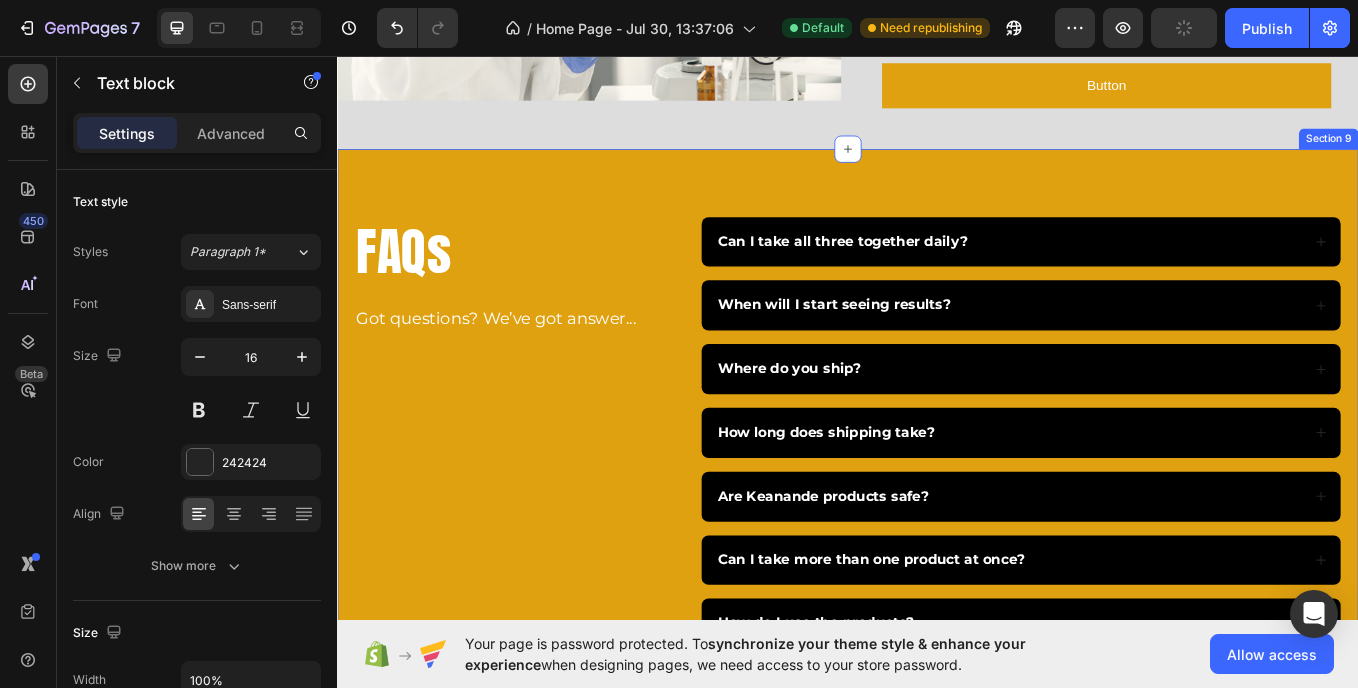 scroll, scrollTop: 5541, scrollLeft: 0, axis: vertical 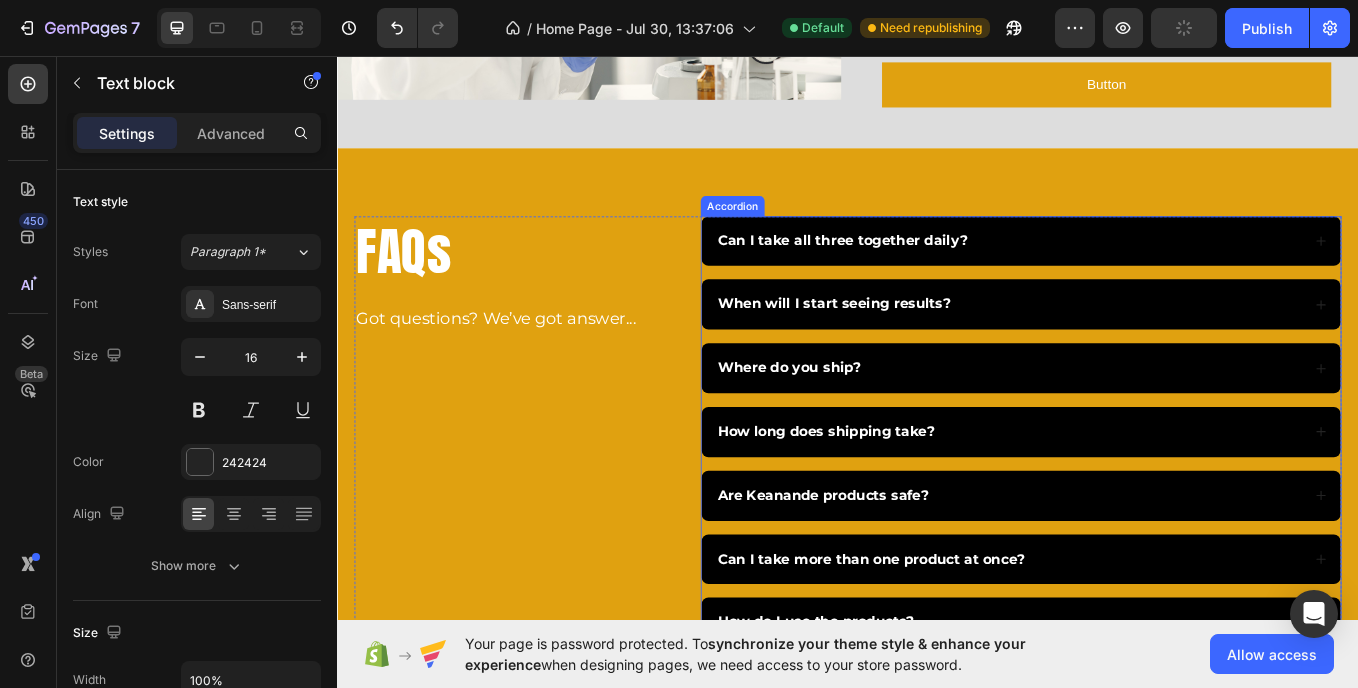 click on "Can I take all three together daily?
When will I start seeing results?
Where do you ship?
How long does shipping take?
Are Keanande products safe?
Can I take more than one product at once?
How do I use the products?
What if I don’t like the product?
Are your products vegan?" at bounding box center (1140, 572) 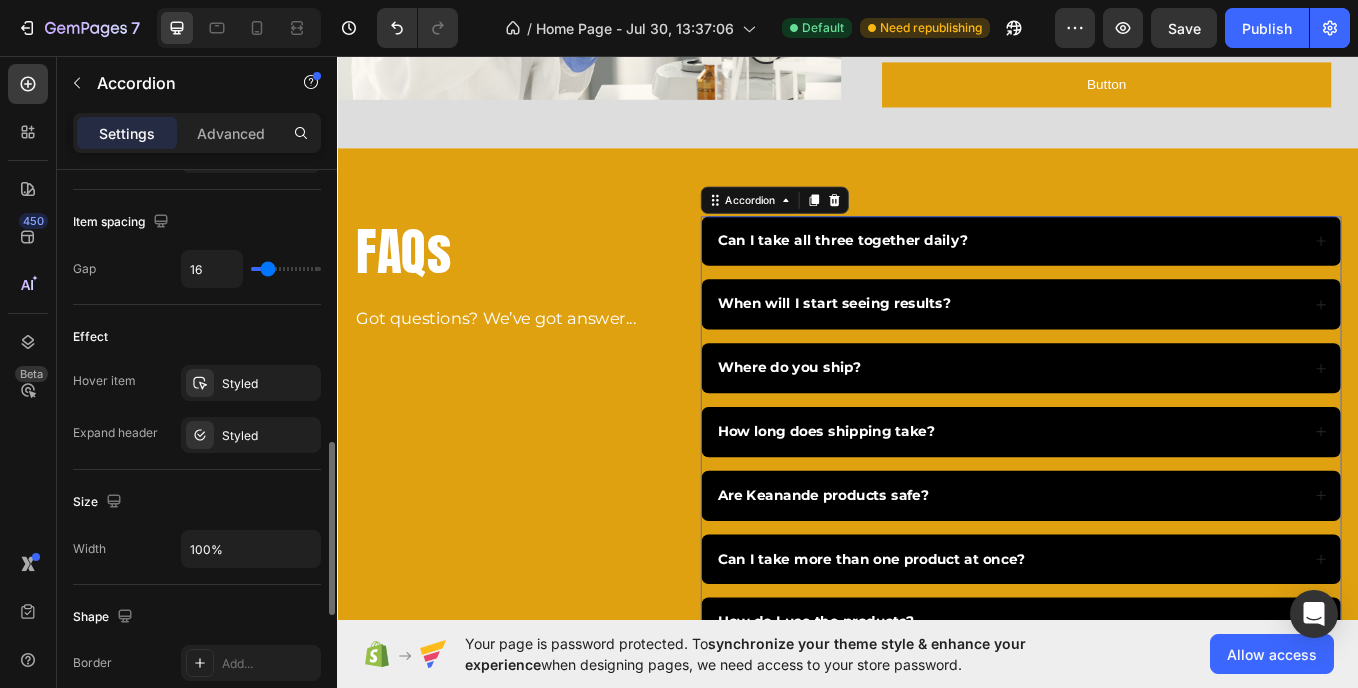scroll, scrollTop: 903, scrollLeft: 0, axis: vertical 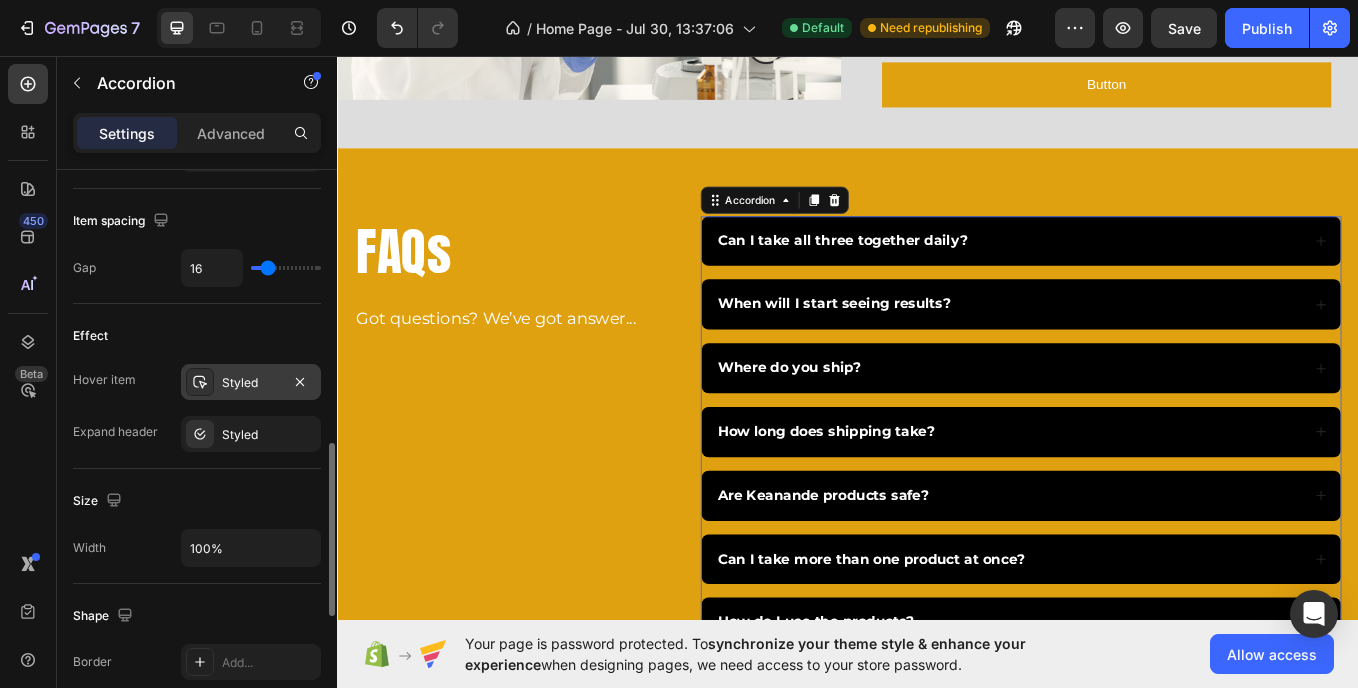 click on "Styled" at bounding box center [251, 383] 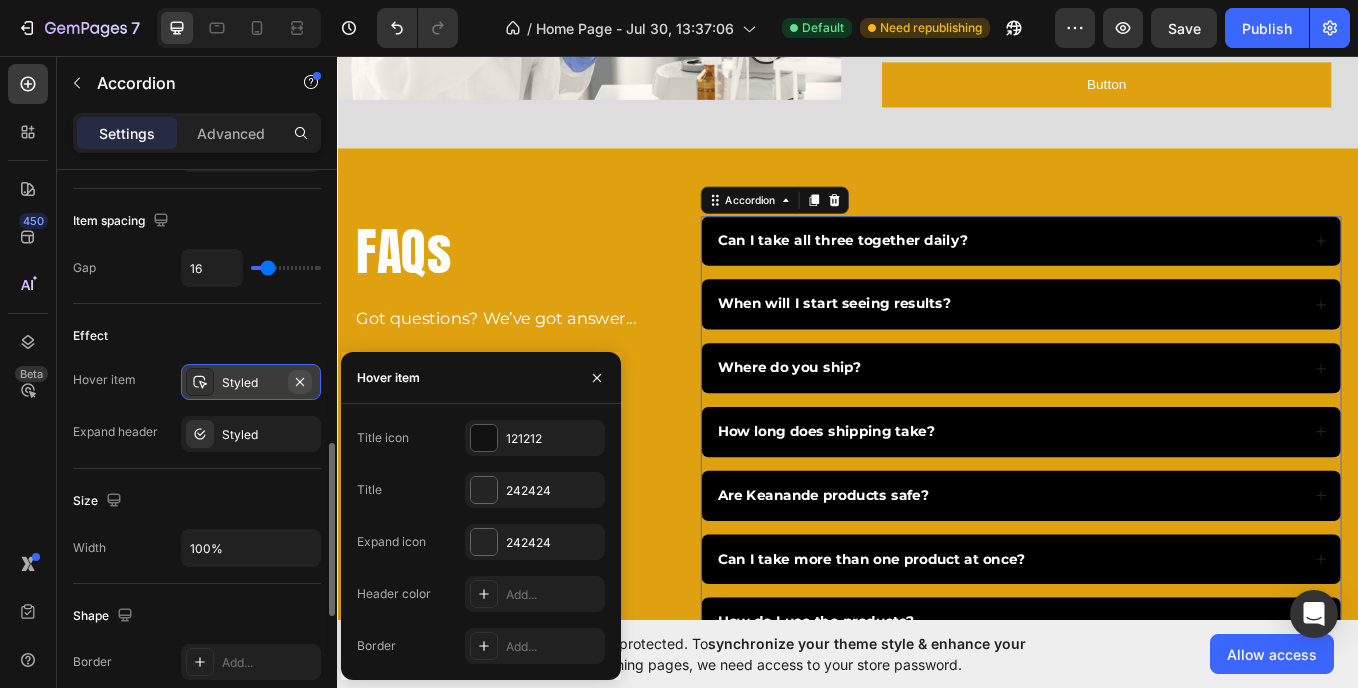 click 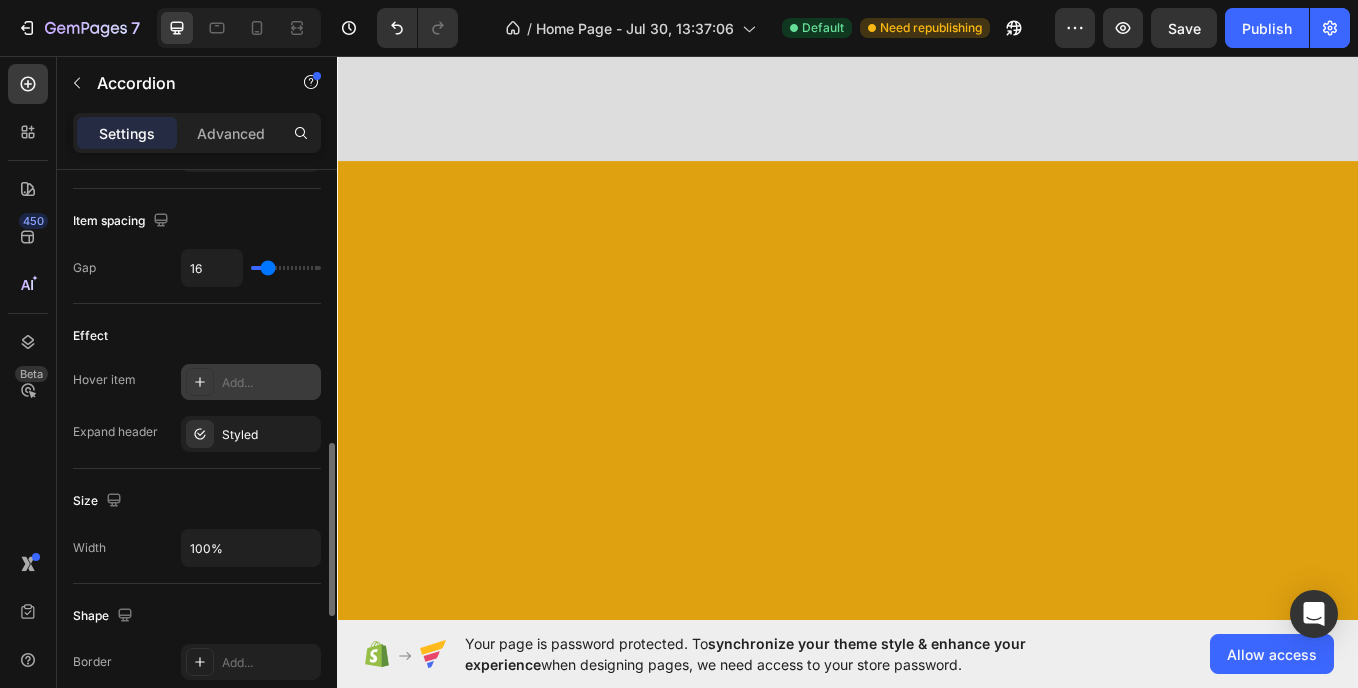 scroll, scrollTop: 0, scrollLeft: 0, axis: both 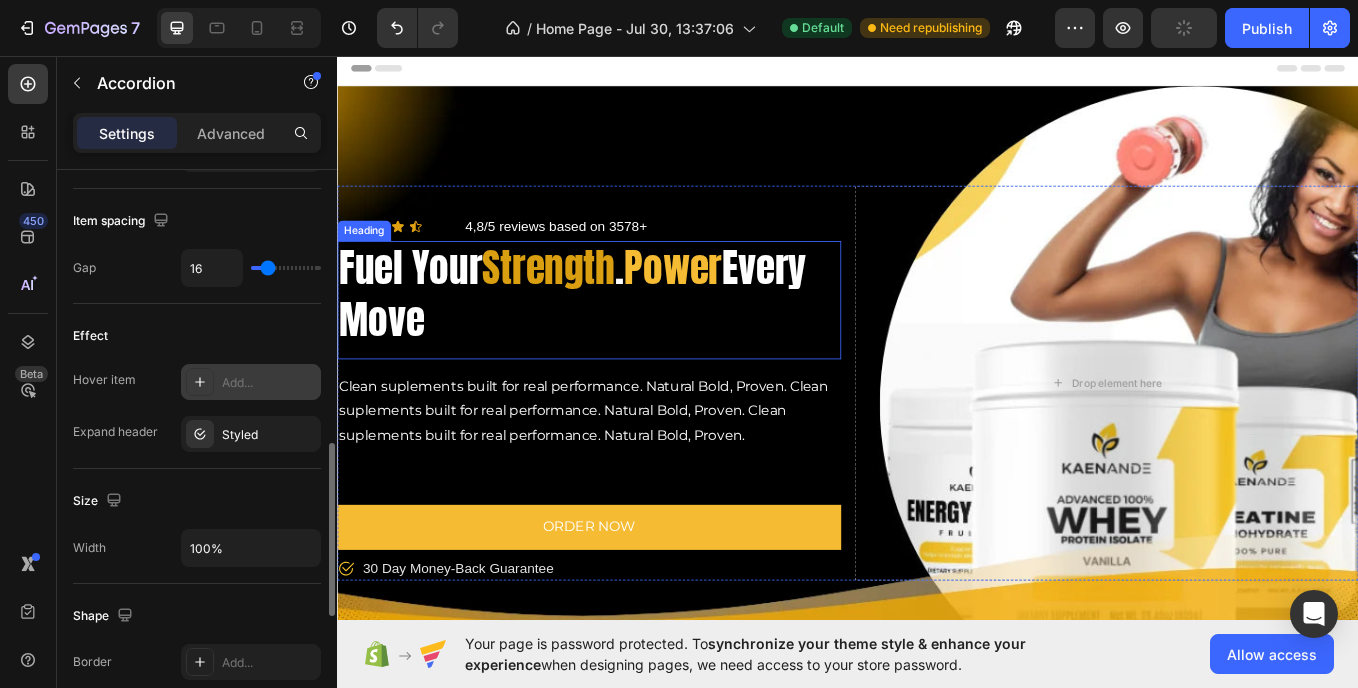 click on "Fuel Your  Strength .  Power  Every Move" at bounding box center (633, 335) 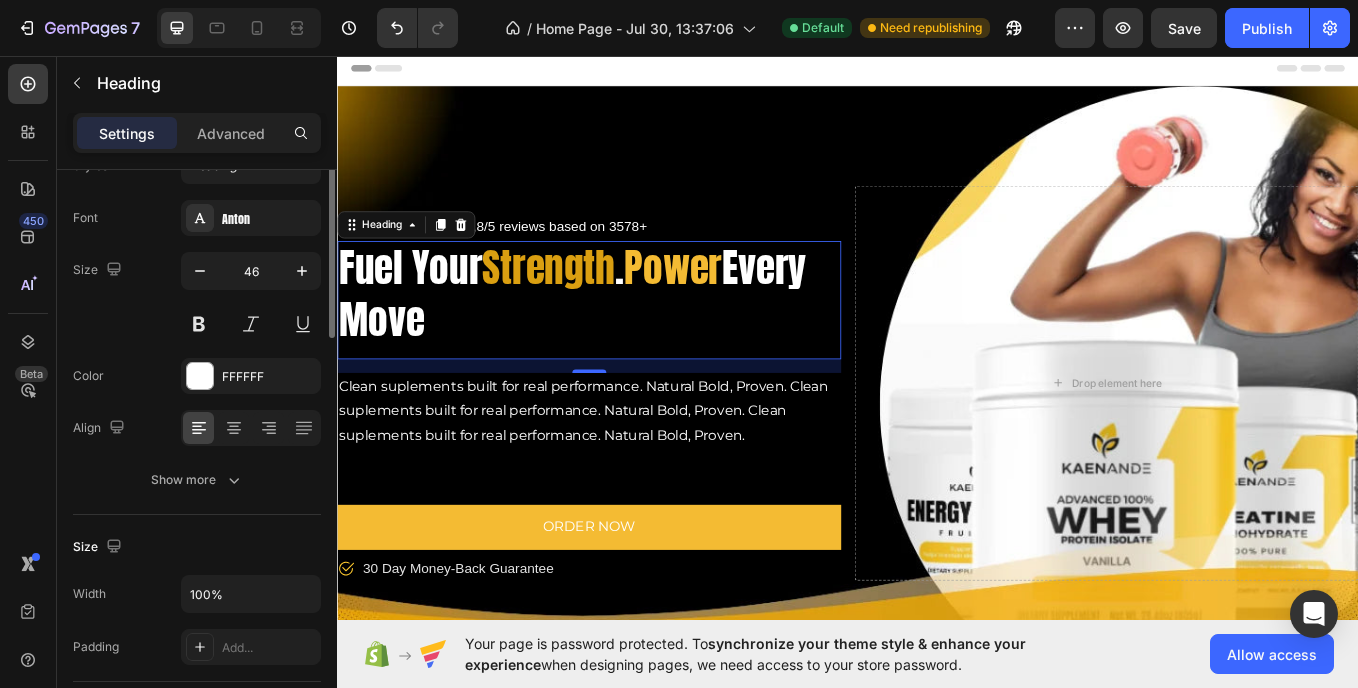 scroll, scrollTop: 0, scrollLeft: 0, axis: both 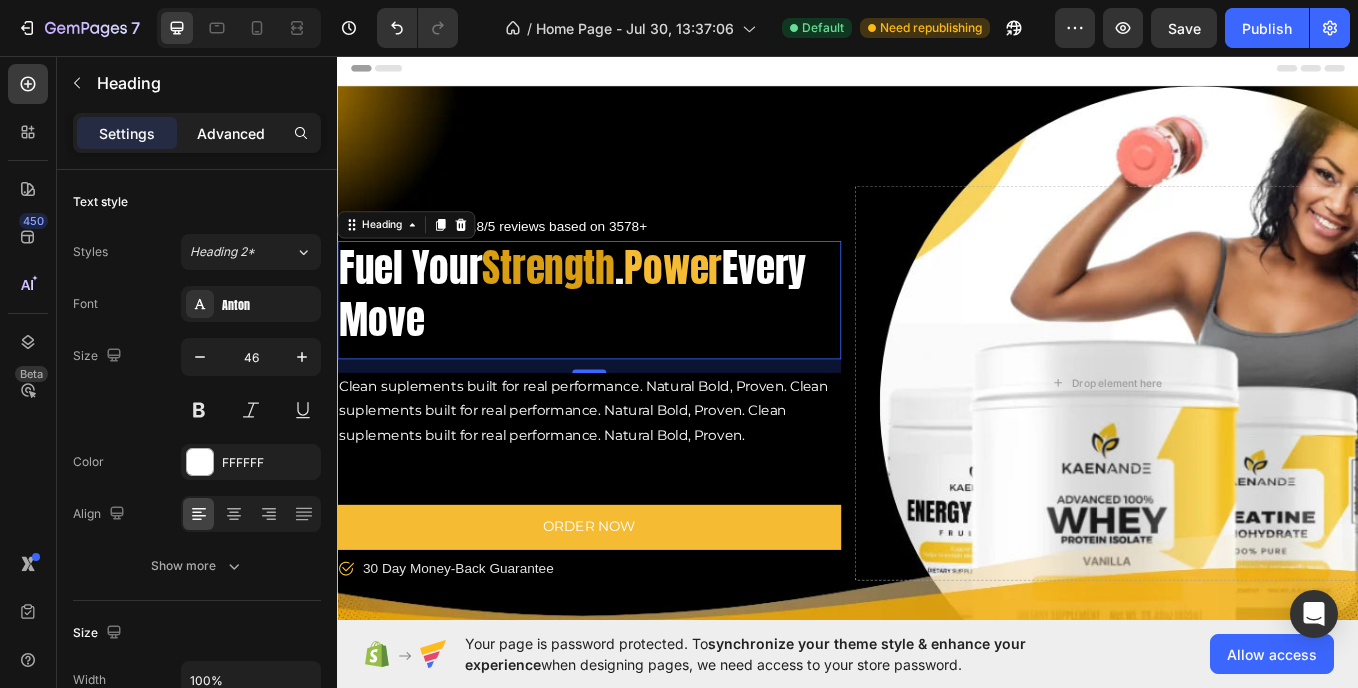 click on "Advanced" at bounding box center [231, 133] 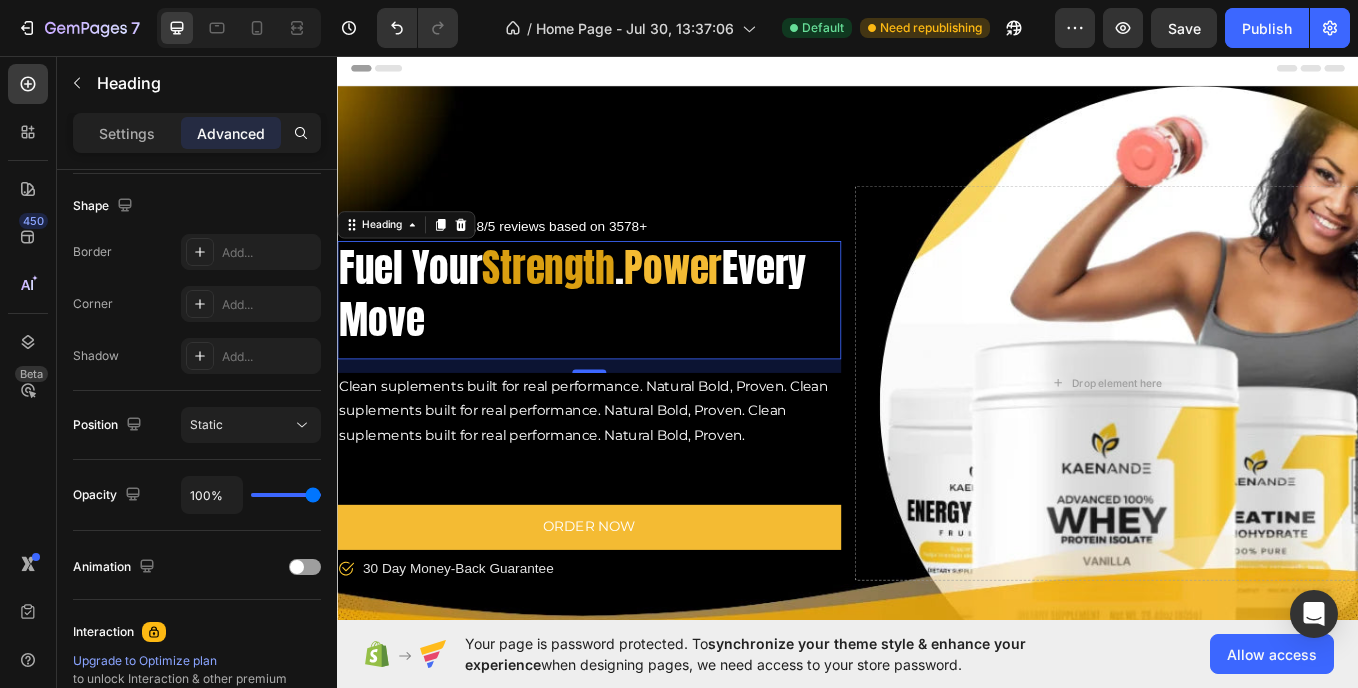 scroll, scrollTop: 726, scrollLeft: 0, axis: vertical 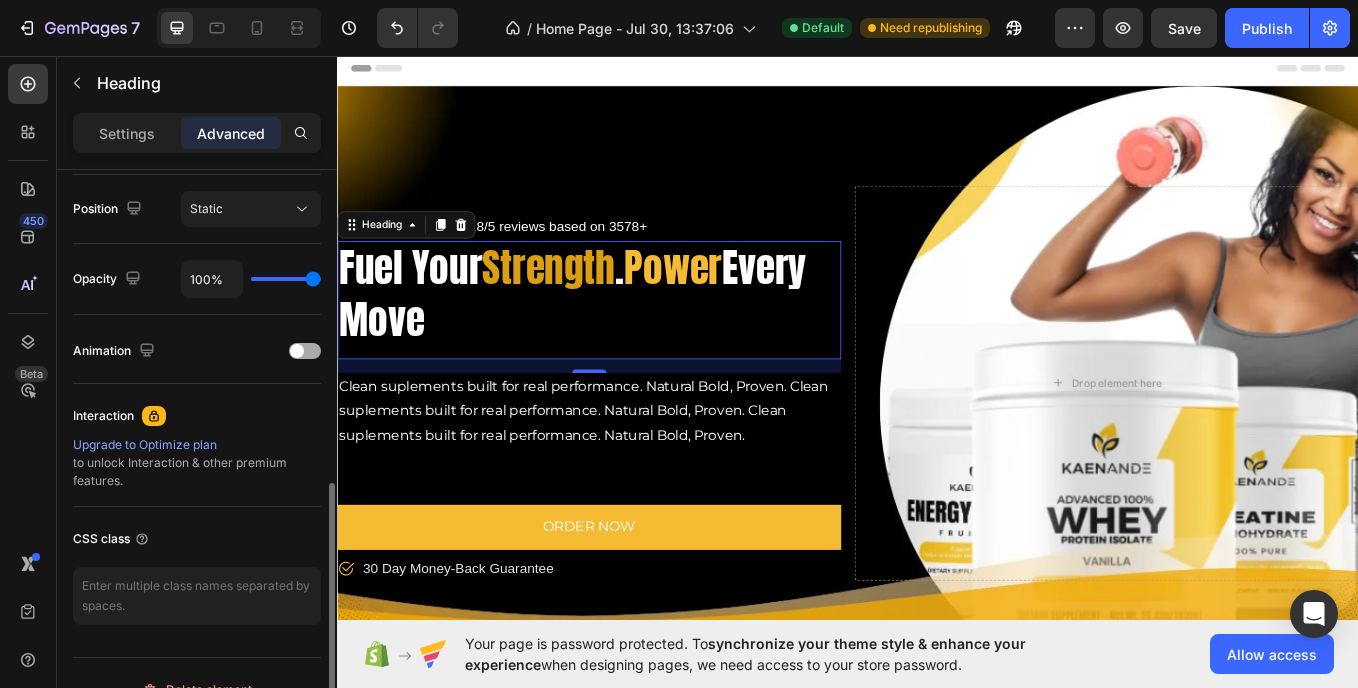 click at bounding box center (297, 351) 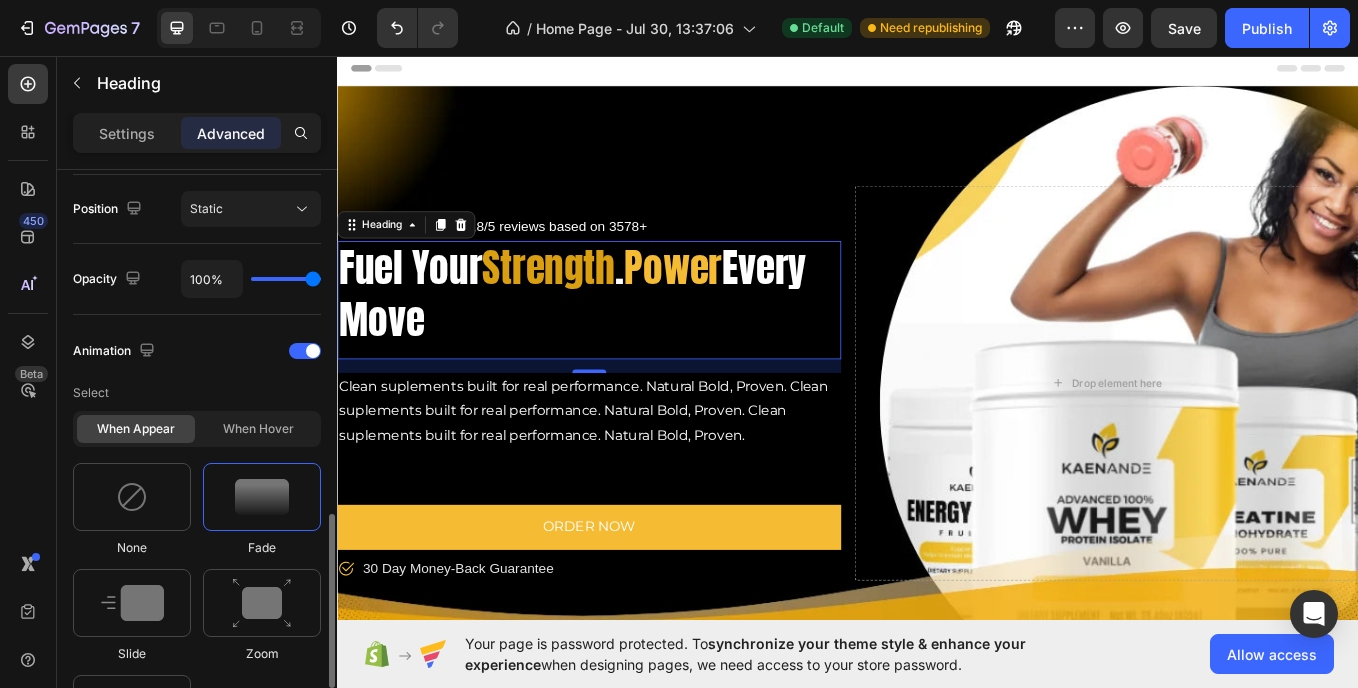 scroll, scrollTop: 847, scrollLeft: 0, axis: vertical 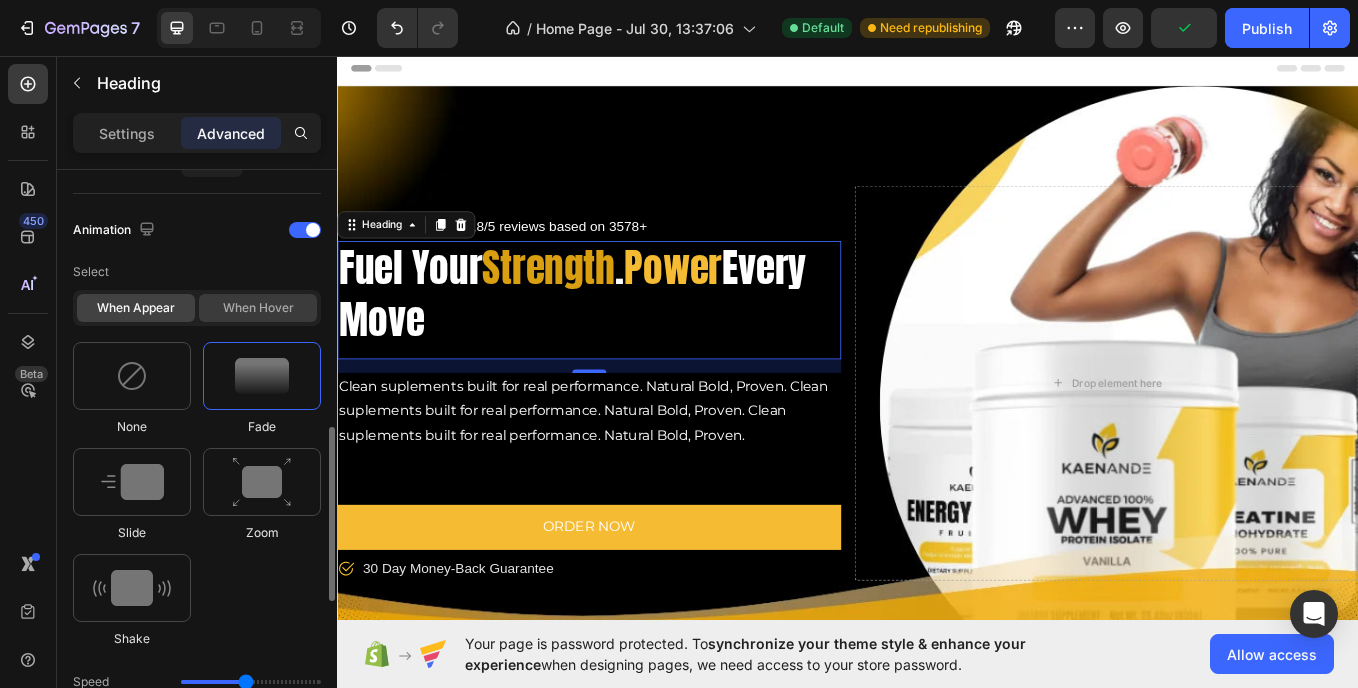 click on "When hover" 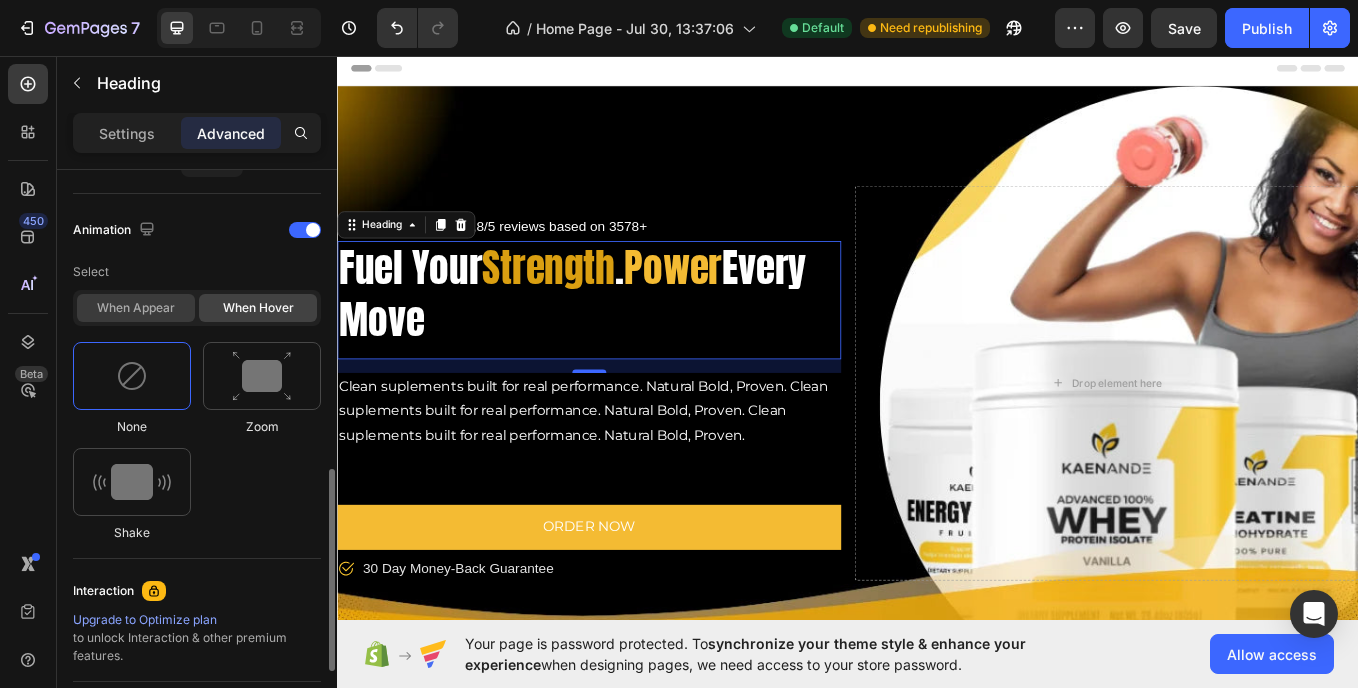 click on "When appear" 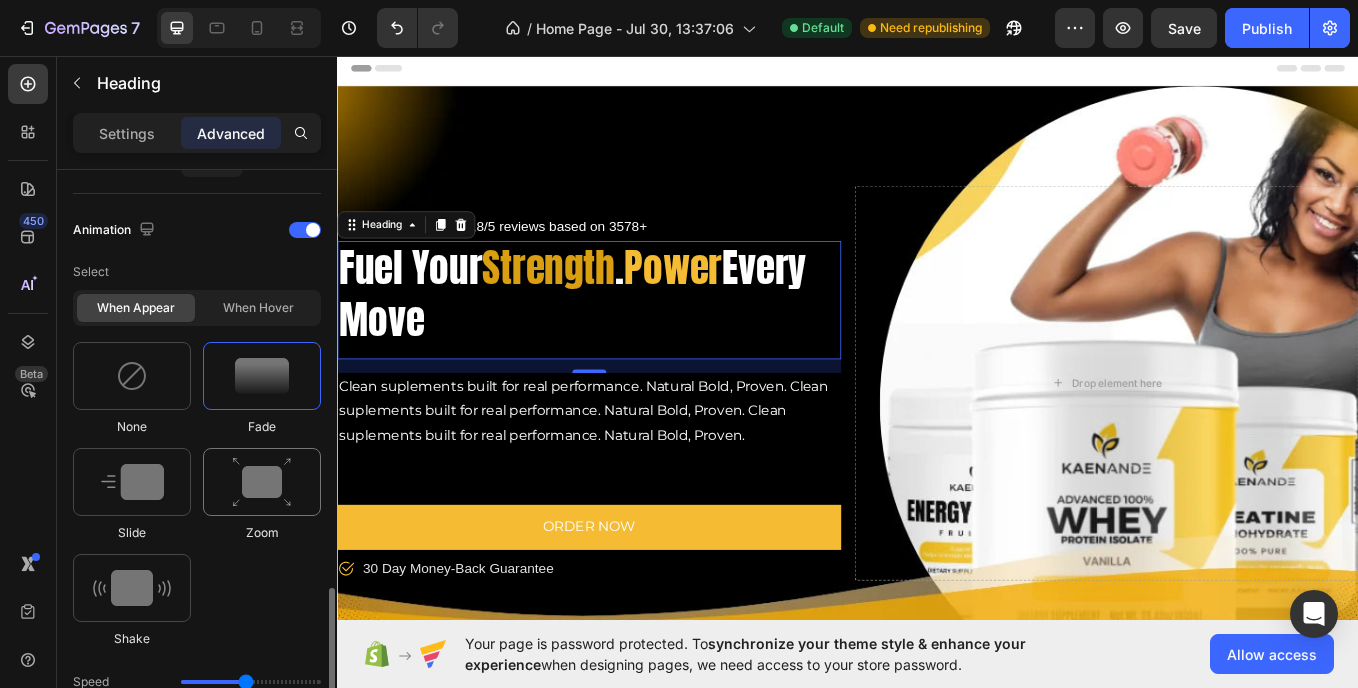 scroll, scrollTop: 984, scrollLeft: 0, axis: vertical 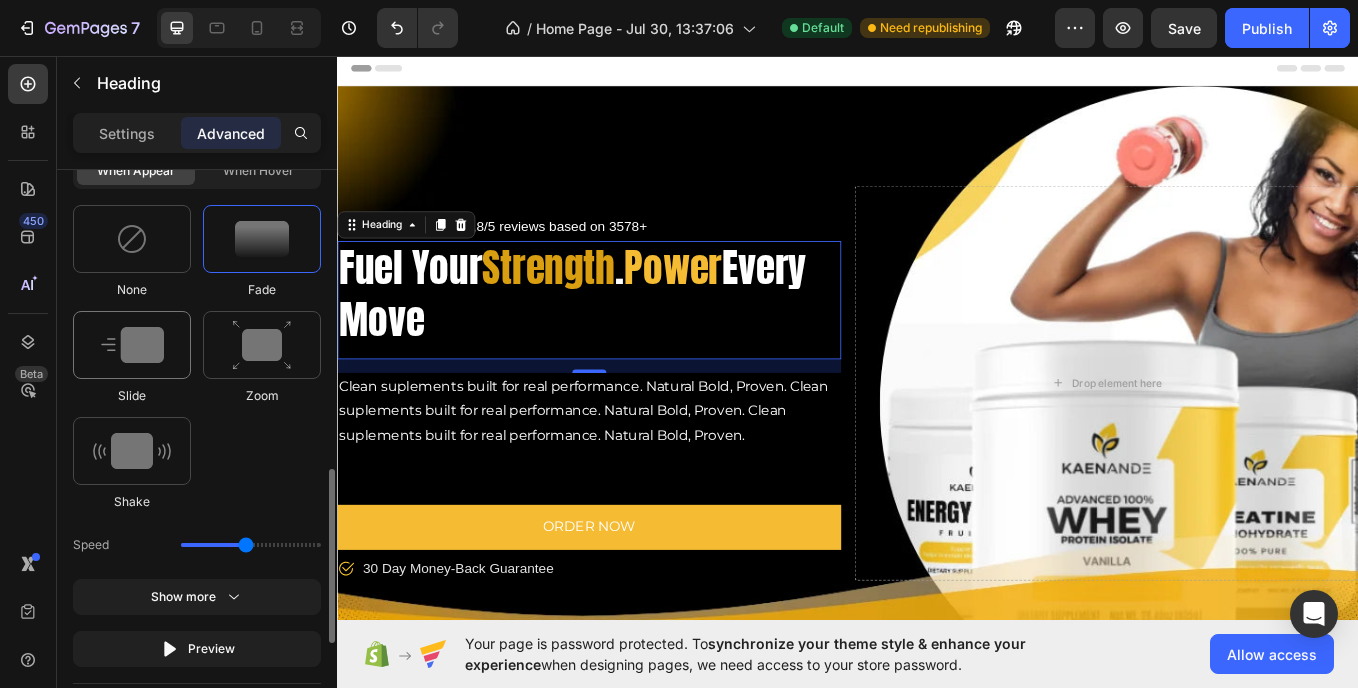 click at bounding box center (132, 345) 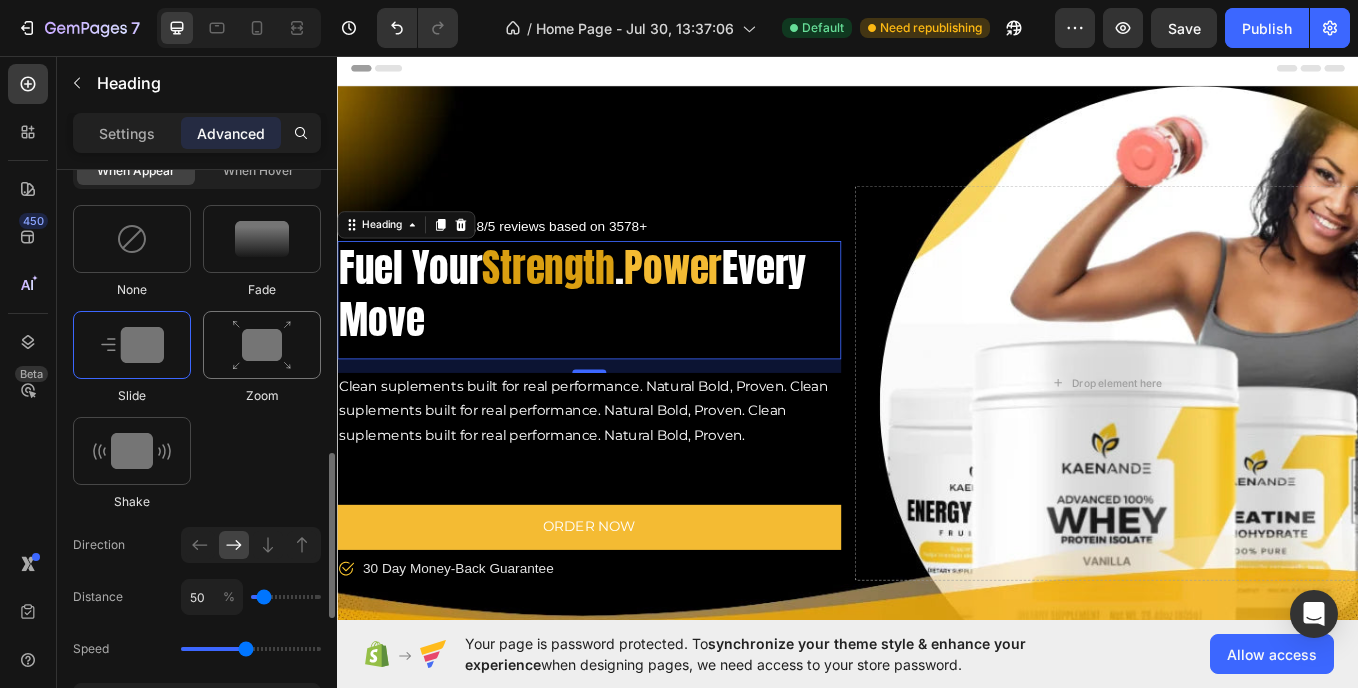 click at bounding box center [262, 345] 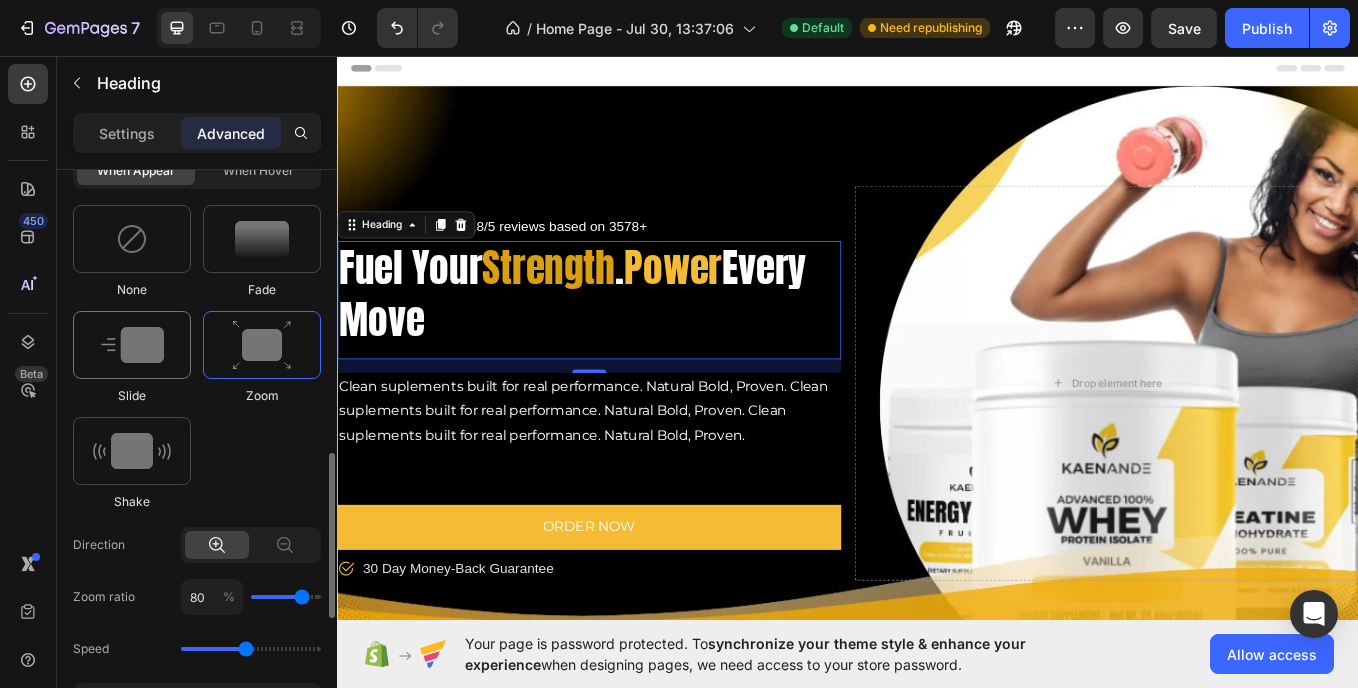 click at bounding box center [132, 345] 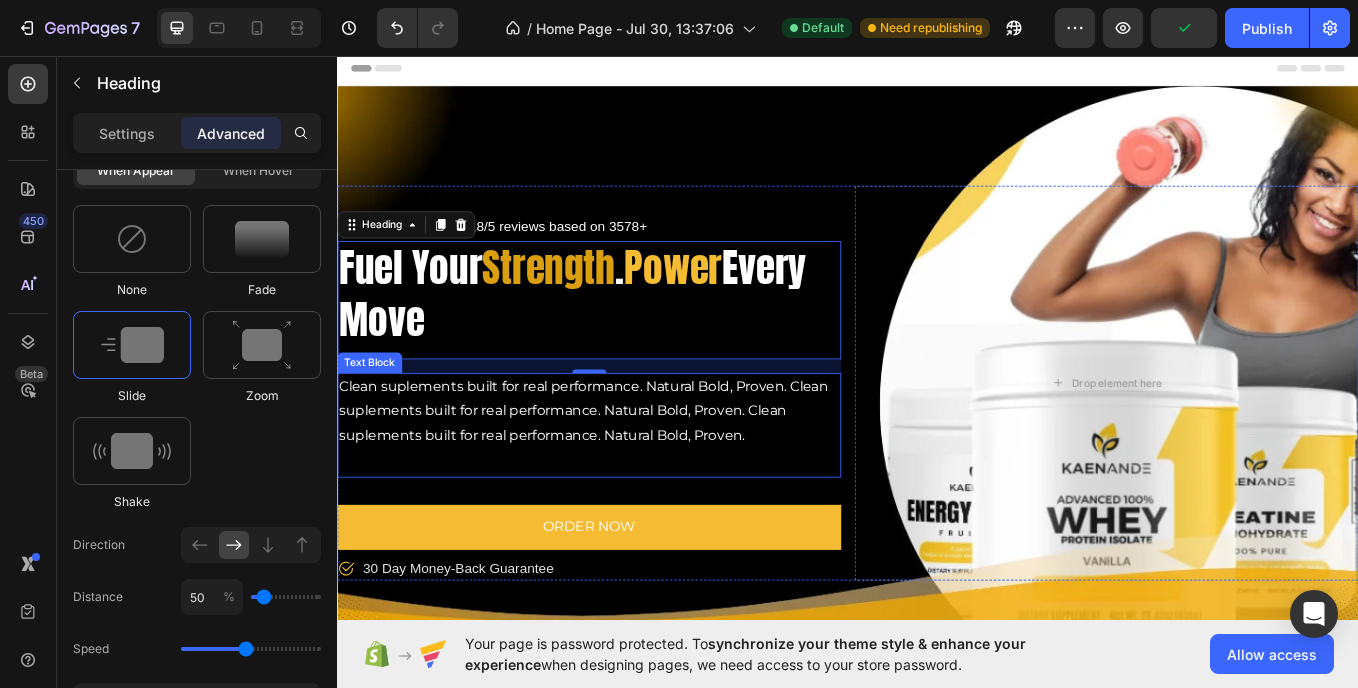click on "Clean suplements built for real performance. Natural Bold, Proven. Clean suplements built for real performance. Natural Bold, Proven. Clean suplements built for real performance. Natural Bold, Proven." at bounding box center (633, 473) 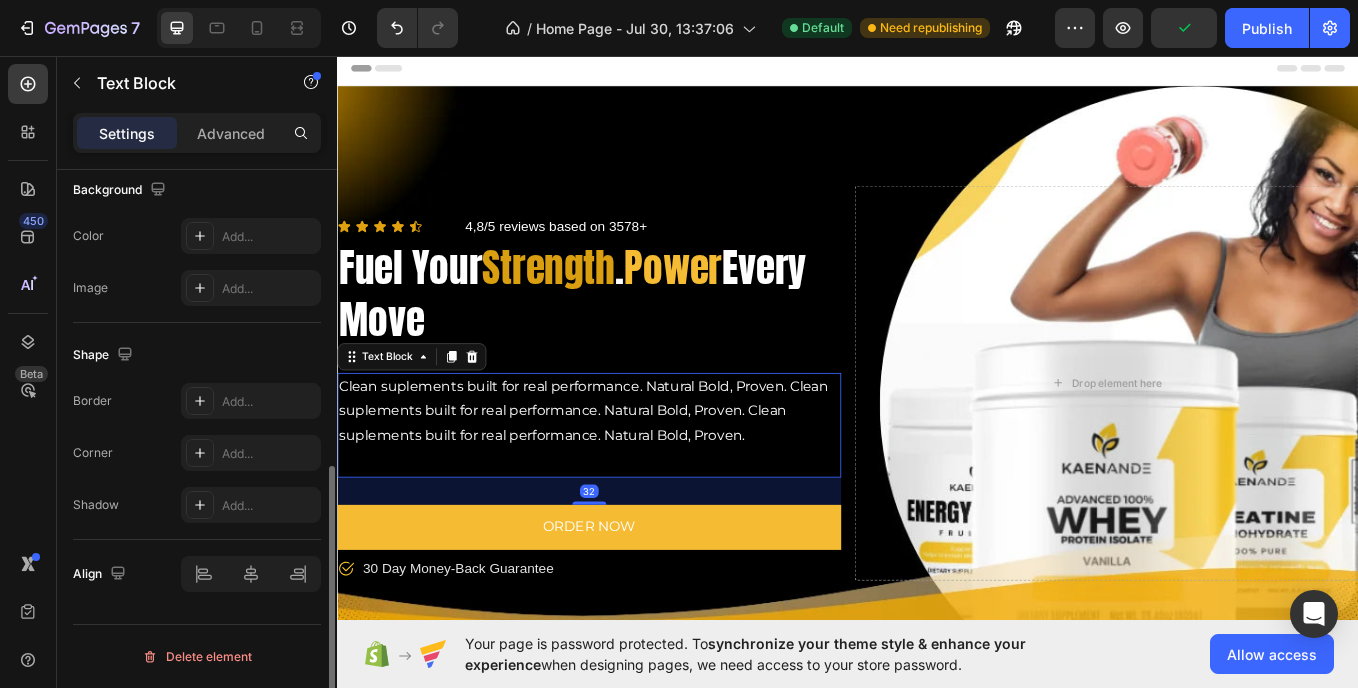 scroll, scrollTop: 0, scrollLeft: 0, axis: both 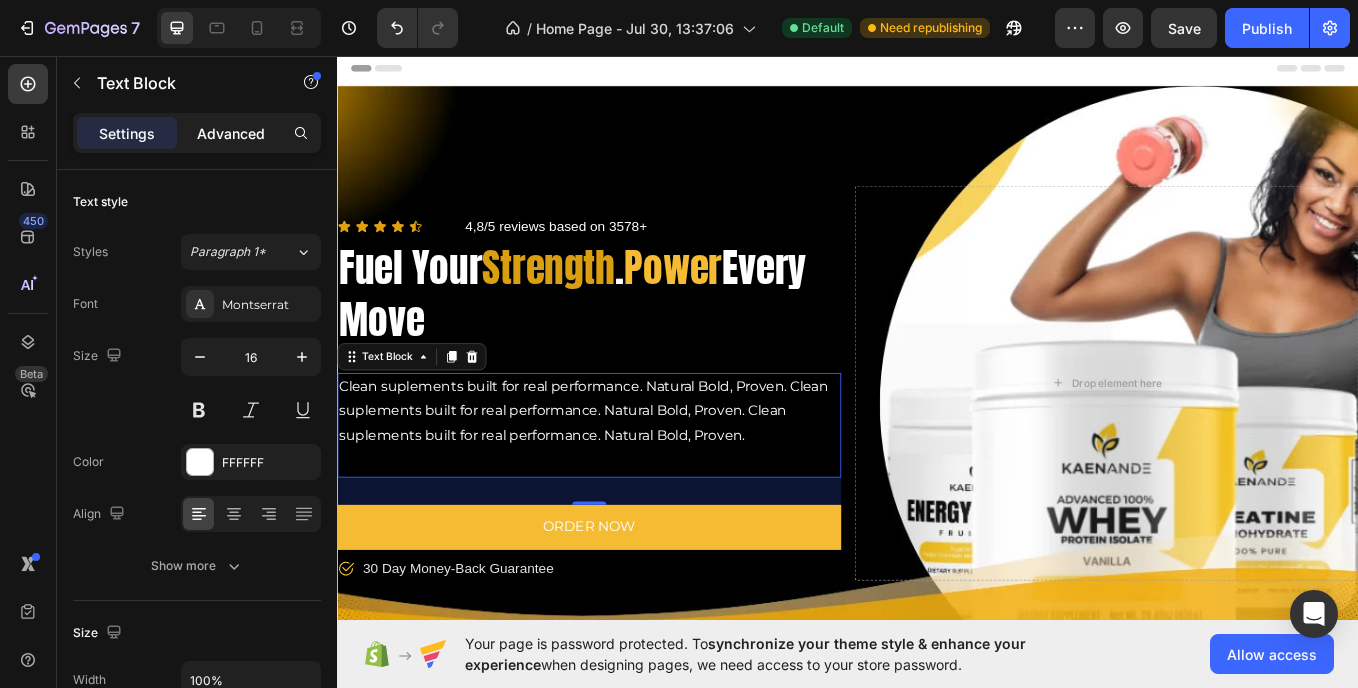 click on "Advanced" at bounding box center (231, 133) 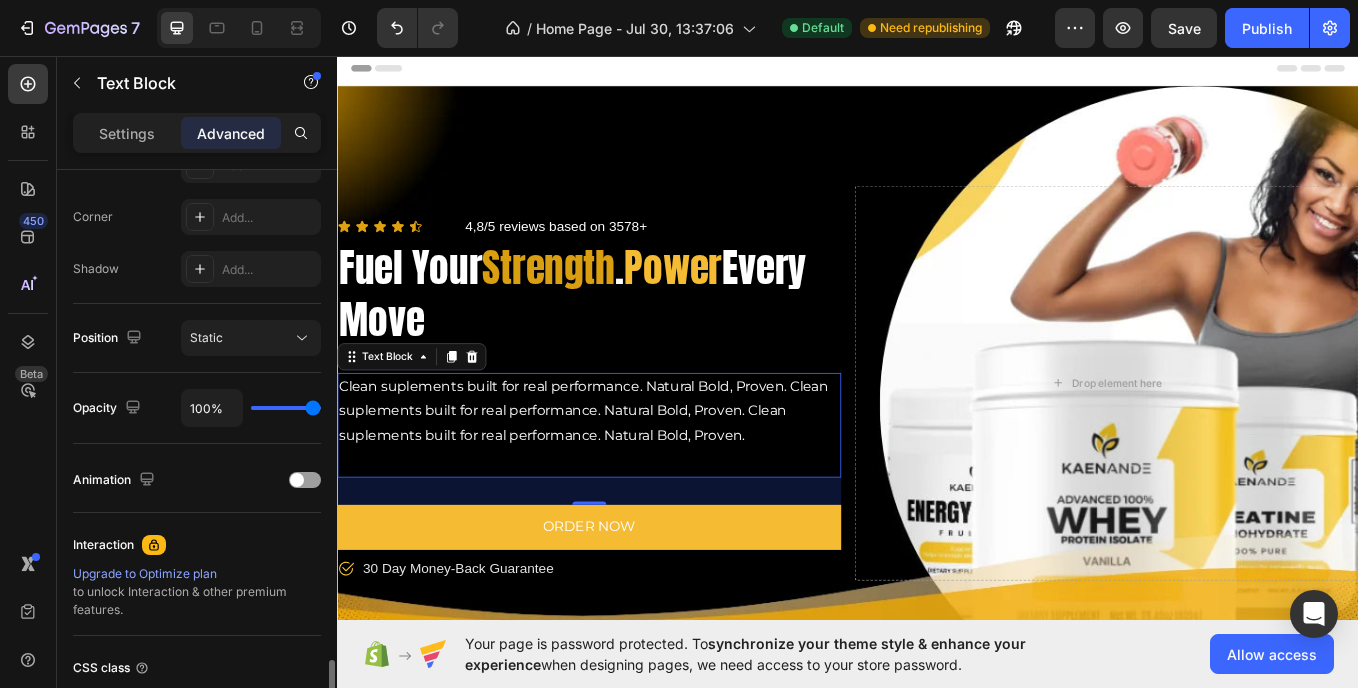 scroll, scrollTop: 759, scrollLeft: 0, axis: vertical 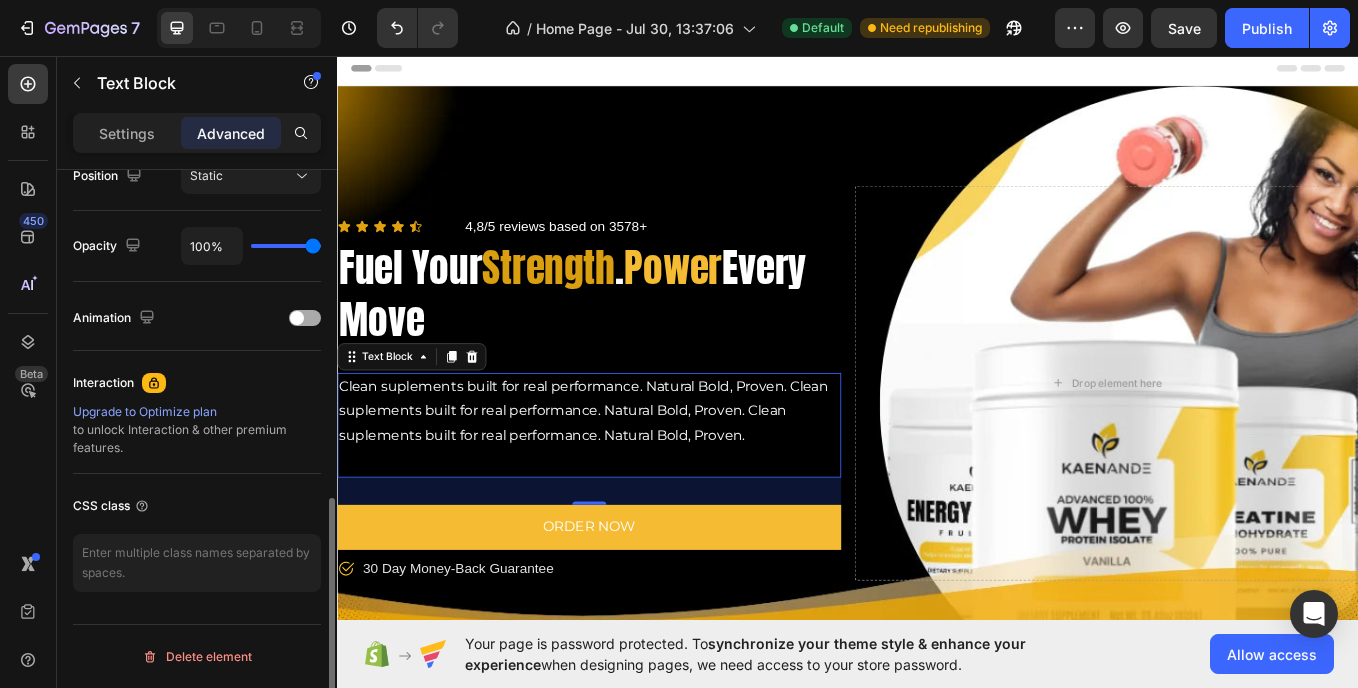 click at bounding box center [297, 318] 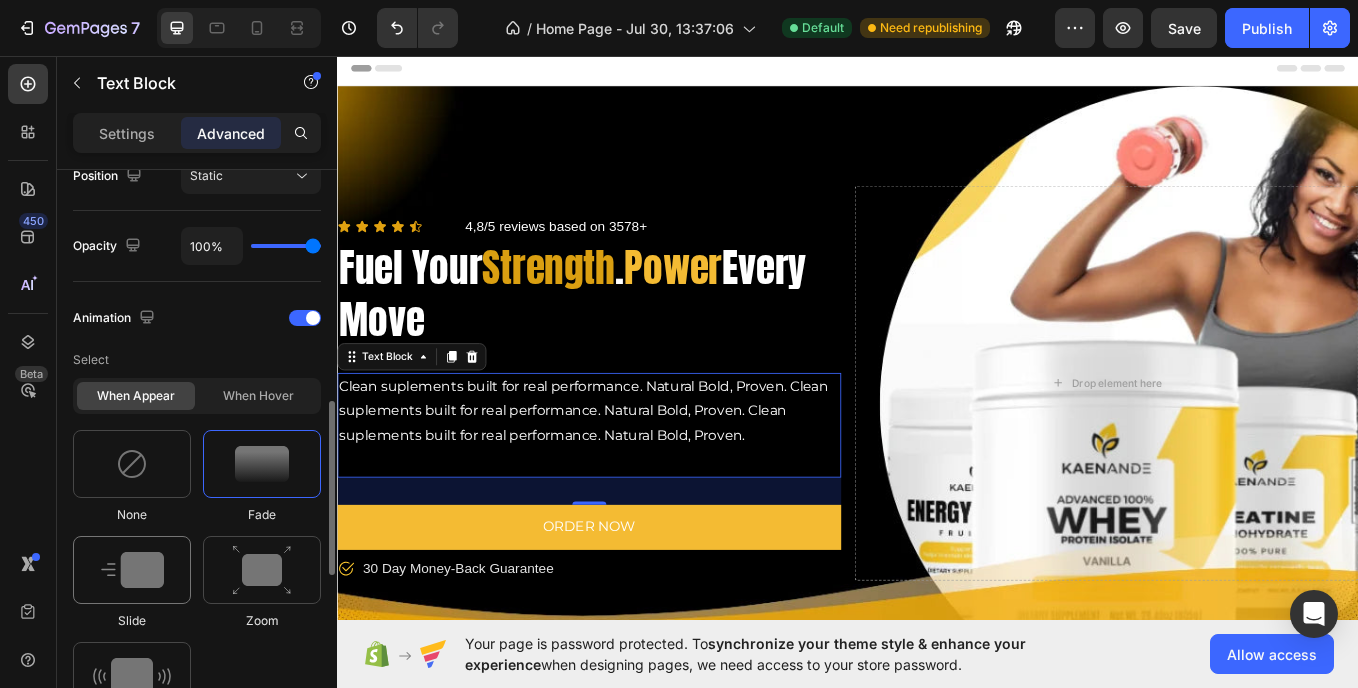click at bounding box center [132, 570] 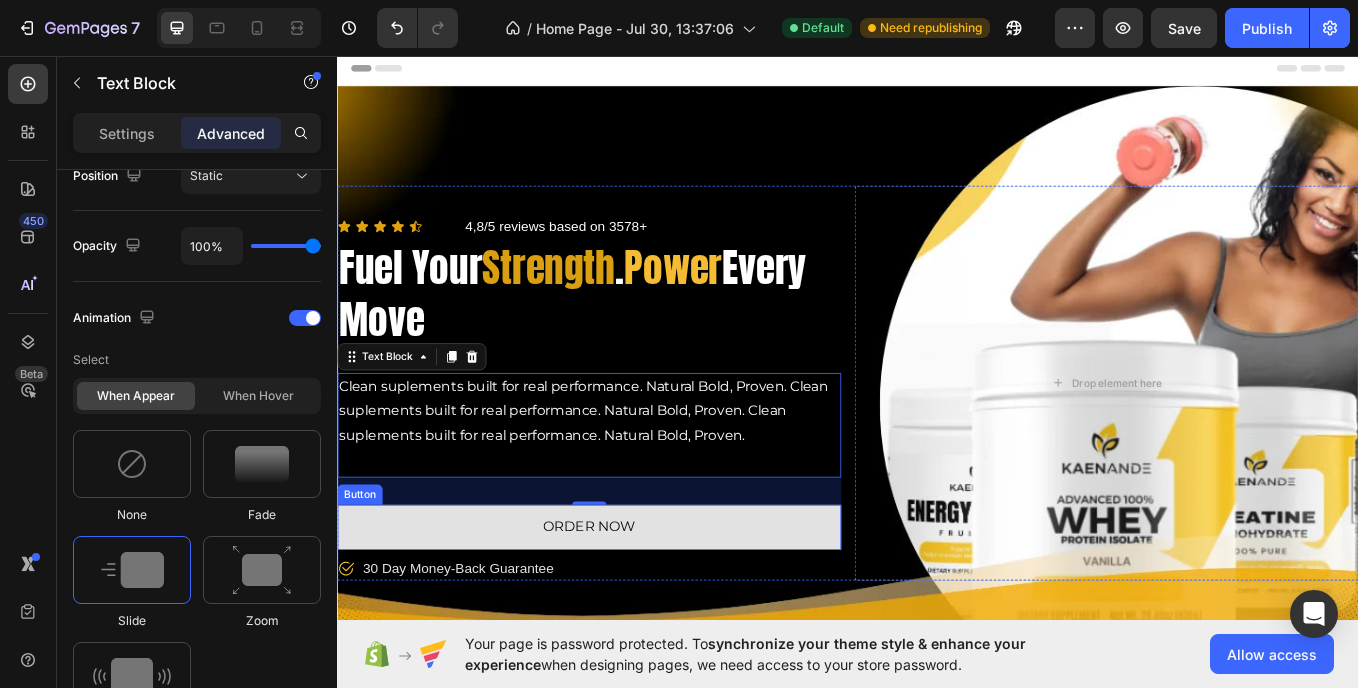 click on "ORDER NOW" at bounding box center [633, 609] 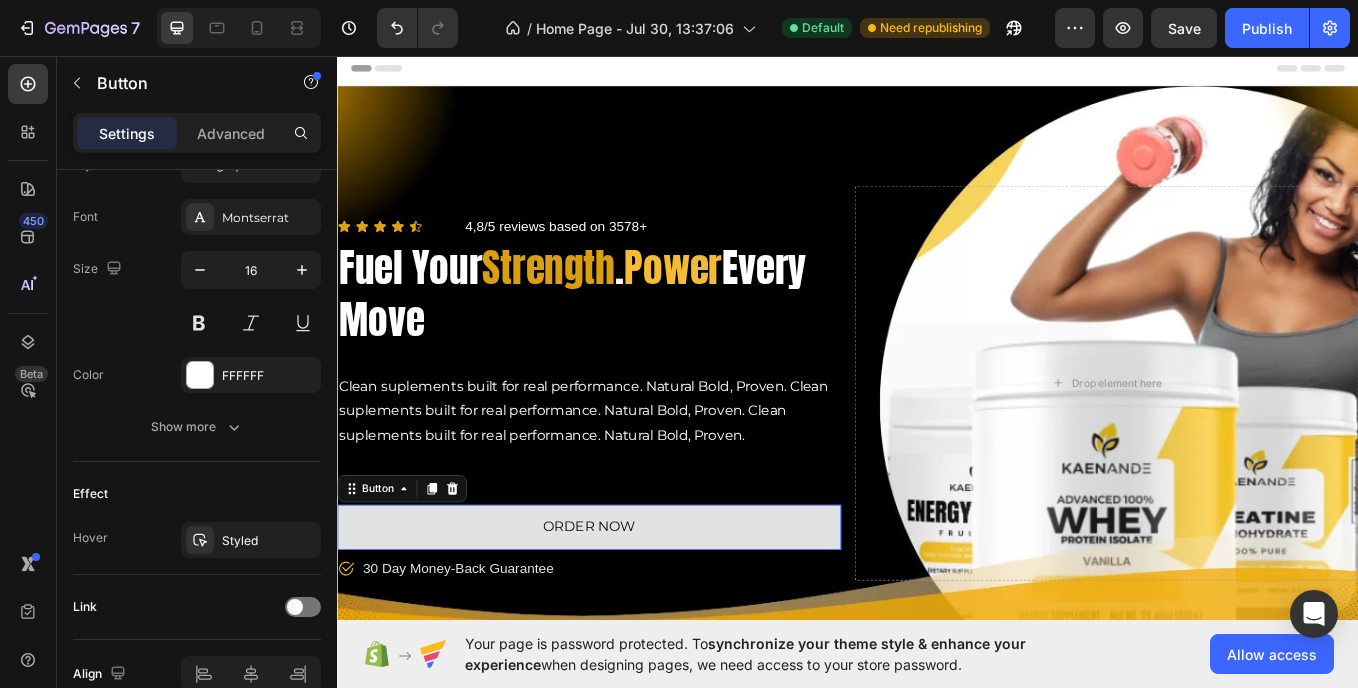 scroll, scrollTop: 0, scrollLeft: 0, axis: both 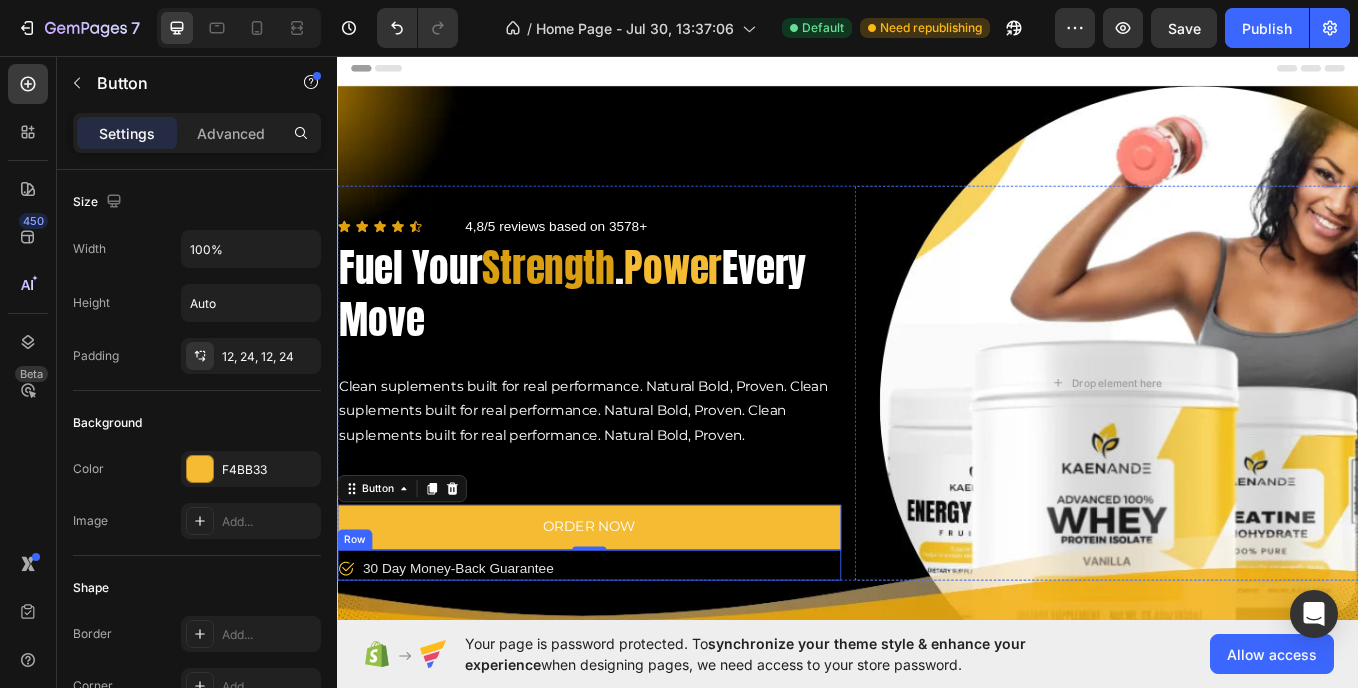 click on "Icon 30 Day Money-Back Guarantee Text block Row" at bounding box center [633, 654] 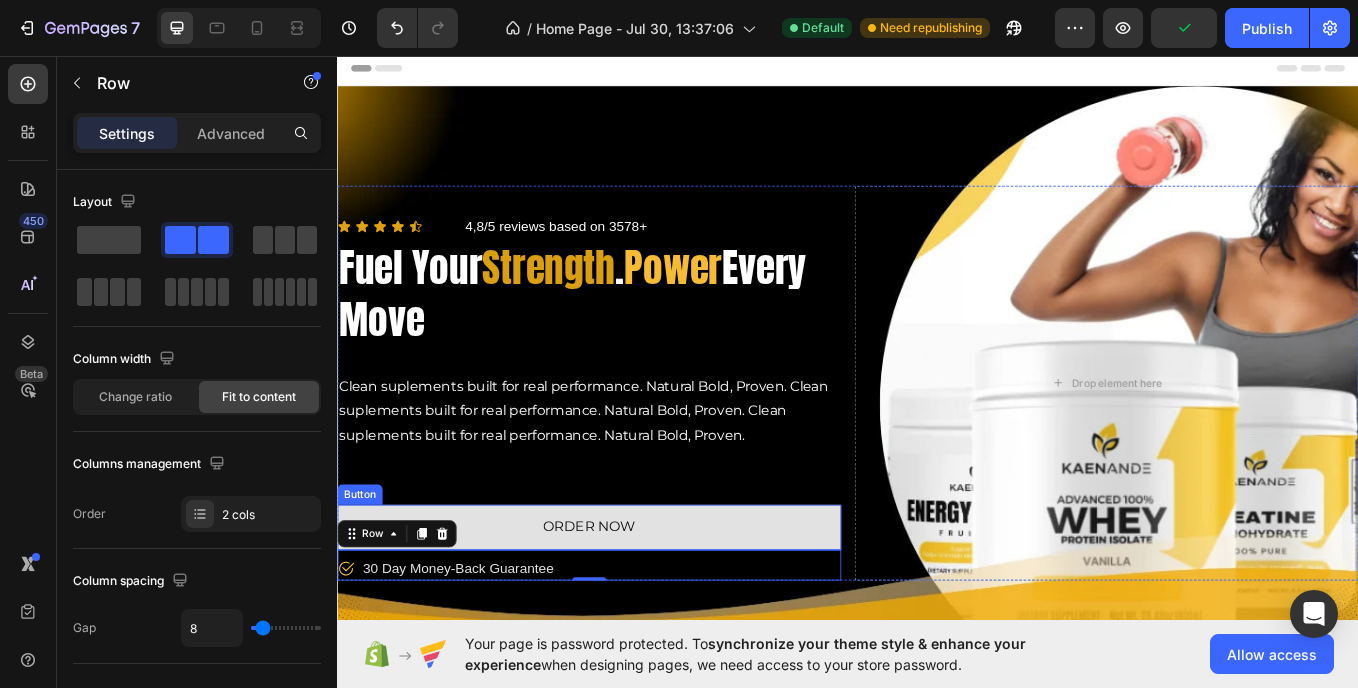 click on "ORDER NOW" at bounding box center (633, 609) 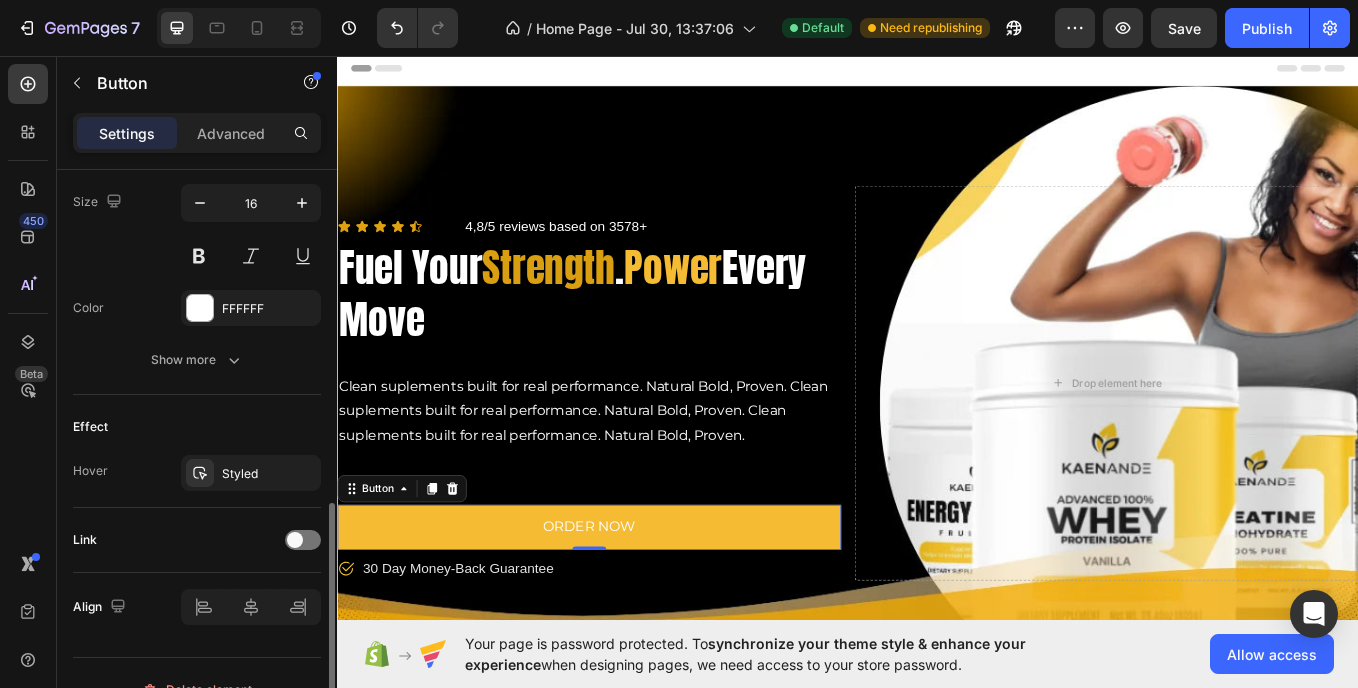 scroll, scrollTop: 859, scrollLeft: 0, axis: vertical 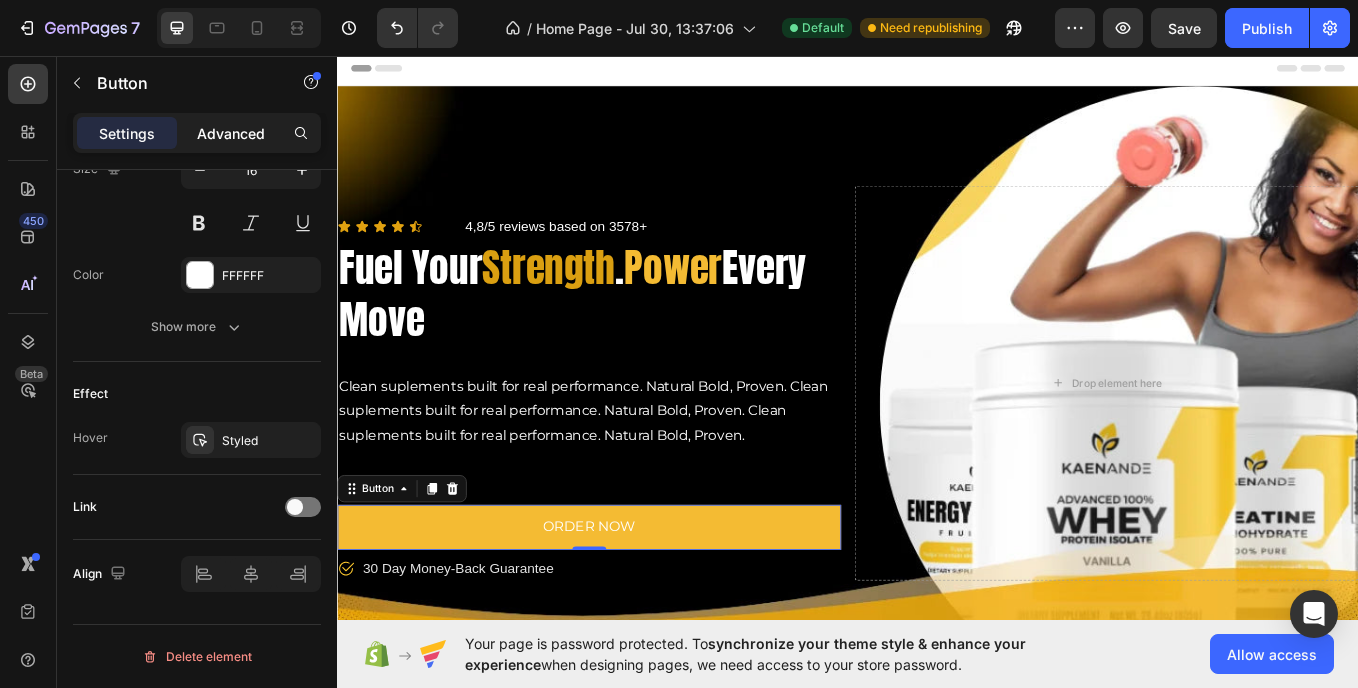 click on "Advanced" at bounding box center (231, 133) 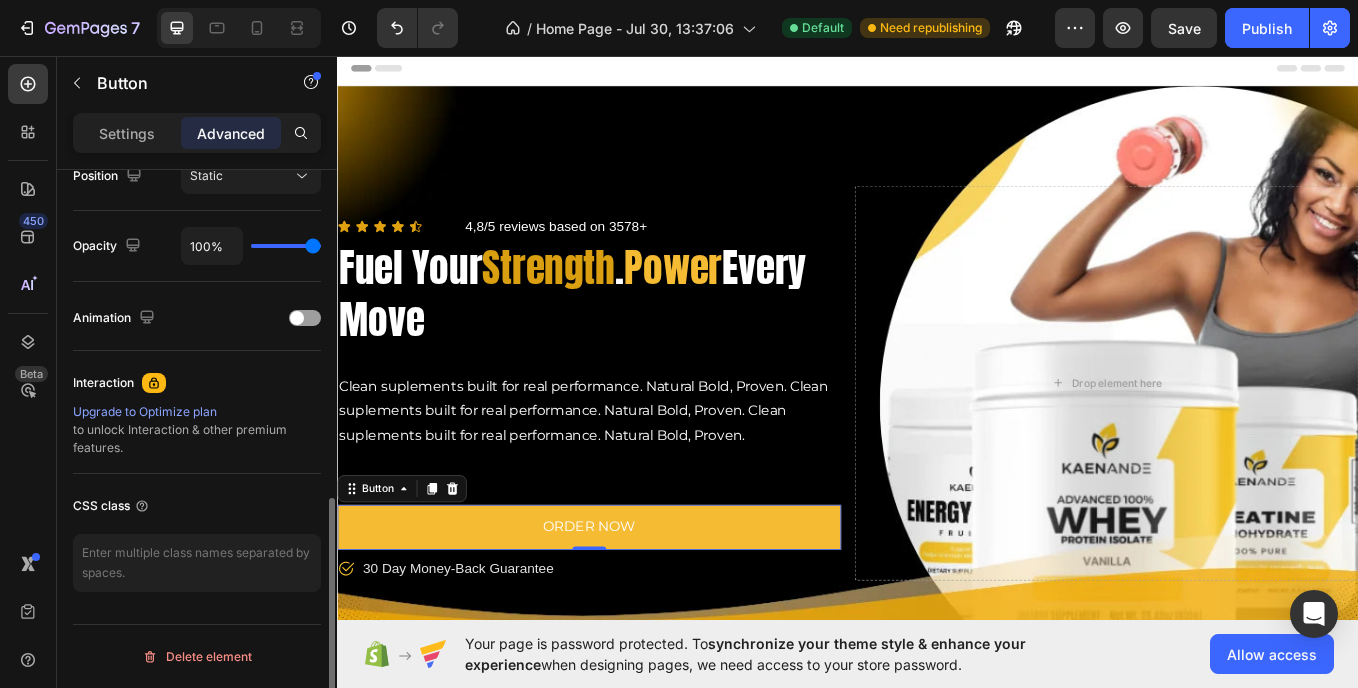 scroll, scrollTop: 759, scrollLeft: 0, axis: vertical 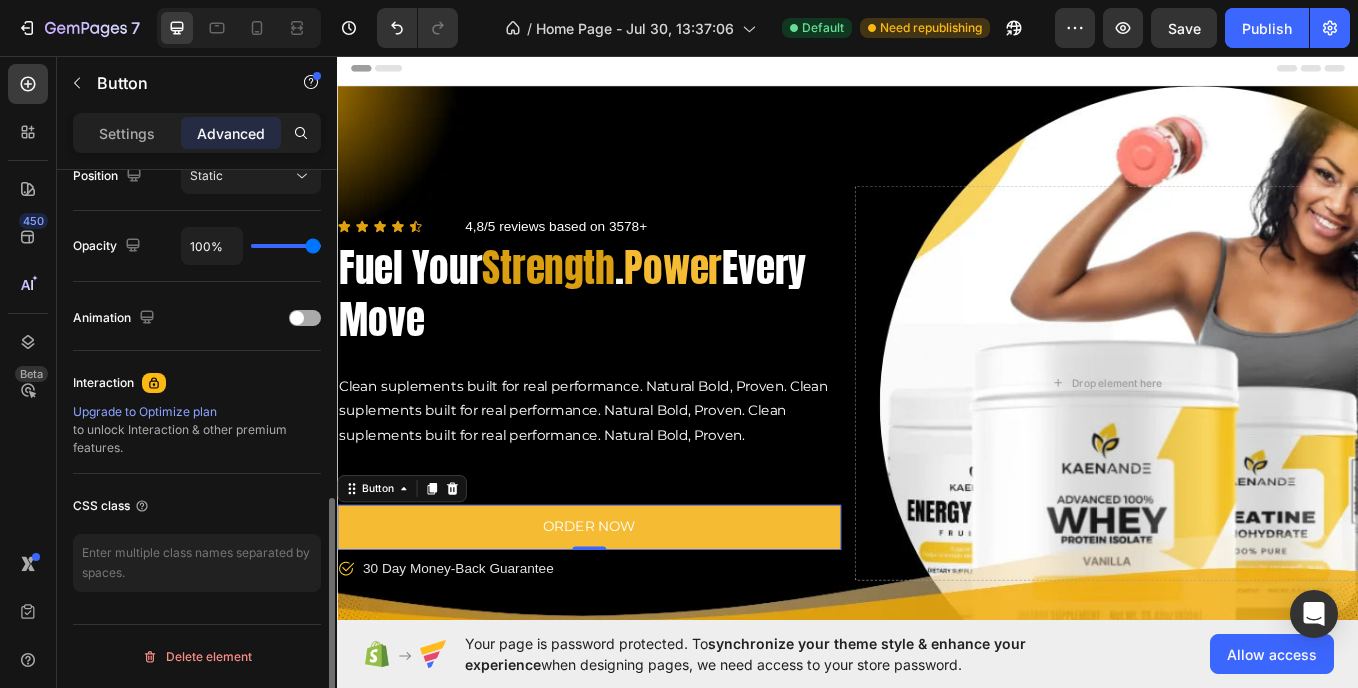 click at bounding box center [297, 318] 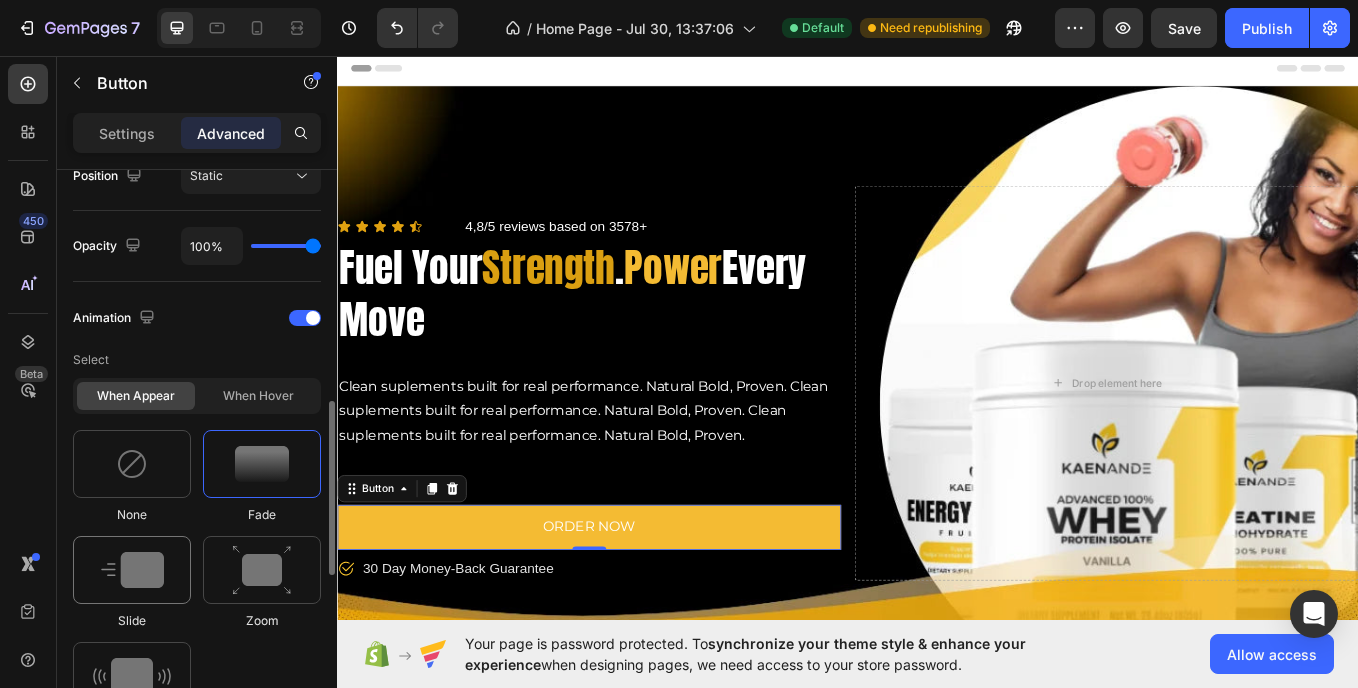 click at bounding box center [132, 570] 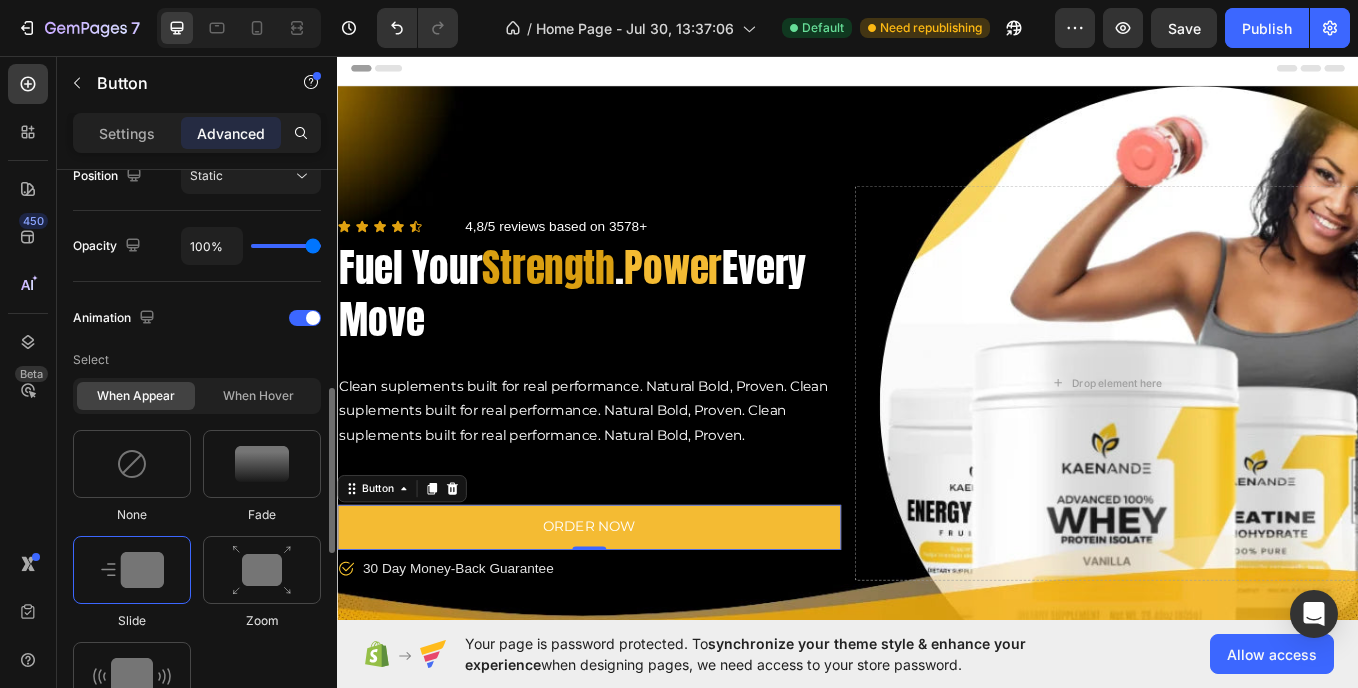 click at bounding box center [132, 570] 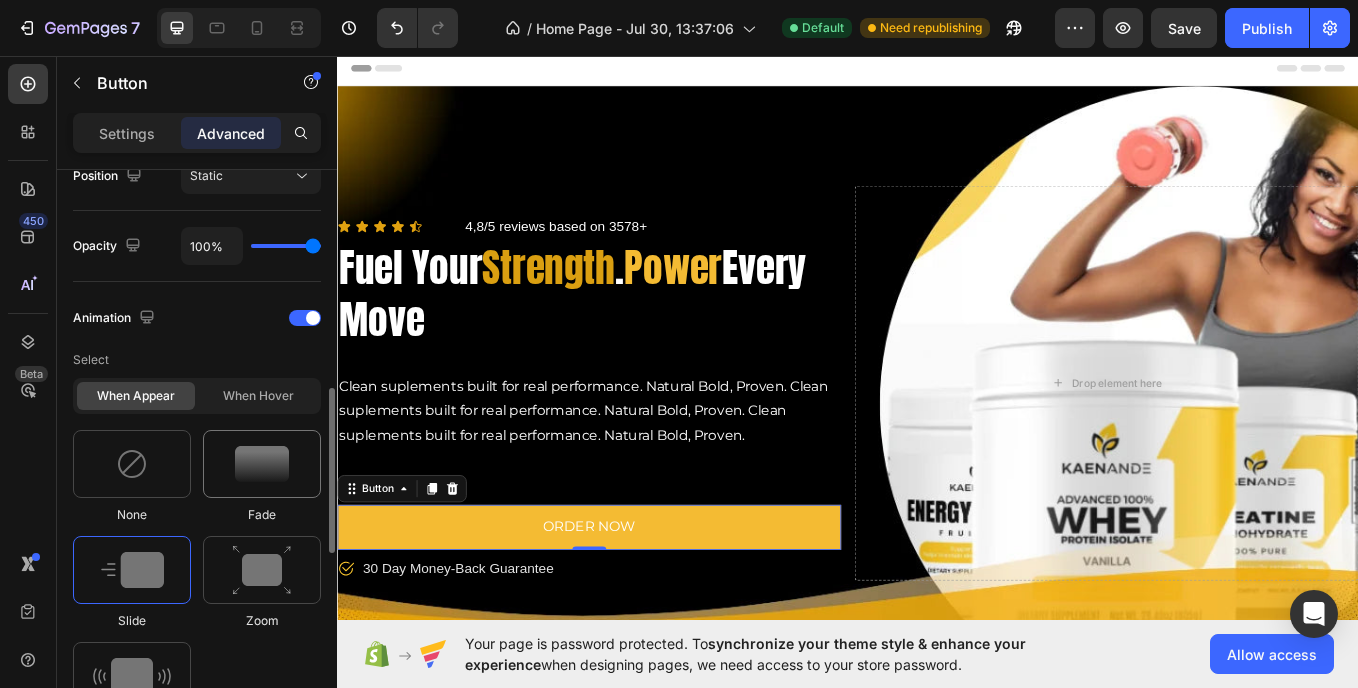 click at bounding box center [262, 464] 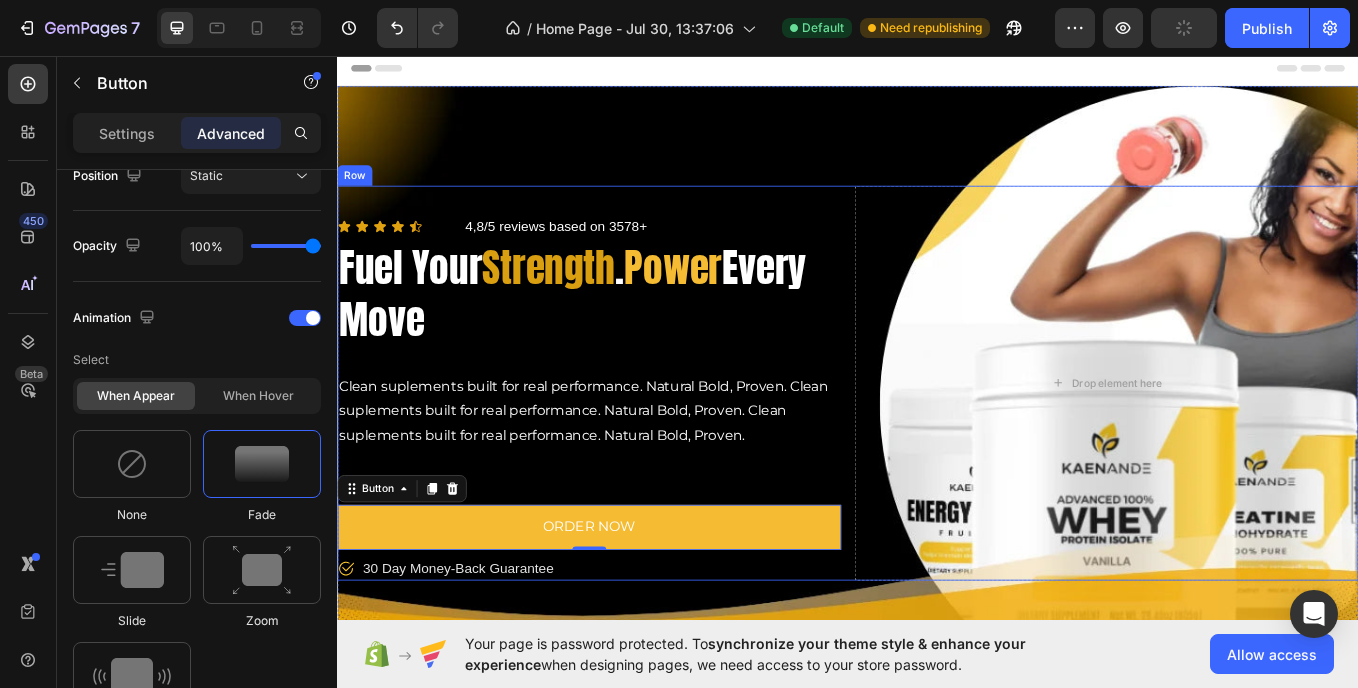 scroll, scrollTop: 490, scrollLeft: 0, axis: vertical 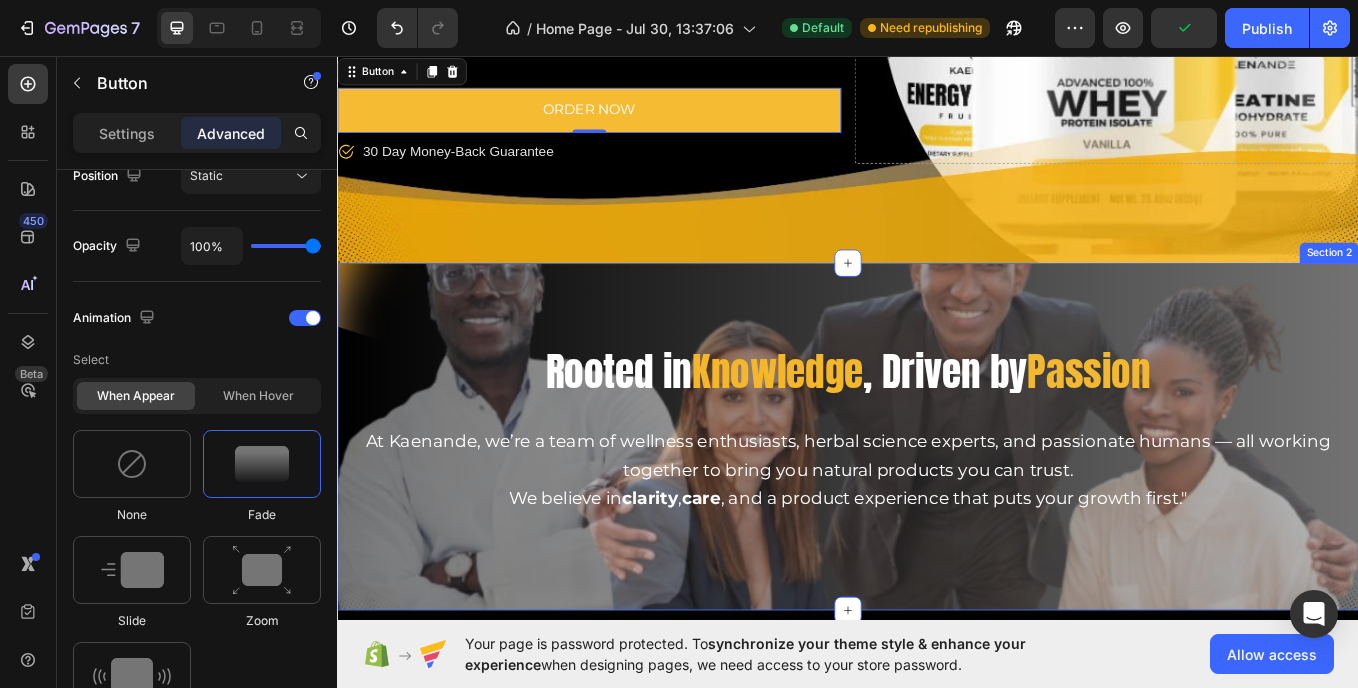 click on "Rooted in  Knowledge , Driven by  Passion Heading At Kaenande, we’re a team of wellness enthusiasts, herbal science experts, and passionate humans — all working together to bring you natural products you can trust. We believe in  clarity ,  care , and a product experience that puts your growth first." Text Block Row Section 2" at bounding box center (937, 503) 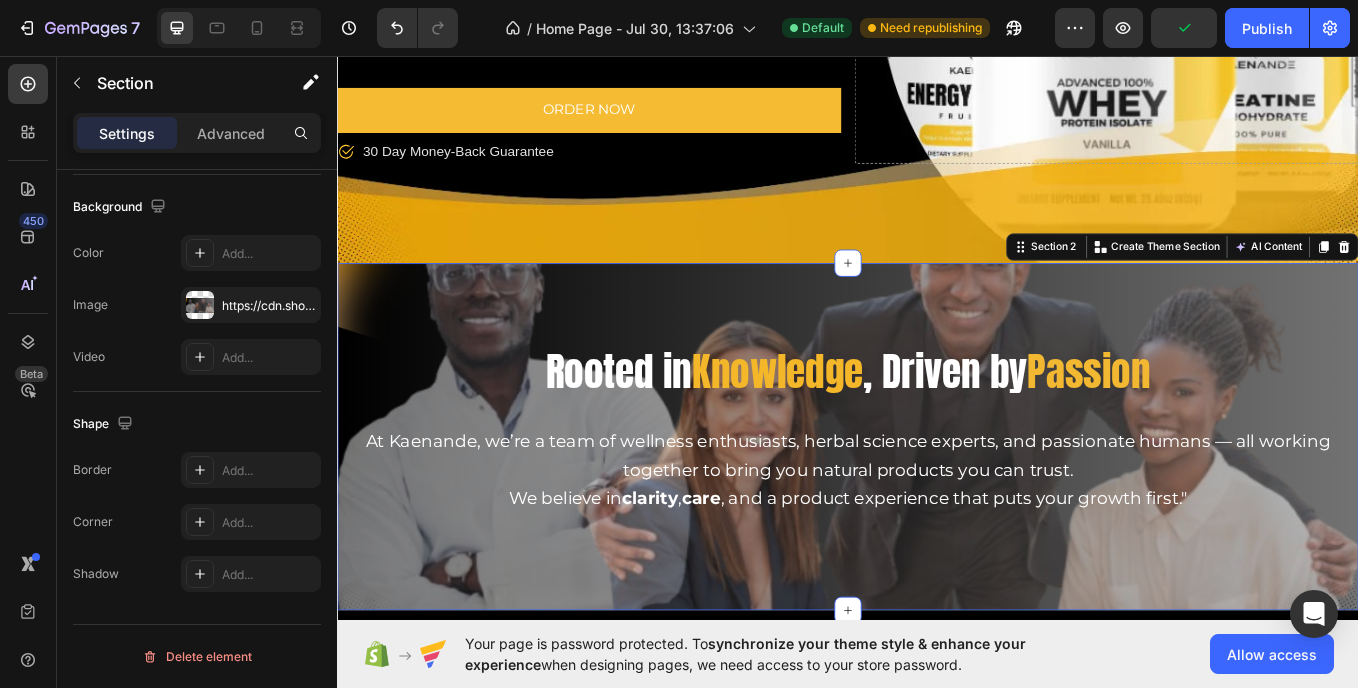 scroll, scrollTop: 0, scrollLeft: 0, axis: both 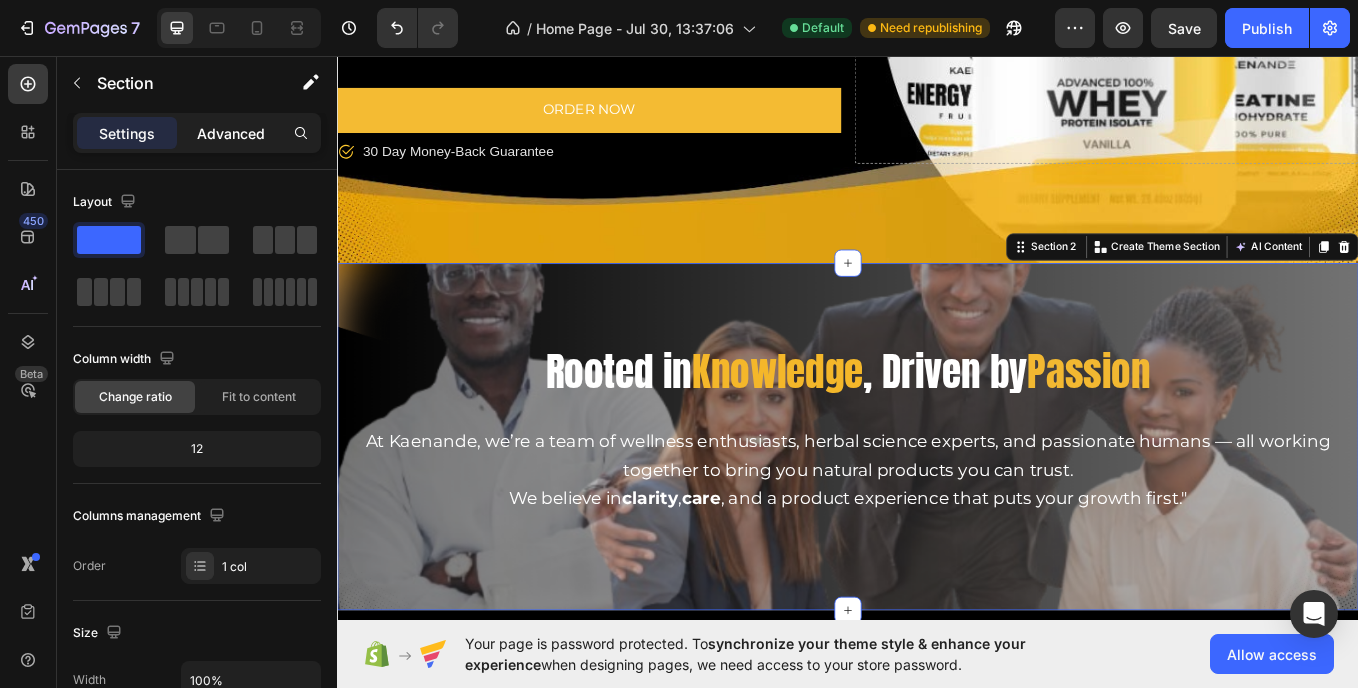 click on "Advanced" at bounding box center [231, 133] 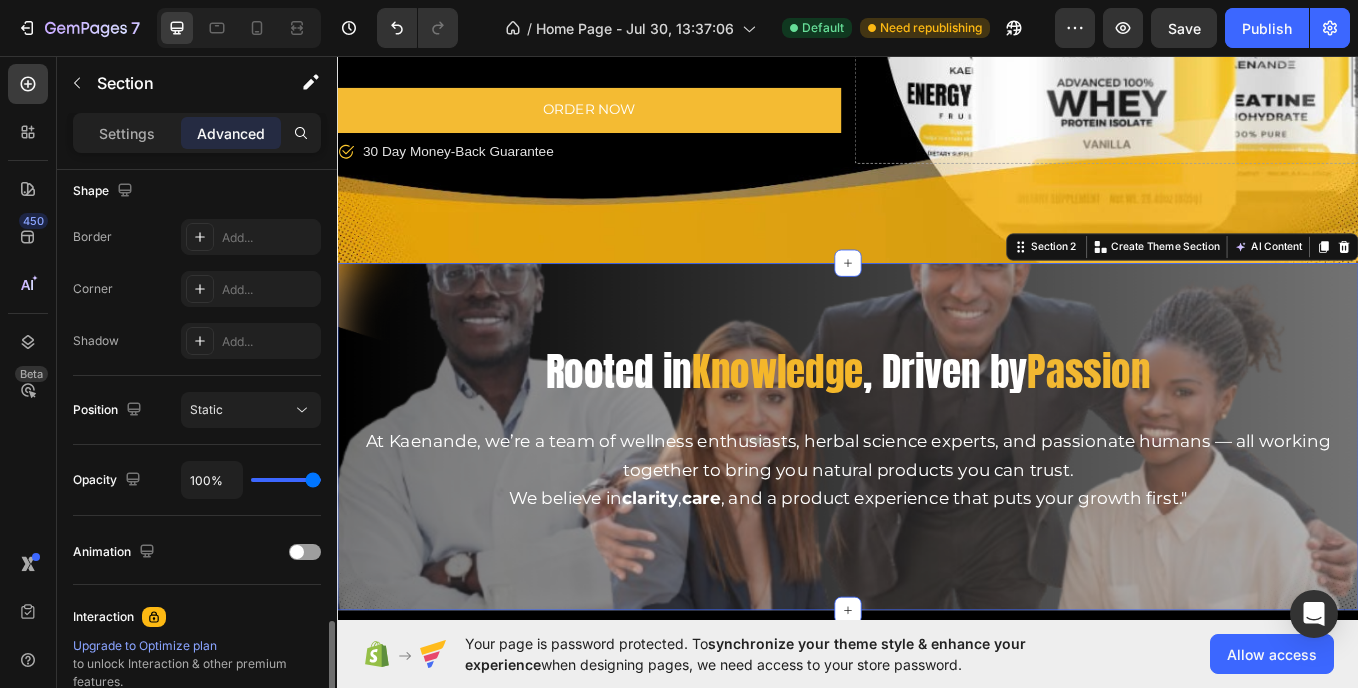scroll, scrollTop: 700, scrollLeft: 0, axis: vertical 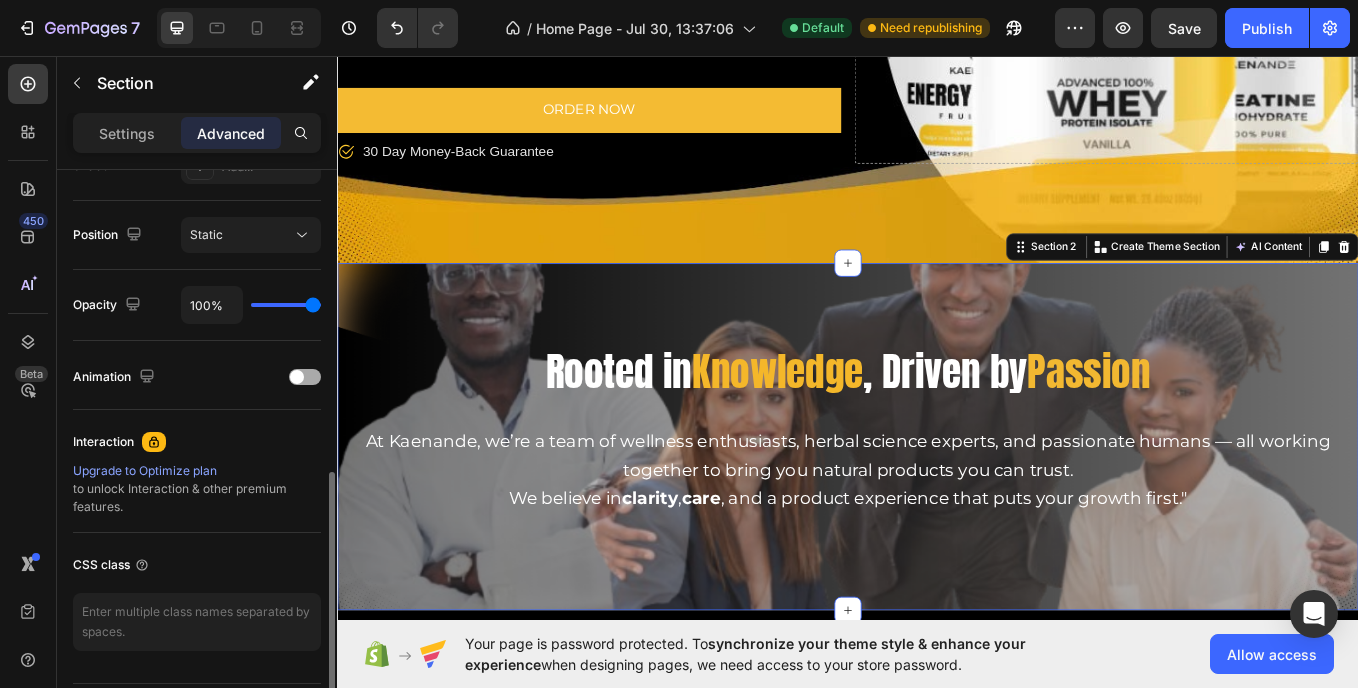 click at bounding box center [305, 377] 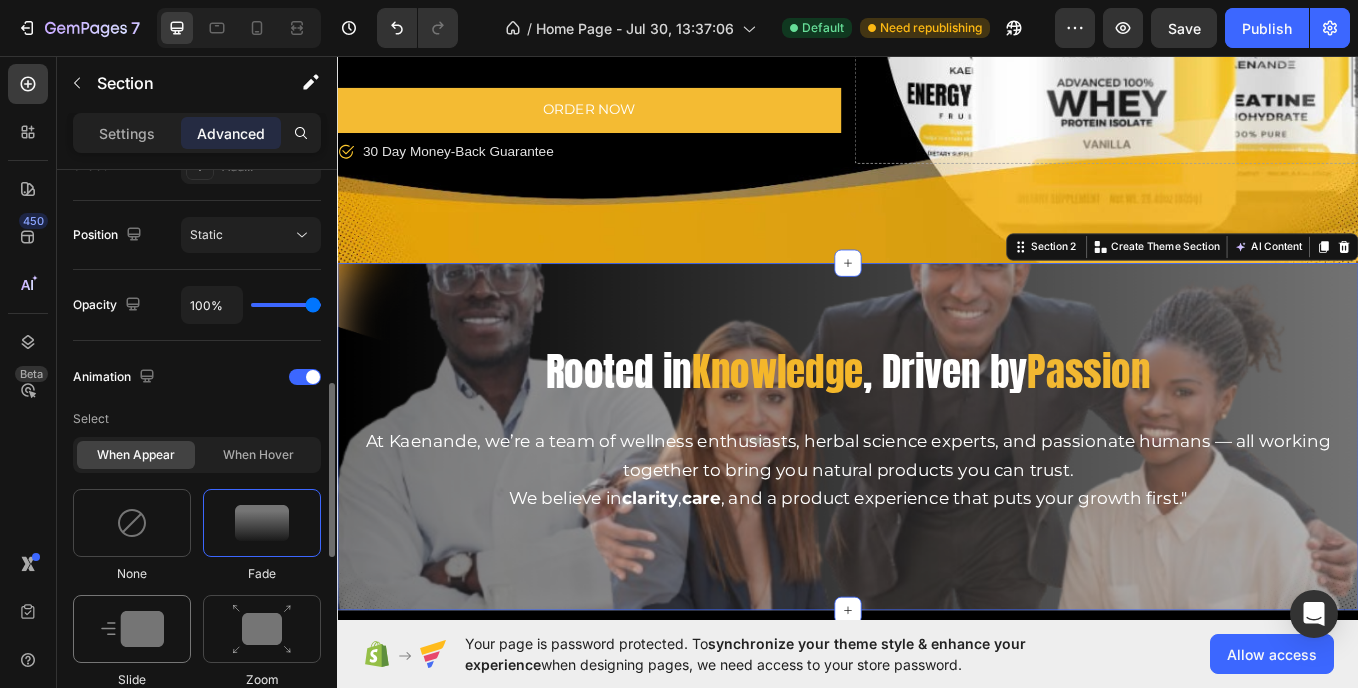 click at bounding box center (132, 629) 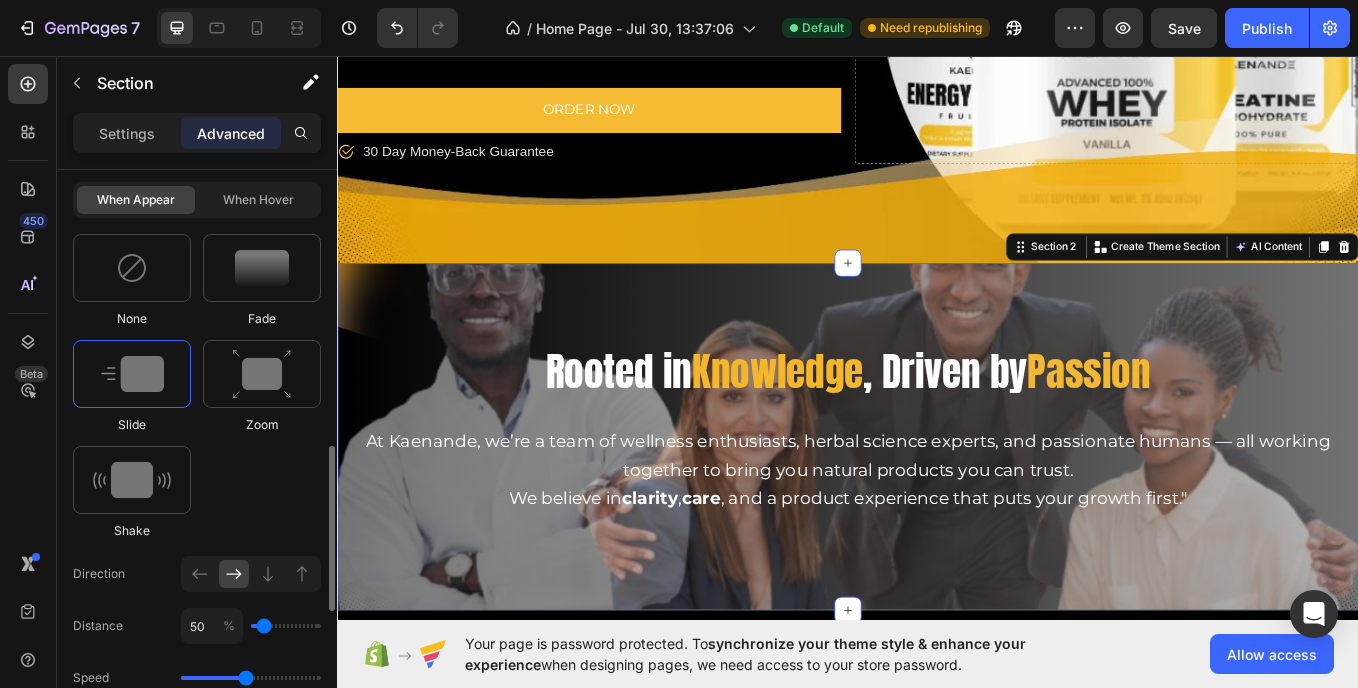 scroll, scrollTop: 956, scrollLeft: 0, axis: vertical 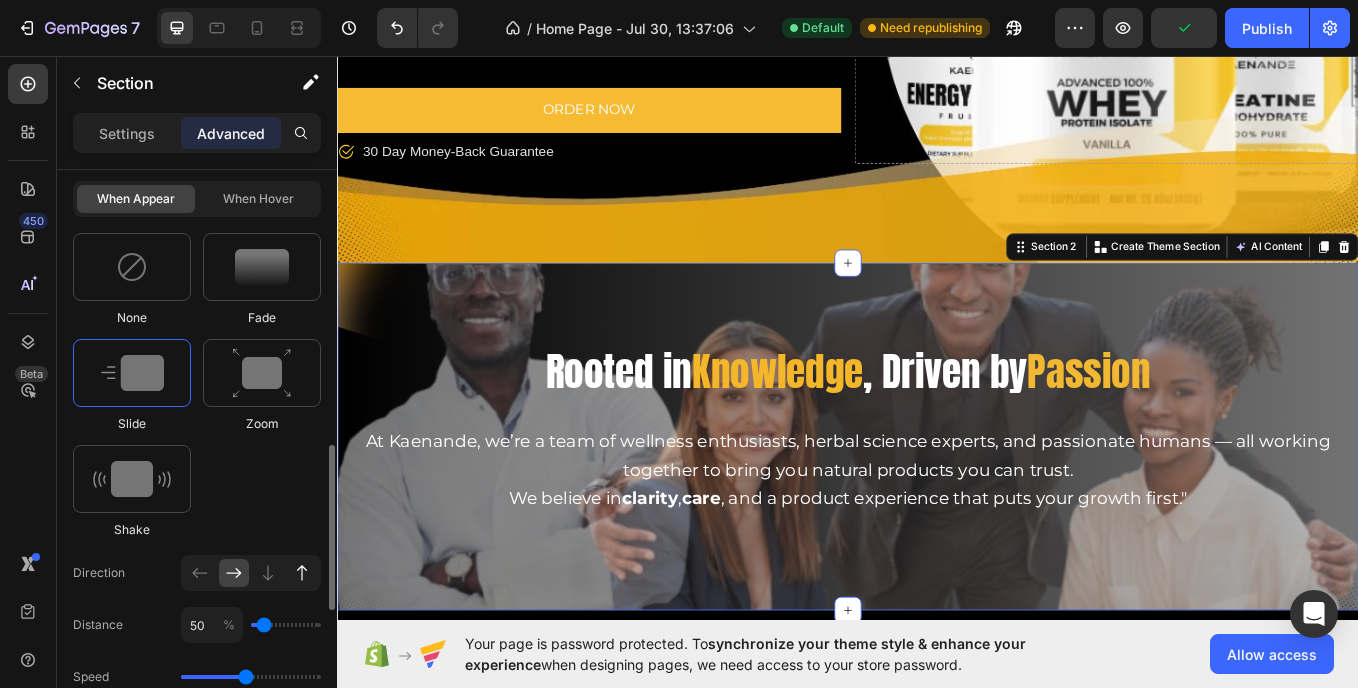 click 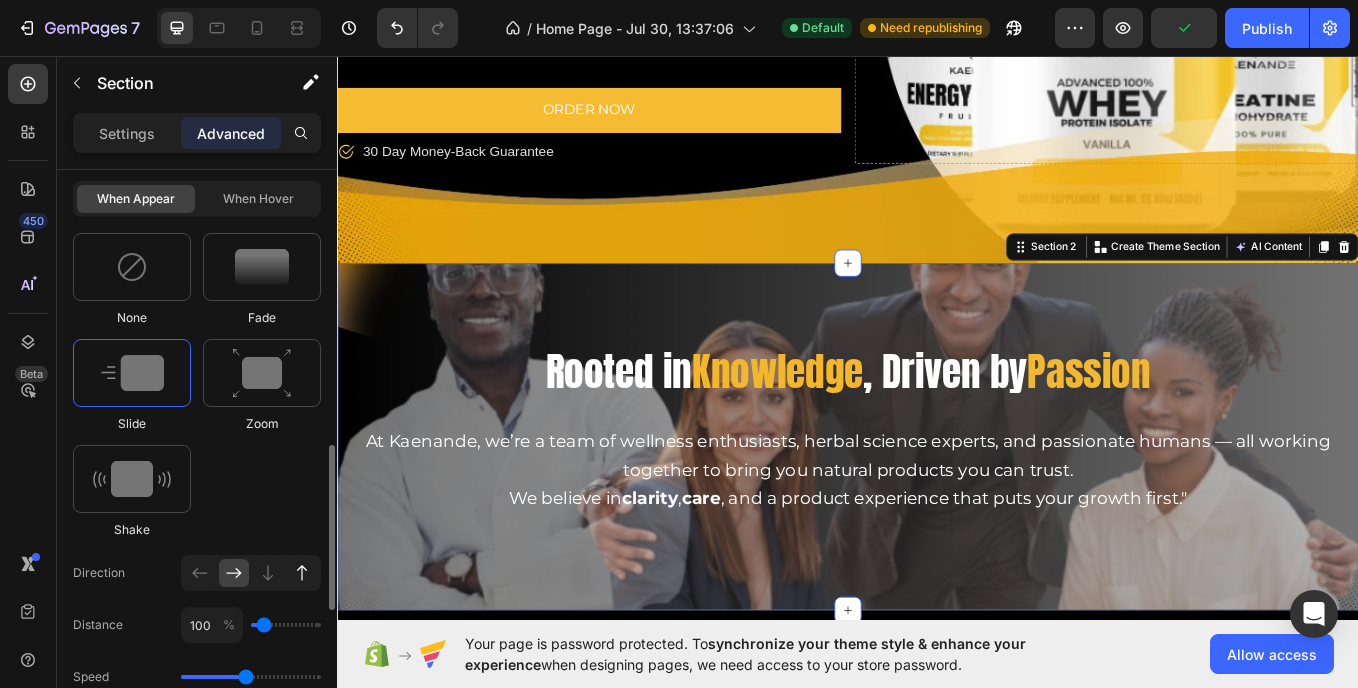 type on "100" 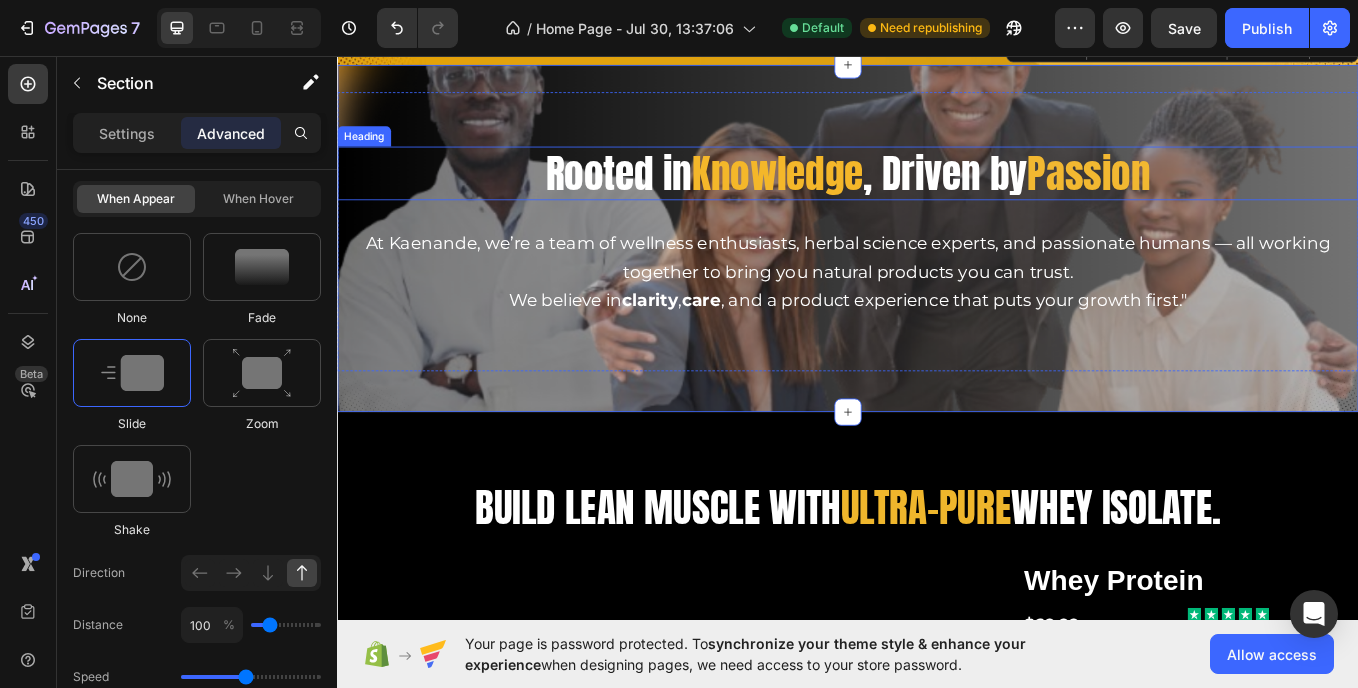 scroll, scrollTop: 993, scrollLeft: 0, axis: vertical 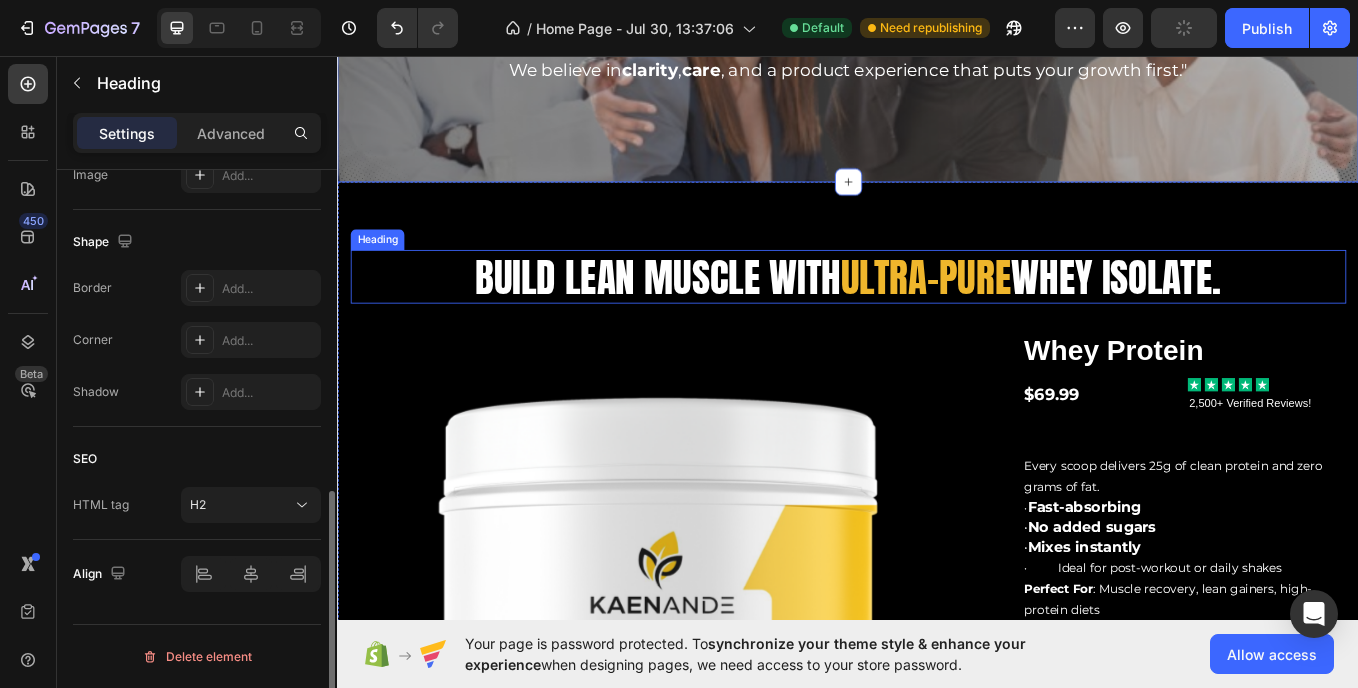 click on "Build lean muscle with  ultra-pure  whey isolate." at bounding box center (937, 316) 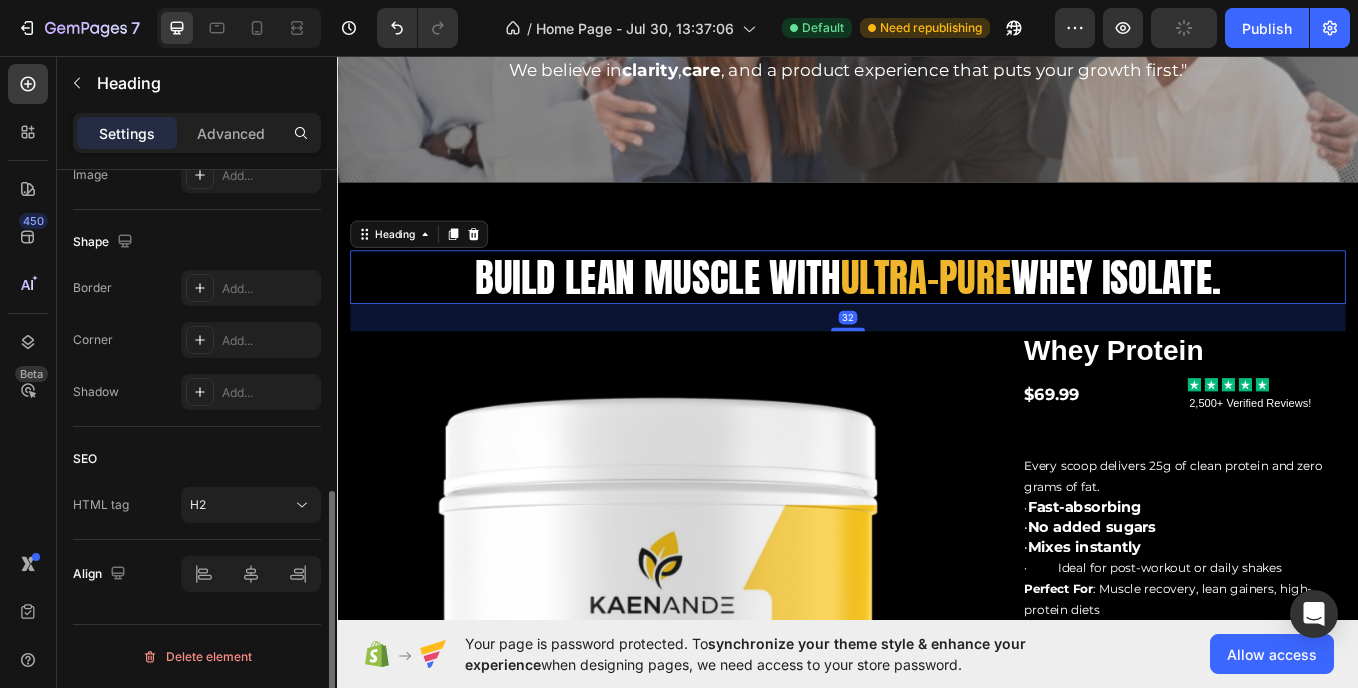 scroll, scrollTop: 0, scrollLeft: 0, axis: both 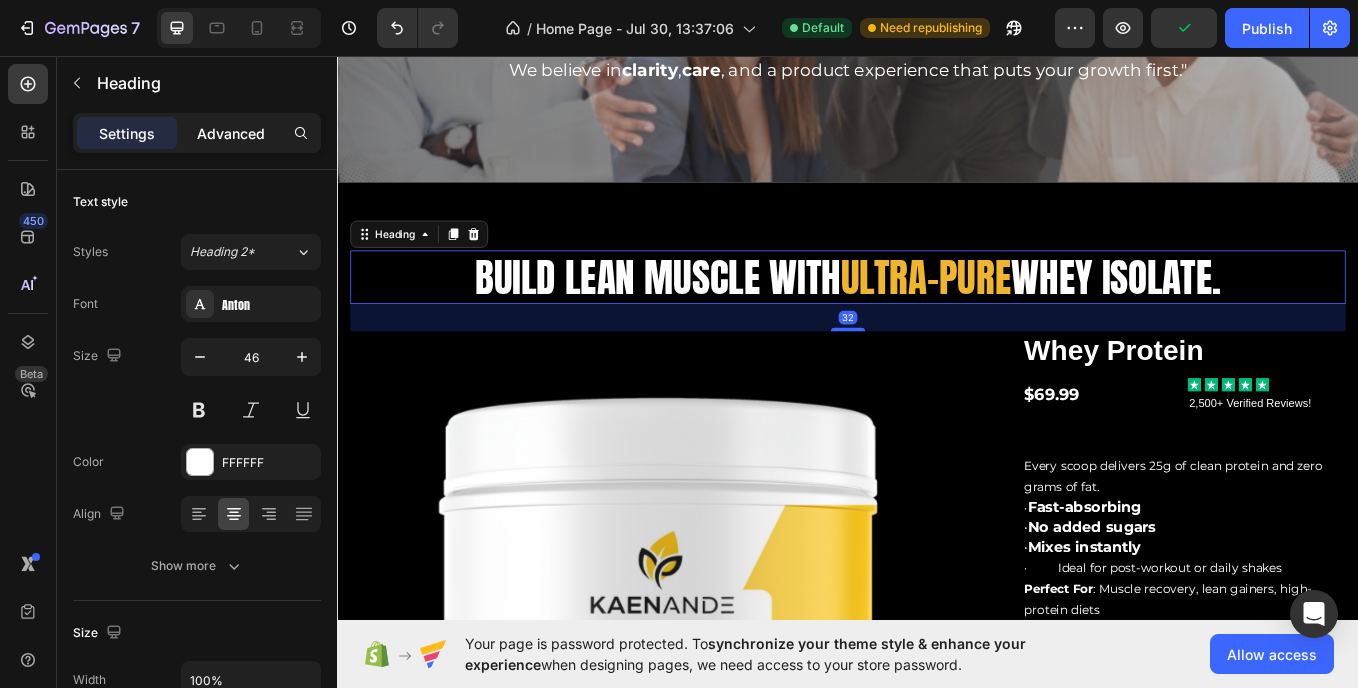 click on "Advanced" at bounding box center (231, 133) 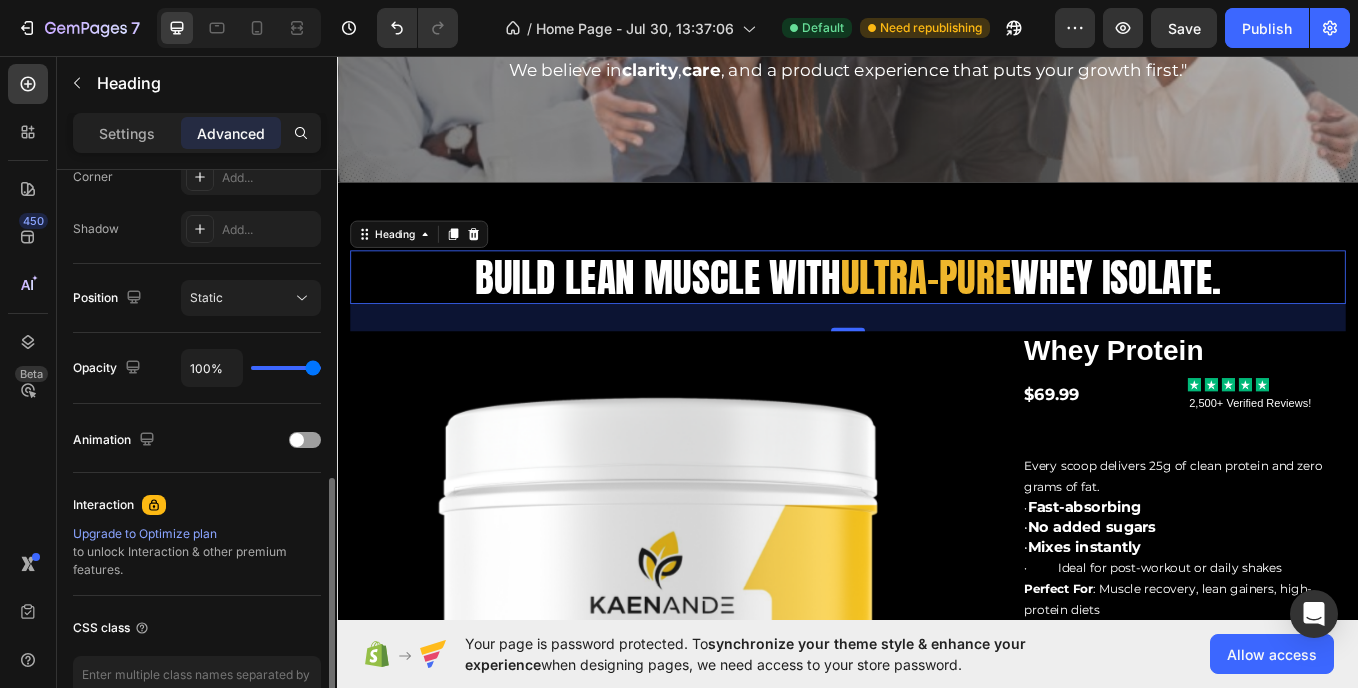 scroll, scrollTop: 664, scrollLeft: 0, axis: vertical 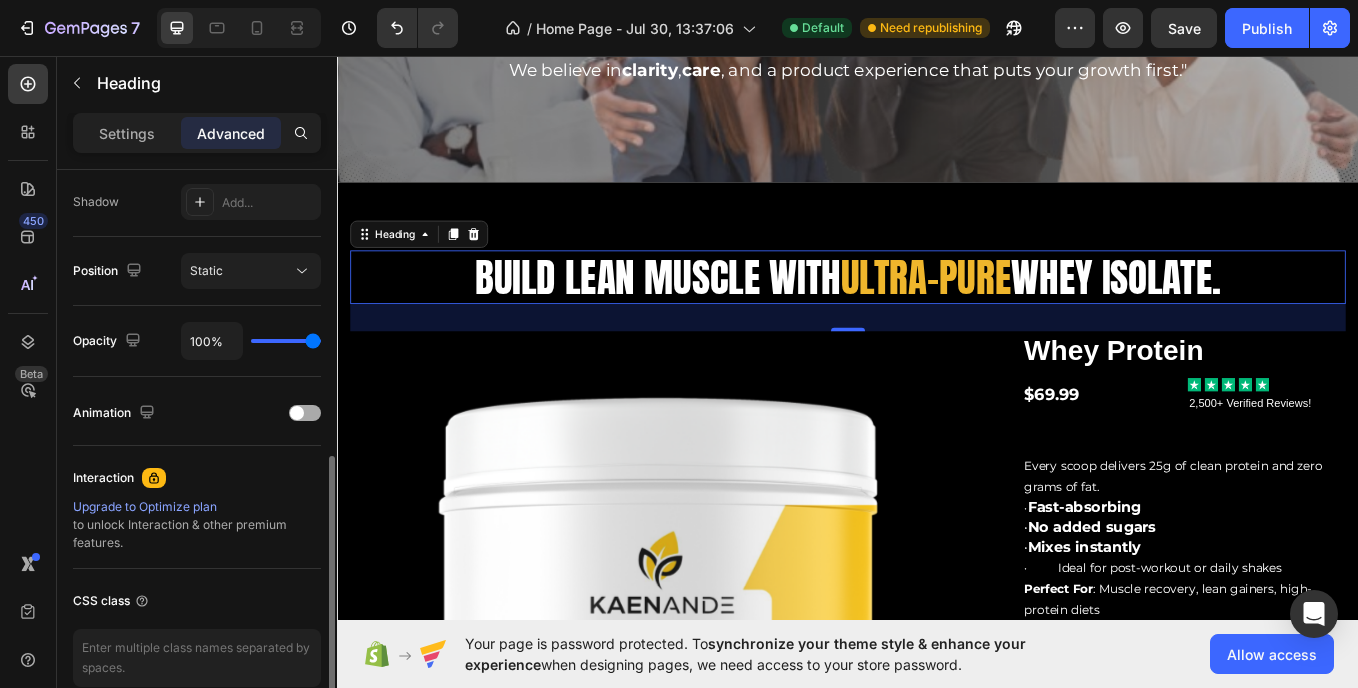 click at bounding box center [305, 413] 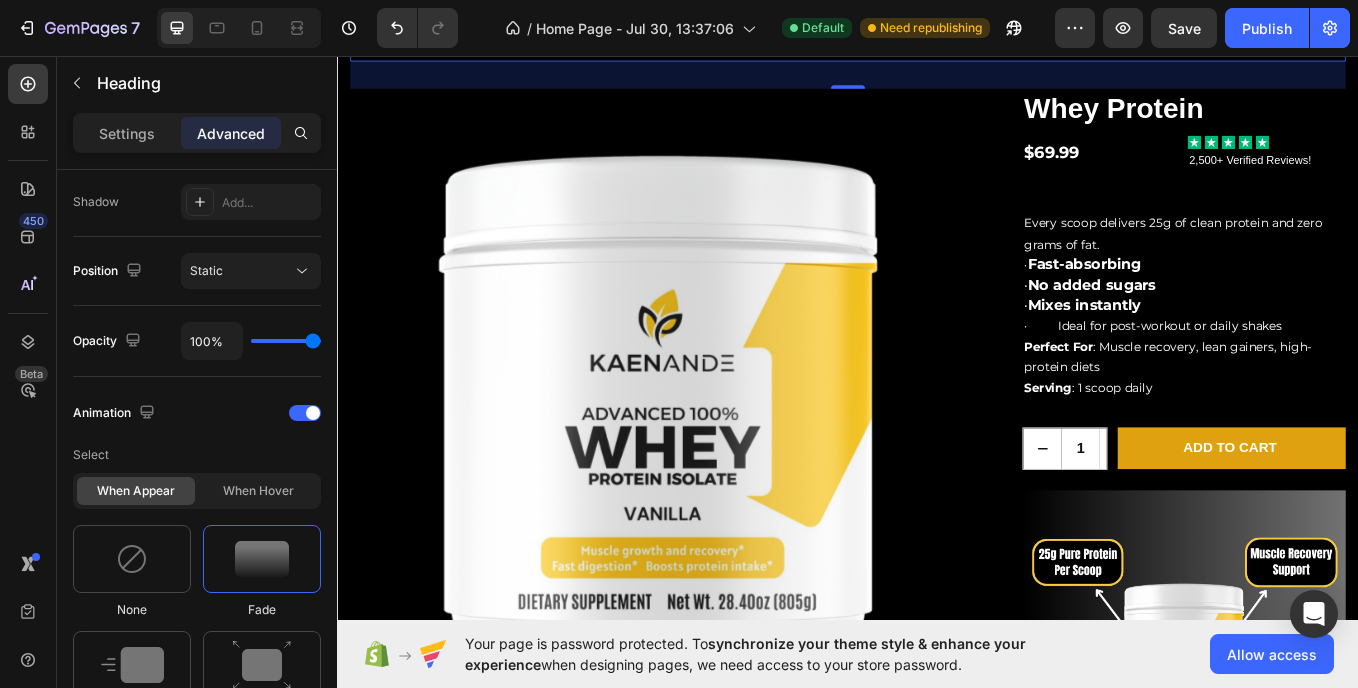 scroll, scrollTop: 1279, scrollLeft: 0, axis: vertical 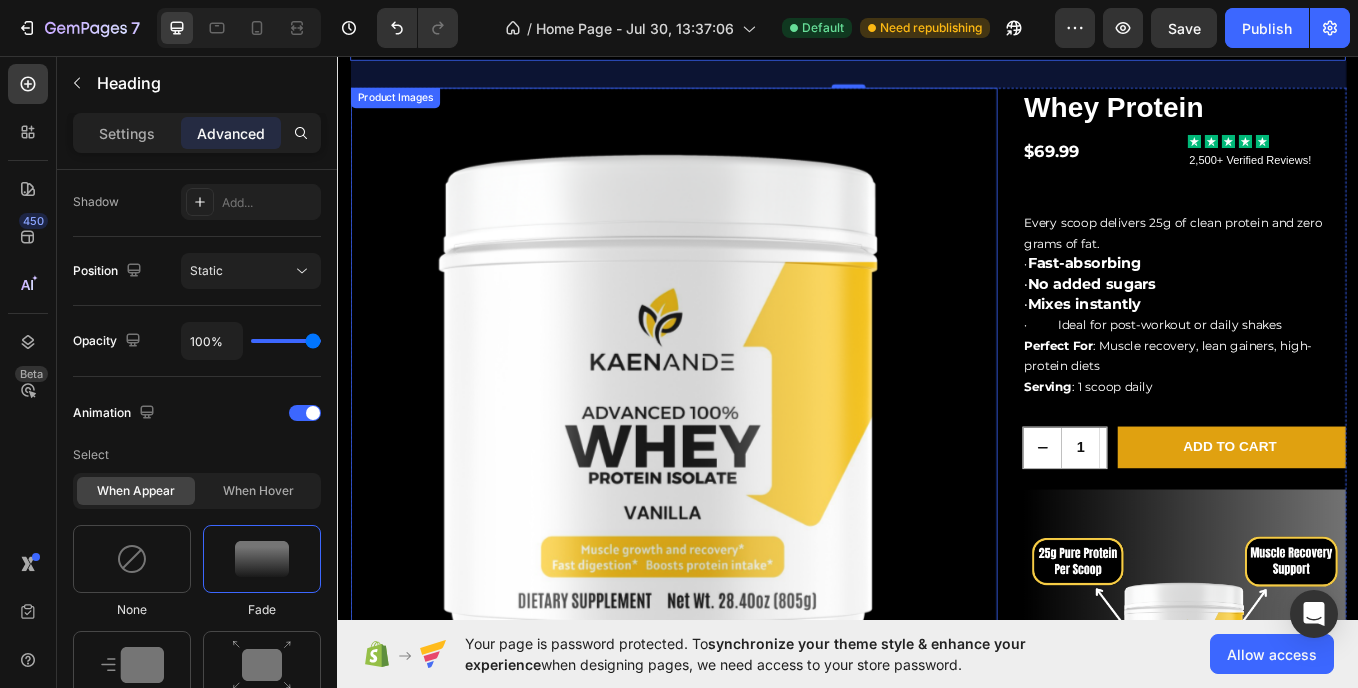 click at bounding box center [716, 457] 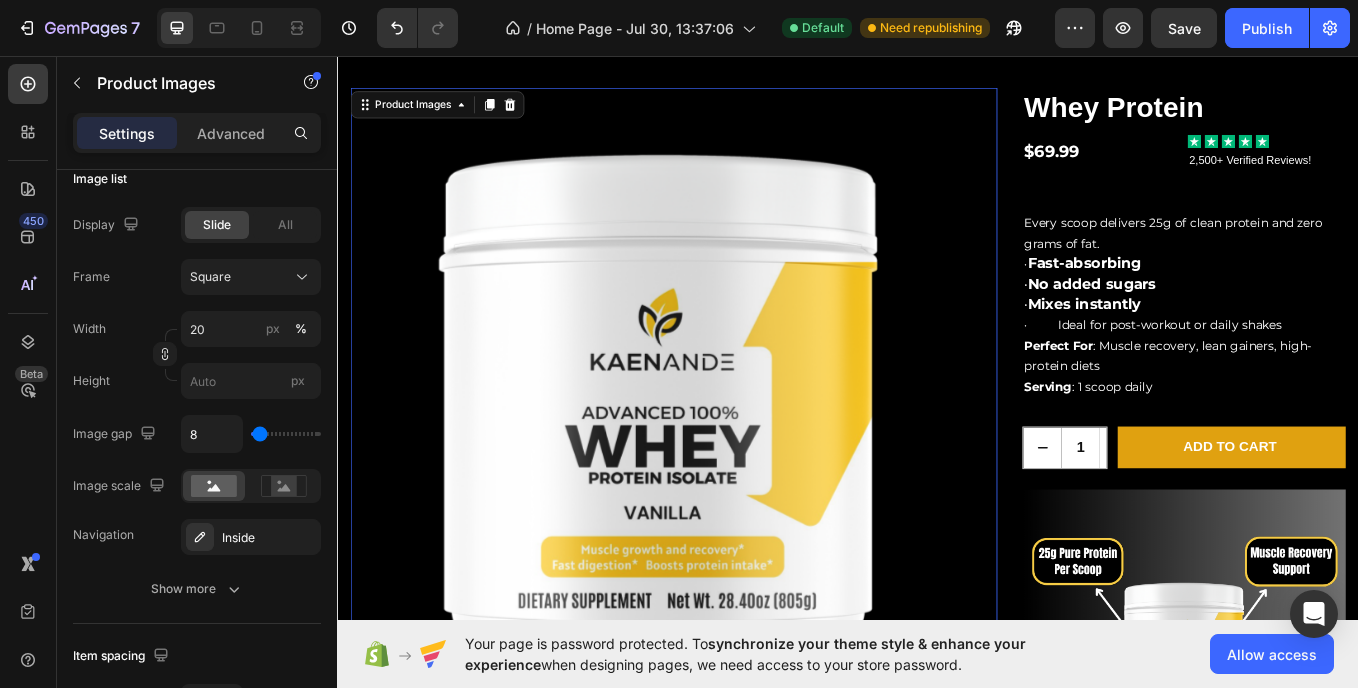 scroll, scrollTop: 0, scrollLeft: 0, axis: both 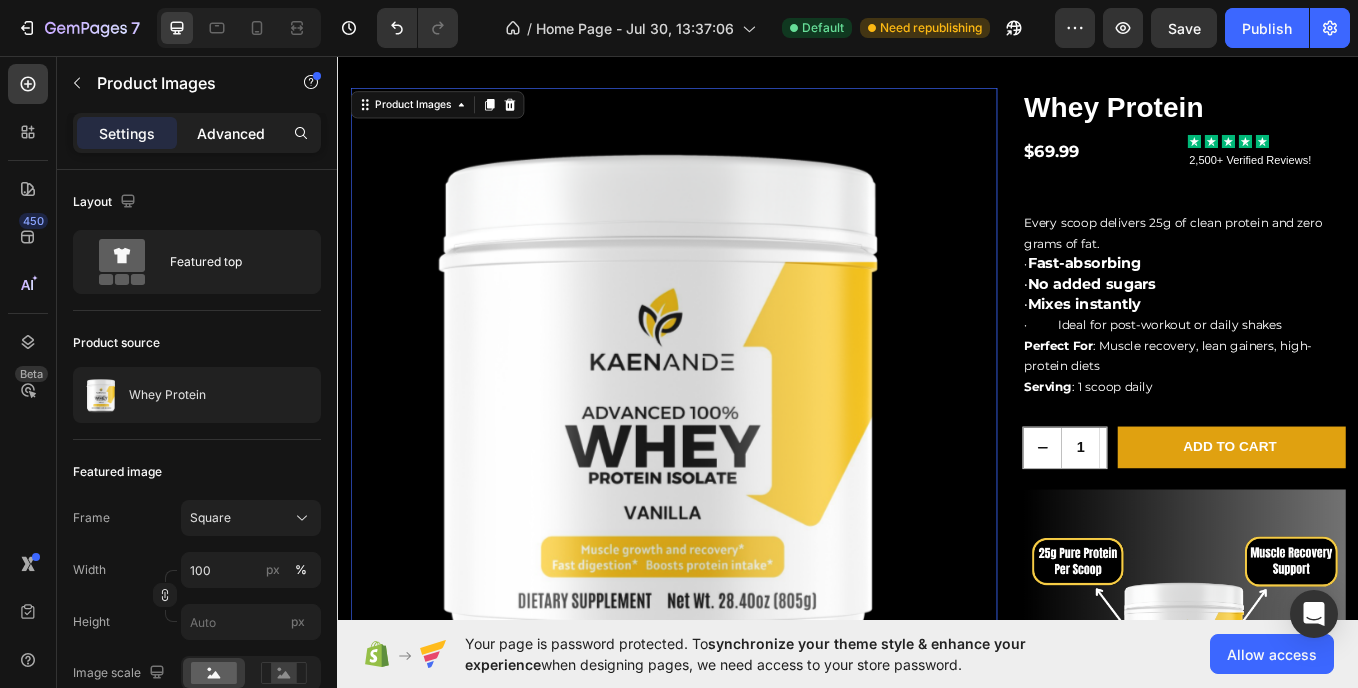 click on "Advanced" 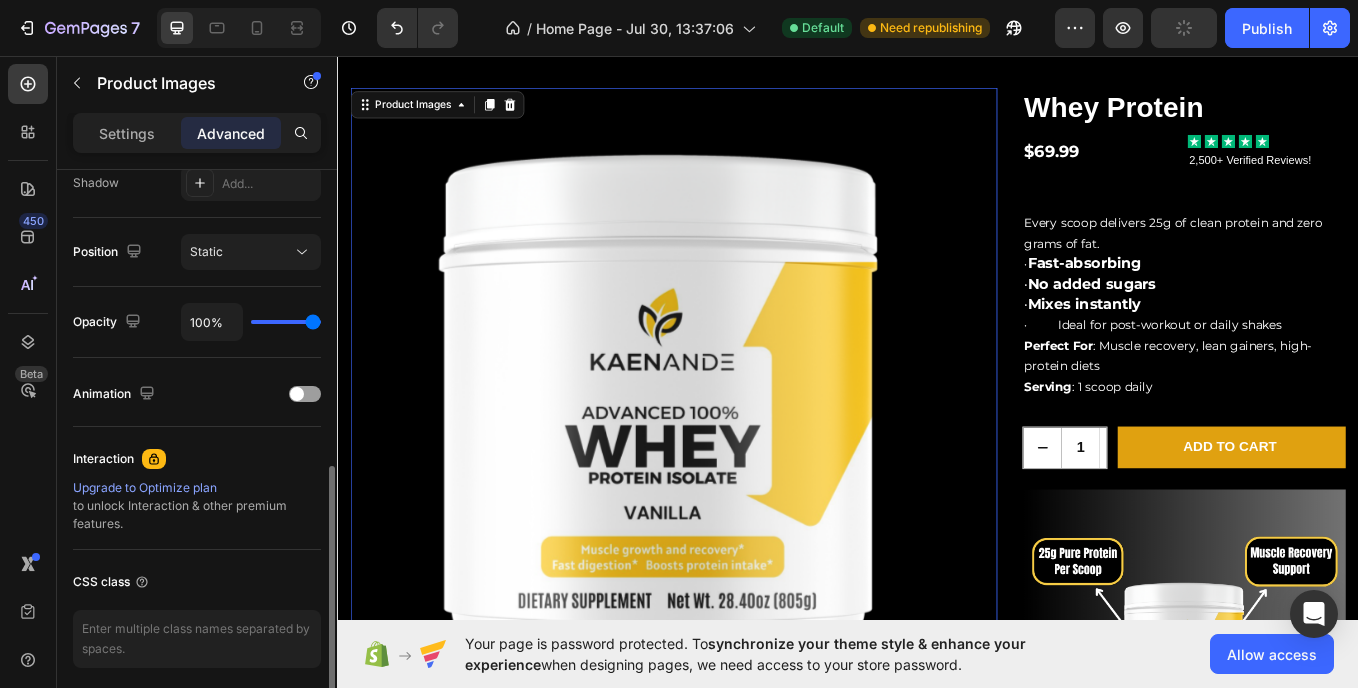 scroll, scrollTop: 684, scrollLeft: 0, axis: vertical 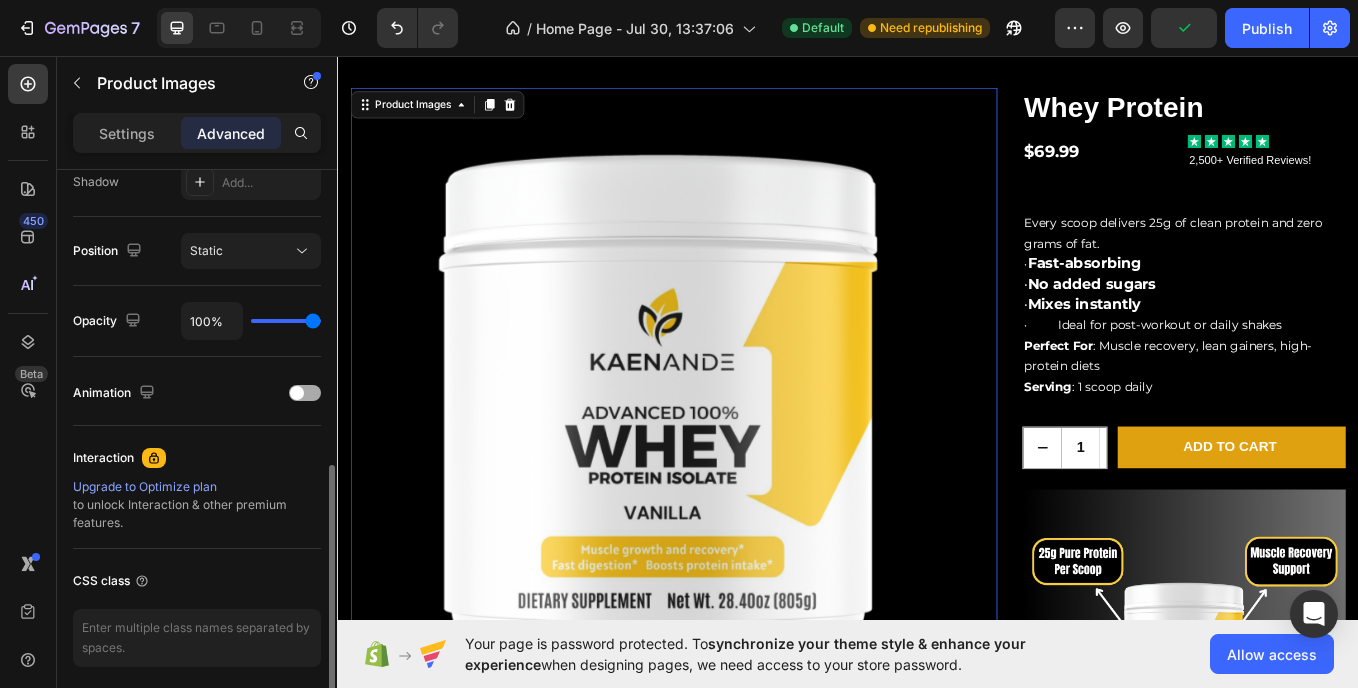 click at bounding box center [305, 393] 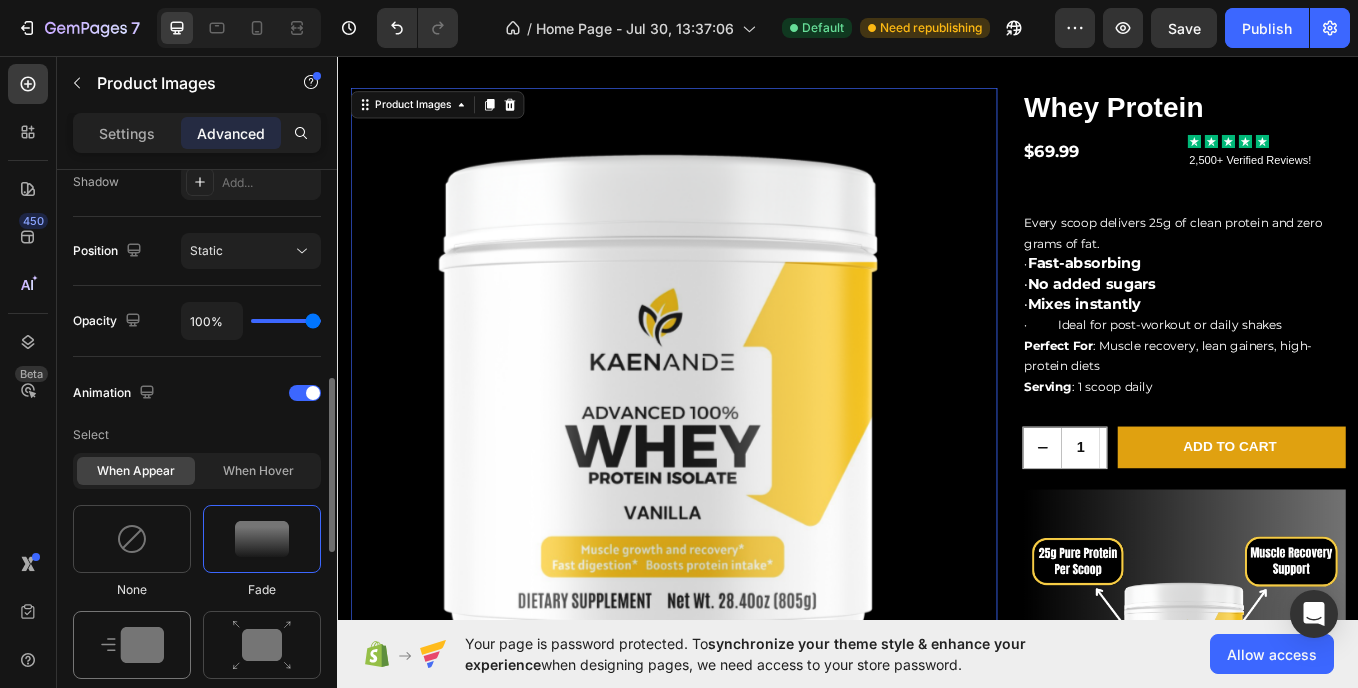 click at bounding box center [132, 645] 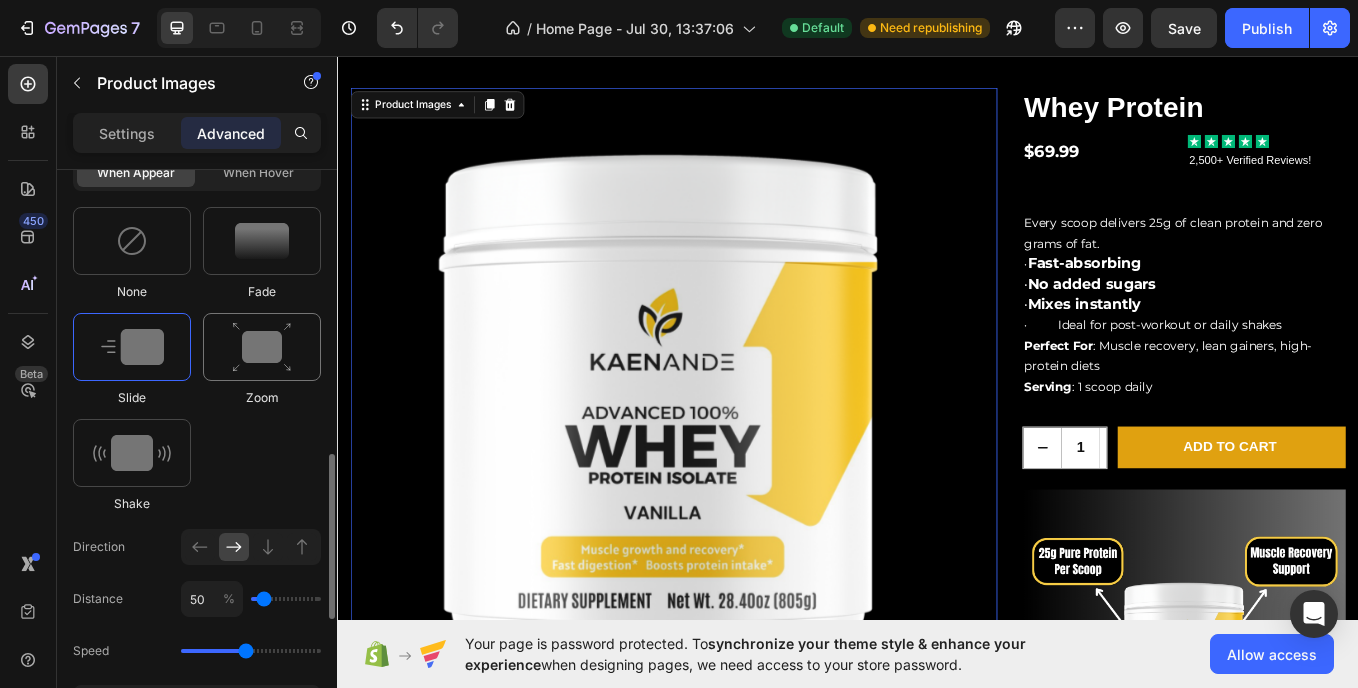 scroll, scrollTop: 983, scrollLeft: 0, axis: vertical 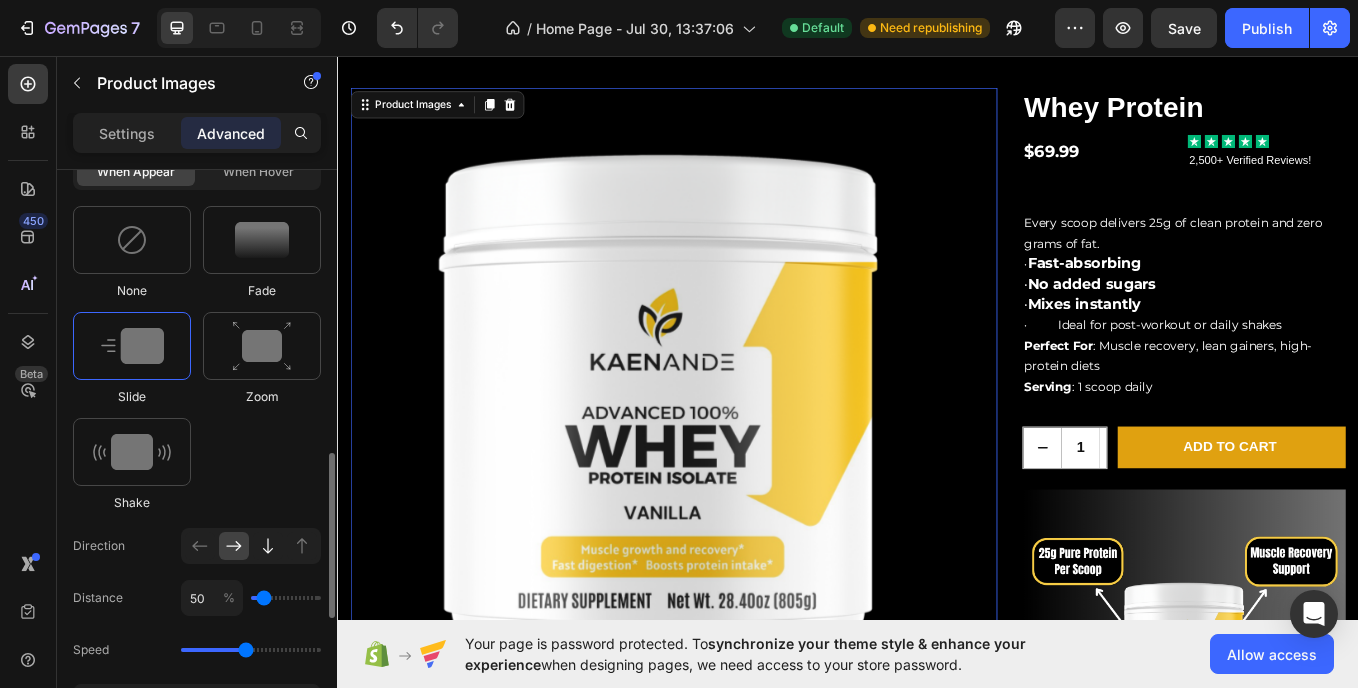 click 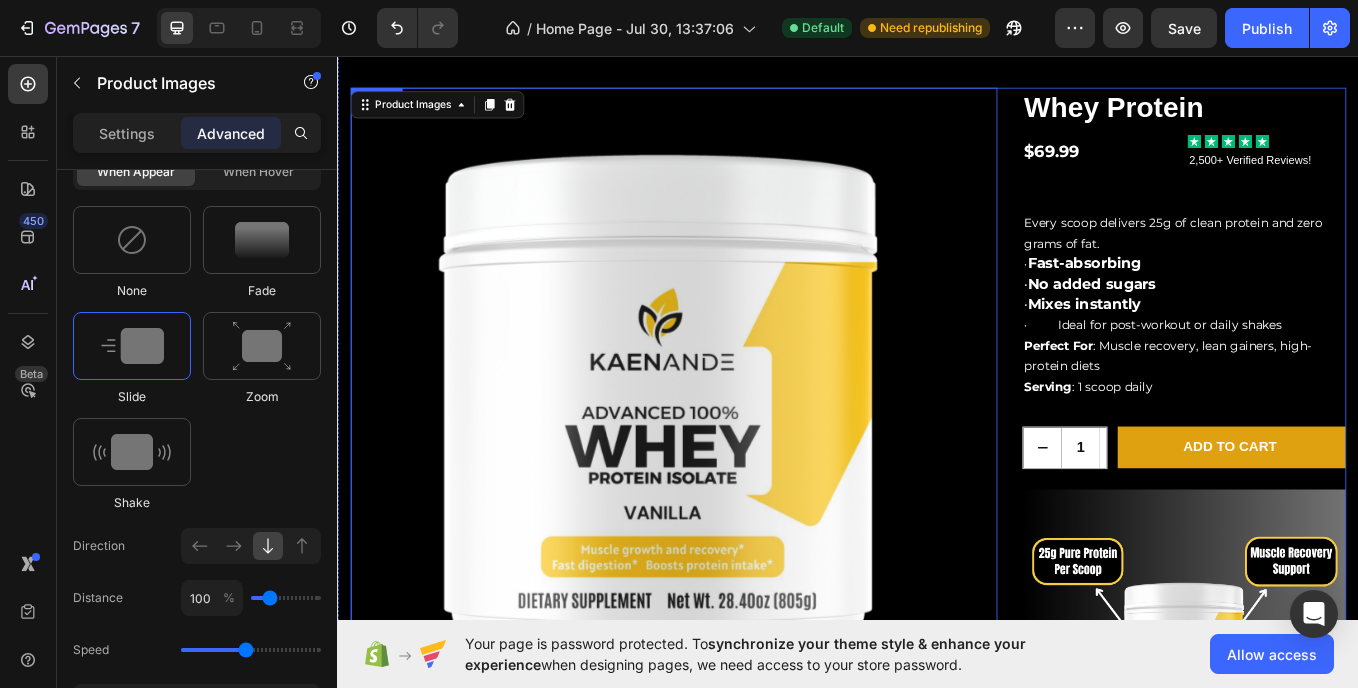 click on "Product Images   12 Whey Protein Product Title $69.99 Product Price Product Price
Icon
Icon
Icon
Icon
Icon Icon List 2,500+ Verified Reviews! Text Block Row Every scoop delivers 25g of clean protein and zero grams of fat. ·          Fast-absorbing ·          No added sugars ·          Mixes instantly ·         Ideal for post-workout or daily shakes Perfect For : Muscle recovery, lean gainers, high-protein diets Serving : 1 scoop daily Text Block
1
Product Quantity Row Add to cart Add to Cart Row
Icon Lorem ipsum Text Block Row
Icon Lorem ipsum Text Block Row Row
Icon Lorem ipsum Text Block Row
Icon Lorem ipsum Text Block Row Row Row Image Product" at bounding box center [937, 539] 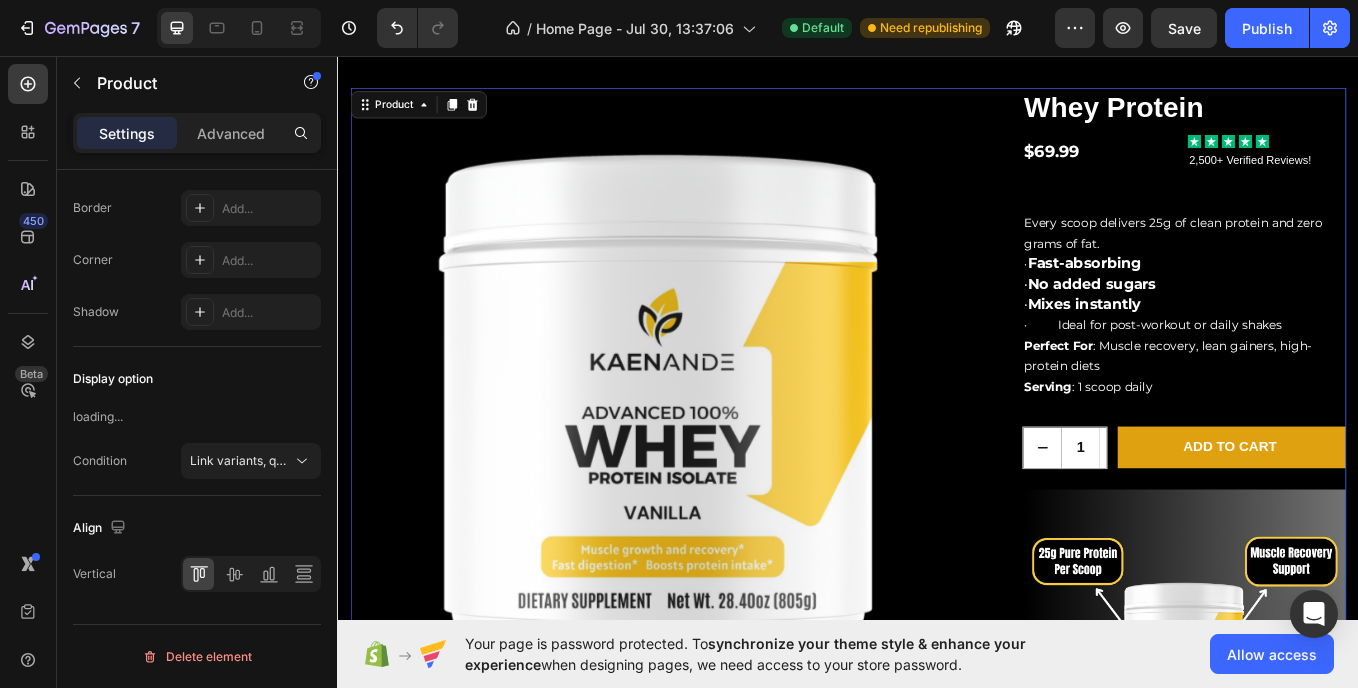 scroll, scrollTop: 0, scrollLeft: 0, axis: both 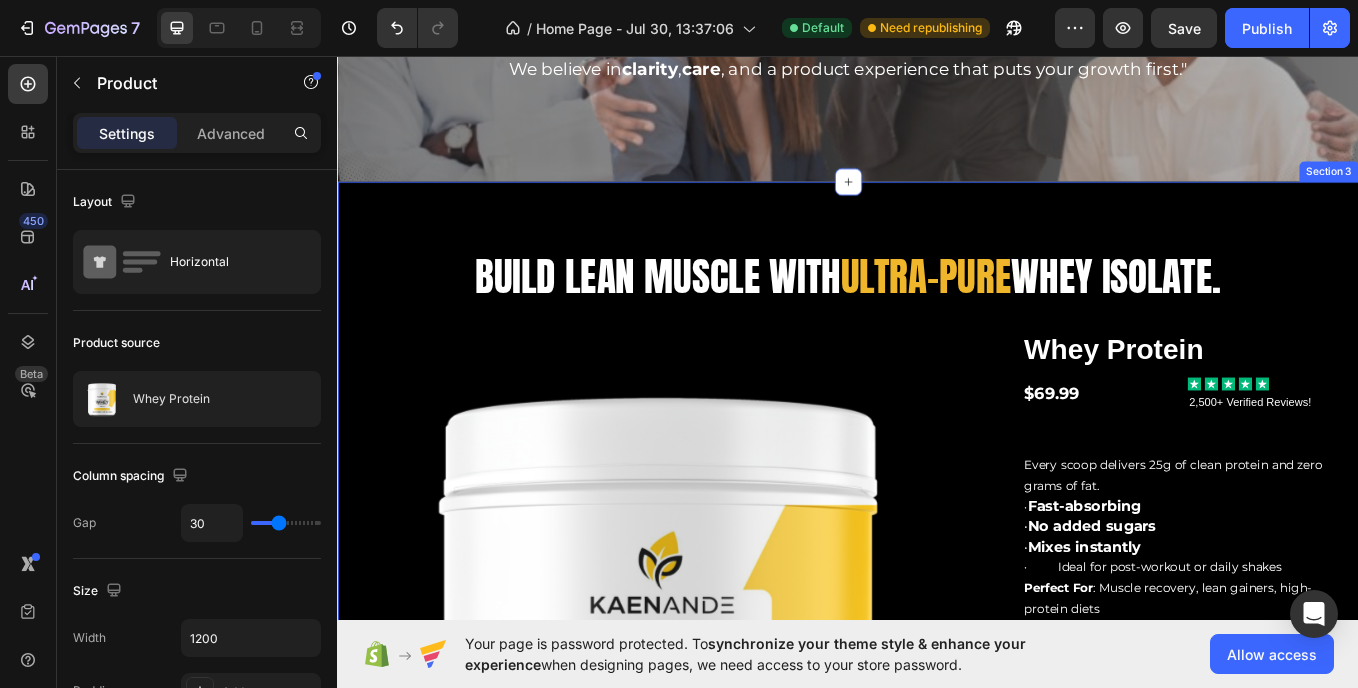 click on "Build lean muscle with  ultra-pure  whey isolate. Heading
Product Images Whey Protein Product Title $69.99 Product Price Product Price
Icon
Icon
Icon
Icon
Icon Icon List 2,500+ Verified Reviews! Text Block Row Every scoop delivers 25g of clean protein and zero grams of fat. ·          Fast-absorbing ·          No added sugars ·          Mixes instantly ·         Ideal for post-workout or daily shakes Perfect For : Muscle recovery, lean gainers, high-protein diets Serving : 1 scoop daily Text Block
1
Product Quantity Row Add to cart Add to Cart Row
Icon Lorem ipsum Text Block Row
Icon Lorem ipsum Text Block Row Row
Icon Lorem ipsum Text Block Row
Icon Lorem ipsum Text Block Row Row Row Image Product Section 3" at bounding box center (937, 768) 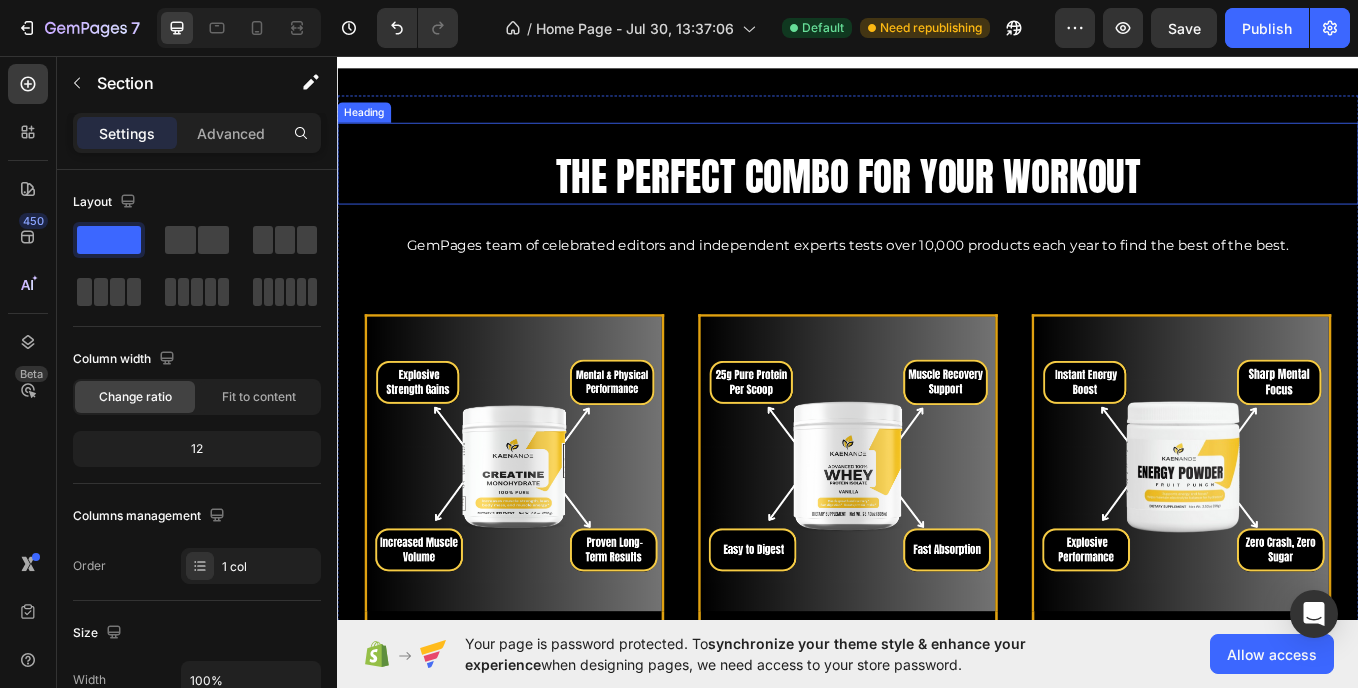 scroll, scrollTop: 2301, scrollLeft: 0, axis: vertical 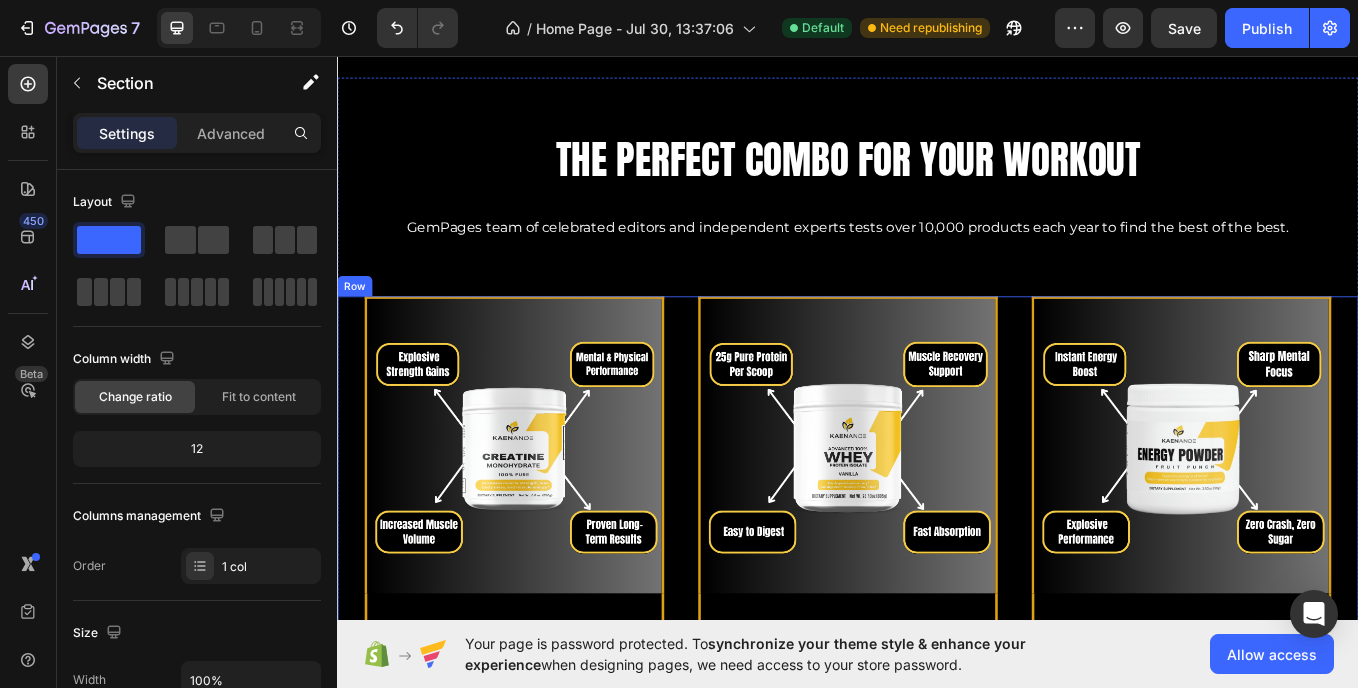 click on "Image CREATINE MONOHYDRATE Heading Button Button Image WHEY PROTEIN ISOLATE Heading Button Button Image ENERGY POWDER Heading Button Button Row" at bounding box center [937, 593] 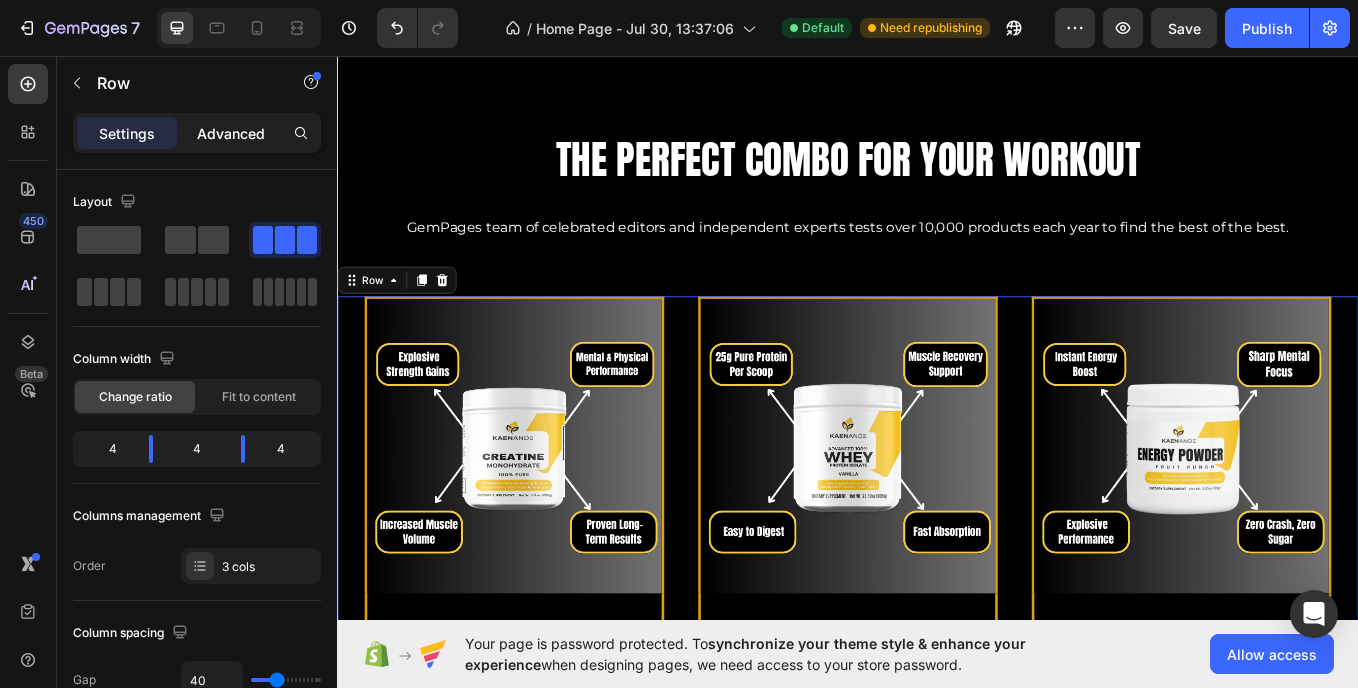 click on "Advanced" at bounding box center (231, 133) 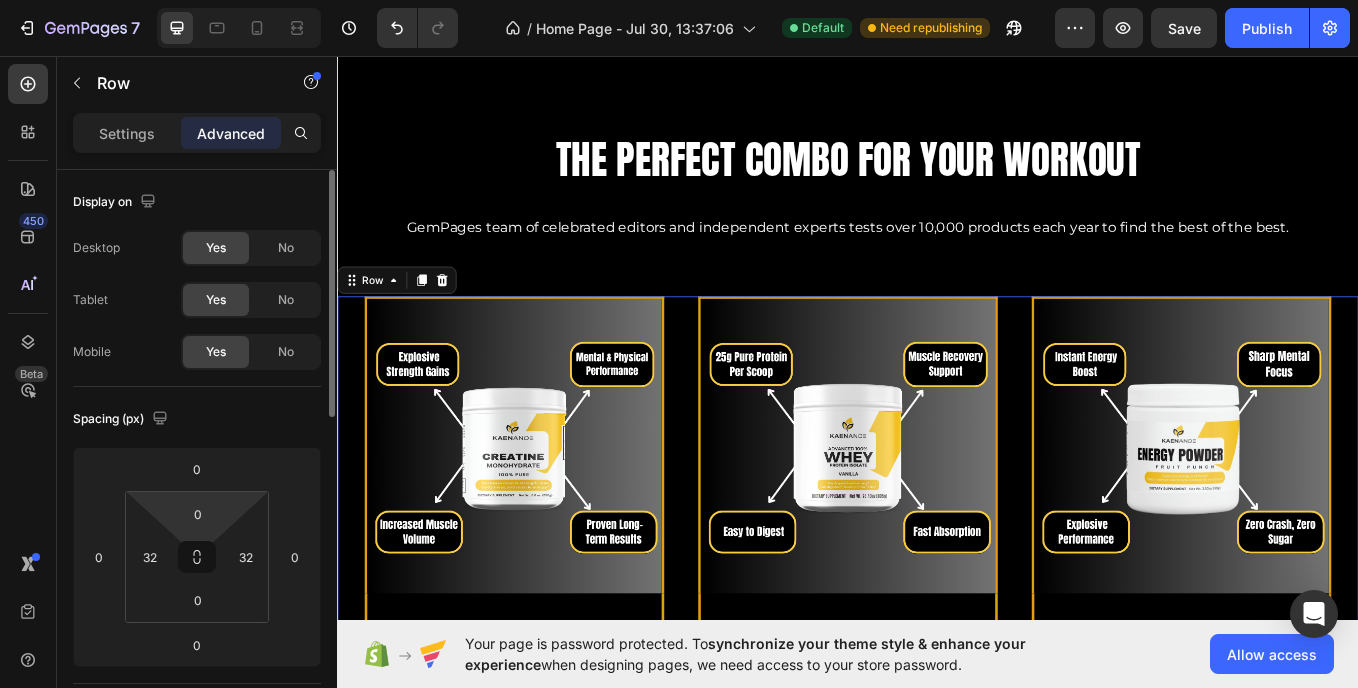 scroll, scrollTop: 759, scrollLeft: 0, axis: vertical 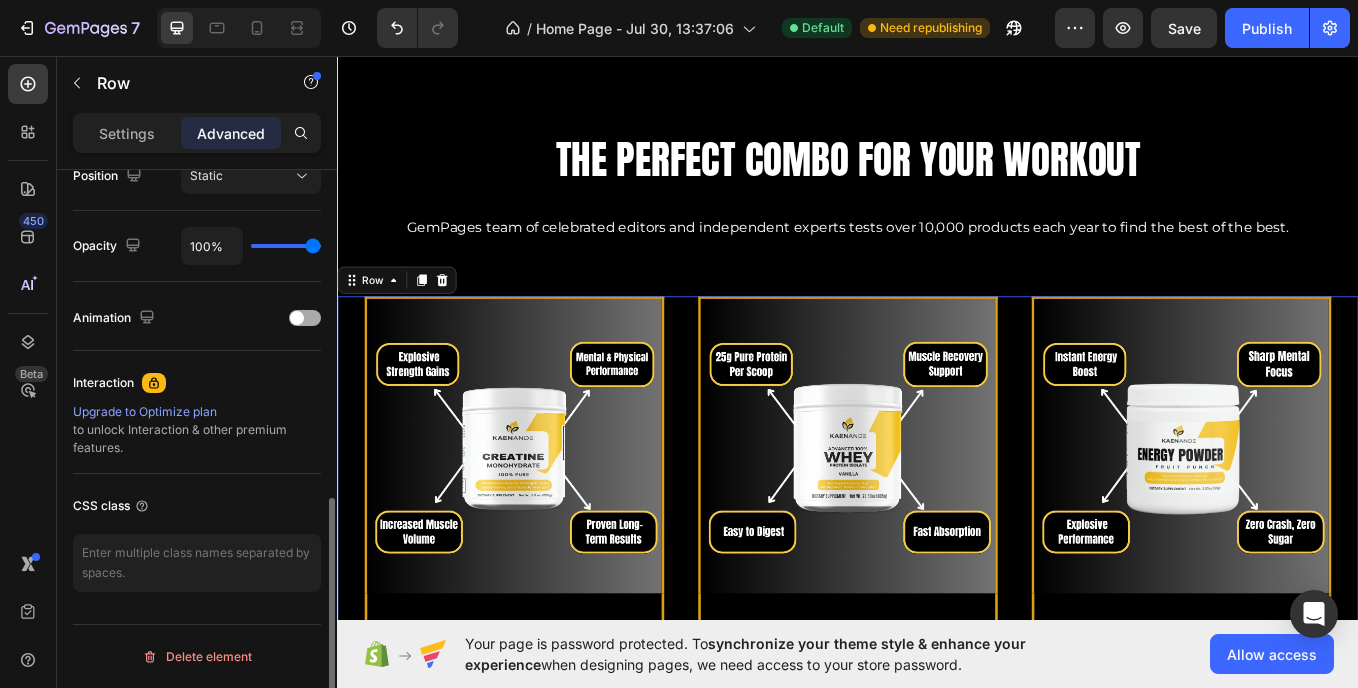 click at bounding box center [305, 318] 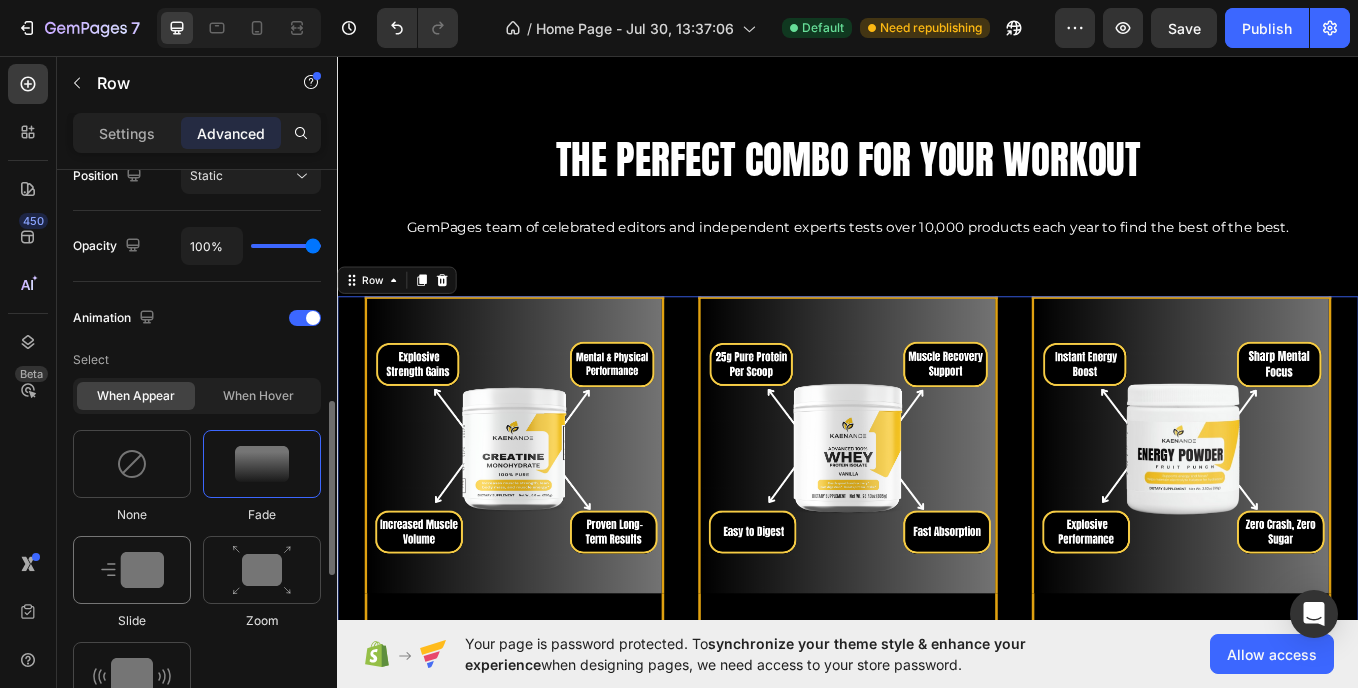 click at bounding box center [132, 570] 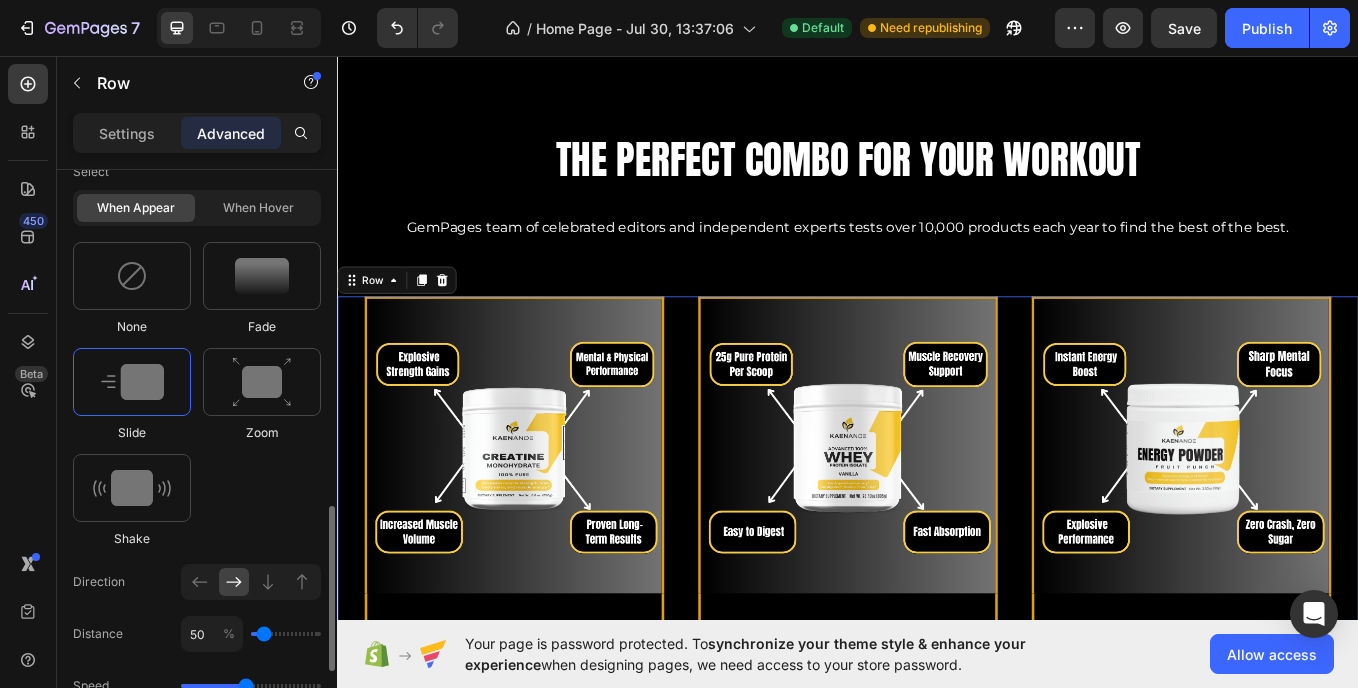 scroll, scrollTop: 999, scrollLeft: 0, axis: vertical 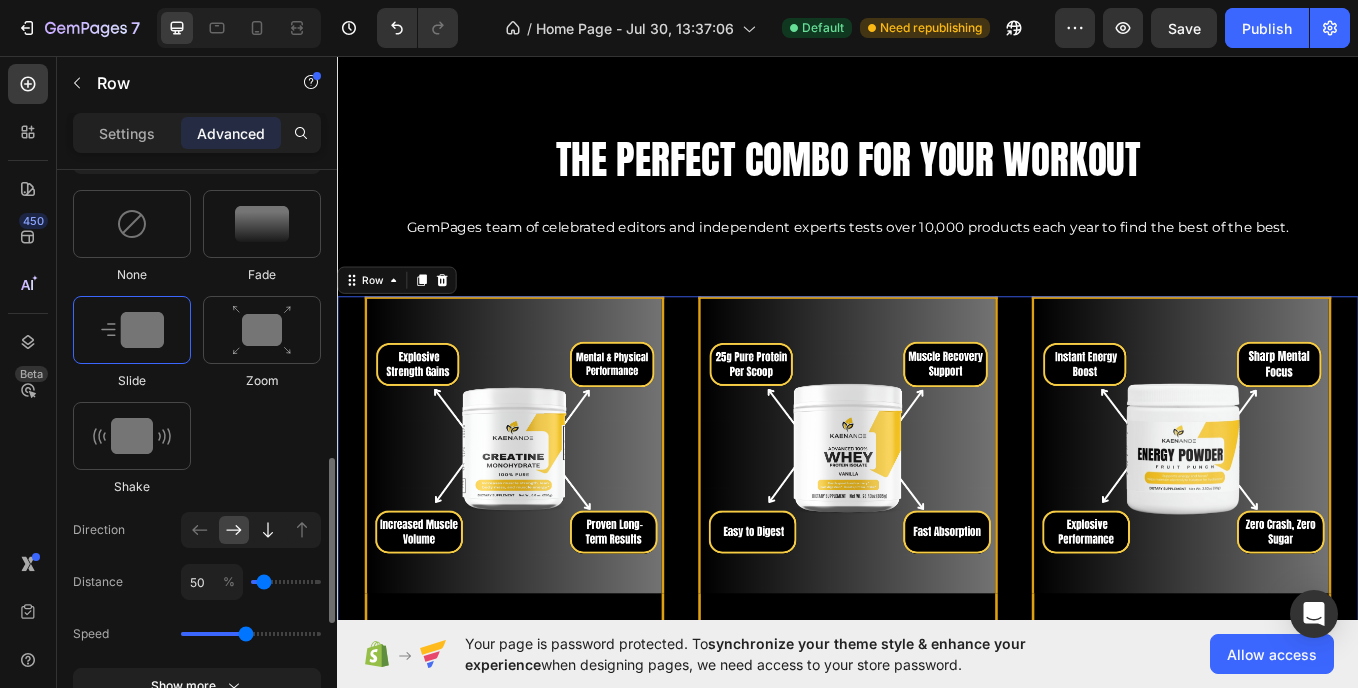 click 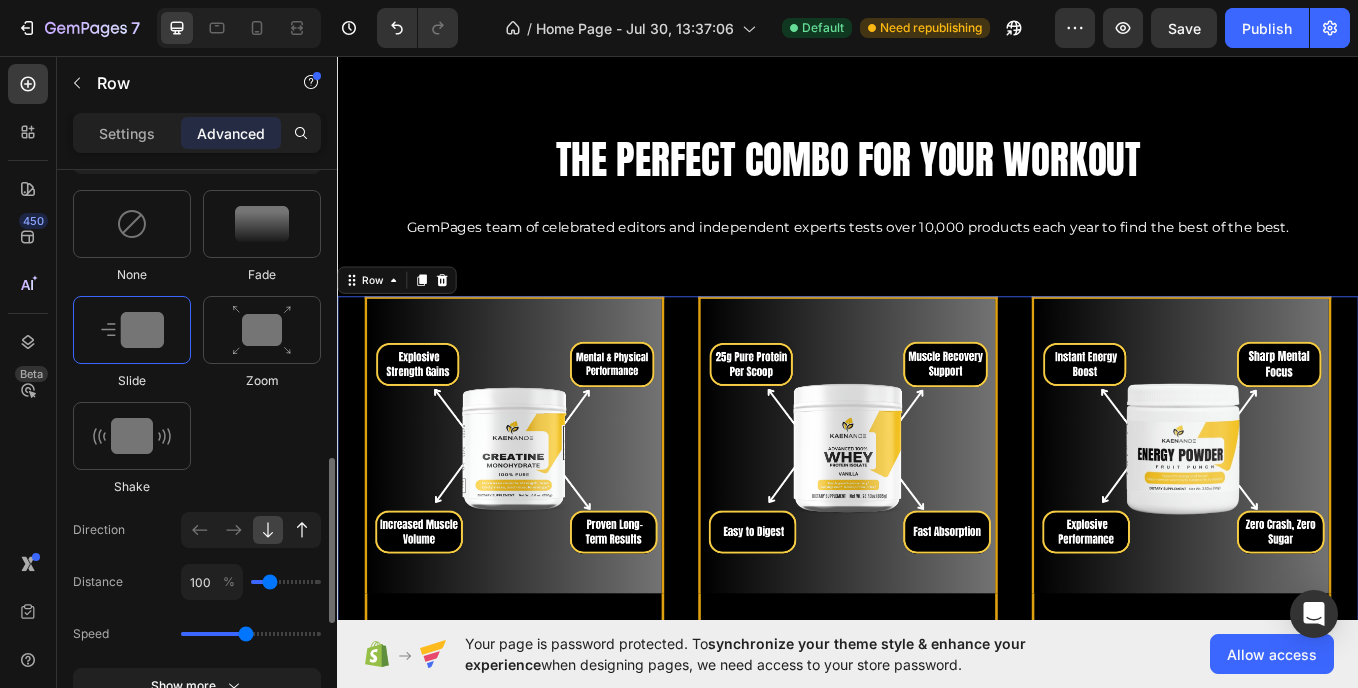 click 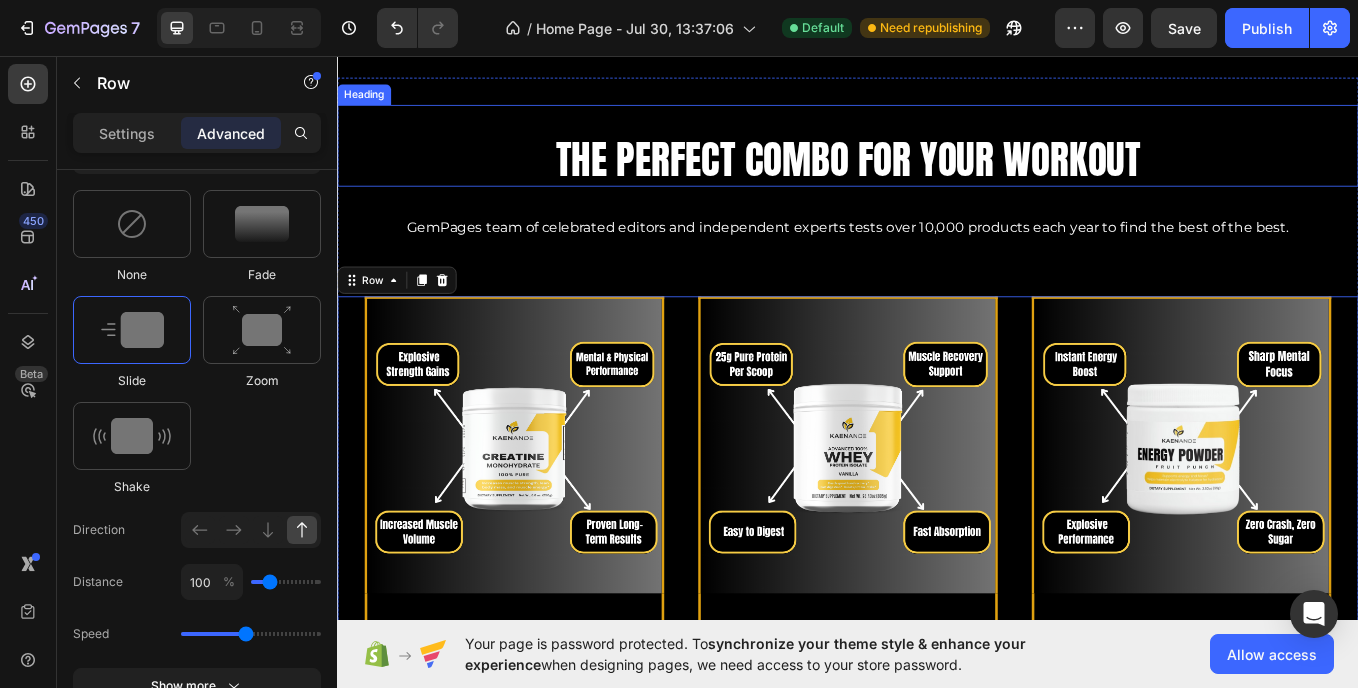 click on "THE PERFECT COMBO FOR YOUR WORKOUT" at bounding box center (937, 177) 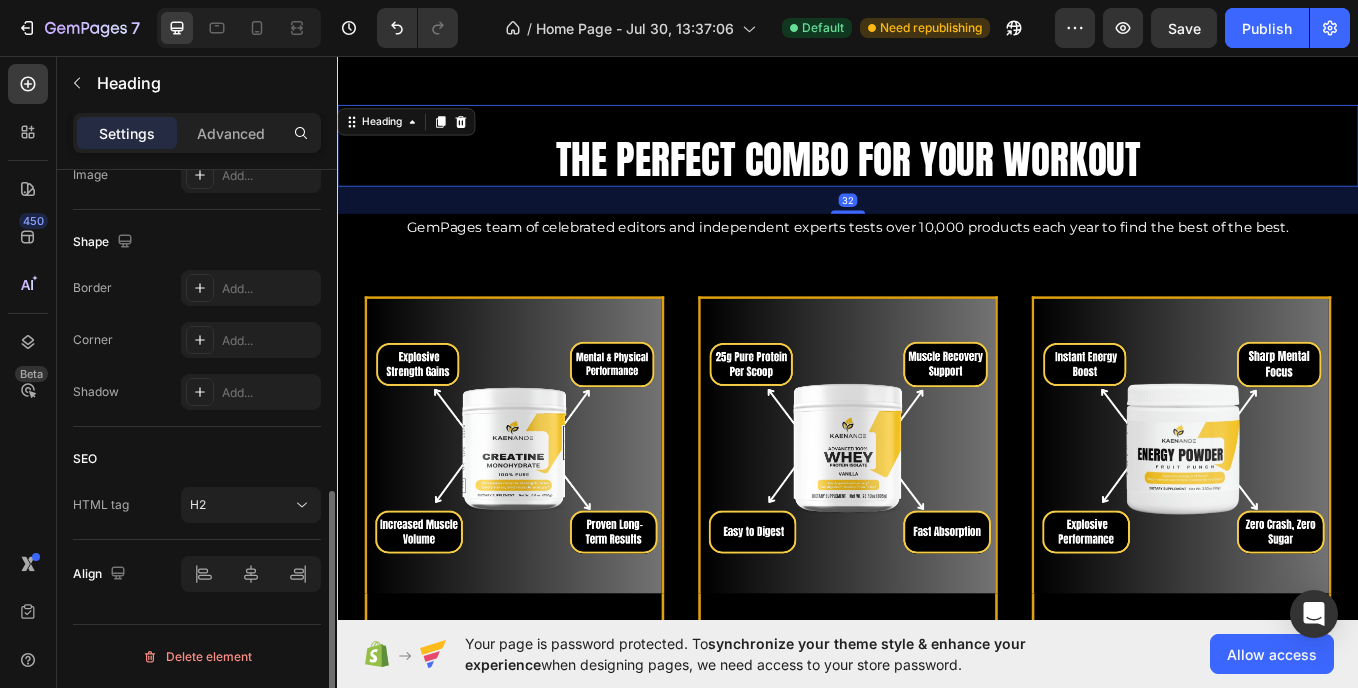 scroll, scrollTop: 0, scrollLeft: 0, axis: both 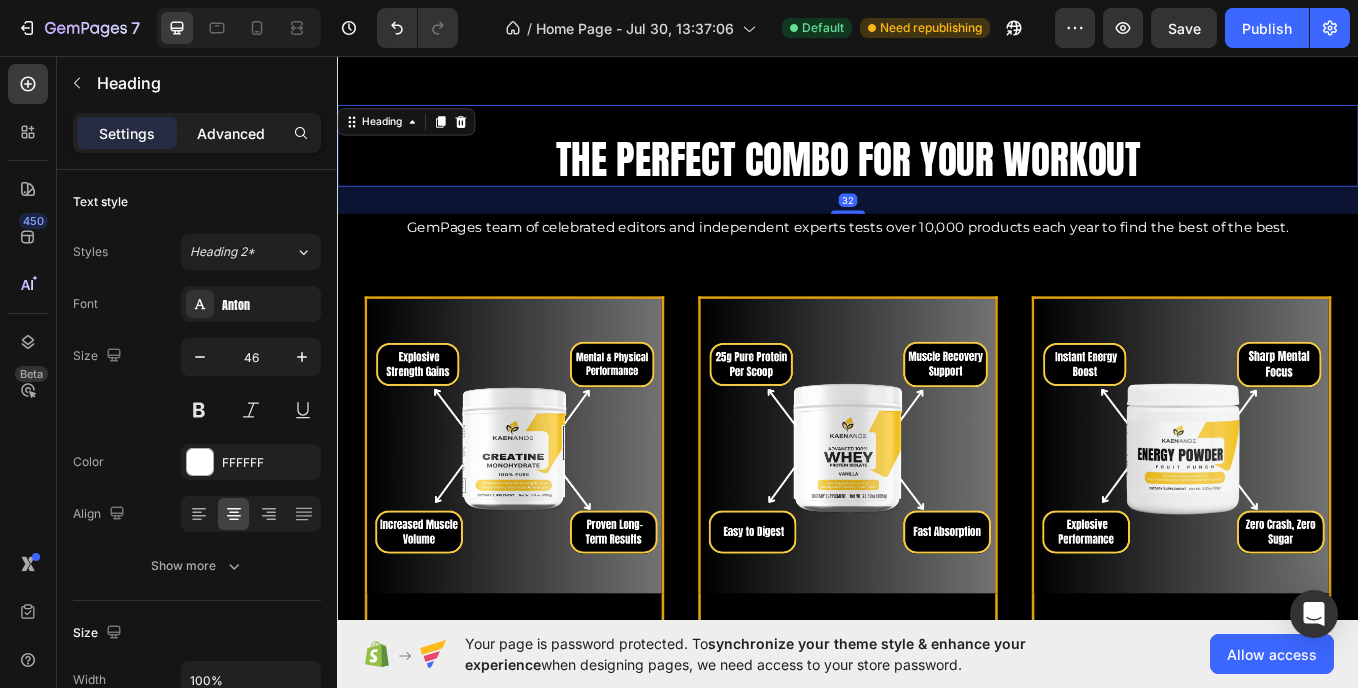 click on "Advanced" at bounding box center (231, 133) 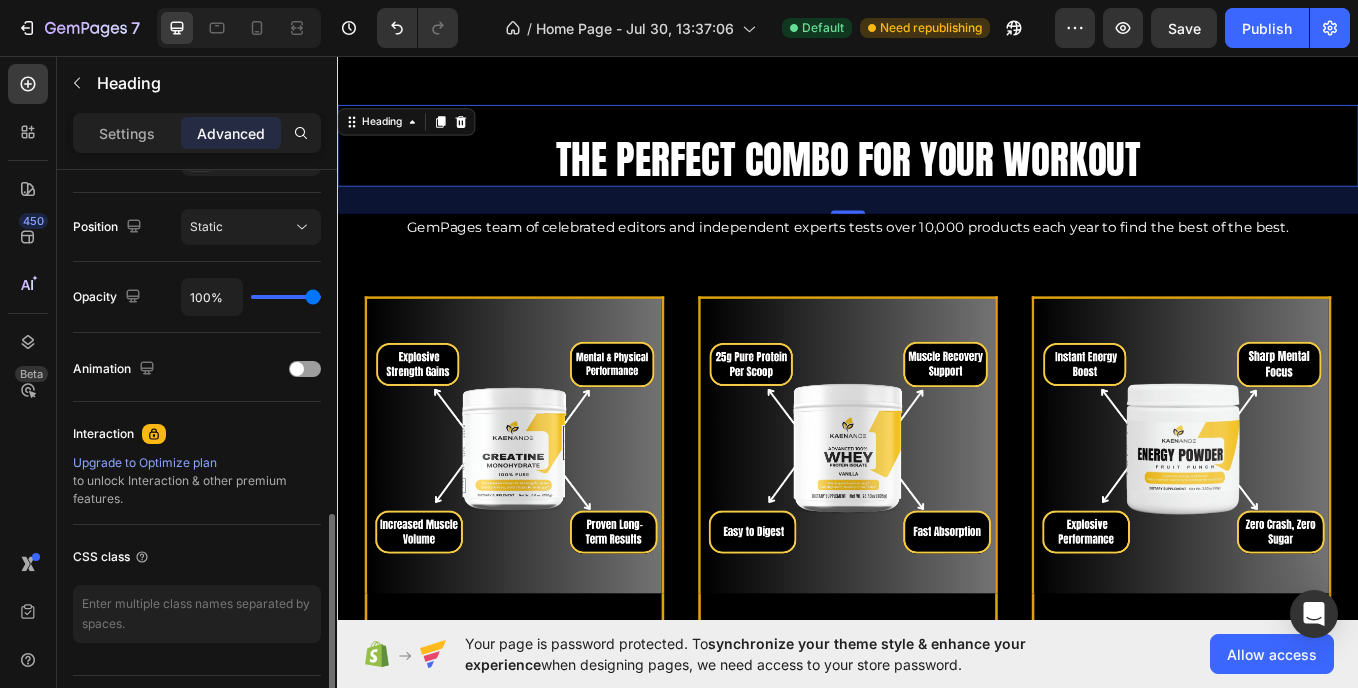 scroll, scrollTop: 759, scrollLeft: 0, axis: vertical 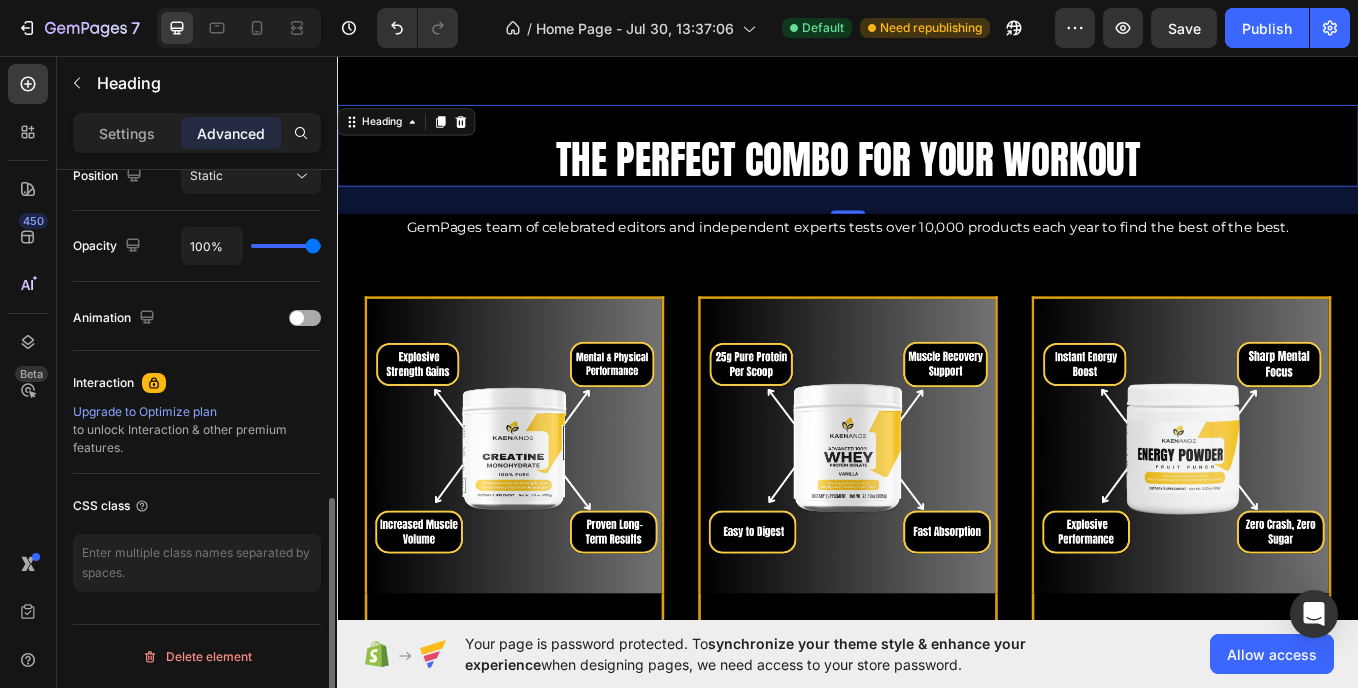 click at bounding box center [305, 318] 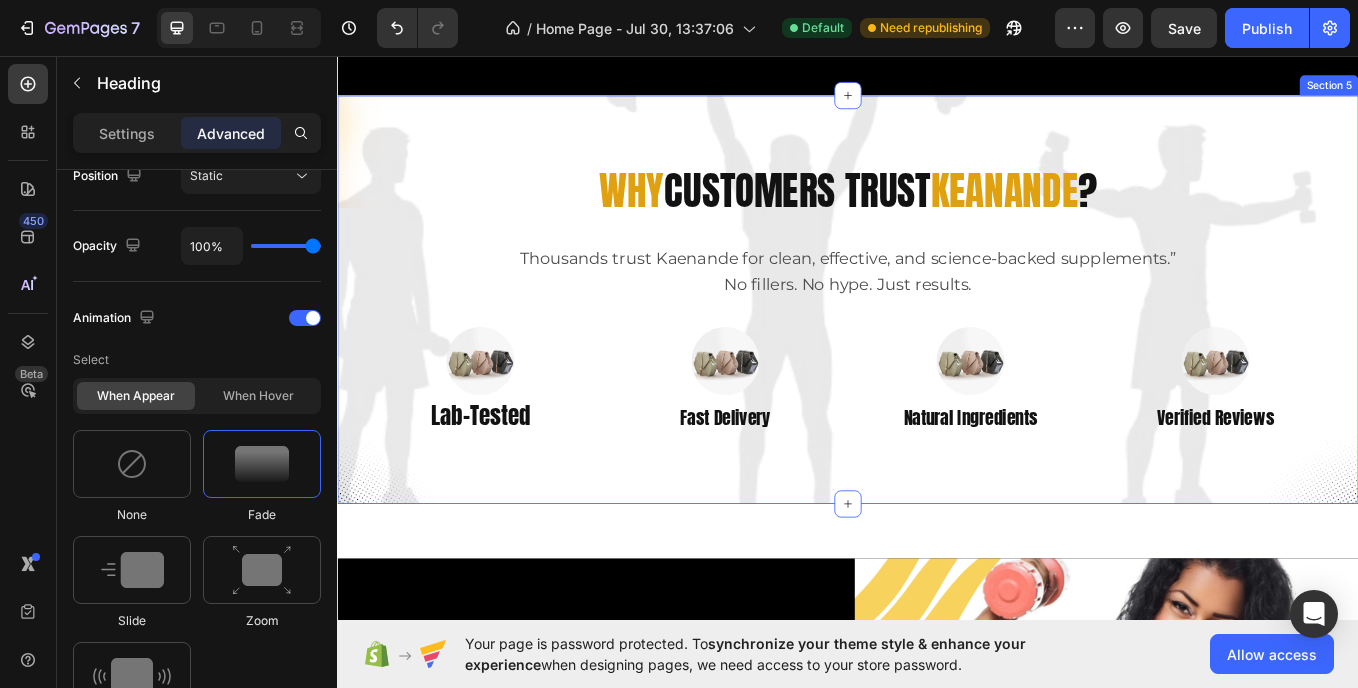 scroll, scrollTop: 3096, scrollLeft: 0, axis: vertical 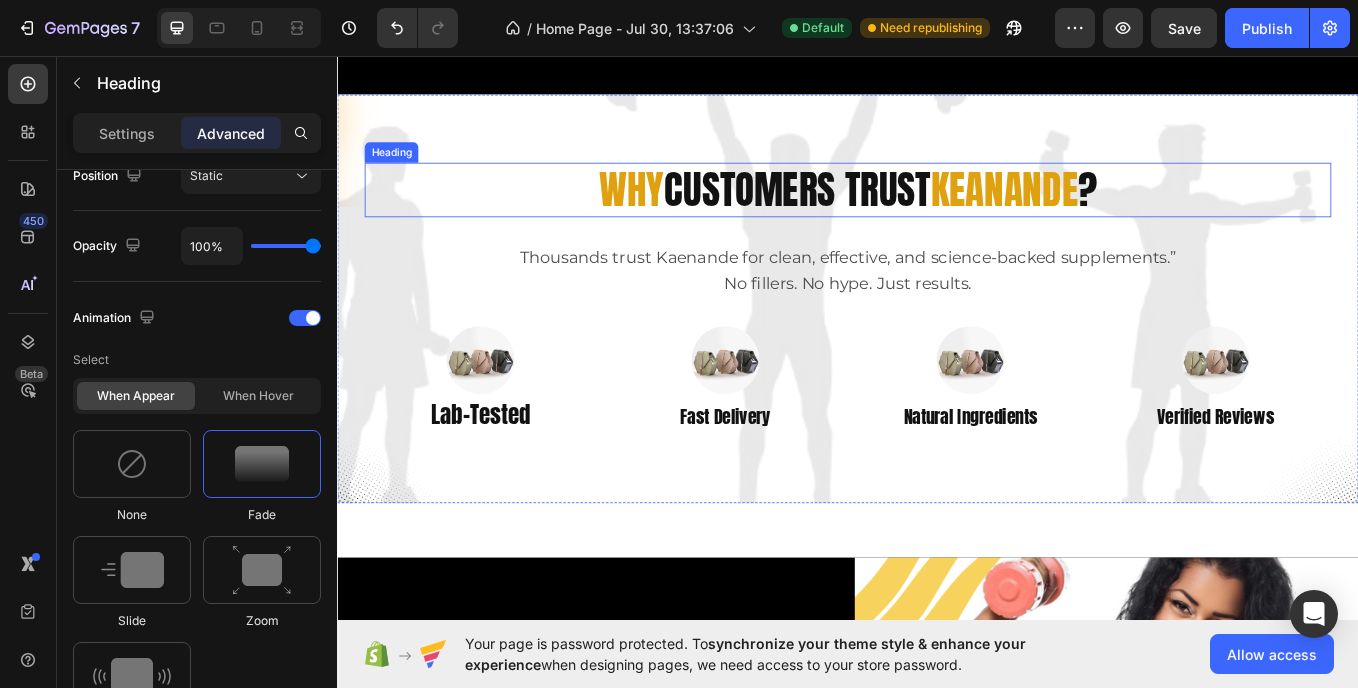 click on "WHY" at bounding box center (682, 212) 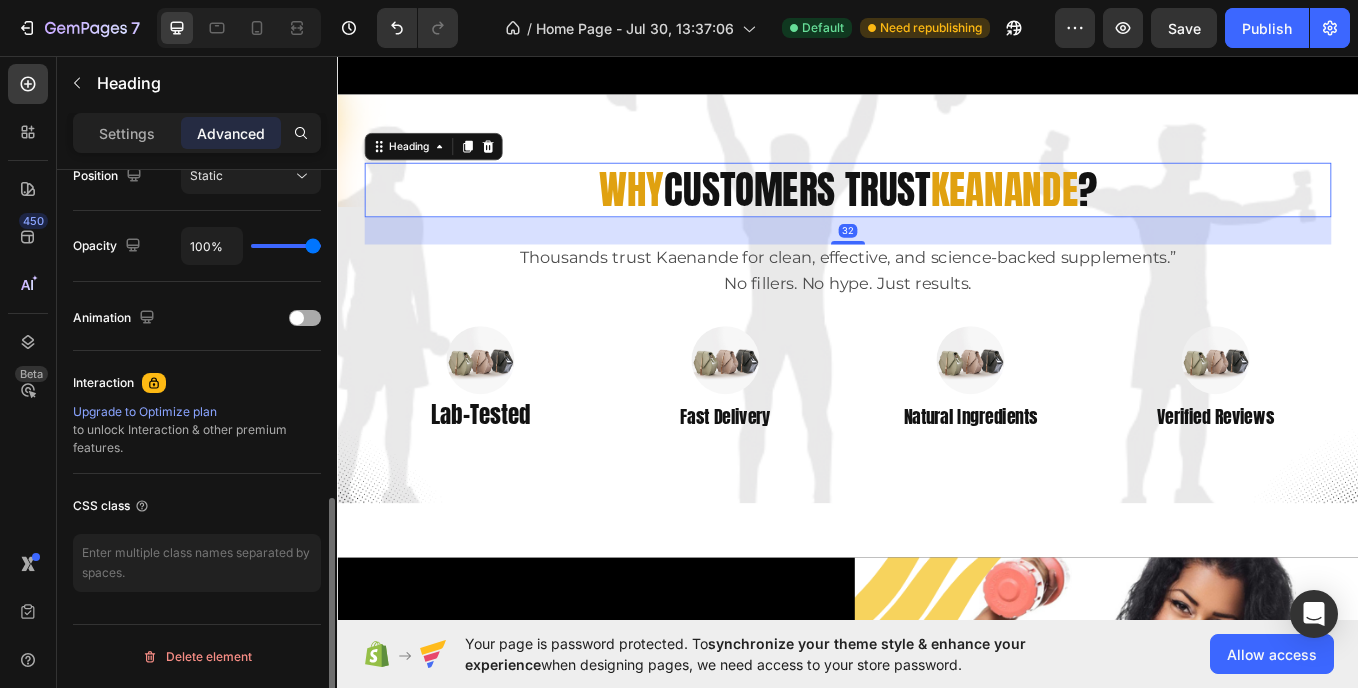 click at bounding box center [305, 318] 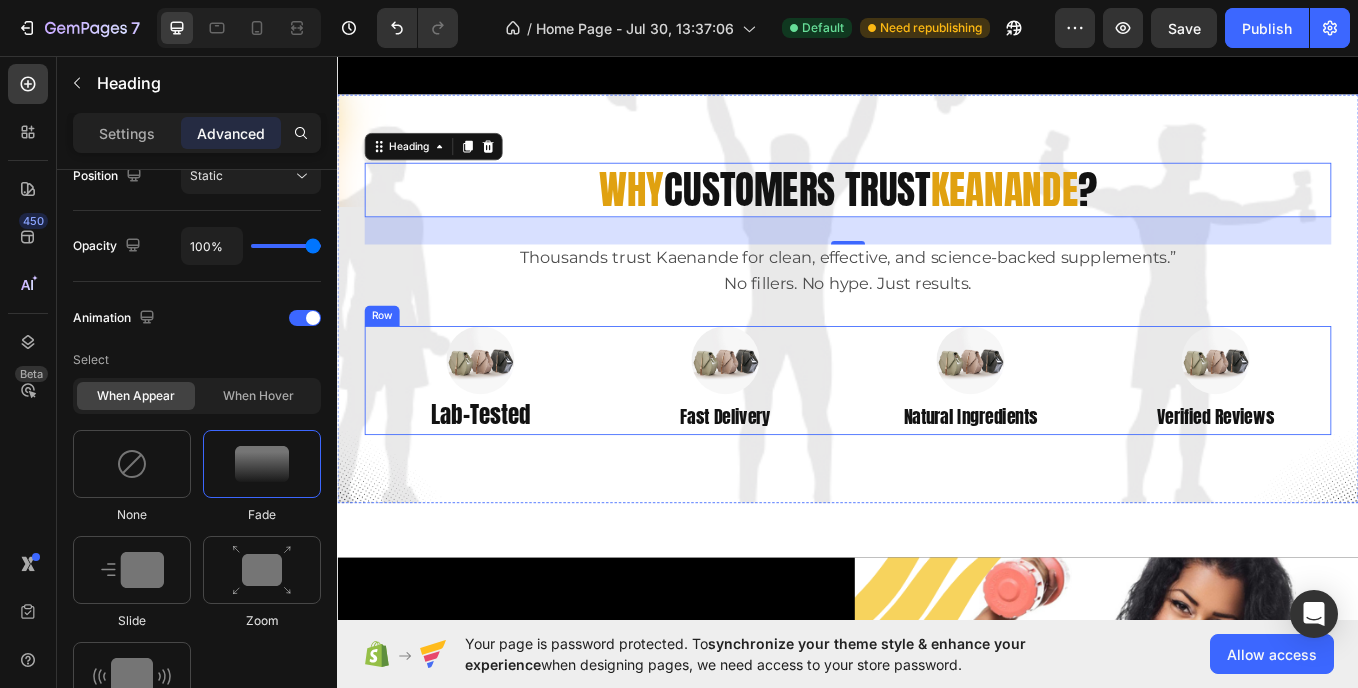 click on "Image Lab-Tested Heading Image Fast Delivery Heading Image Natural Ingredients Heading Image Verified Reviews Heading Row" at bounding box center [937, 437] 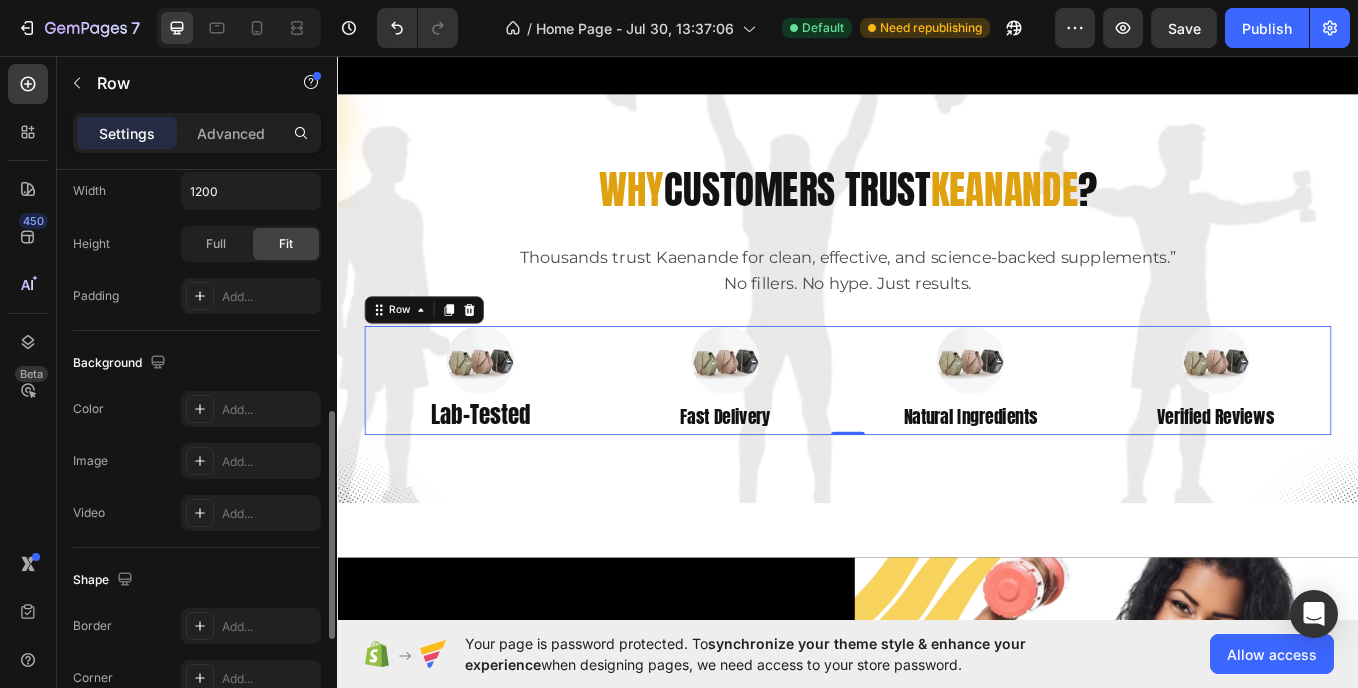 scroll, scrollTop: 603, scrollLeft: 0, axis: vertical 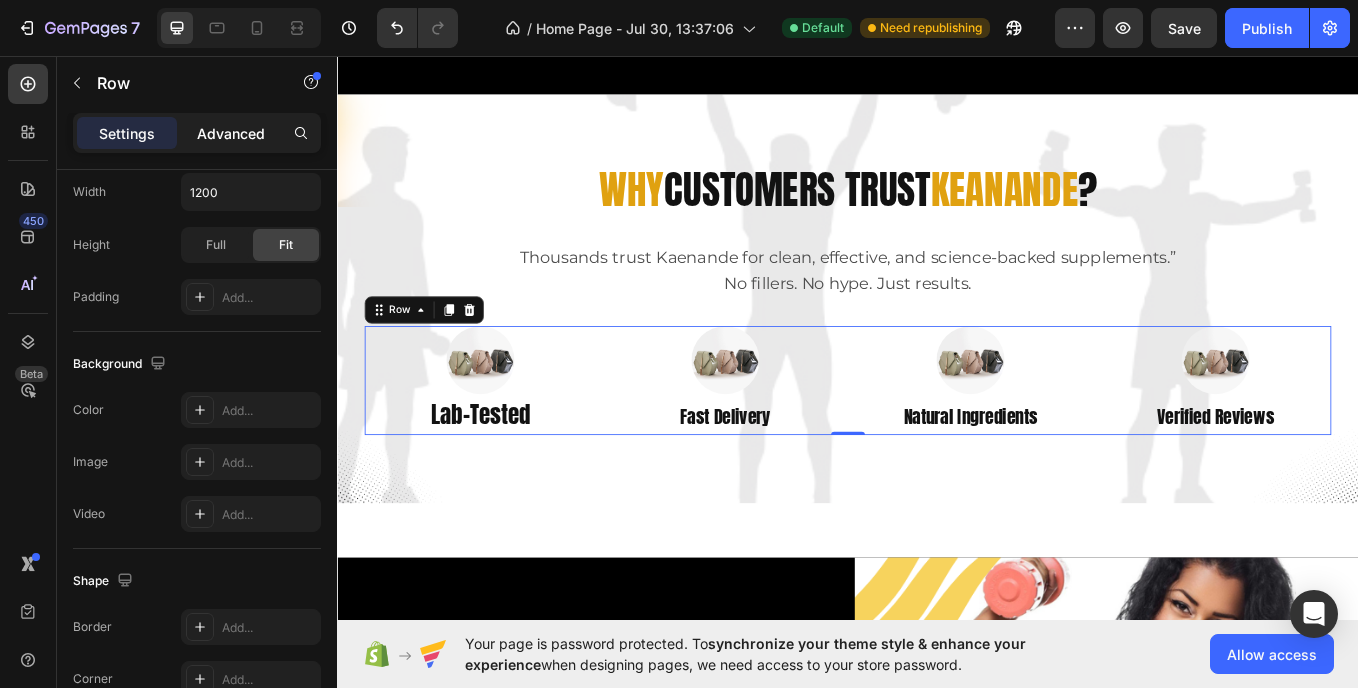 click on "Advanced" at bounding box center (231, 133) 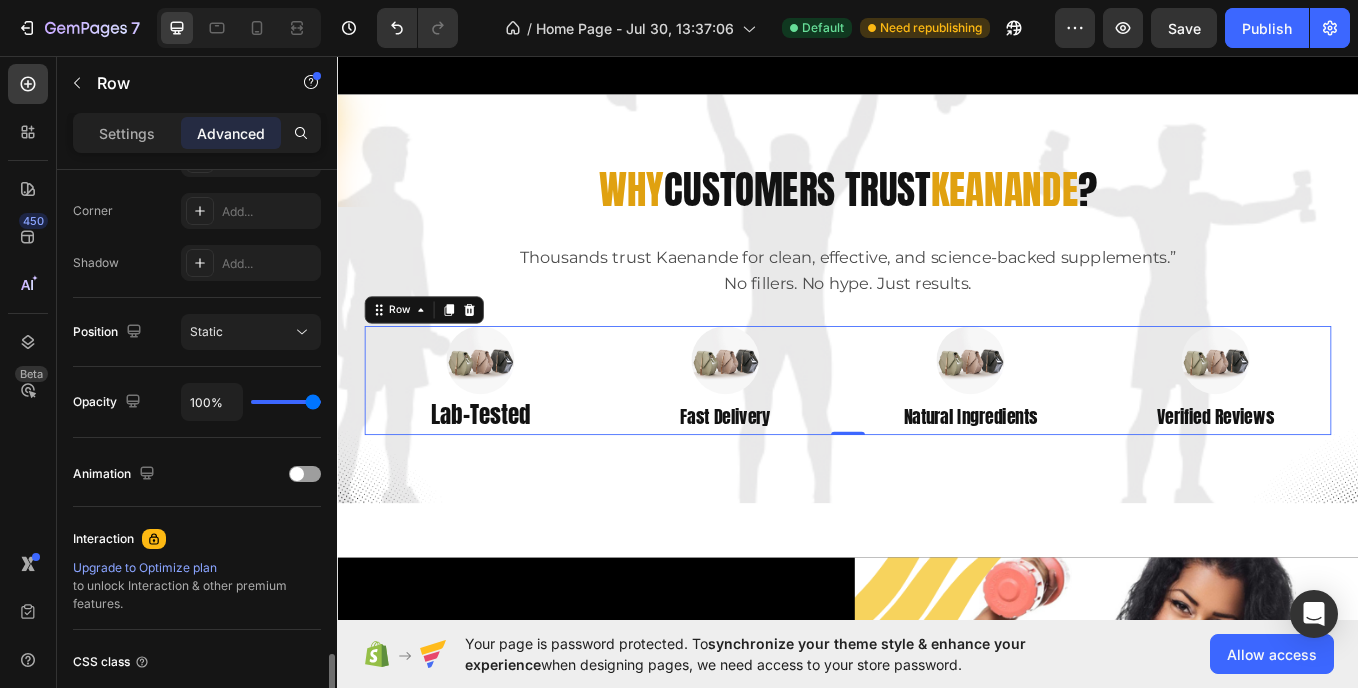 scroll, scrollTop: 759, scrollLeft: 0, axis: vertical 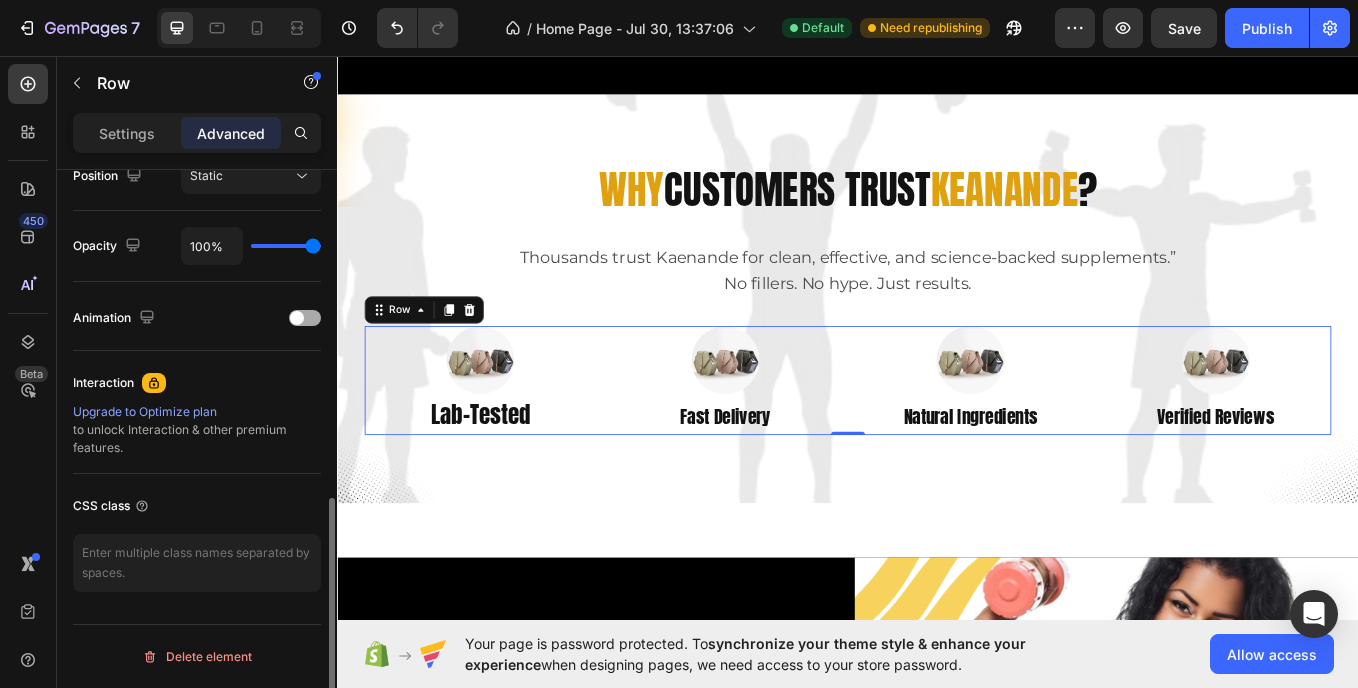 click at bounding box center (297, 318) 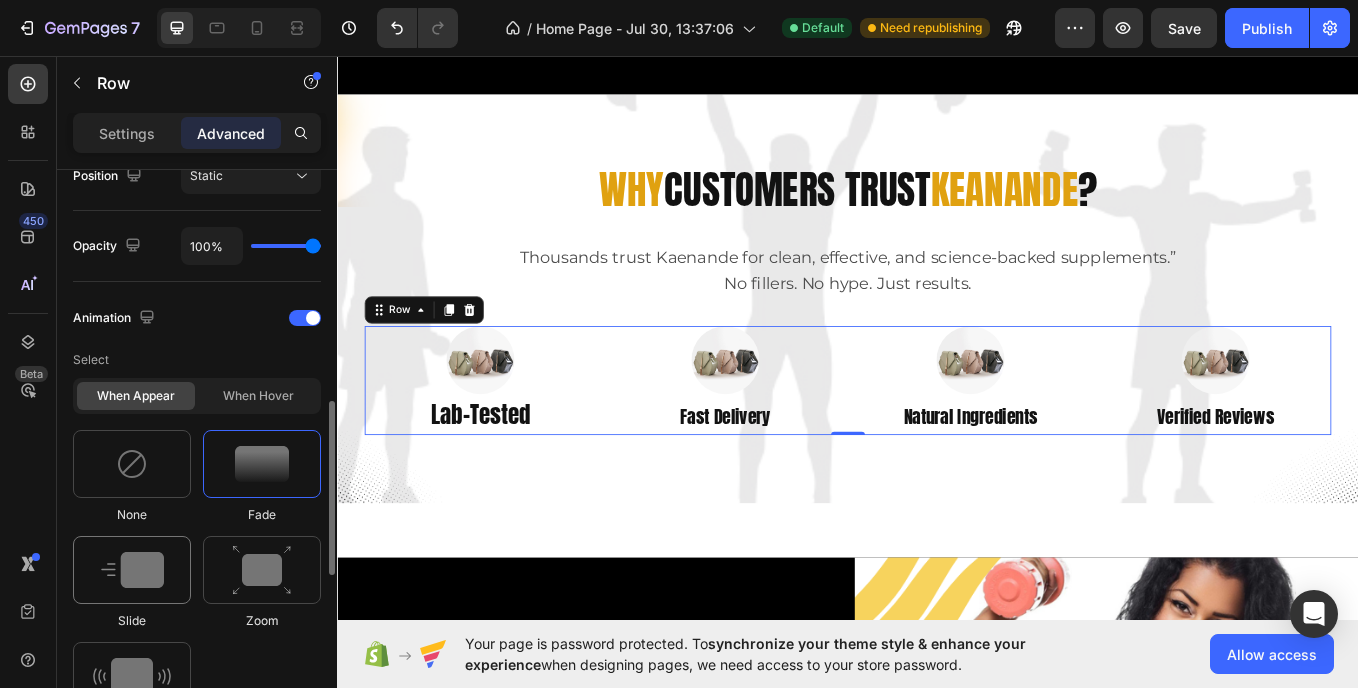 click at bounding box center [132, 570] 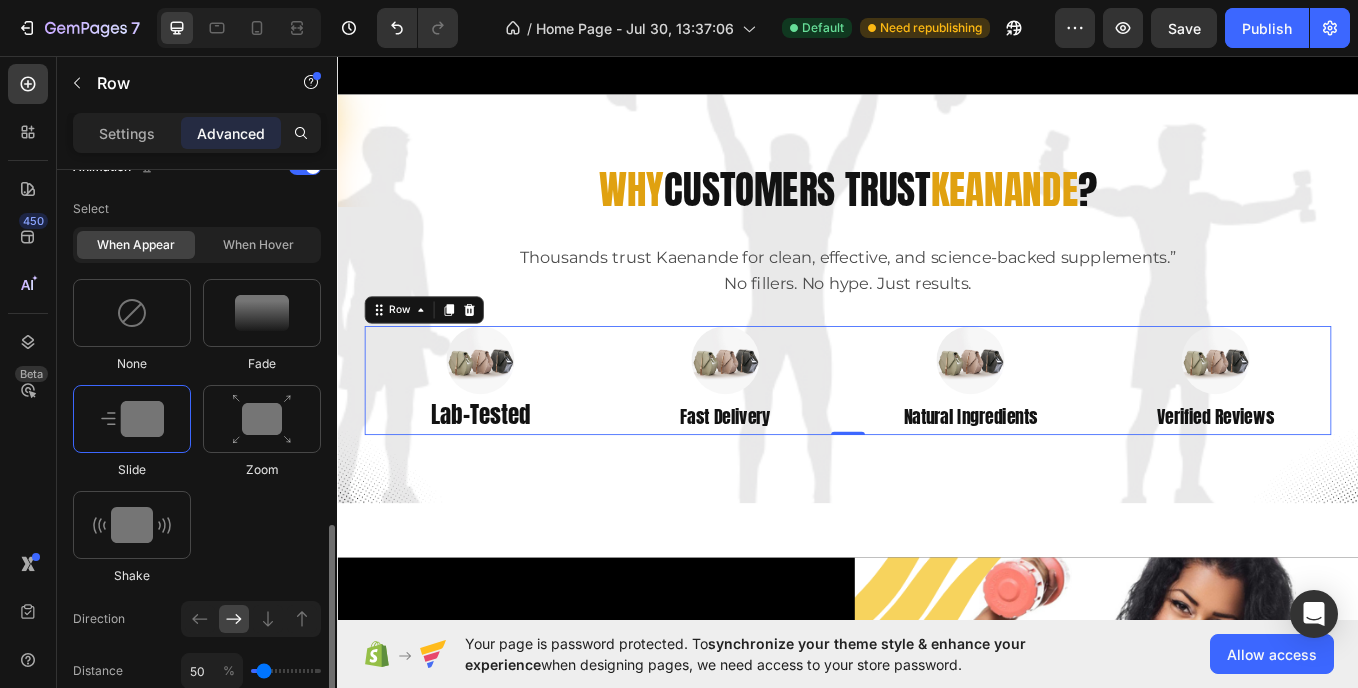 scroll, scrollTop: 984, scrollLeft: 0, axis: vertical 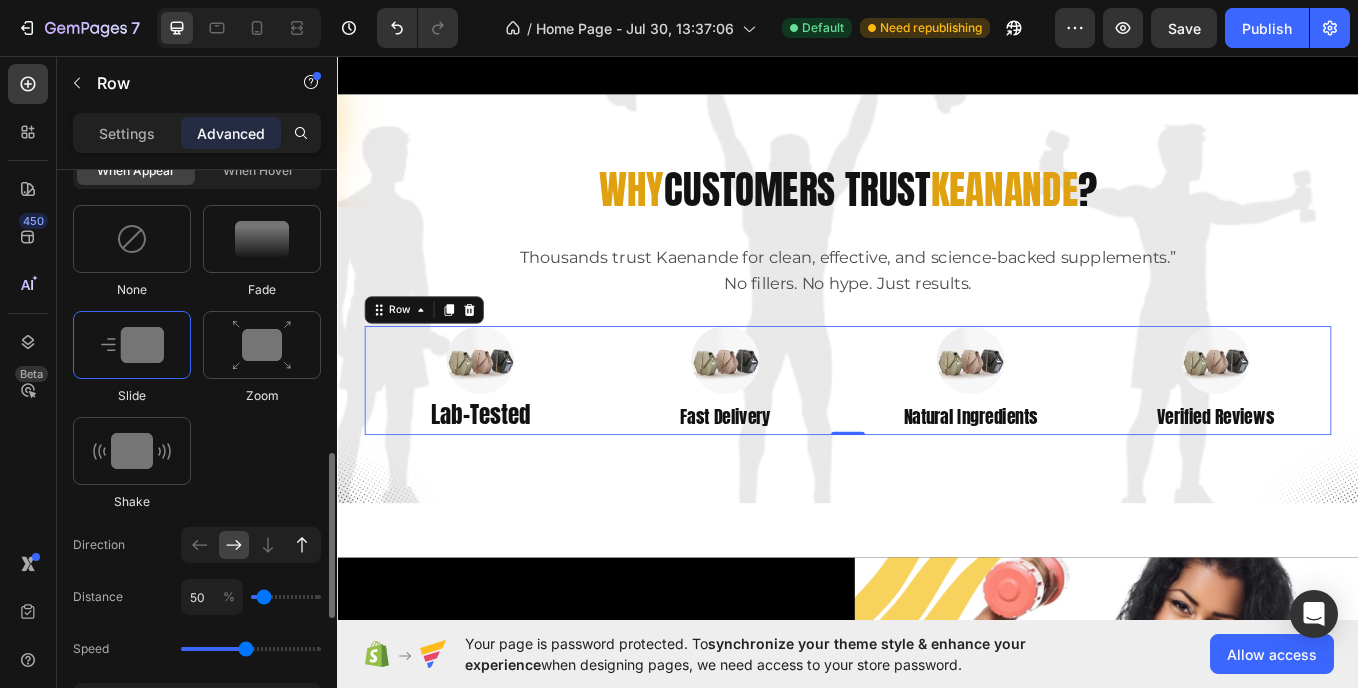 click 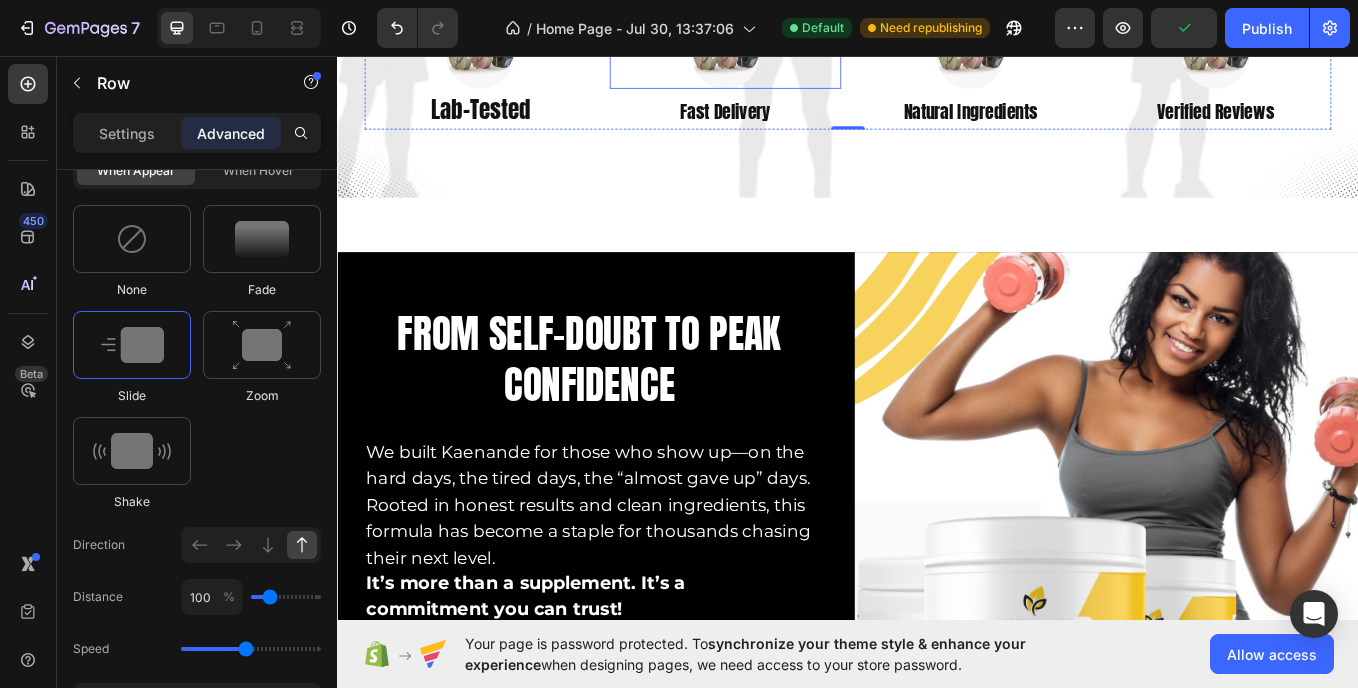 scroll, scrollTop: 3464, scrollLeft: 0, axis: vertical 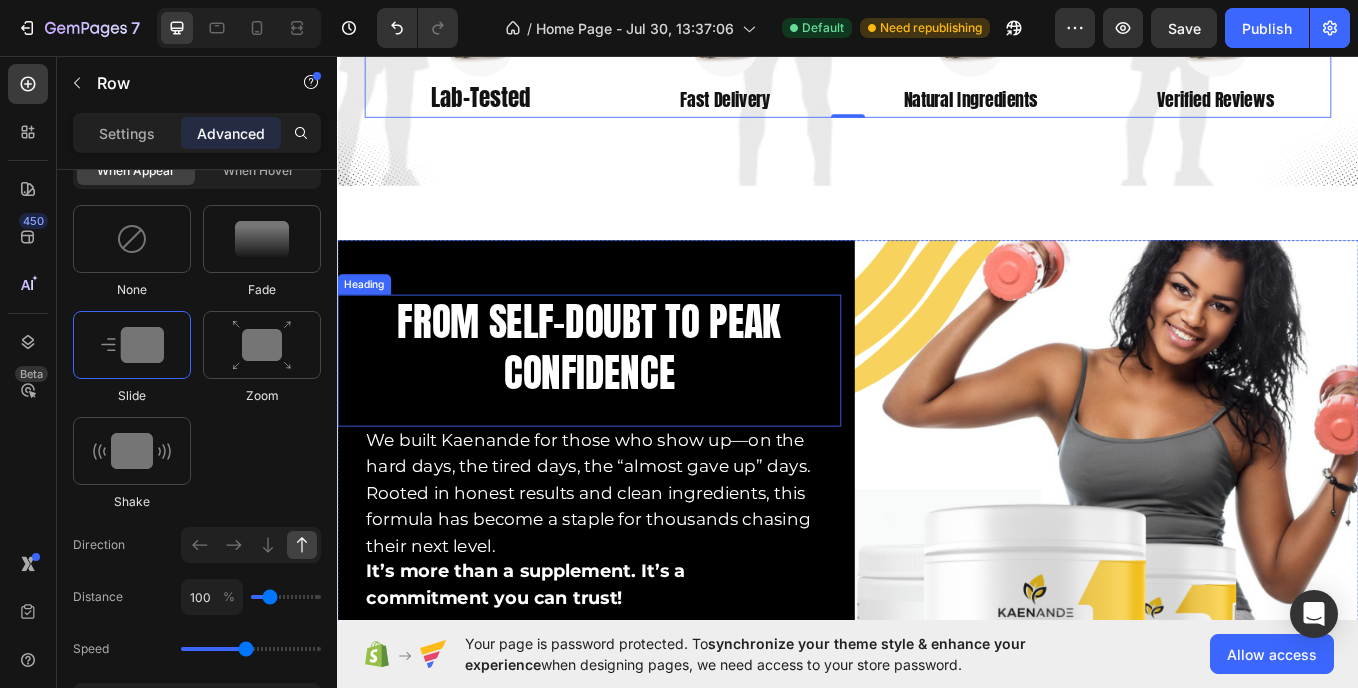 click on "From Self-Doubt to Peak Confidence" at bounding box center [633, 398] 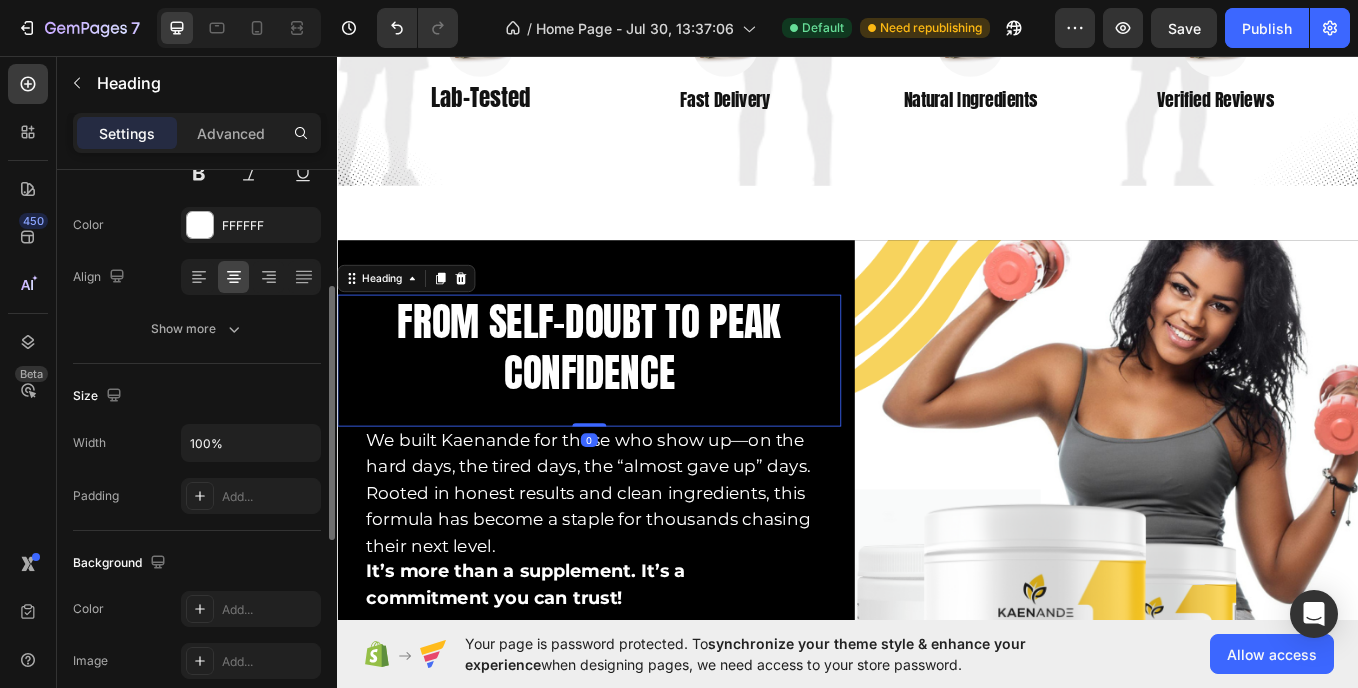 scroll, scrollTop: 265, scrollLeft: 0, axis: vertical 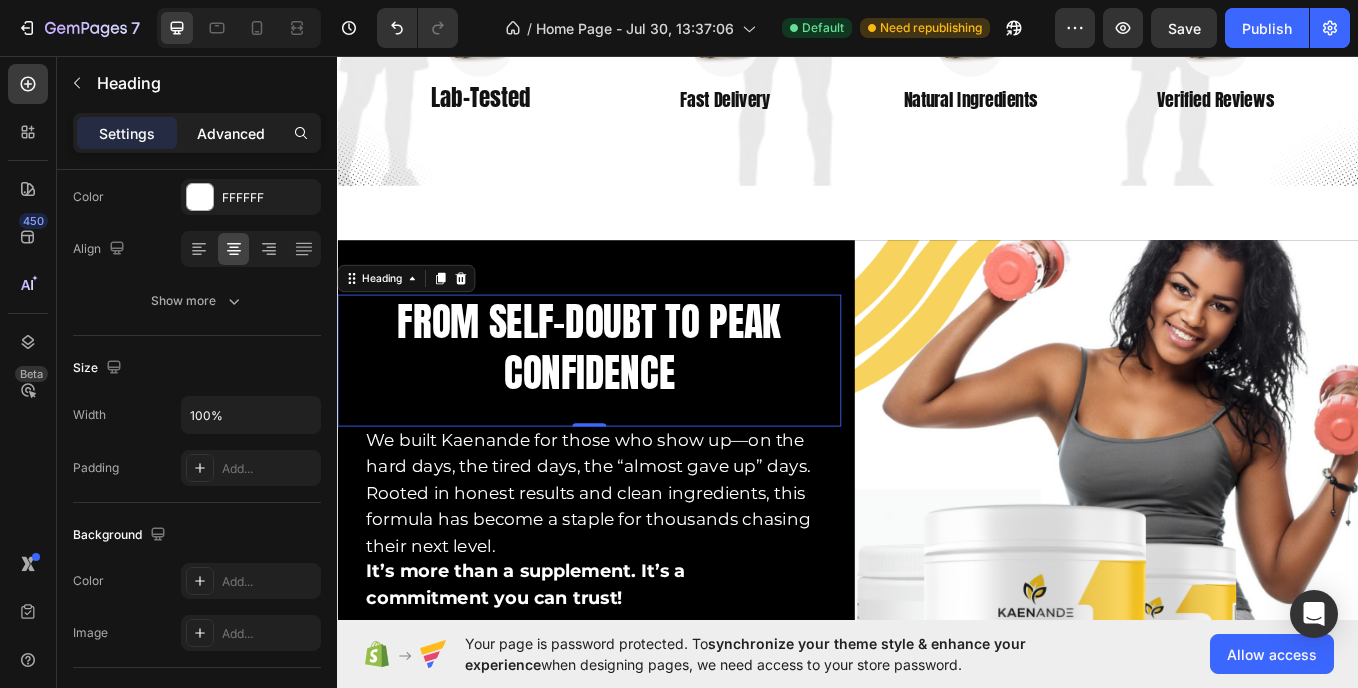 click on "Advanced" at bounding box center [231, 133] 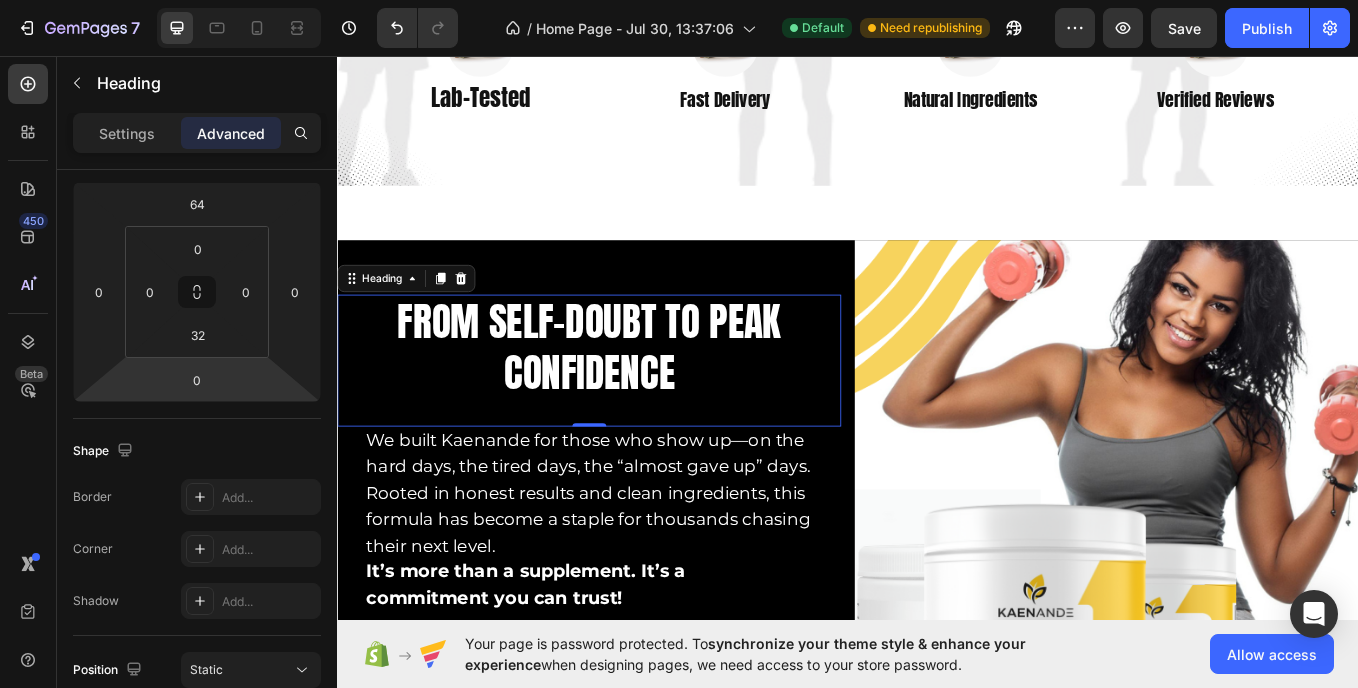 scroll, scrollTop: 759, scrollLeft: 0, axis: vertical 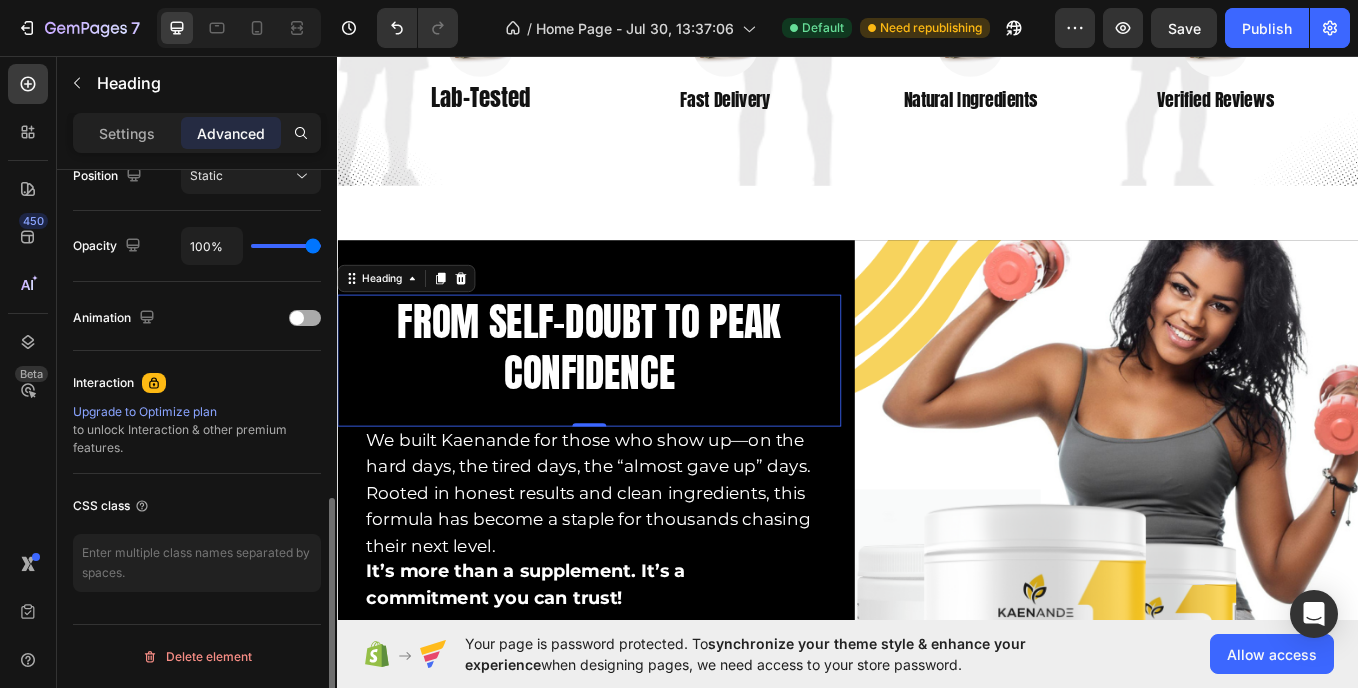 click at bounding box center [297, 318] 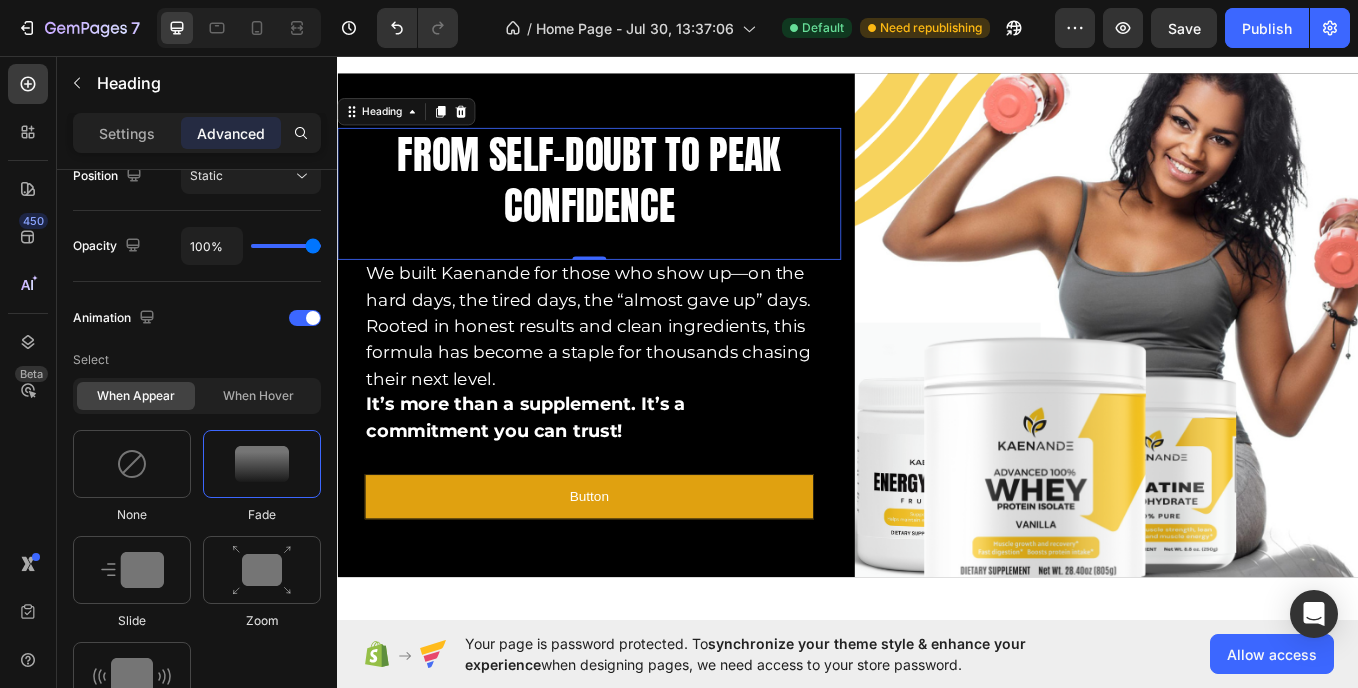 scroll, scrollTop: 3661, scrollLeft: 0, axis: vertical 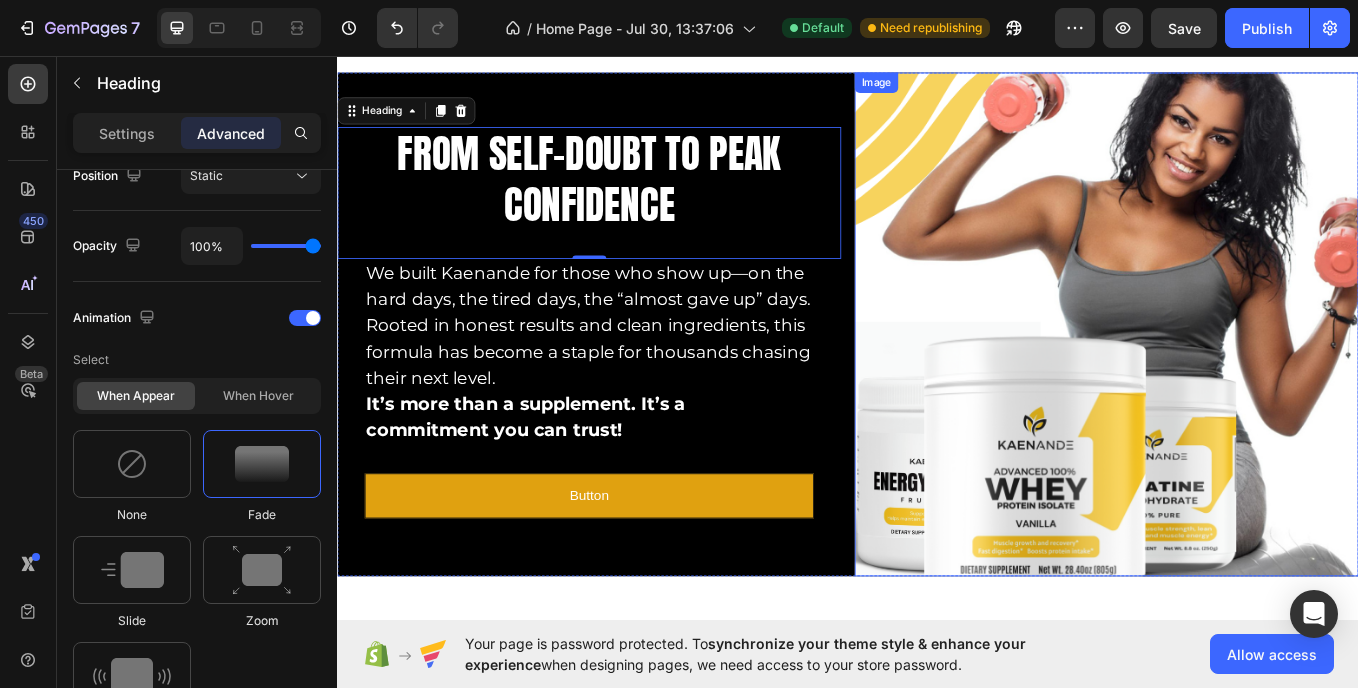 click at bounding box center (1241, 371) 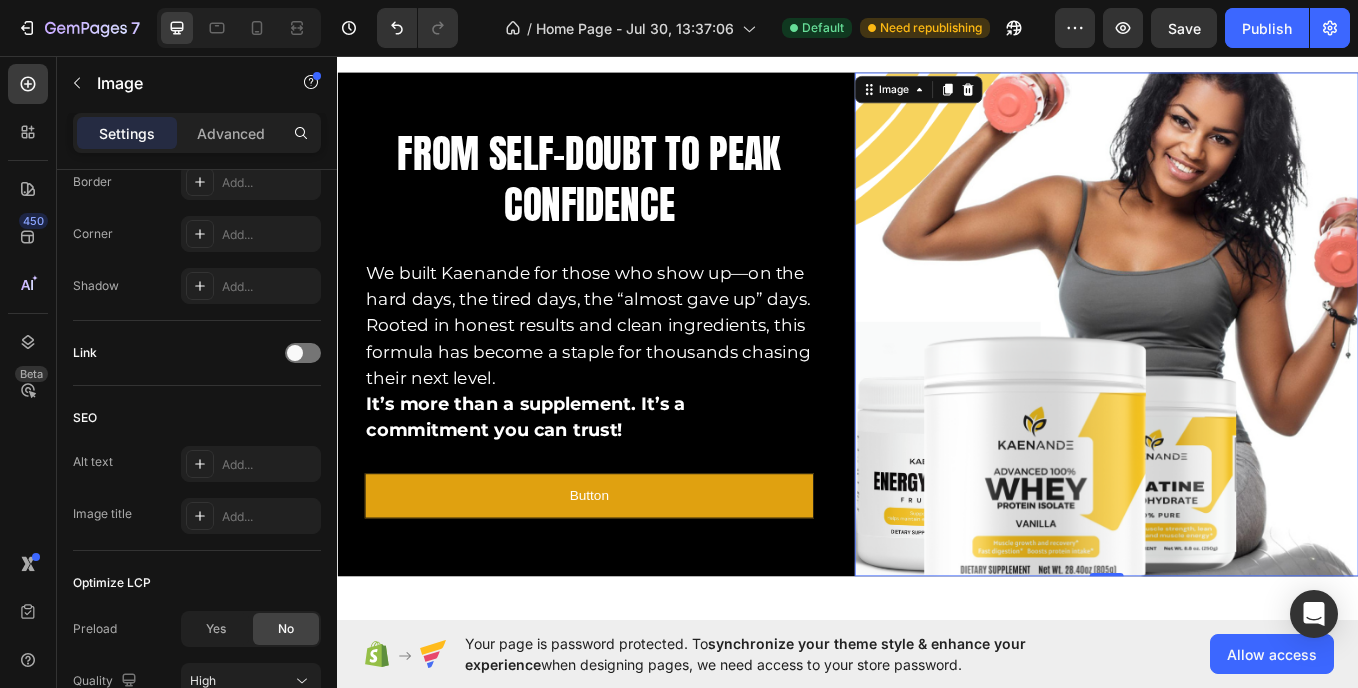 scroll, scrollTop: 0, scrollLeft: 0, axis: both 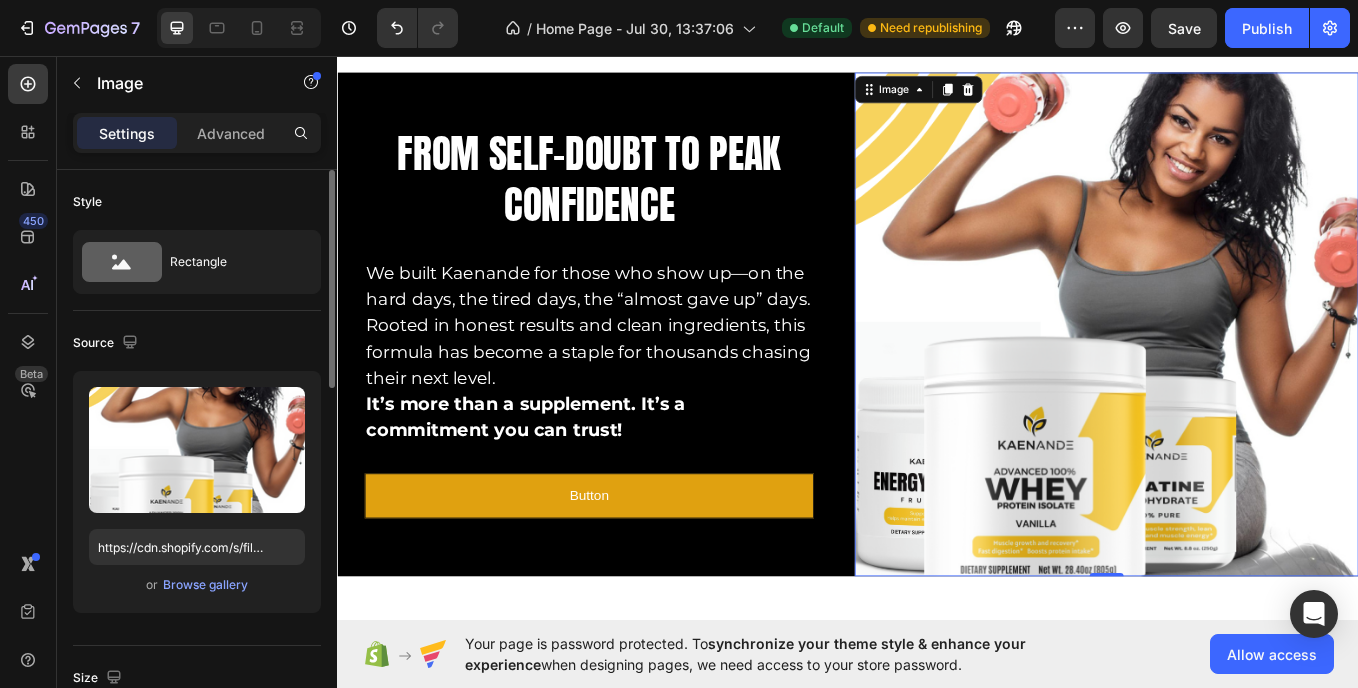 click on "Advanced" at bounding box center [231, 133] 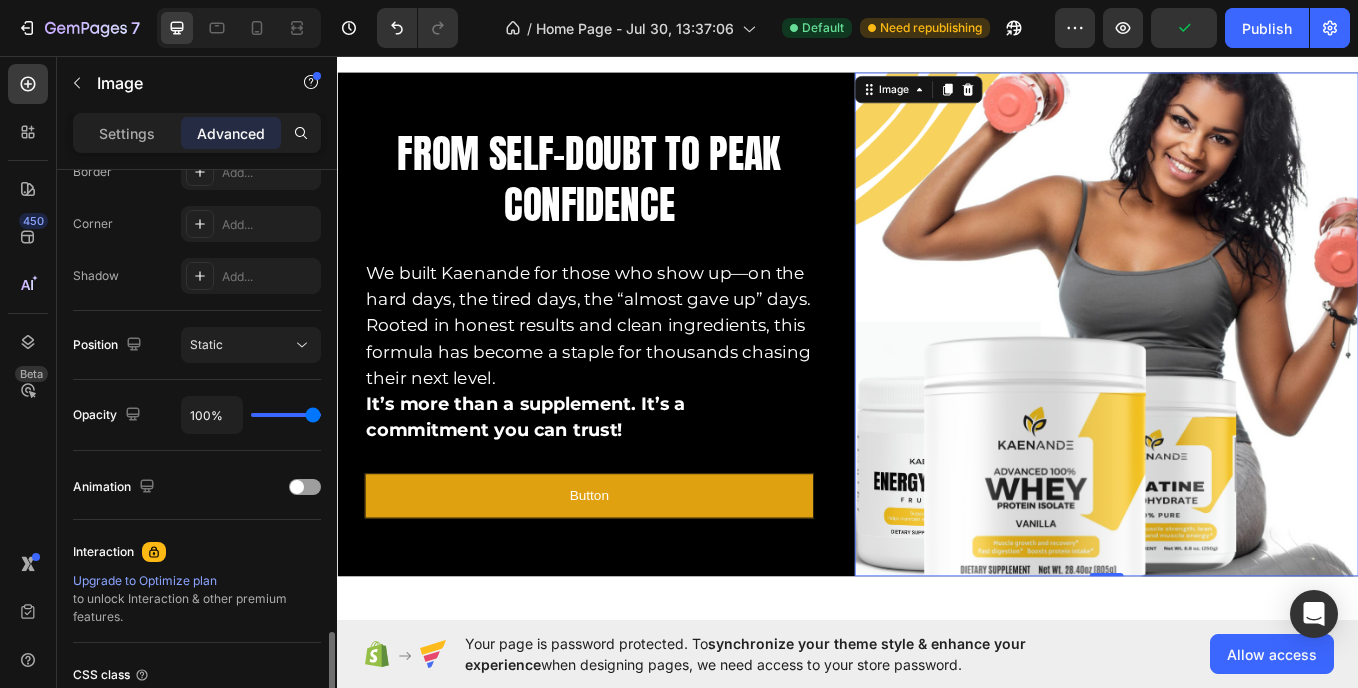 scroll, scrollTop: 736, scrollLeft: 0, axis: vertical 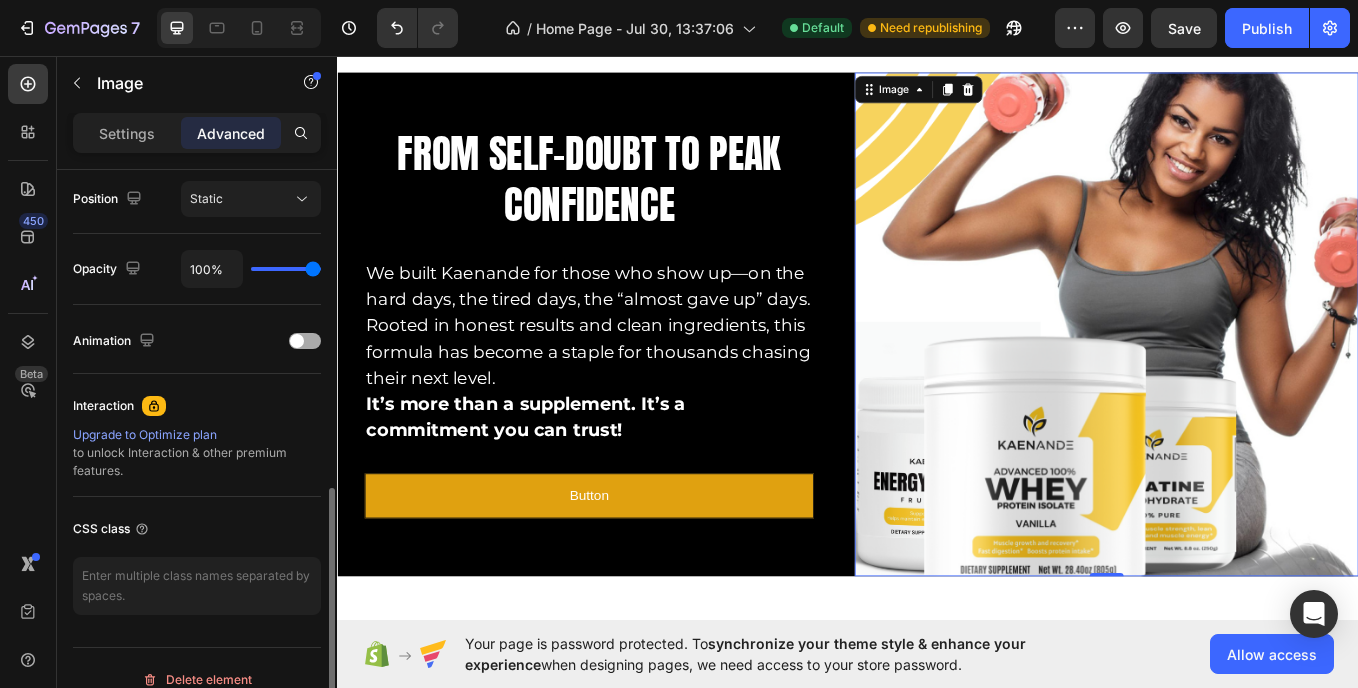 click at bounding box center (305, 341) 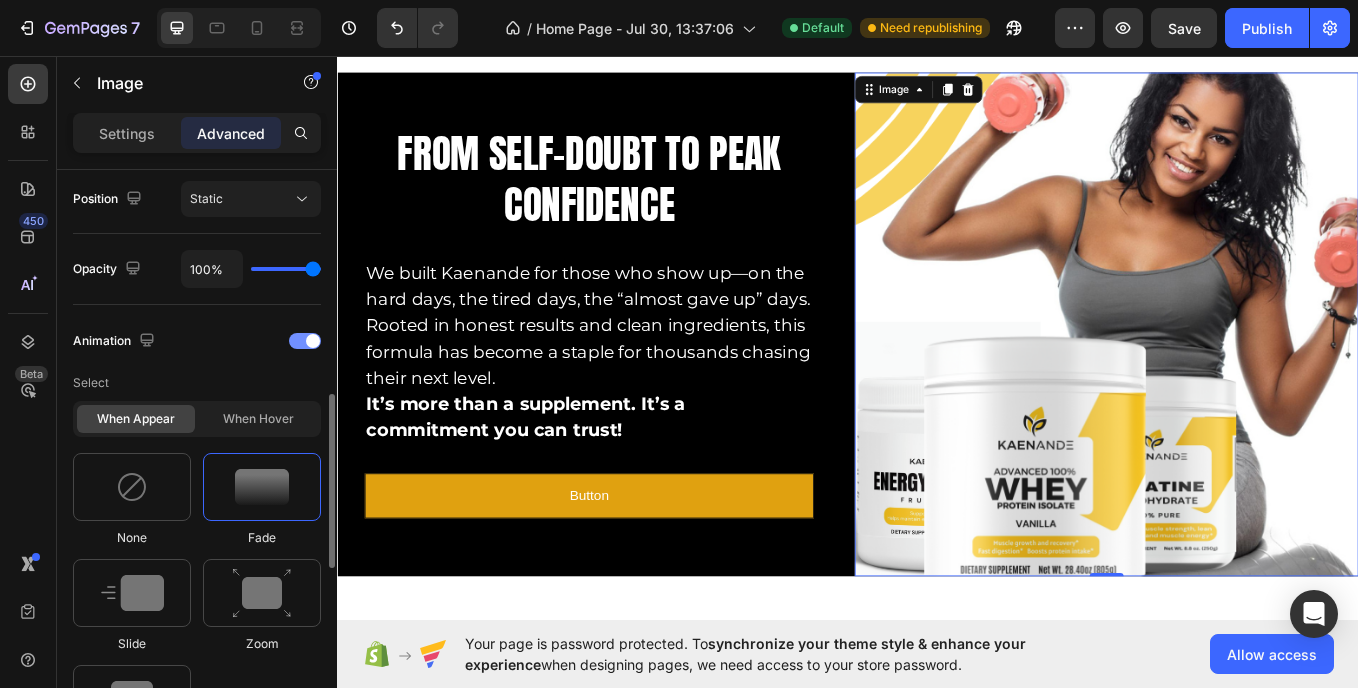 click at bounding box center [305, 341] 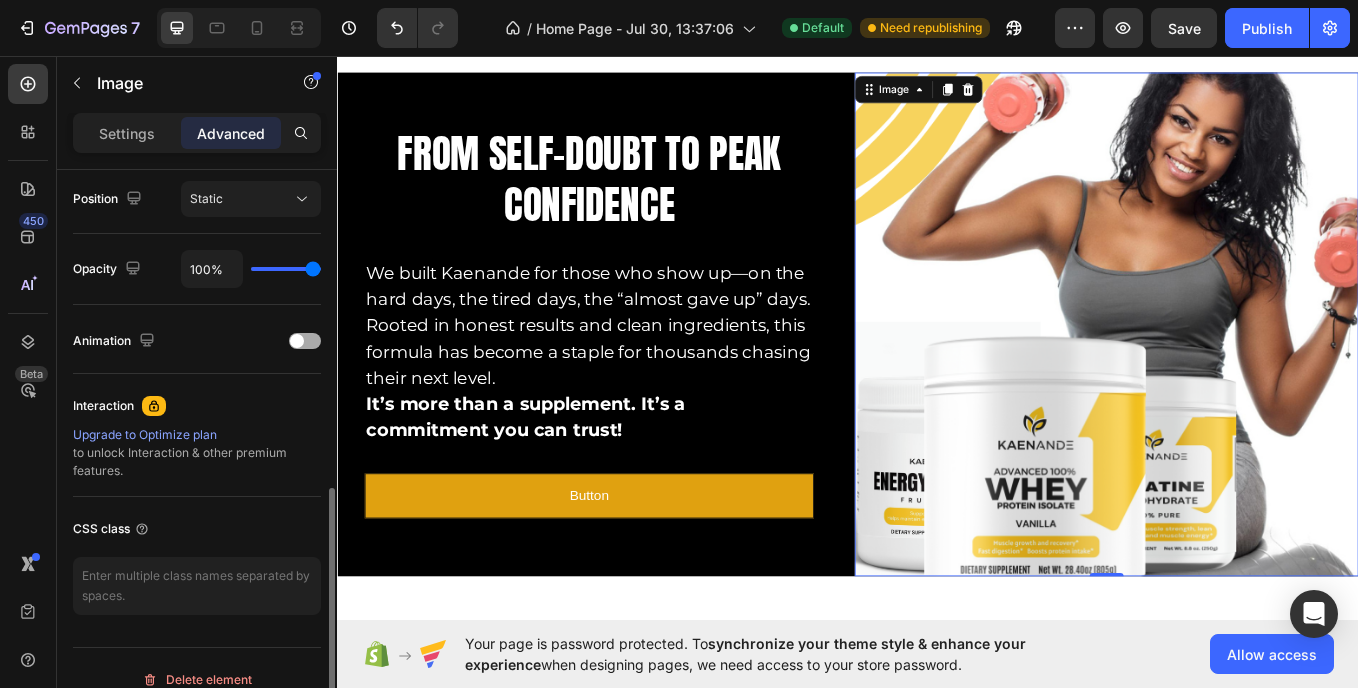 click at bounding box center (305, 341) 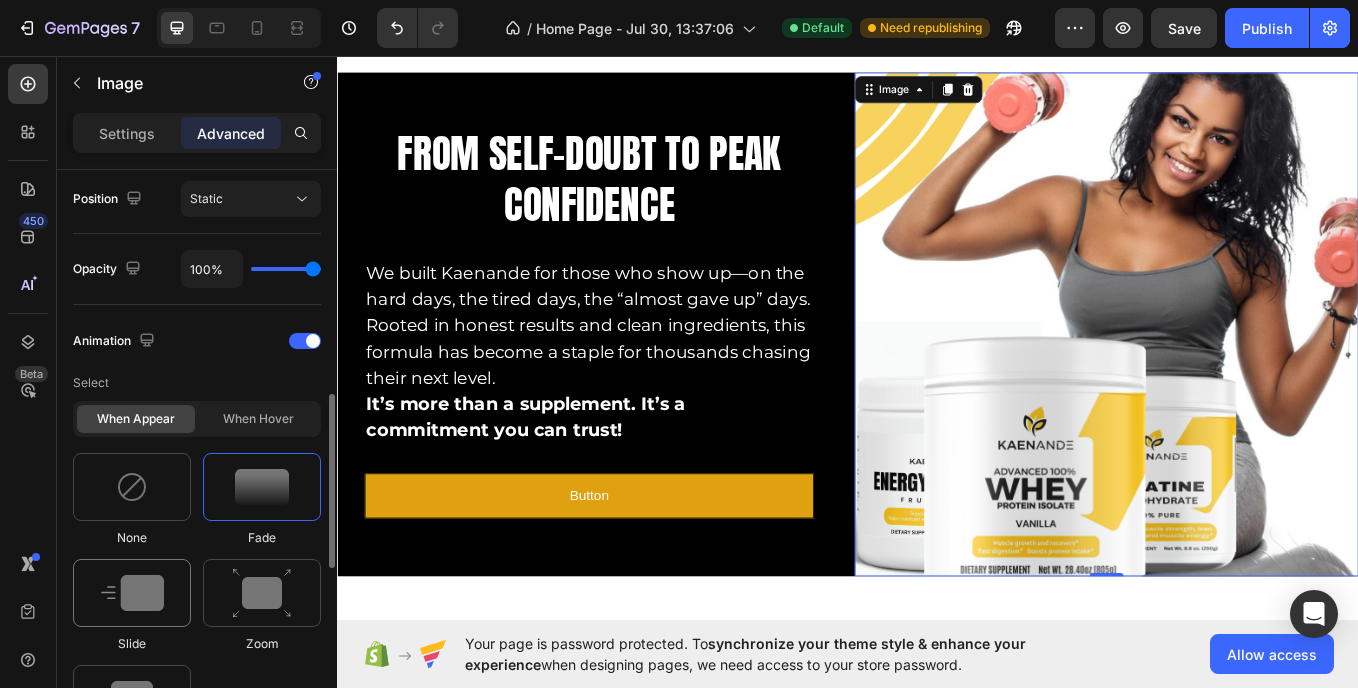 click at bounding box center (132, 593) 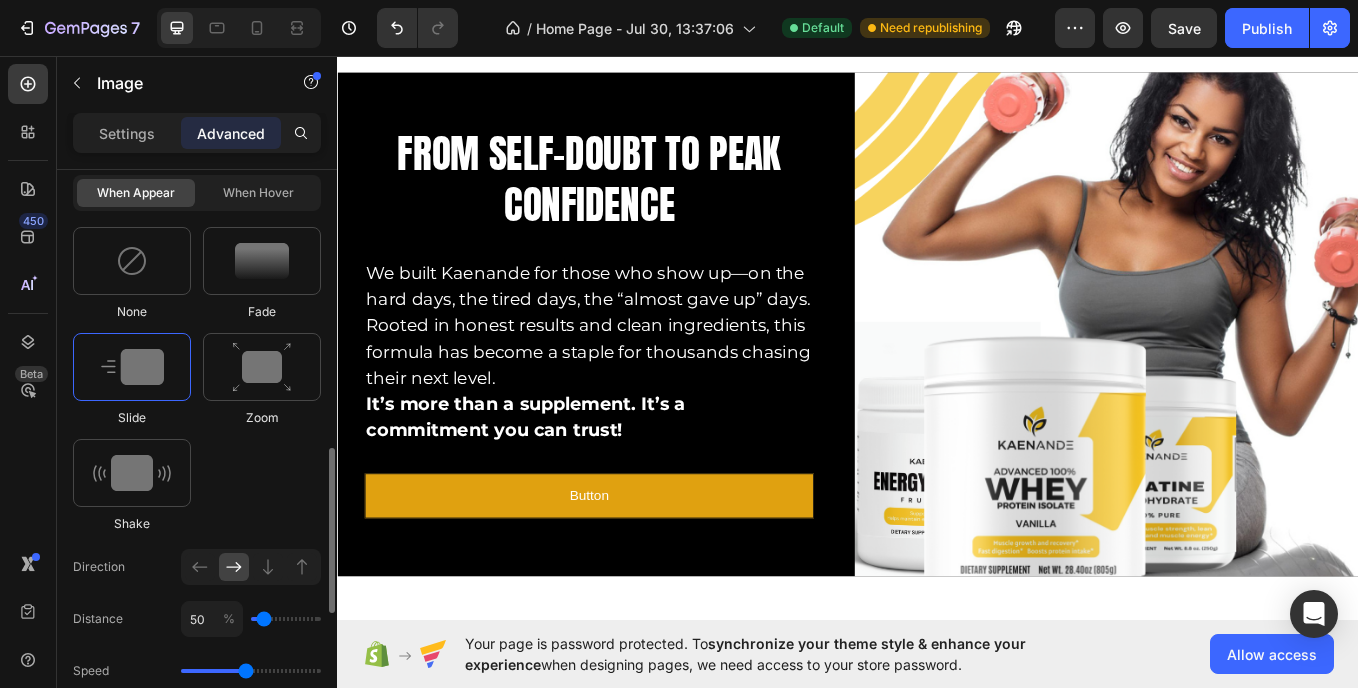 scroll, scrollTop: 963, scrollLeft: 0, axis: vertical 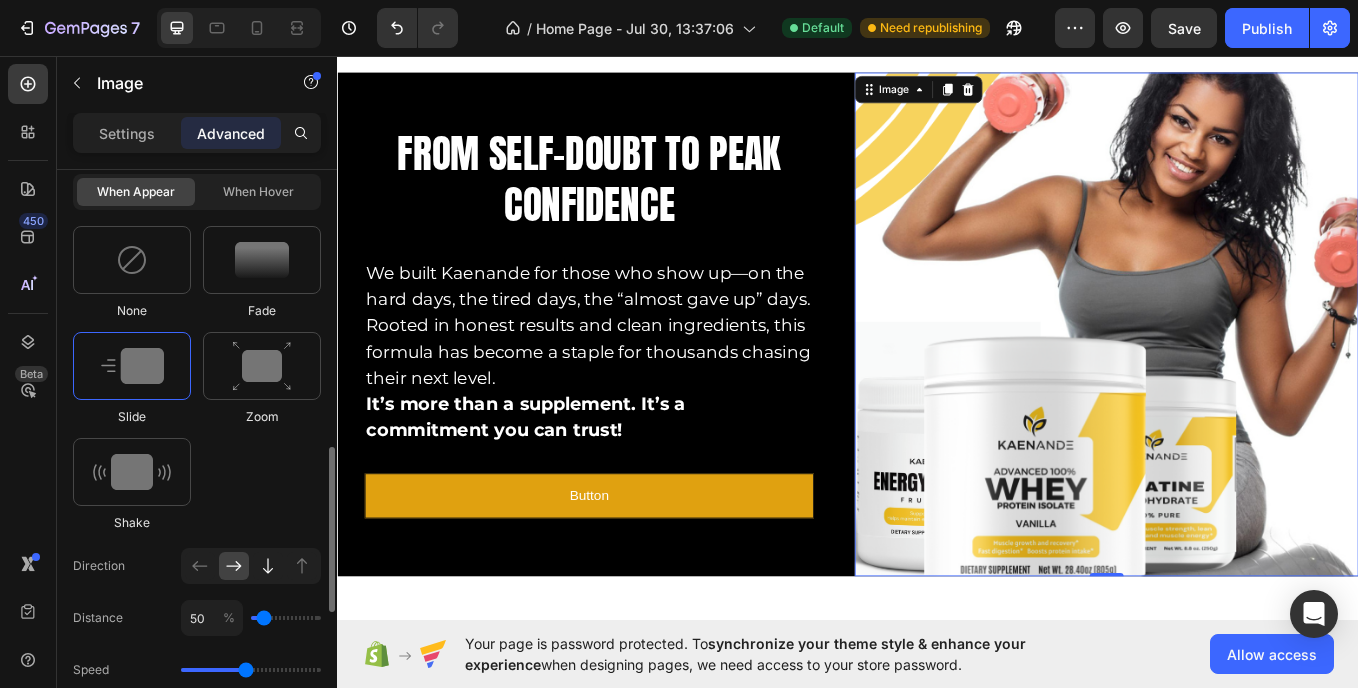 click 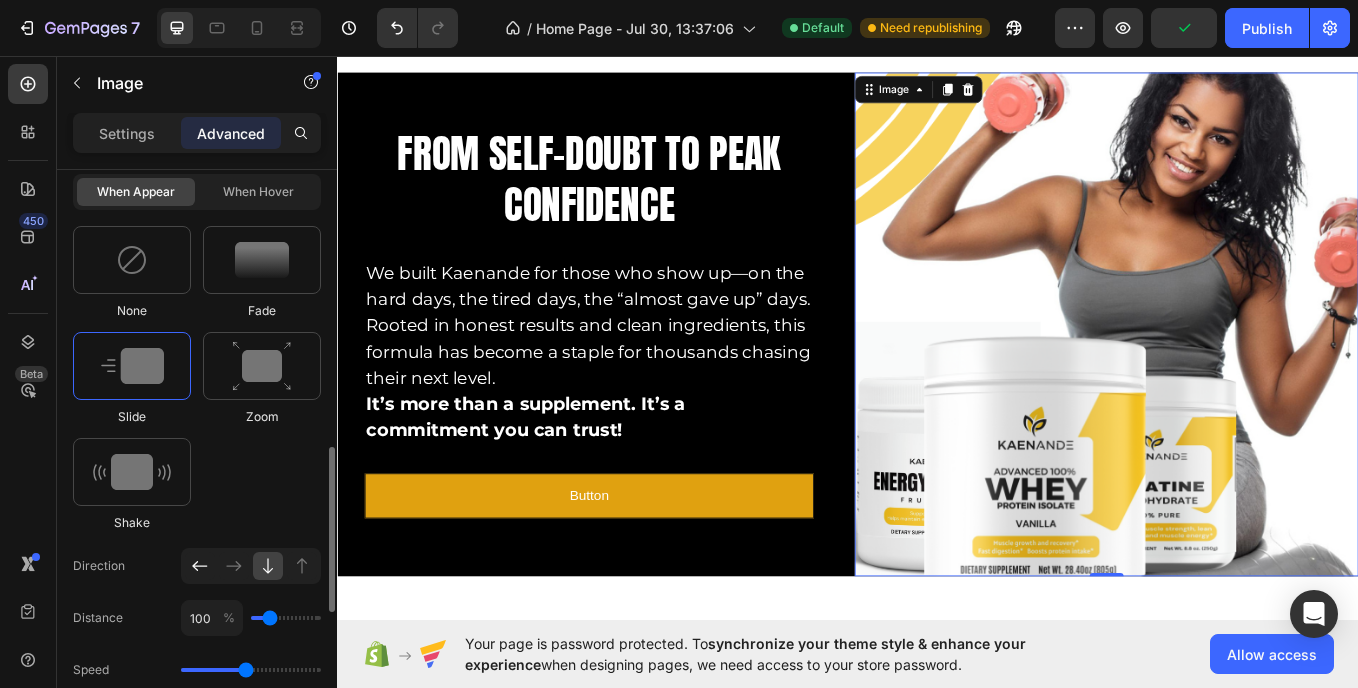 click 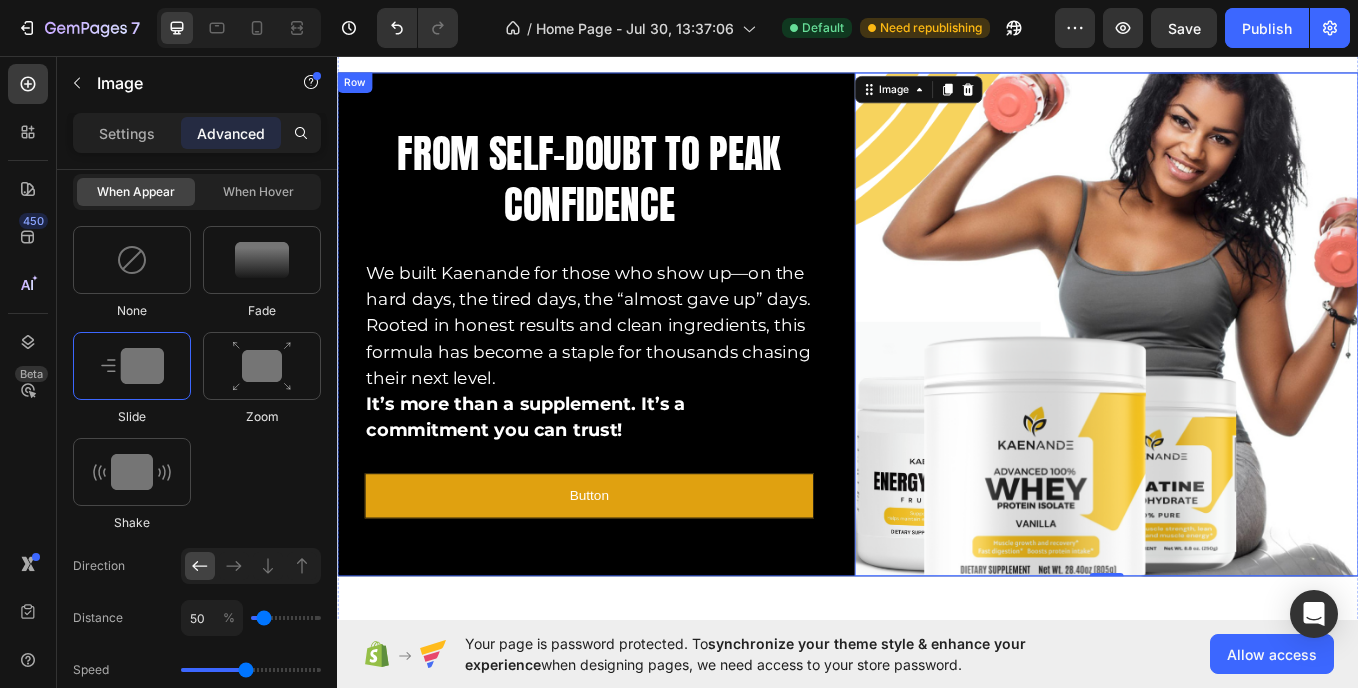 click on "From Self-Doubt to Peak Confidence Heading We built Kaenande for those who show up—on the hard days, the tired days, the “almost gave up” days. Rooted in honest results and clean ingredients, this formula has become a staple for thousands chasing their next level. It’s more than a supplement. It’s a commitment you can trust! Text Block Button Button" at bounding box center [633, 371] 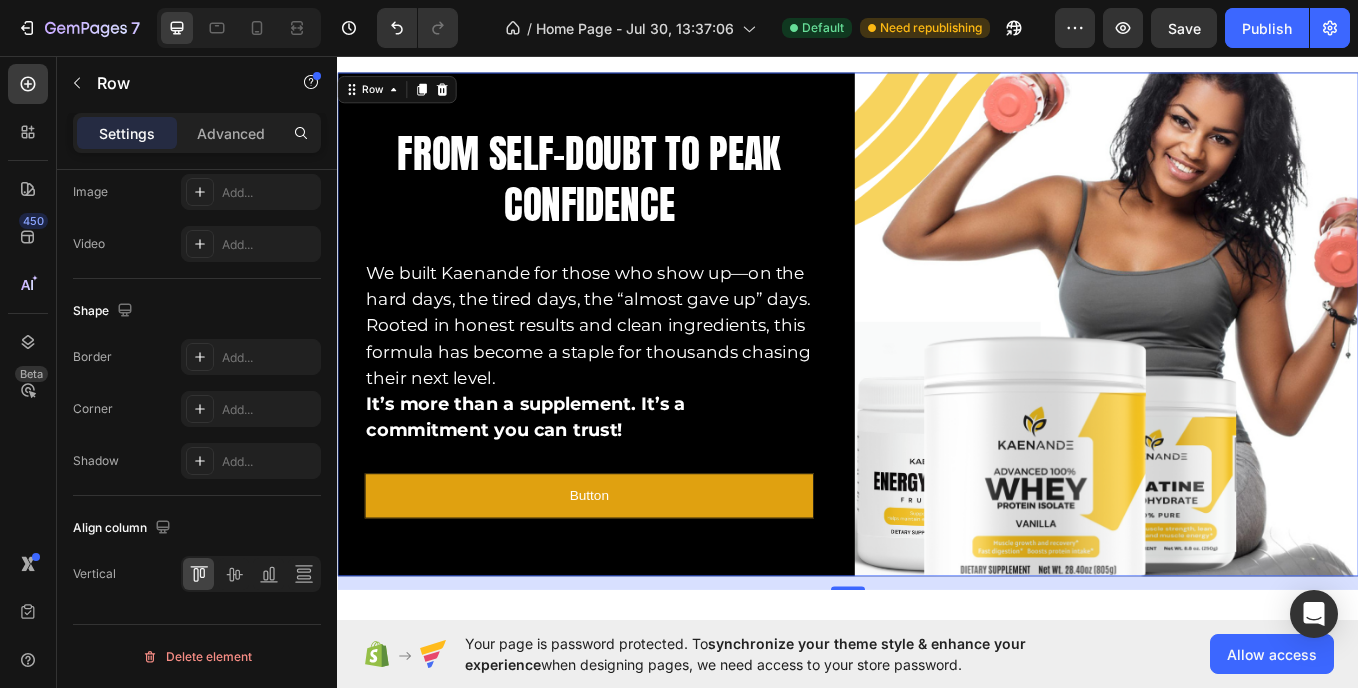 scroll, scrollTop: 0, scrollLeft: 0, axis: both 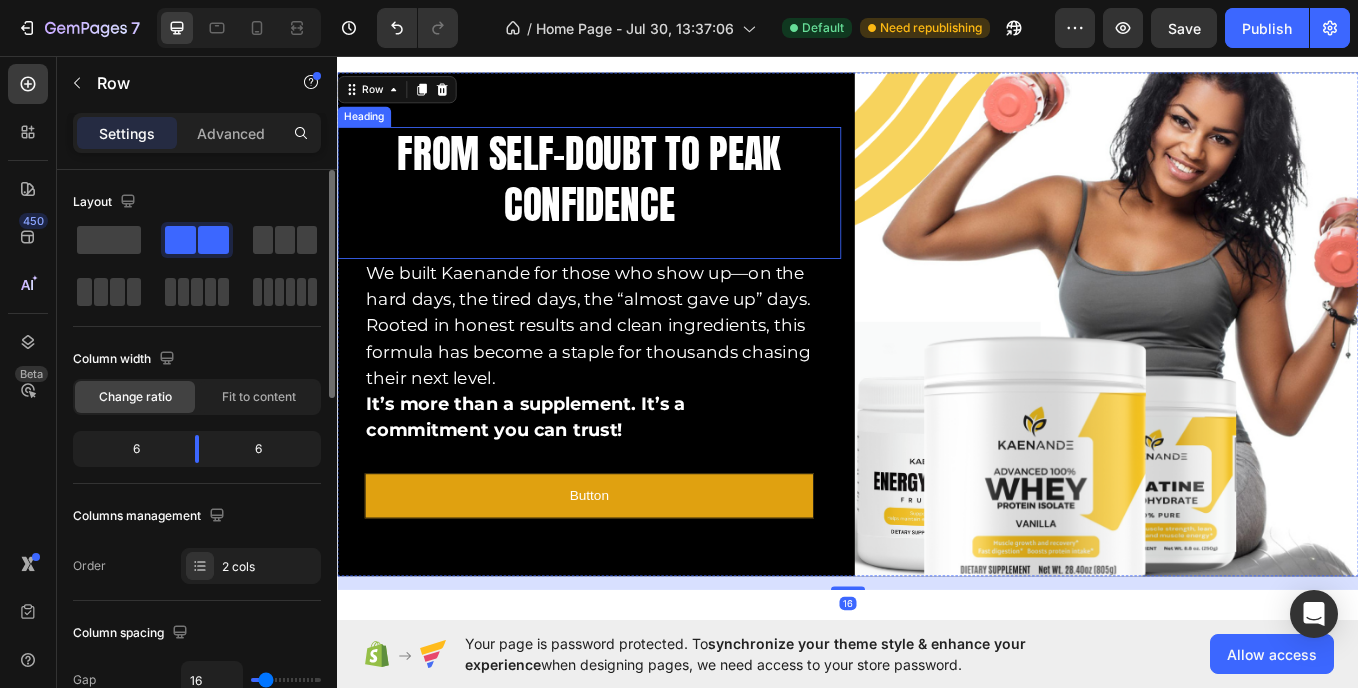 click on "From Self-Doubt to Peak Confidence" at bounding box center [633, 201] 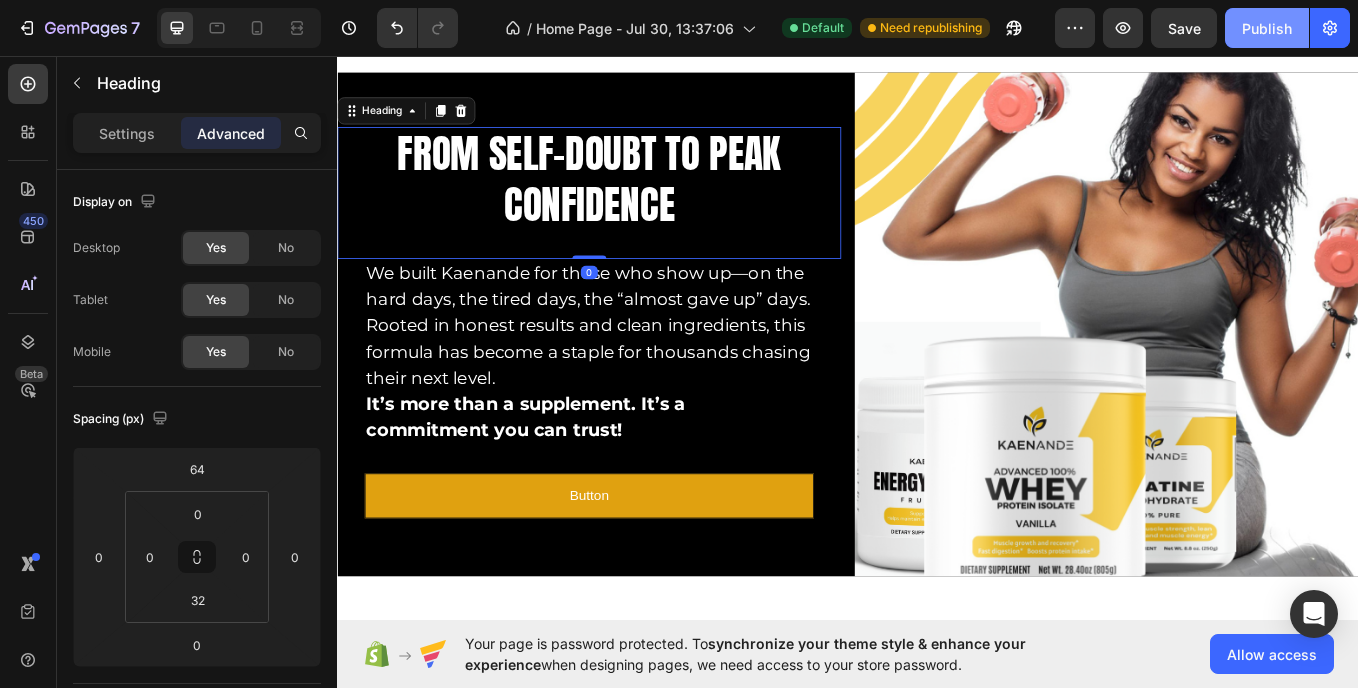 click on "Publish" at bounding box center [1267, 28] 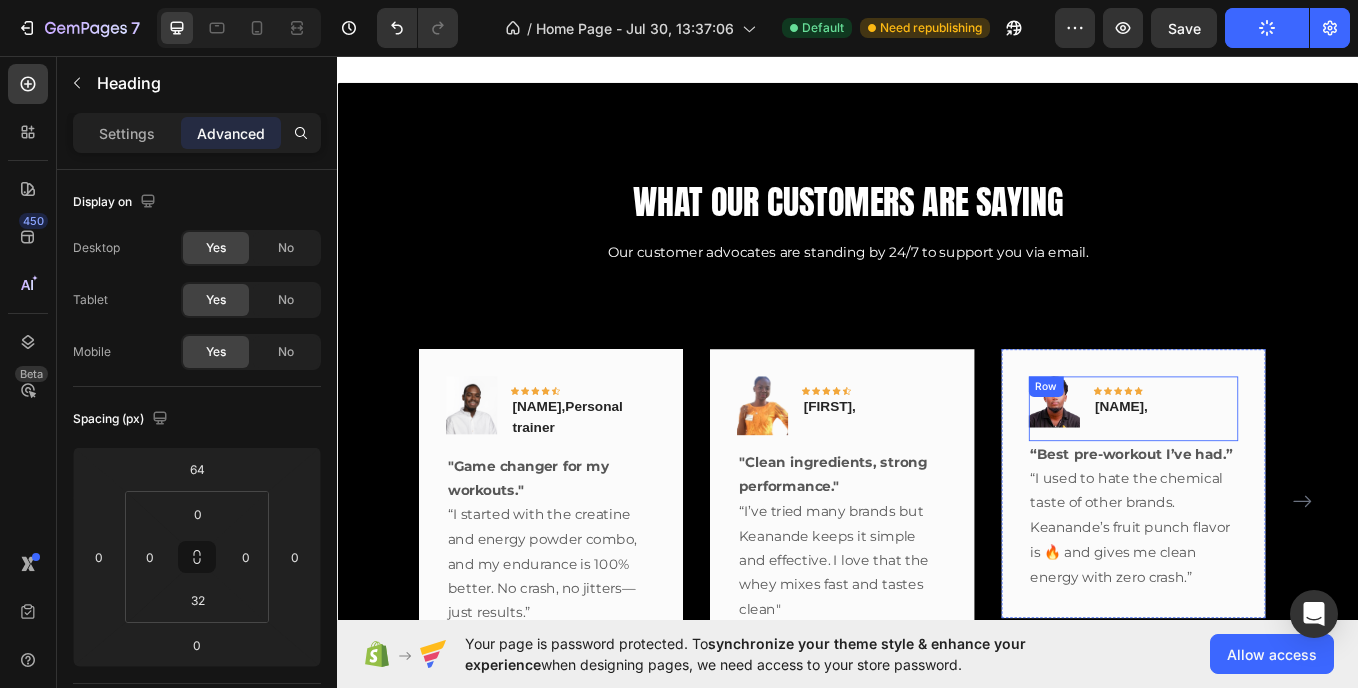 scroll, scrollTop: 4320, scrollLeft: 0, axis: vertical 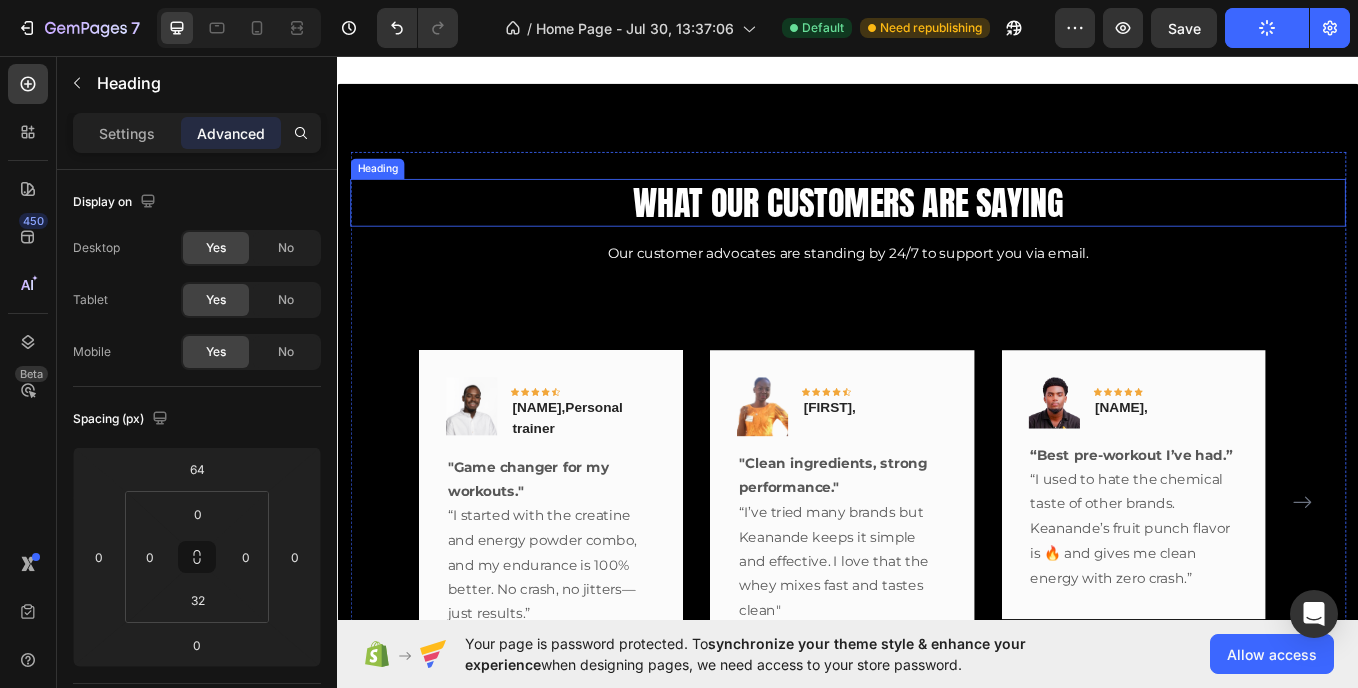 click on "What Our Customers Are Saying" at bounding box center (937, 228) 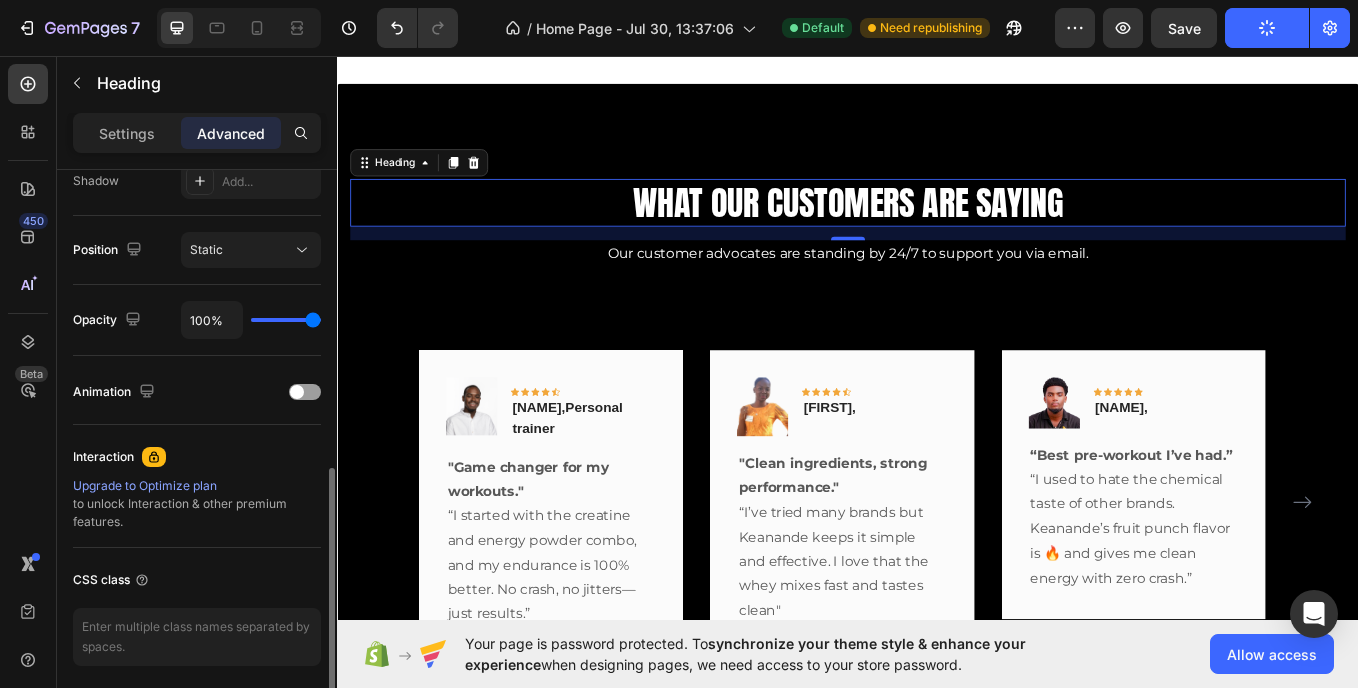 scroll, scrollTop: 693, scrollLeft: 0, axis: vertical 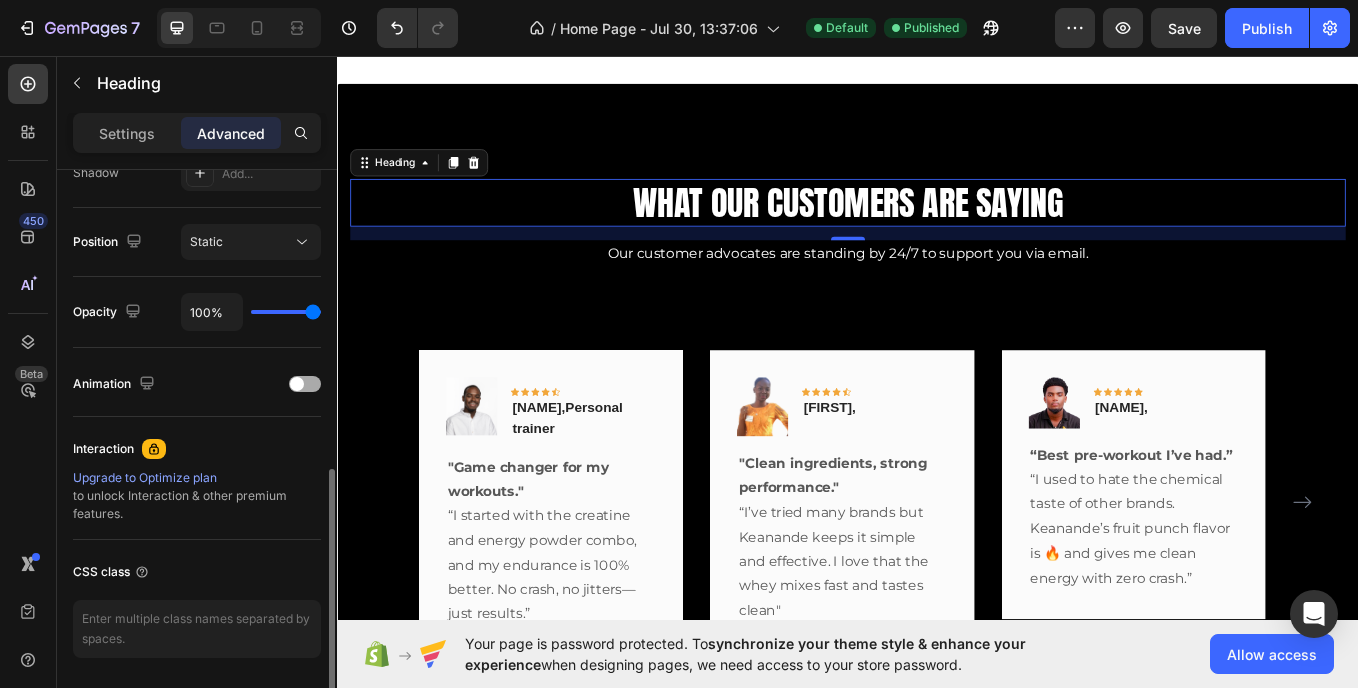 click at bounding box center [305, 384] 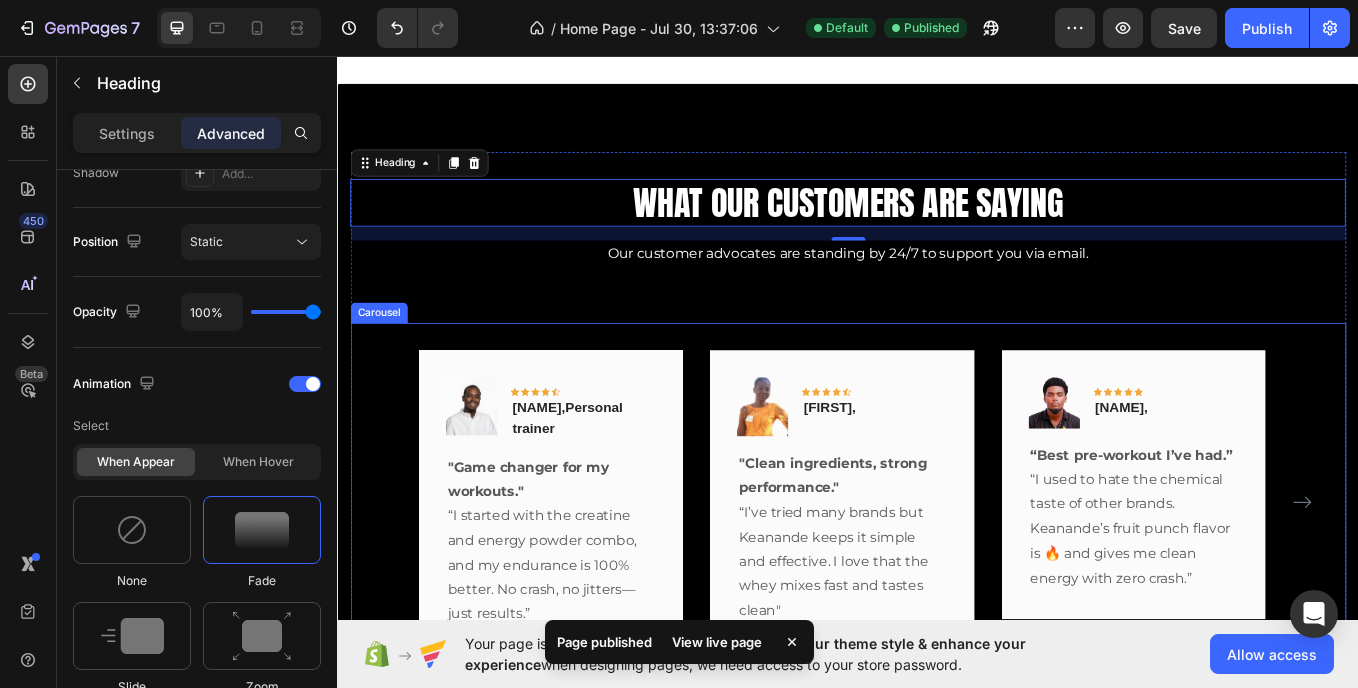 click on "Image
Icon
Icon
Icon
Icon
Icon Row [NAME],Personal trainer Text block Row "Game changer for my workouts." “I started with the creatine and energy powder combo, and my endurance is 100% better. No crash, no jitters—just results.” Text block Row Image
Icon
Icon
Icon
Icon
Icon Row [NAME], Text block Row "Clean ingredients, strong performance." “I’ve tried many brands but Keanande keeps it simple and effective. I love that the whey mixes fast and tastes clean" Text block Row Image
Icon
Icon
Icon
Icon
Icon Row [NAME], Text block Row “Best pre-workout I’ve had.” “I used to hate the chemical taste of other brands. Keanande’s fruit punch flavor is 🔥 and gives me clean energy with zero crash.” Text block Row Image
Icon Icon" at bounding box center (937, 595) 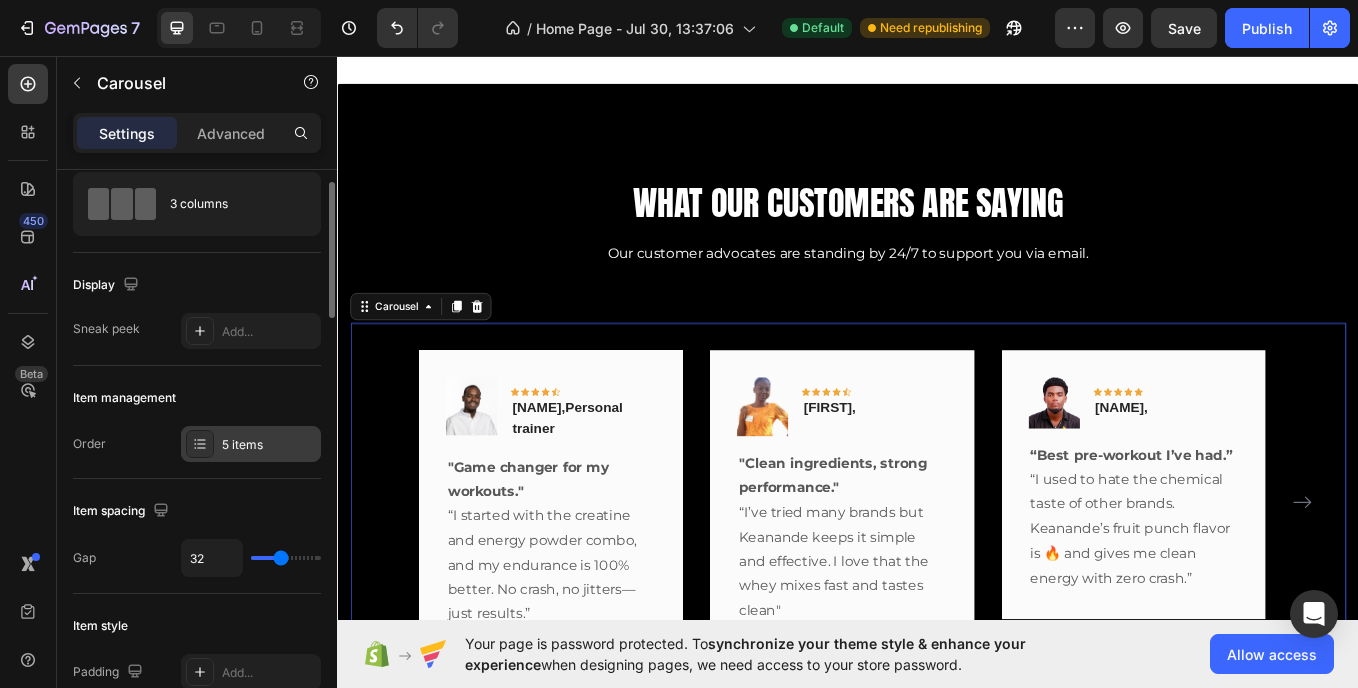 scroll, scrollTop: 57, scrollLeft: 0, axis: vertical 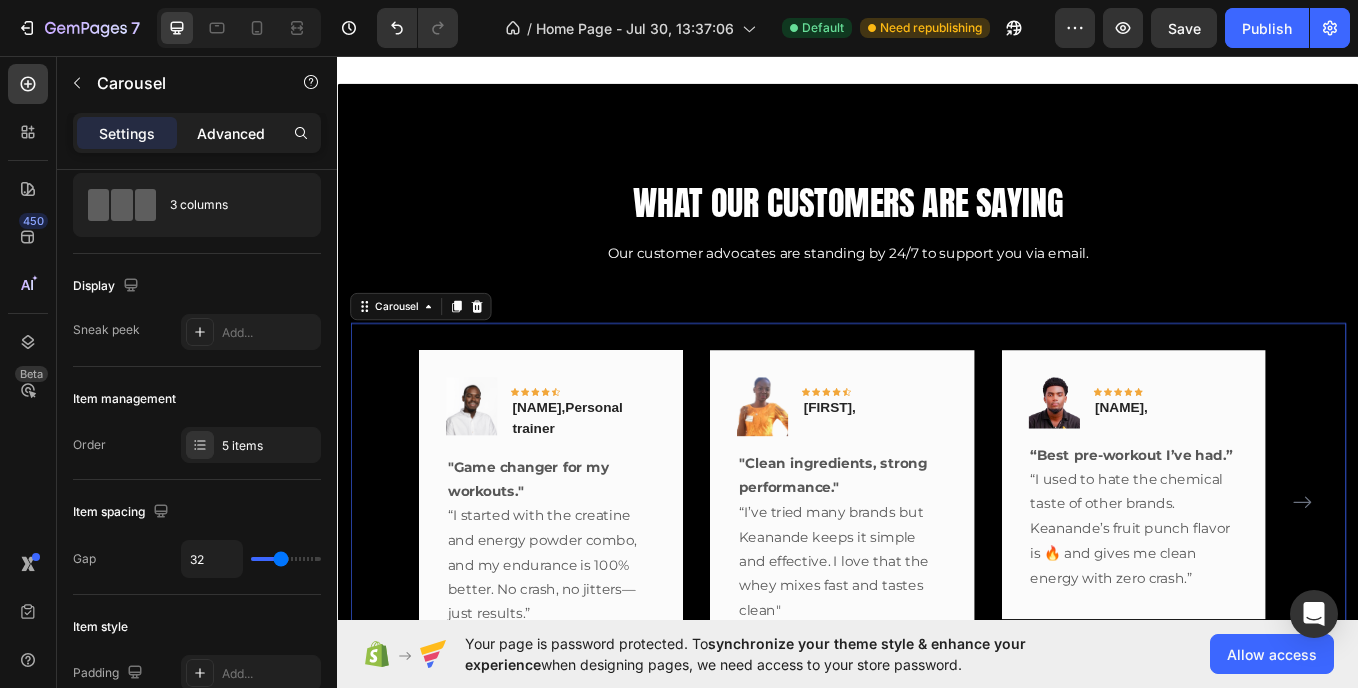 click on "Advanced" at bounding box center [231, 133] 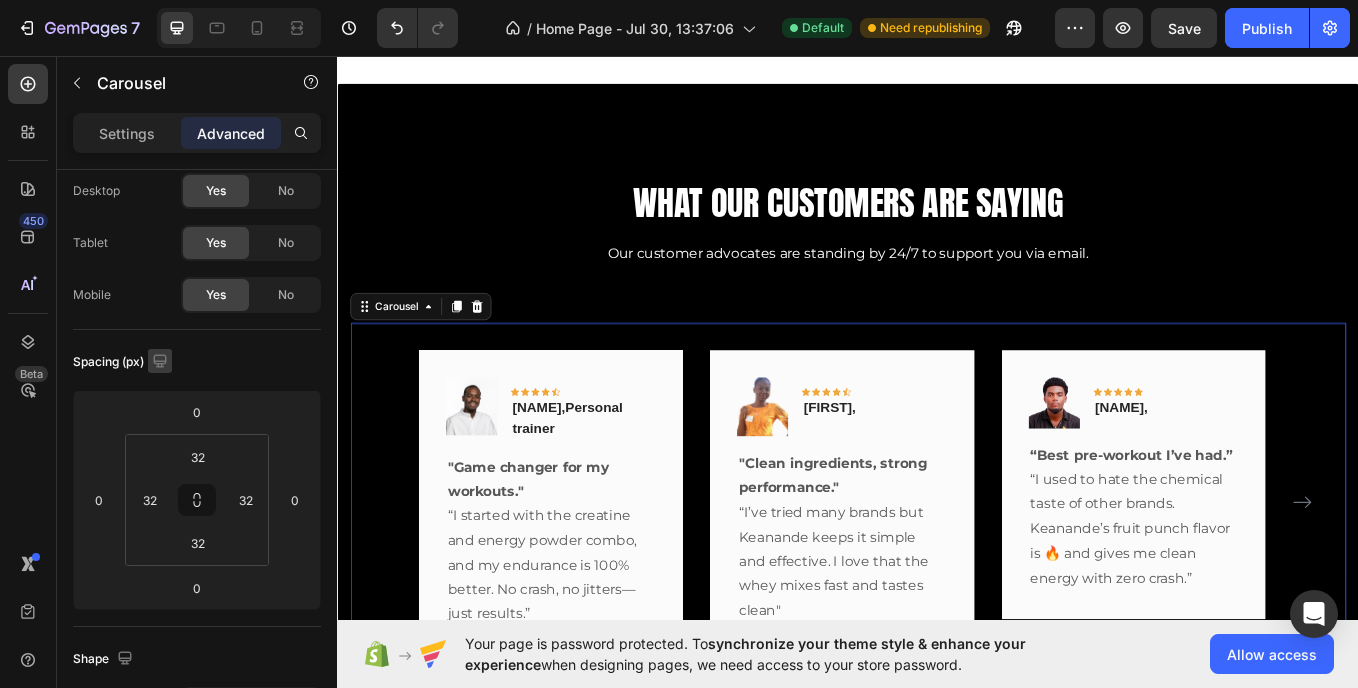 scroll, scrollTop: 759, scrollLeft: 0, axis: vertical 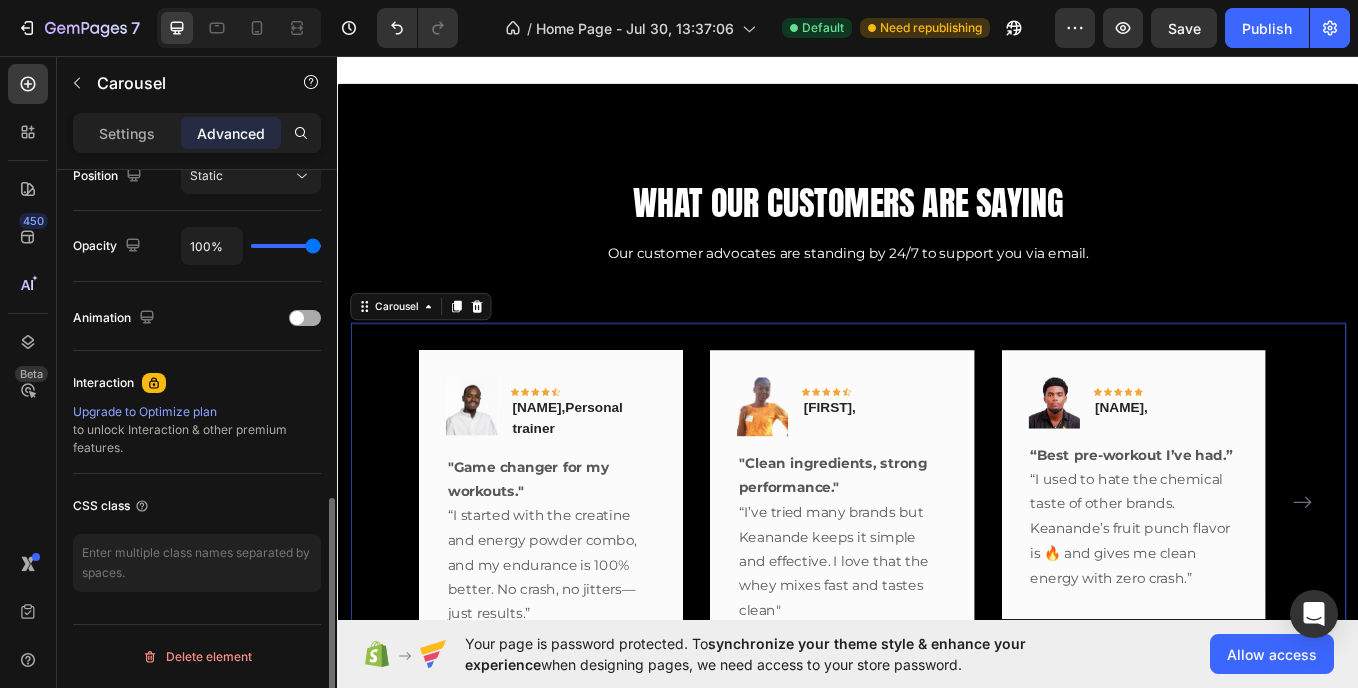 click at bounding box center [305, 318] 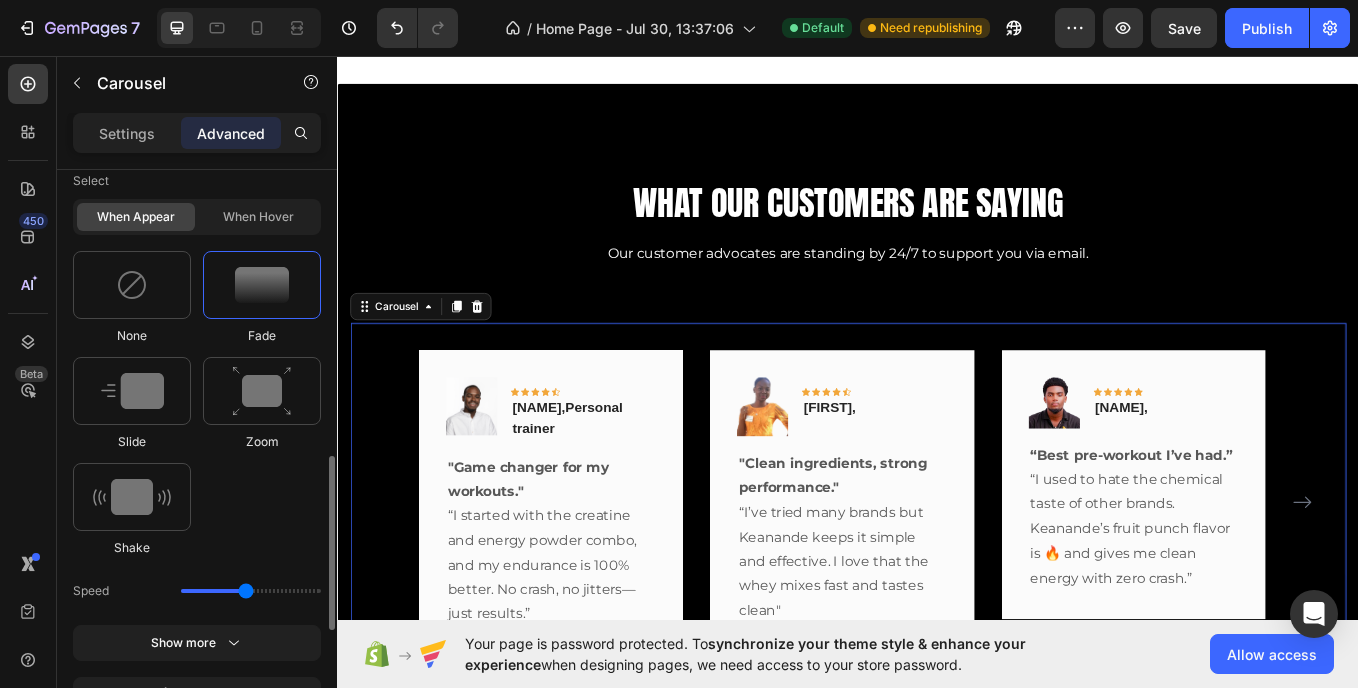 scroll, scrollTop: 939, scrollLeft: 0, axis: vertical 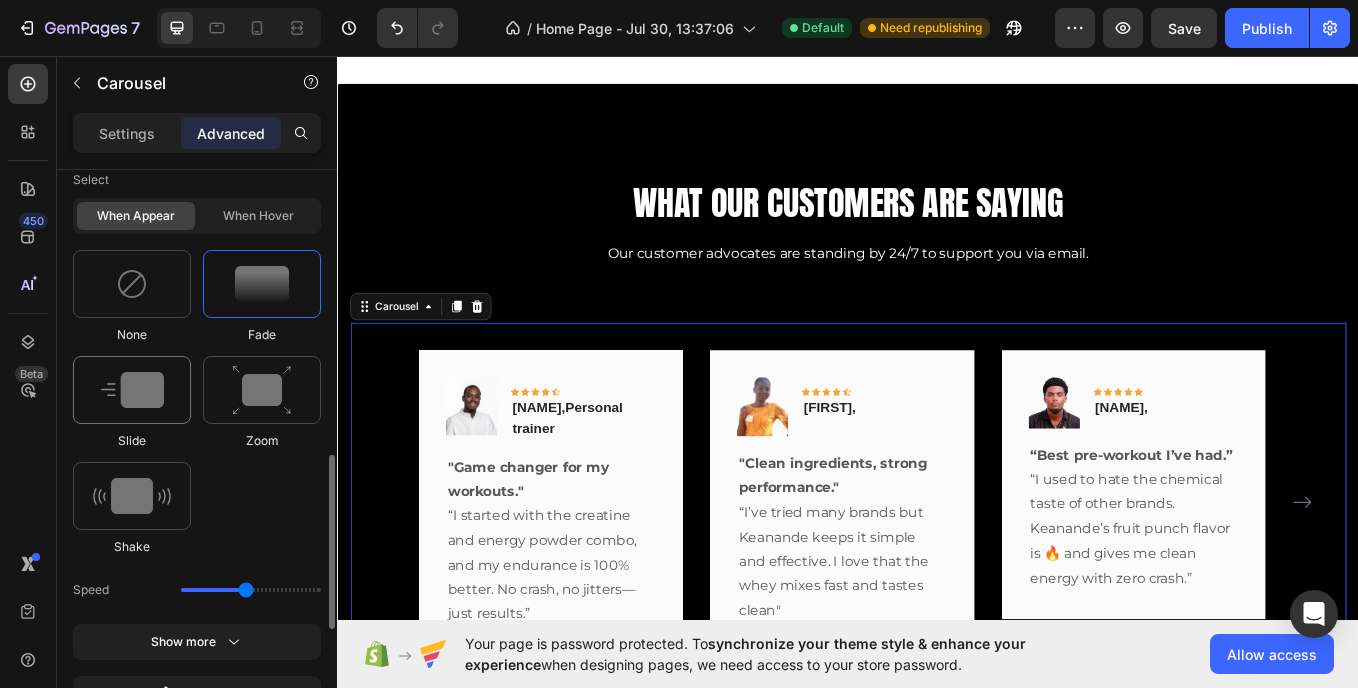 click at bounding box center [132, 390] 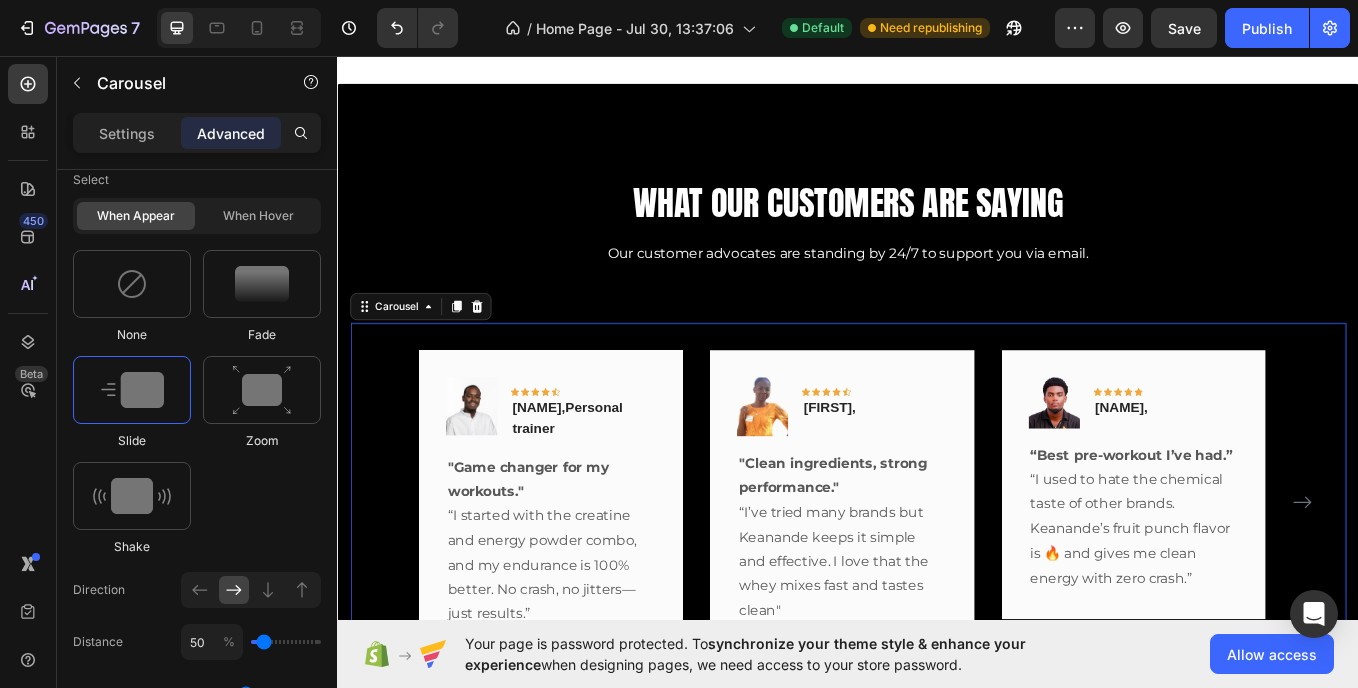 scroll, scrollTop: 1153, scrollLeft: 0, axis: vertical 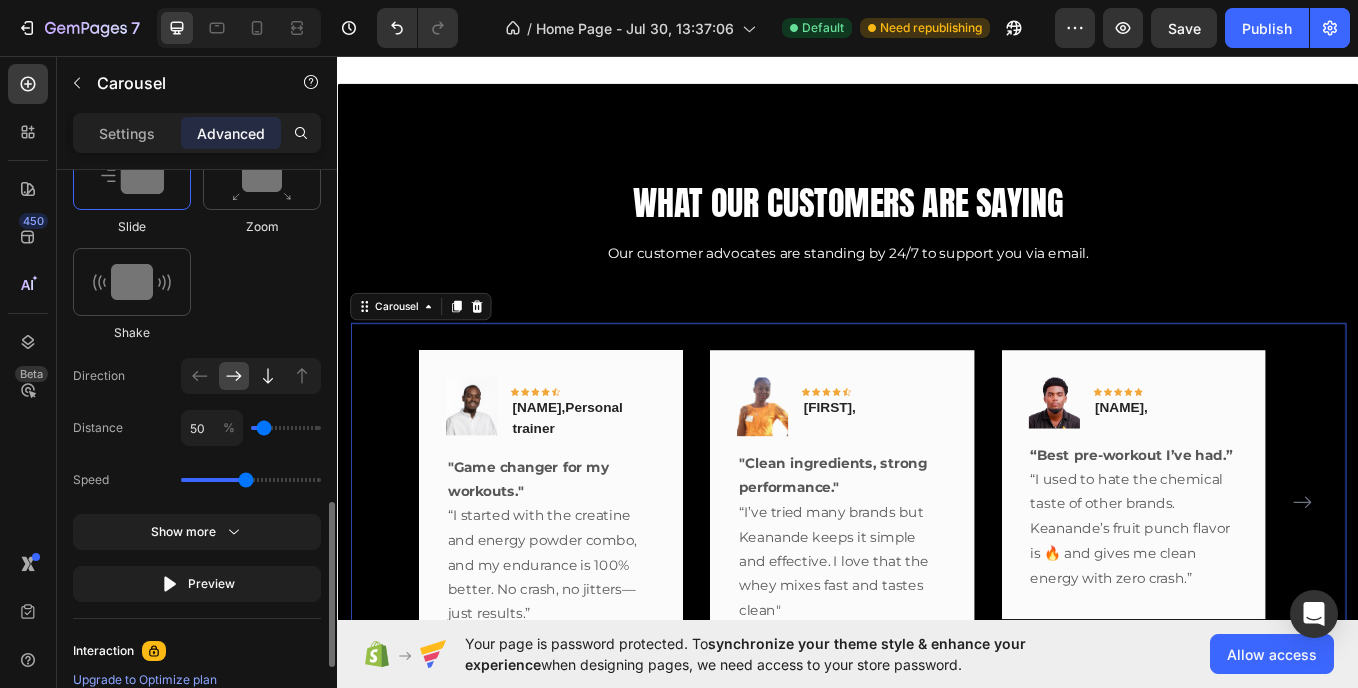 click 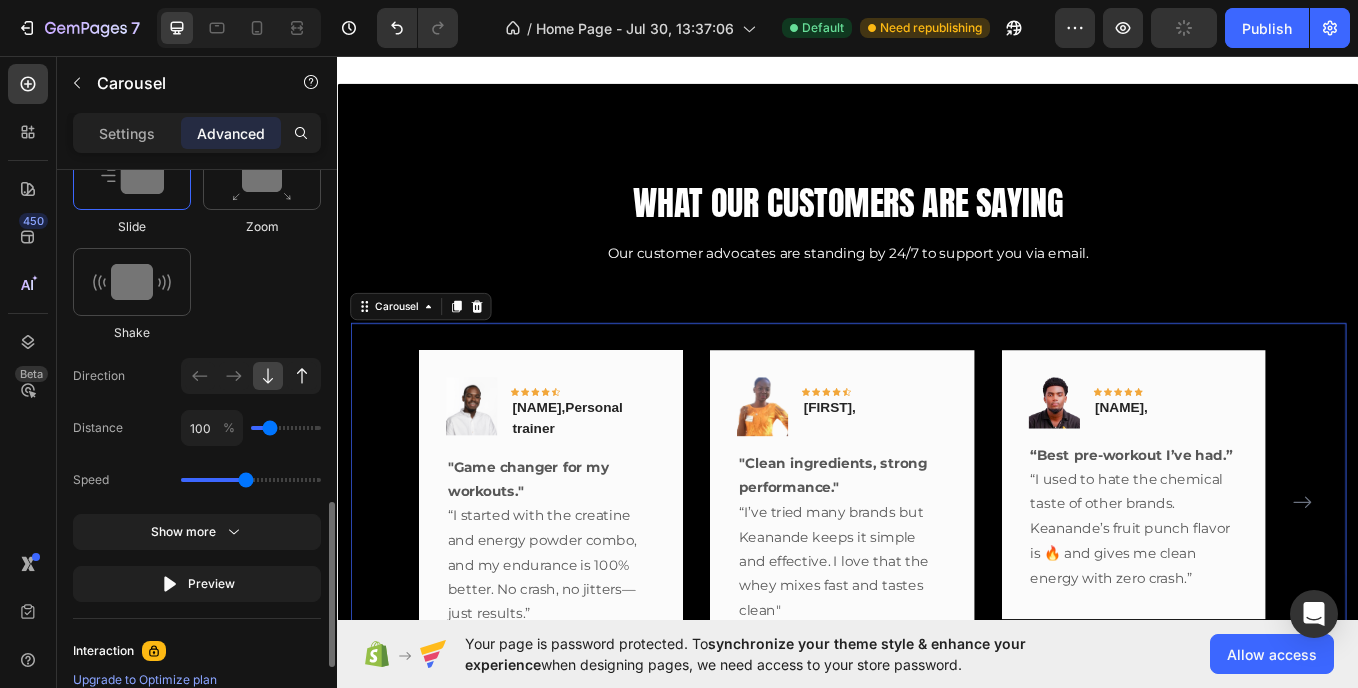click 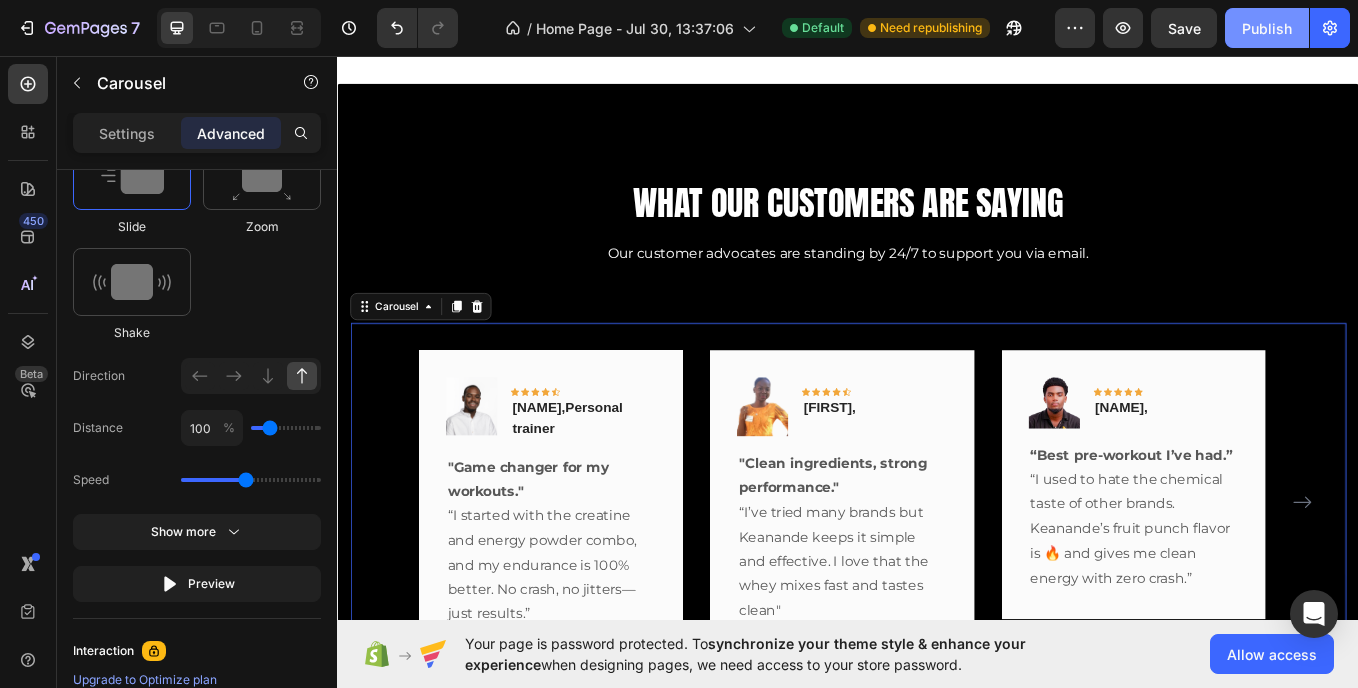 click on "Publish" at bounding box center (1267, 28) 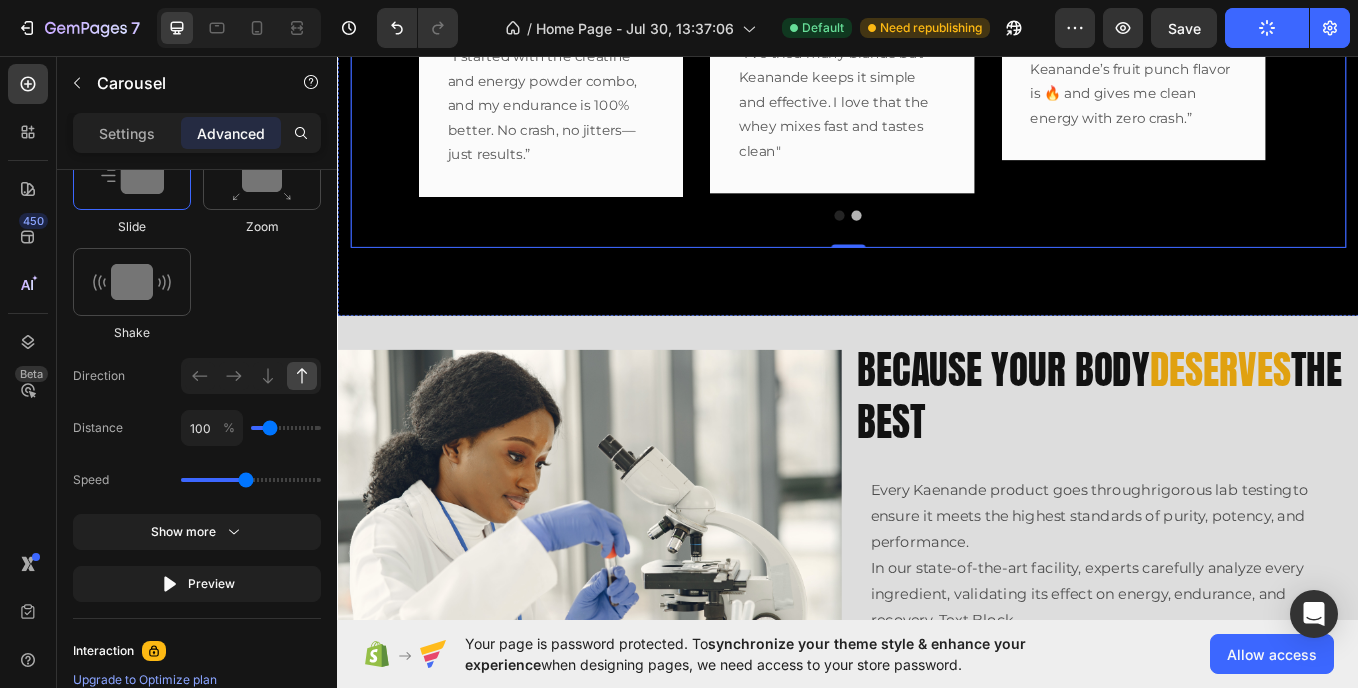 scroll, scrollTop: 5016, scrollLeft: 0, axis: vertical 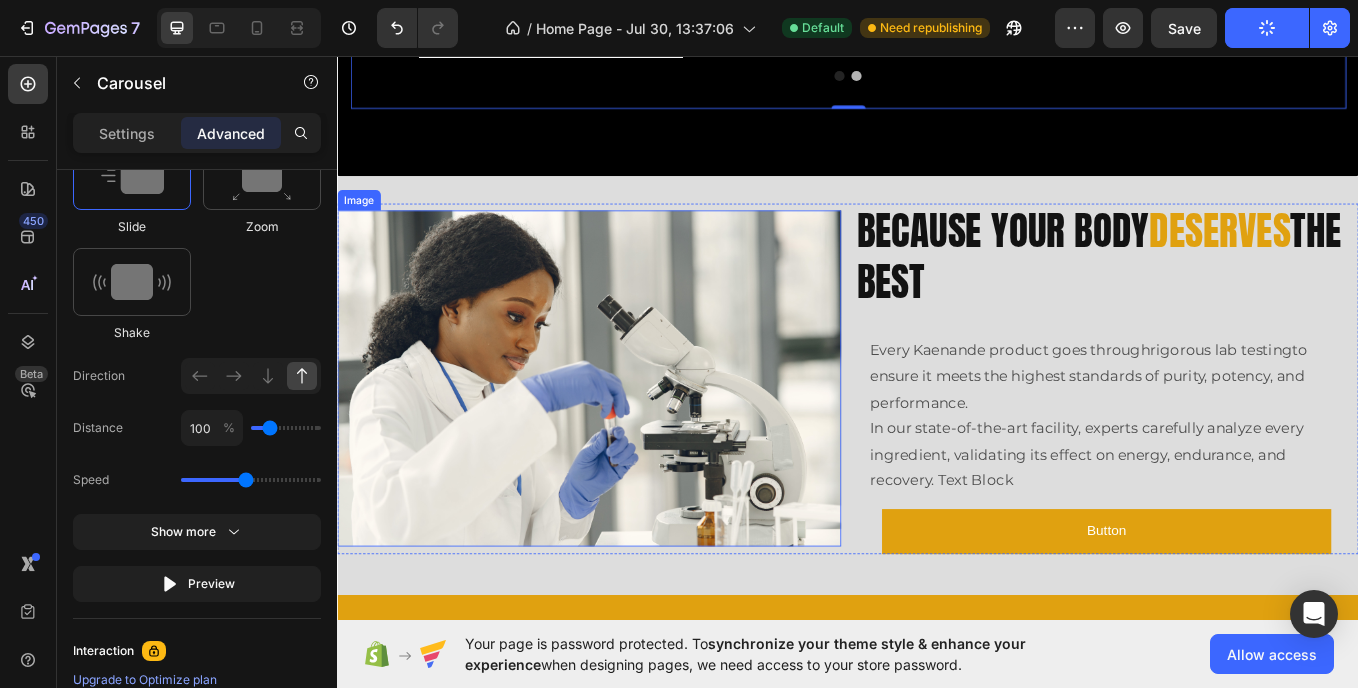 click at bounding box center [633, 434] 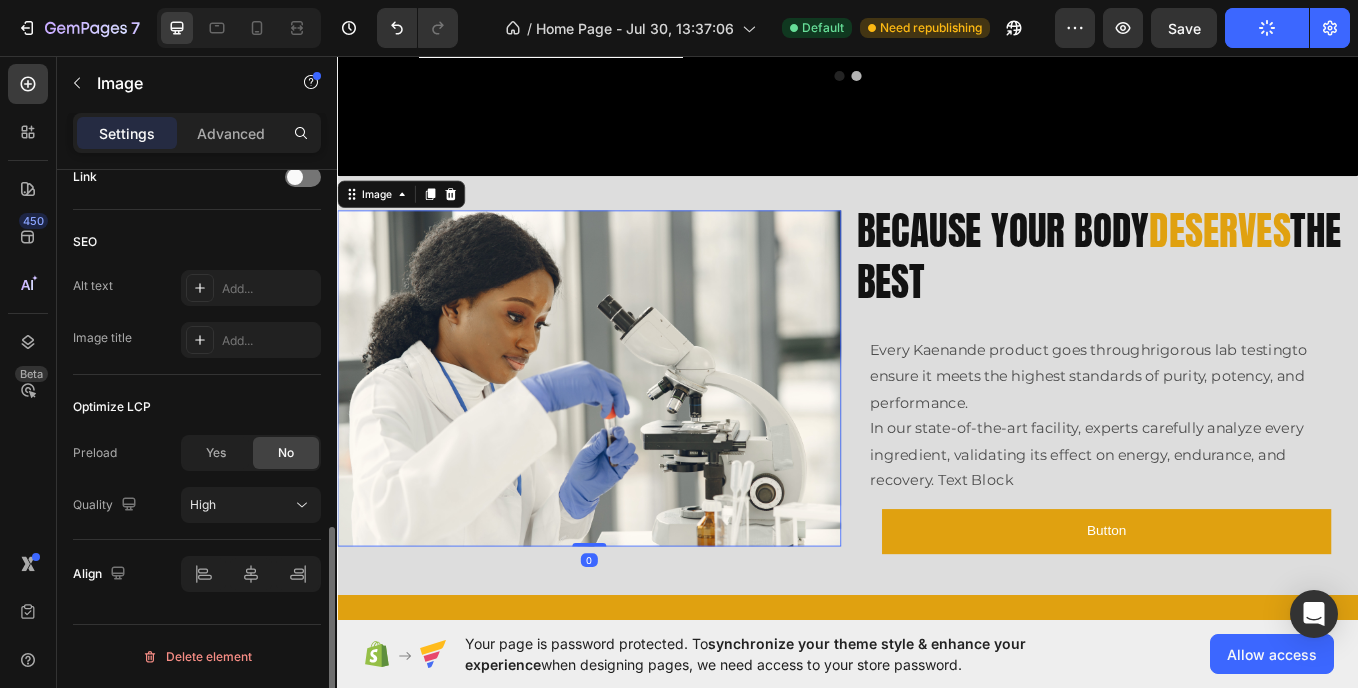scroll, scrollTop: 0, scrollLeft: 0, axis: both 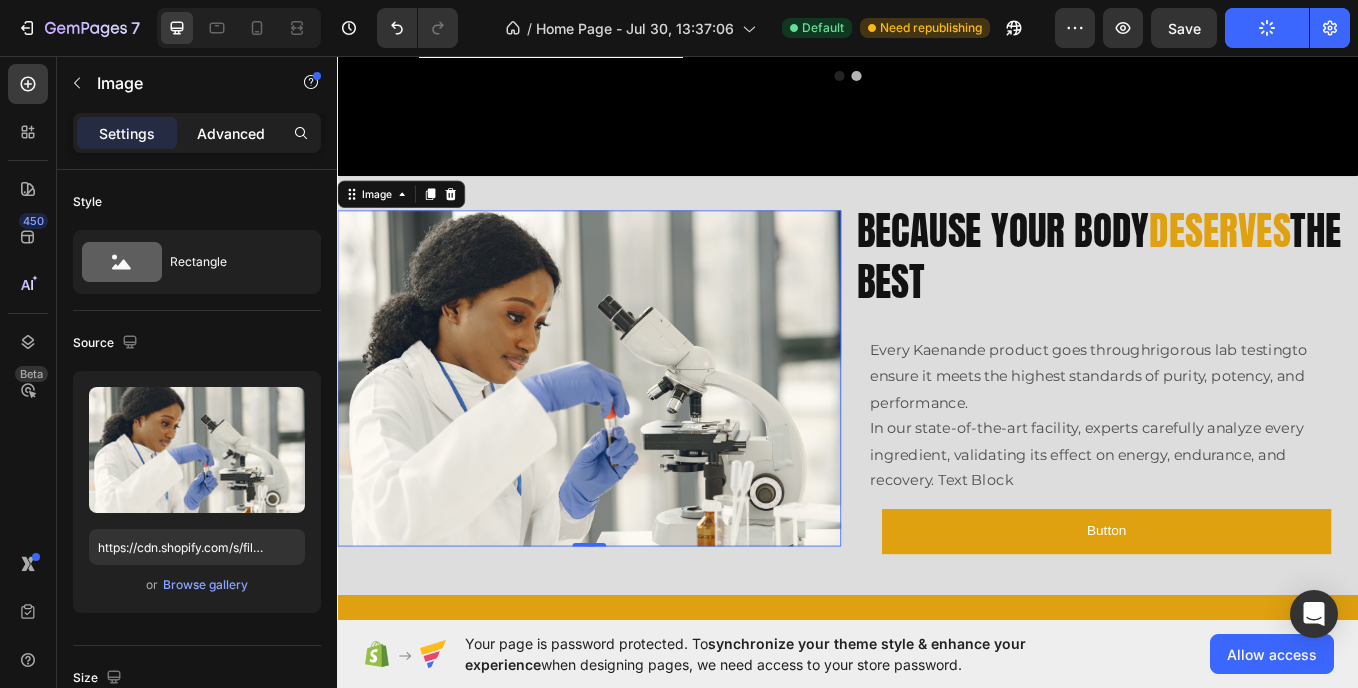 click on "Advanced" at bounding box center (231, 133) 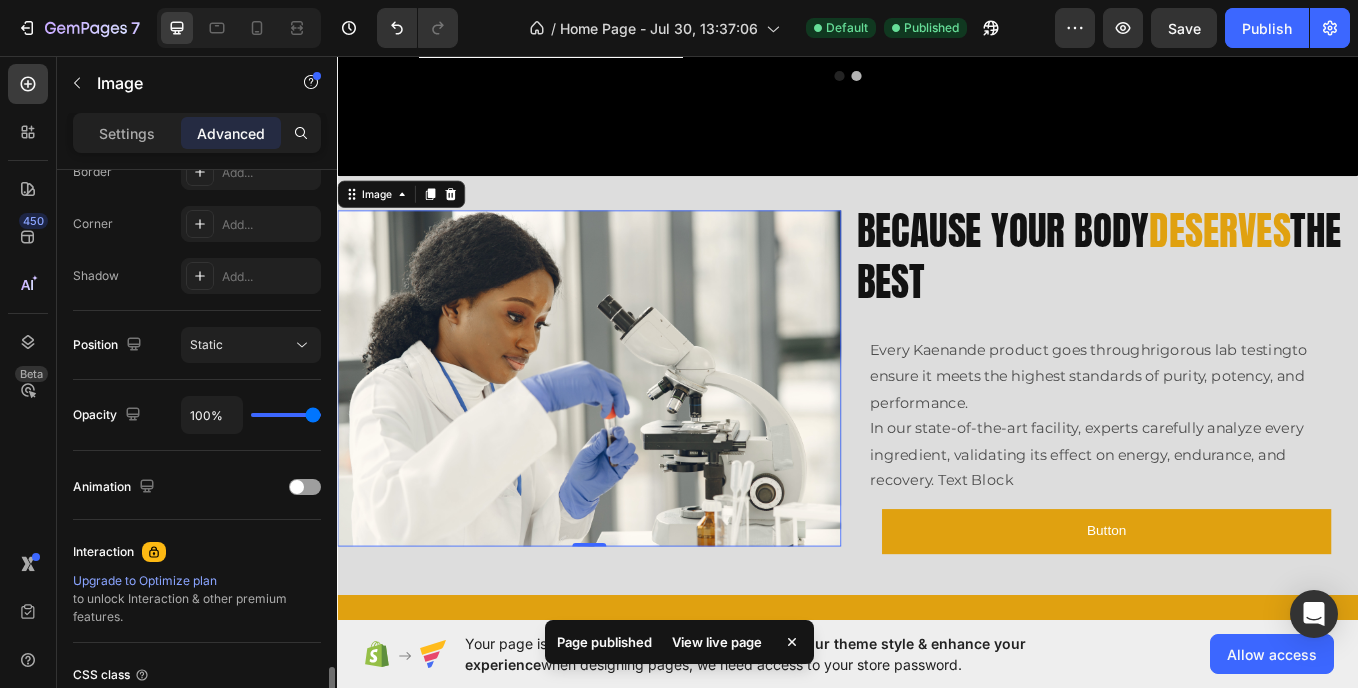scroll, scrollTop: 759, scrollLeft: 0, axis: vertical 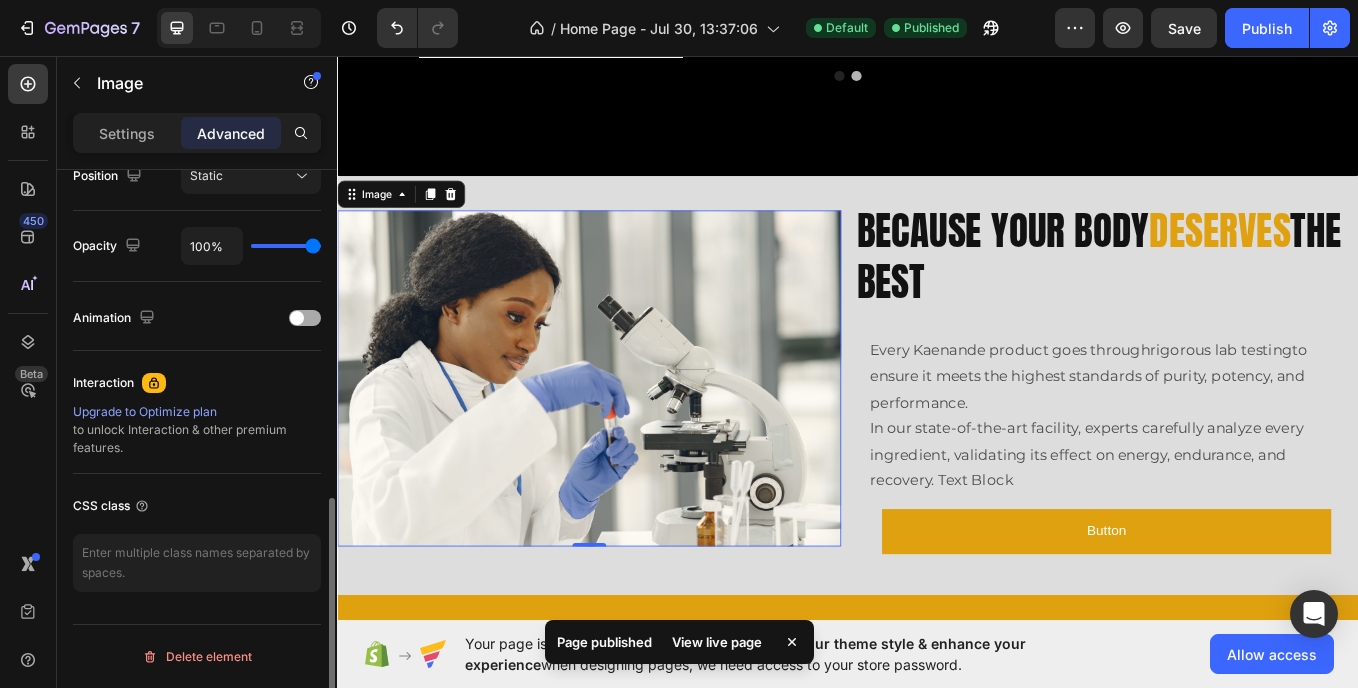 click at bounding box center [297, 318] 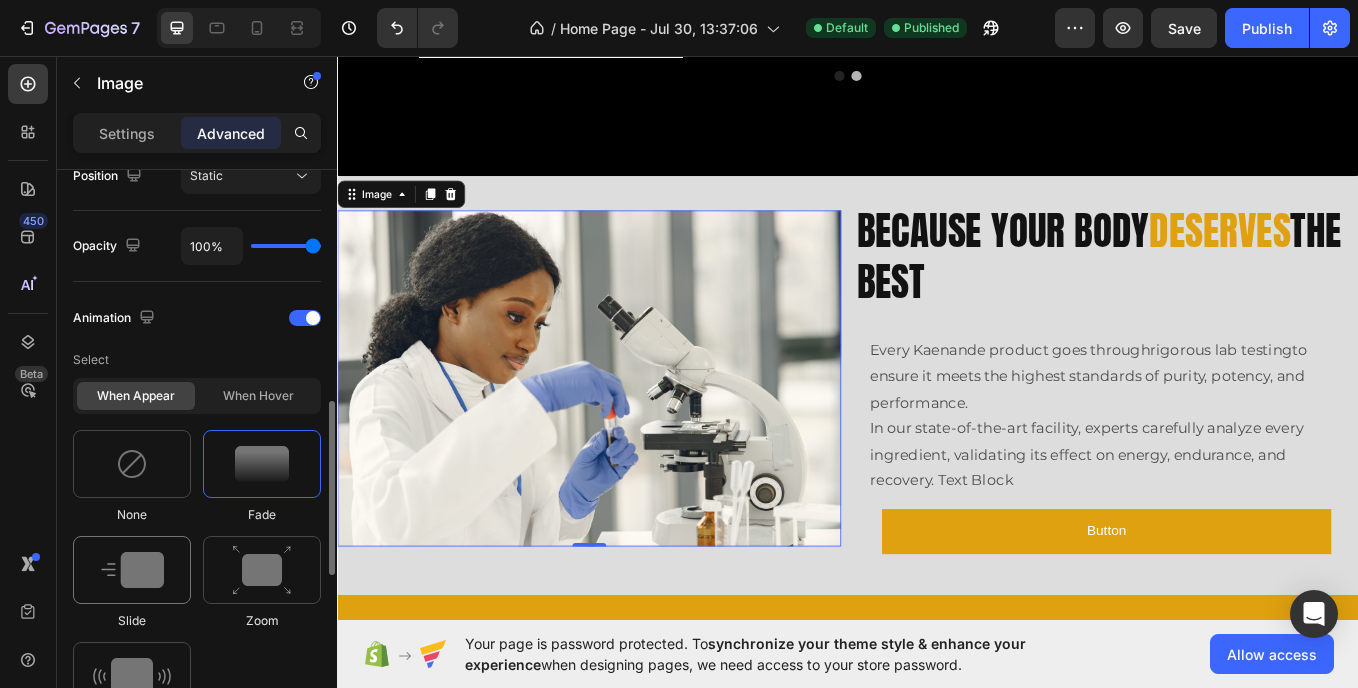click at bounding box center [132, 570] 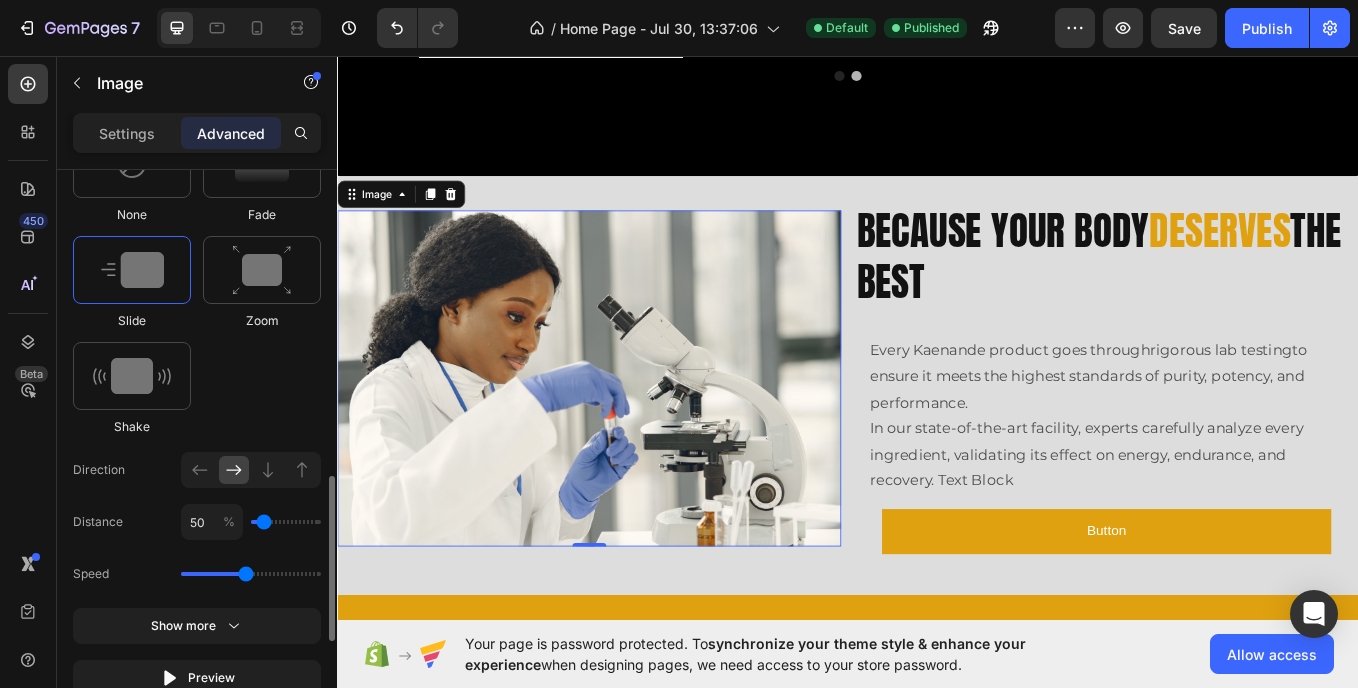 scroll, scrollTop: 1060, scrollLeft: 0, axis: vertical 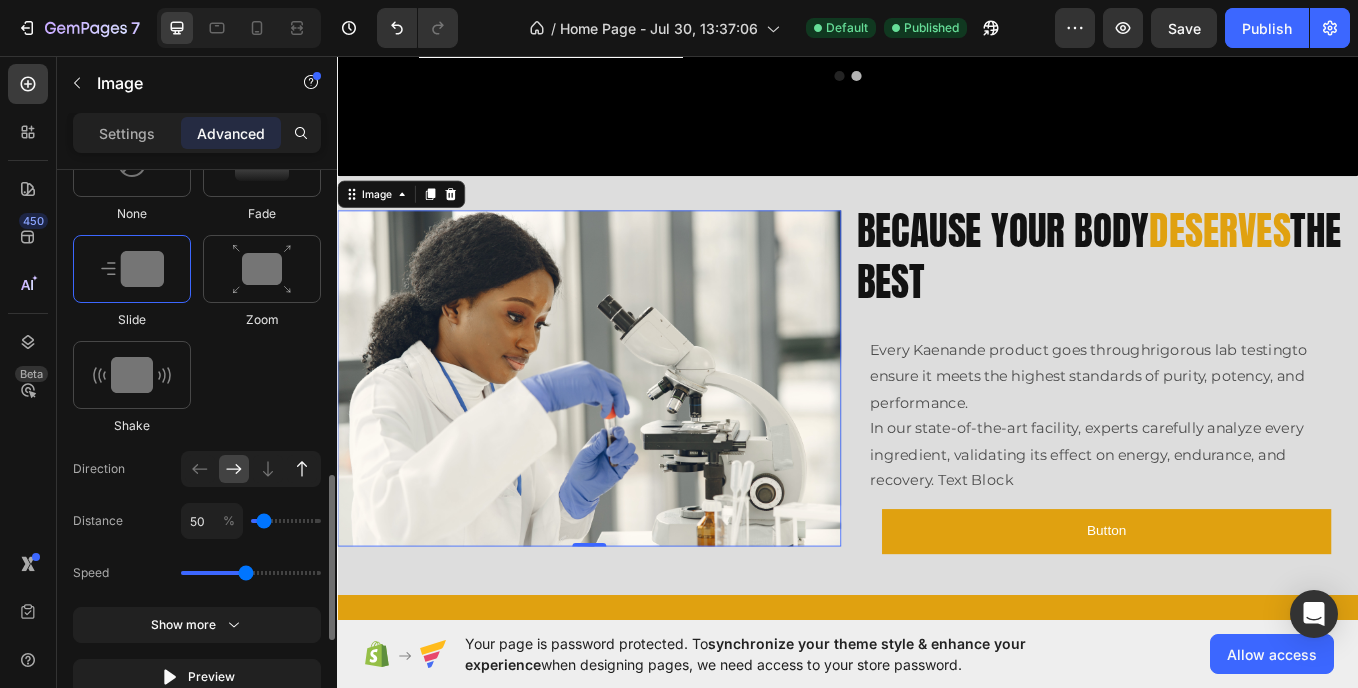 click 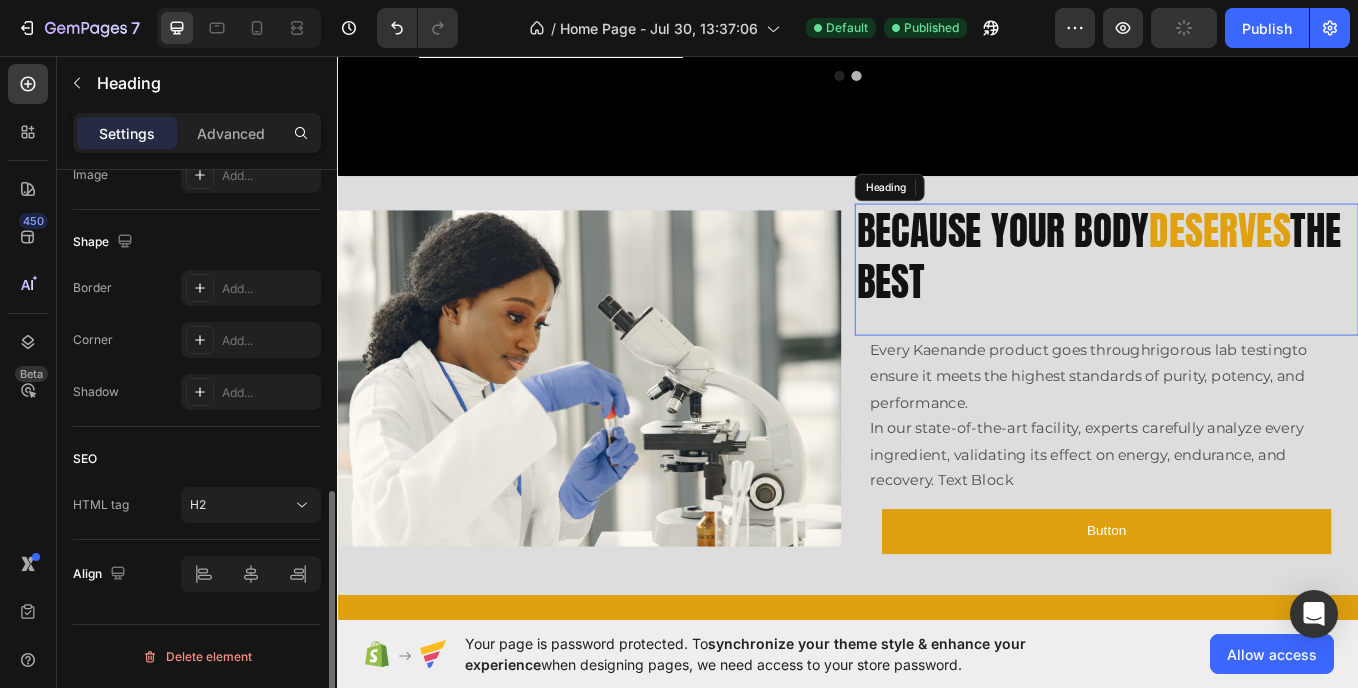 click on "Because Your Body  Deserves  the Best" at bounding box center (1241, 291) 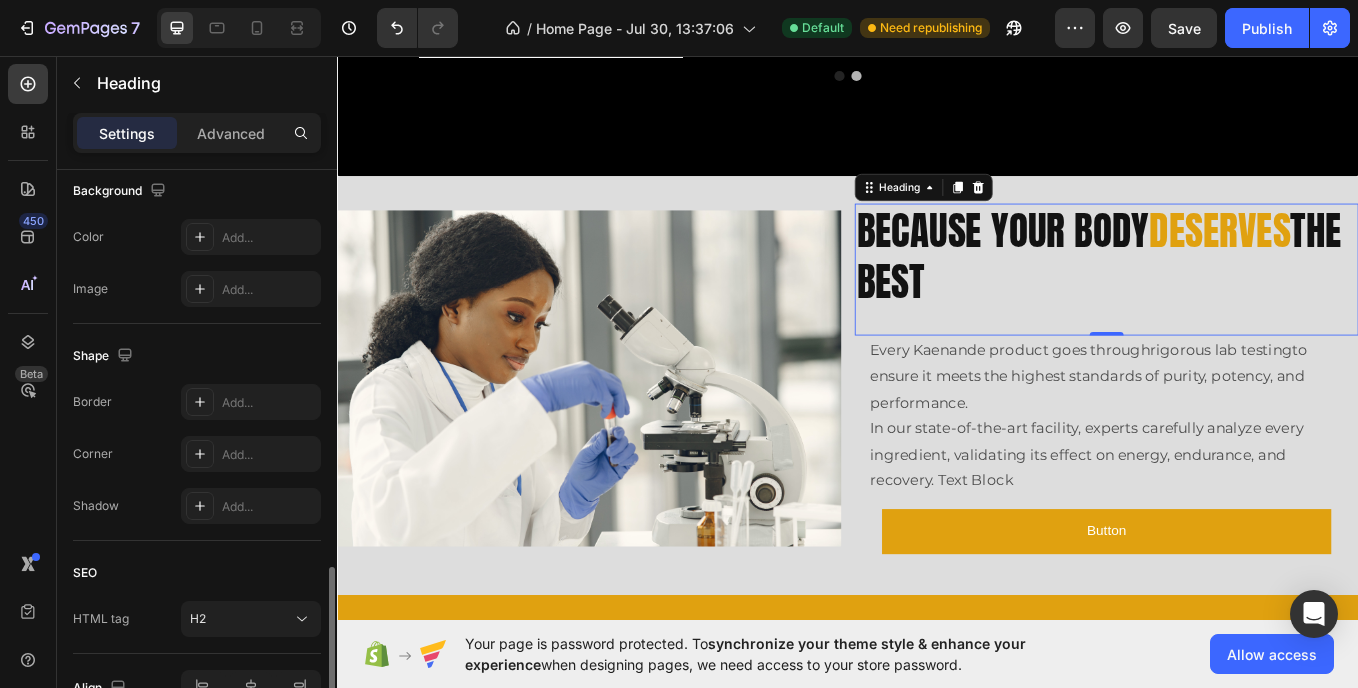 scroll, scrollTop: 723, scrollLeft: 0, axis: vertical 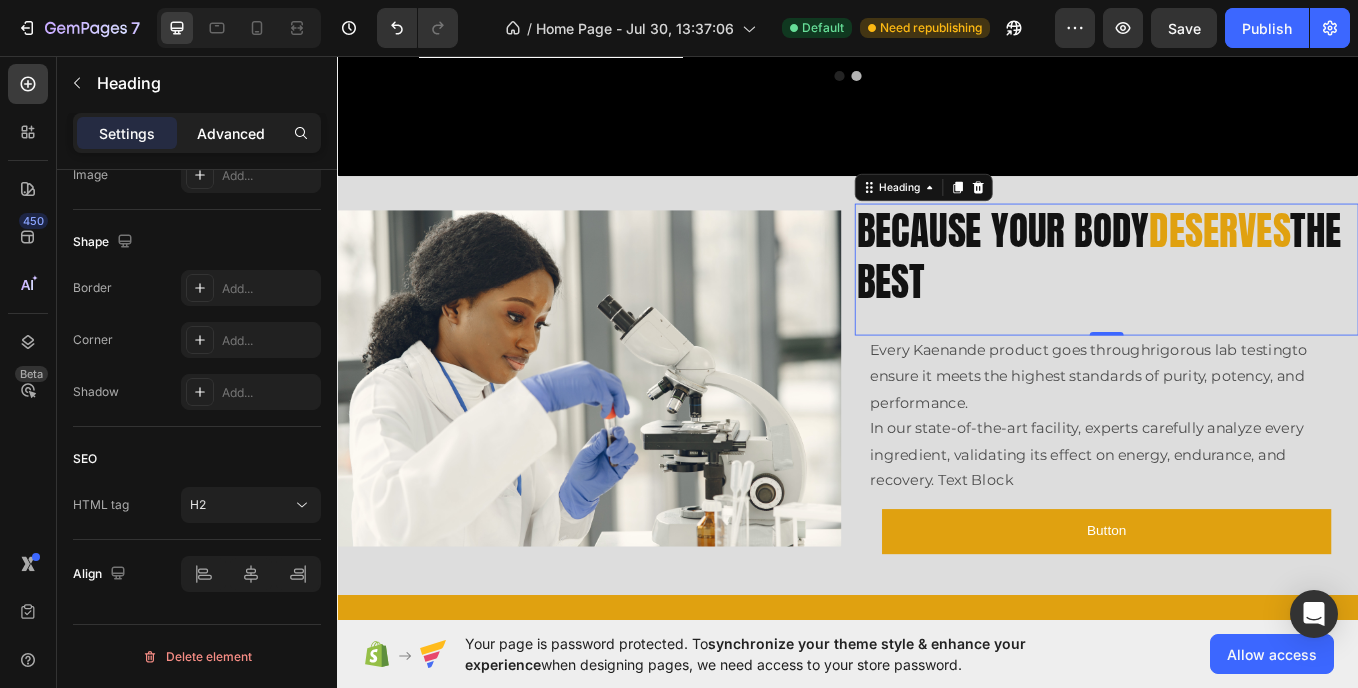 click on "Advanced" at bounding box center [231, 133] 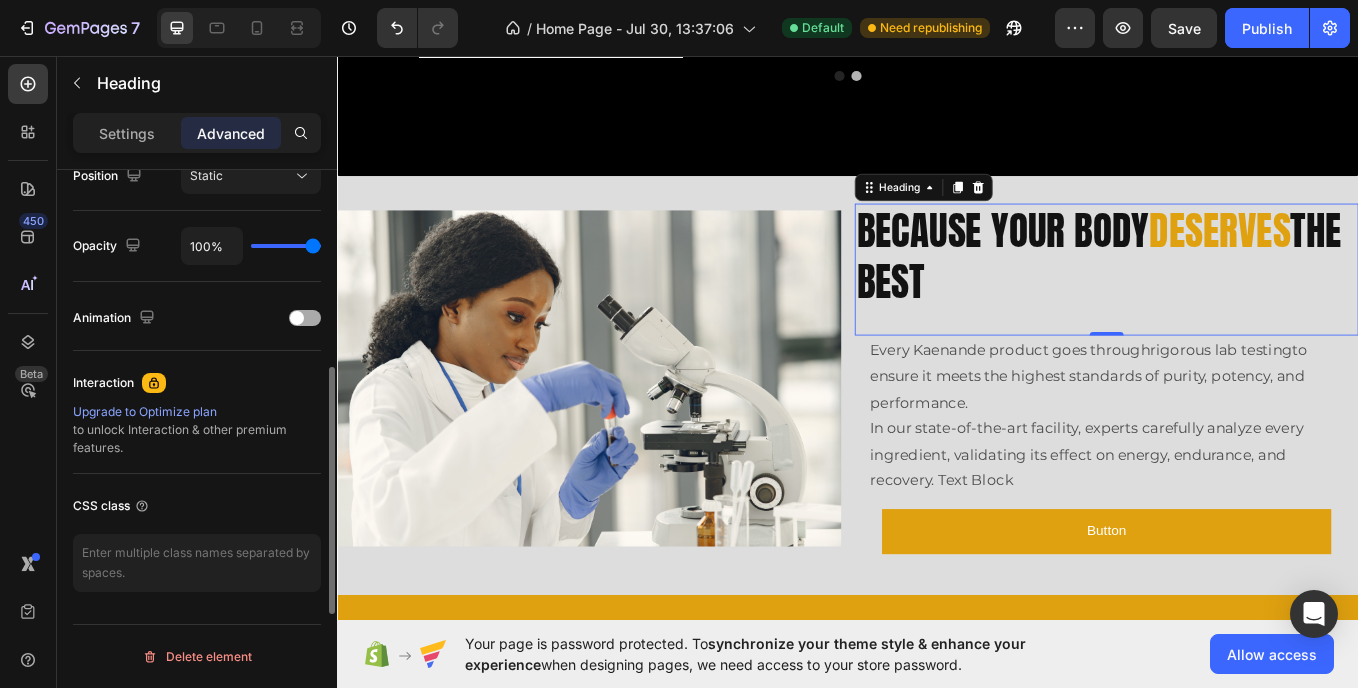 scroll, scrollTop: 668, scrollLeft: 0, axis: vertical 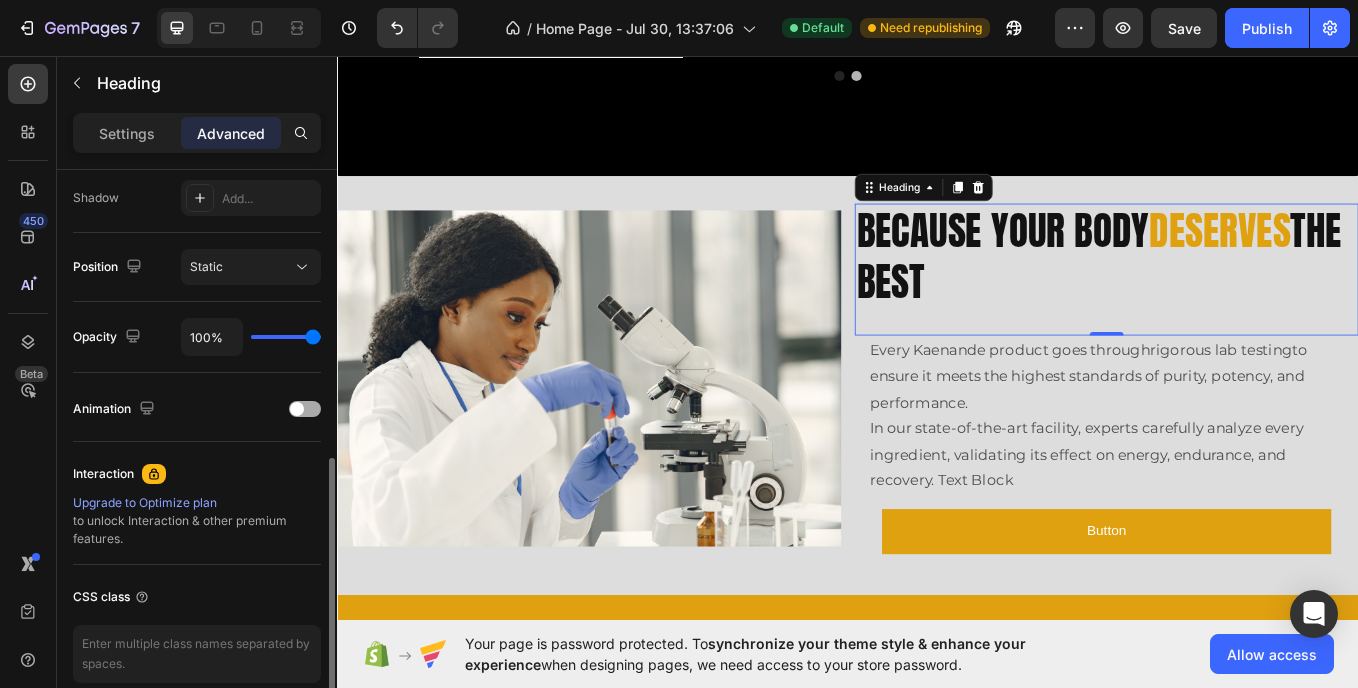 click at bounding box center (305, 409) 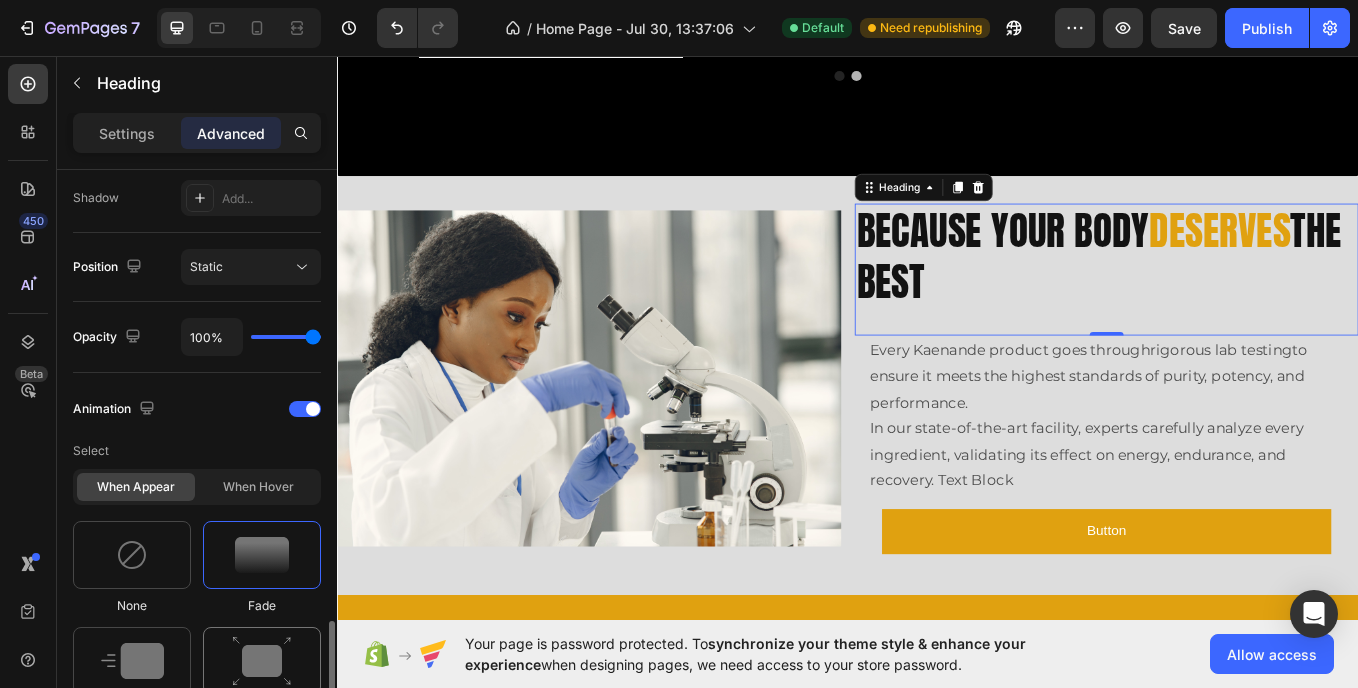 scroll, scrollTop: 860, scrollLeft: 0, axis: vertical 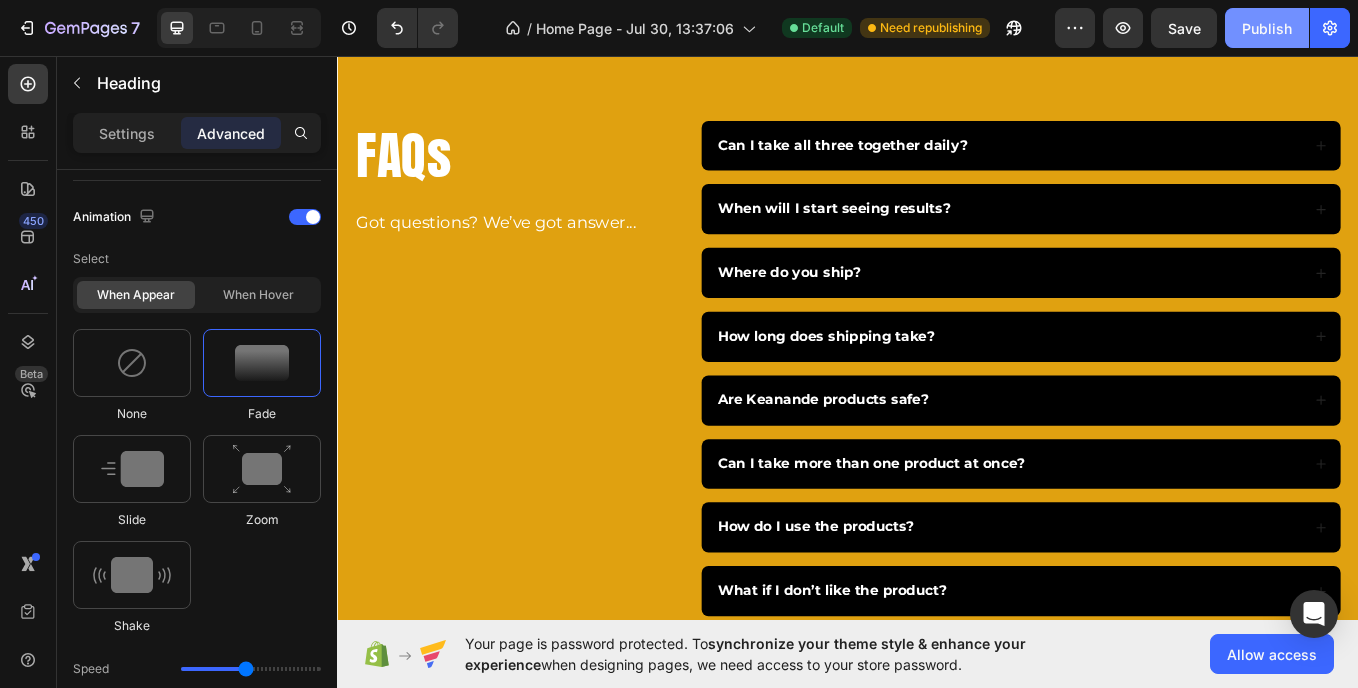 click on "Publish" 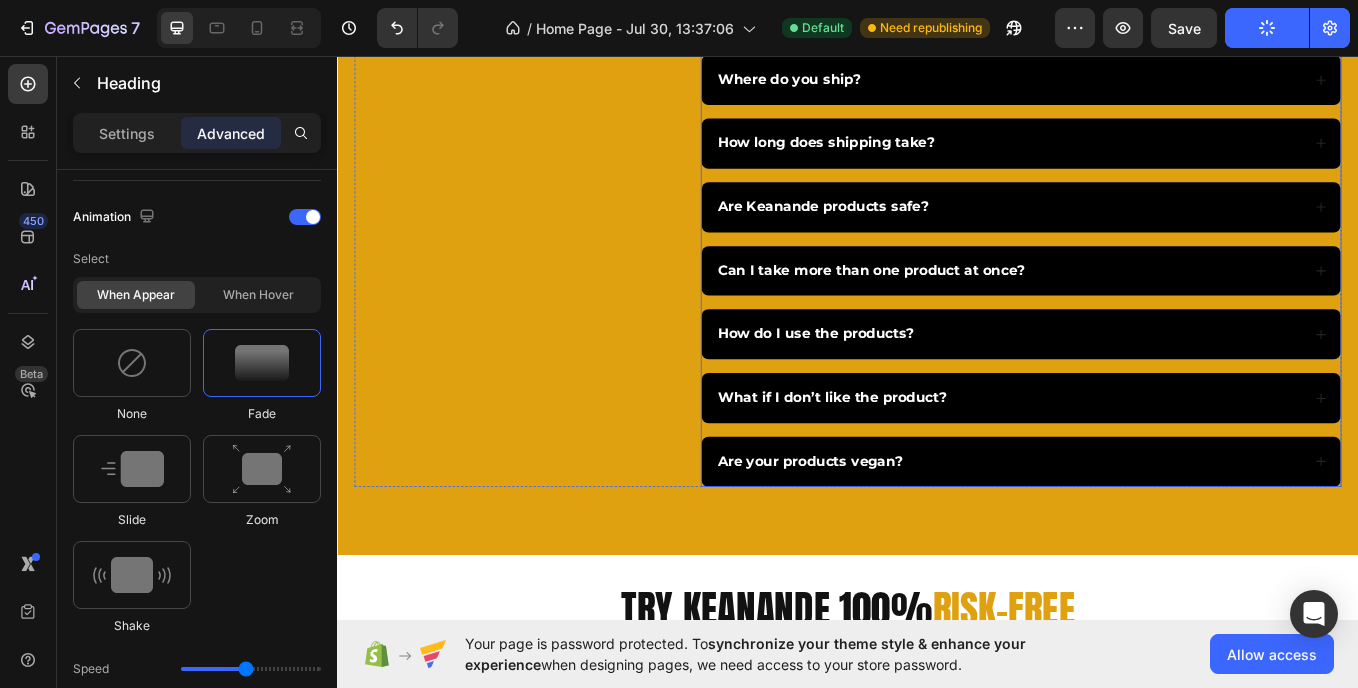 scroll, scrollTop: 6282, scrollLeft: 0, axis: vertical 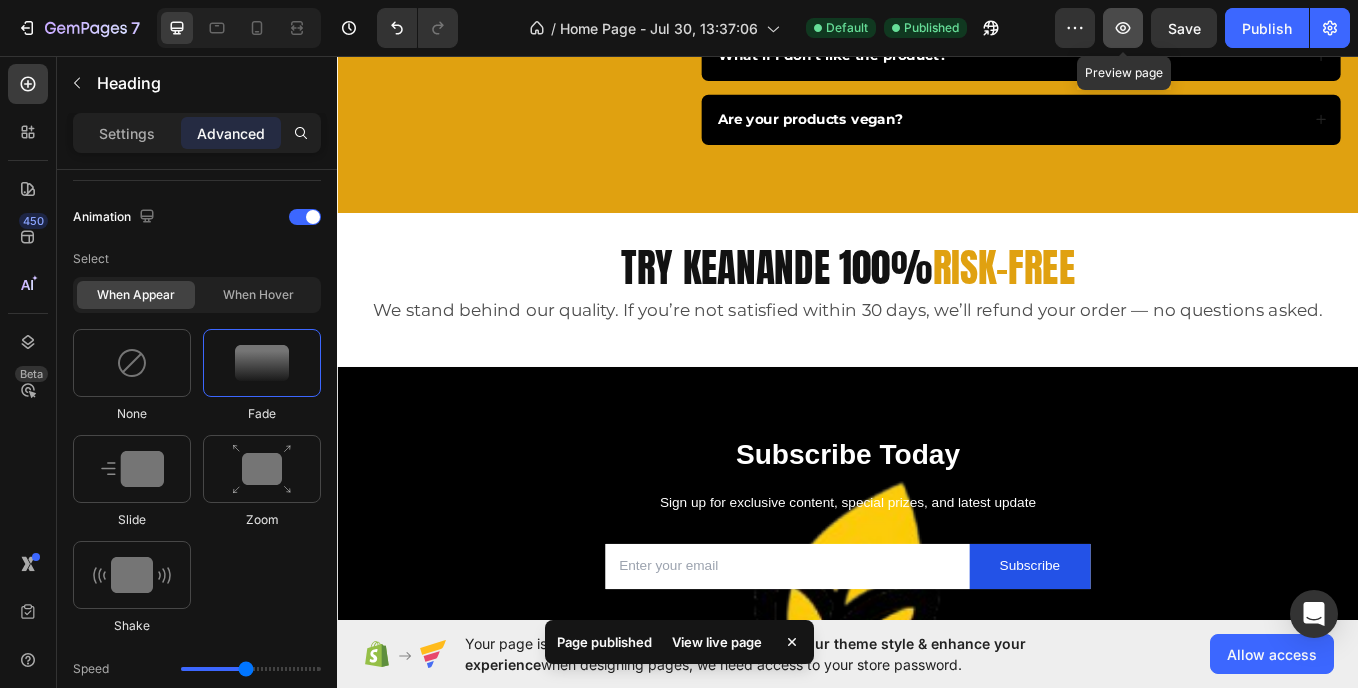 click 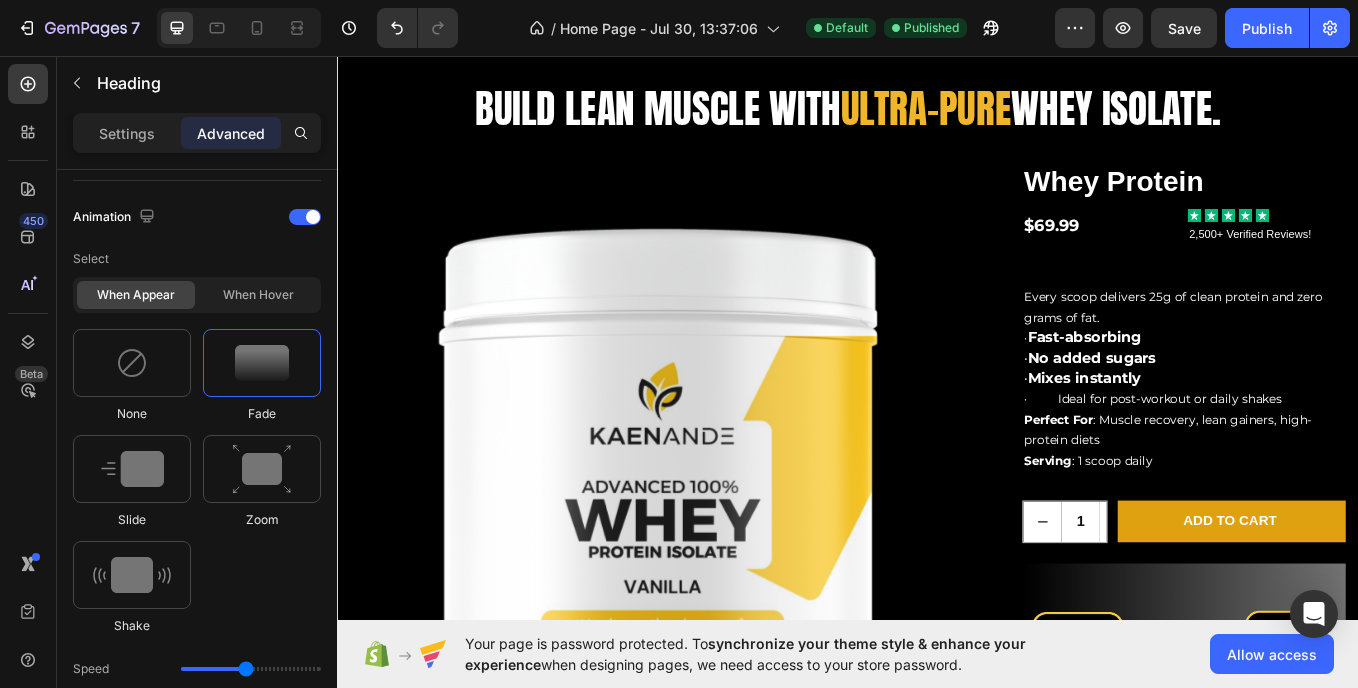scroll, scrollTop: 950, scrollLeft: 0, axis: vertical 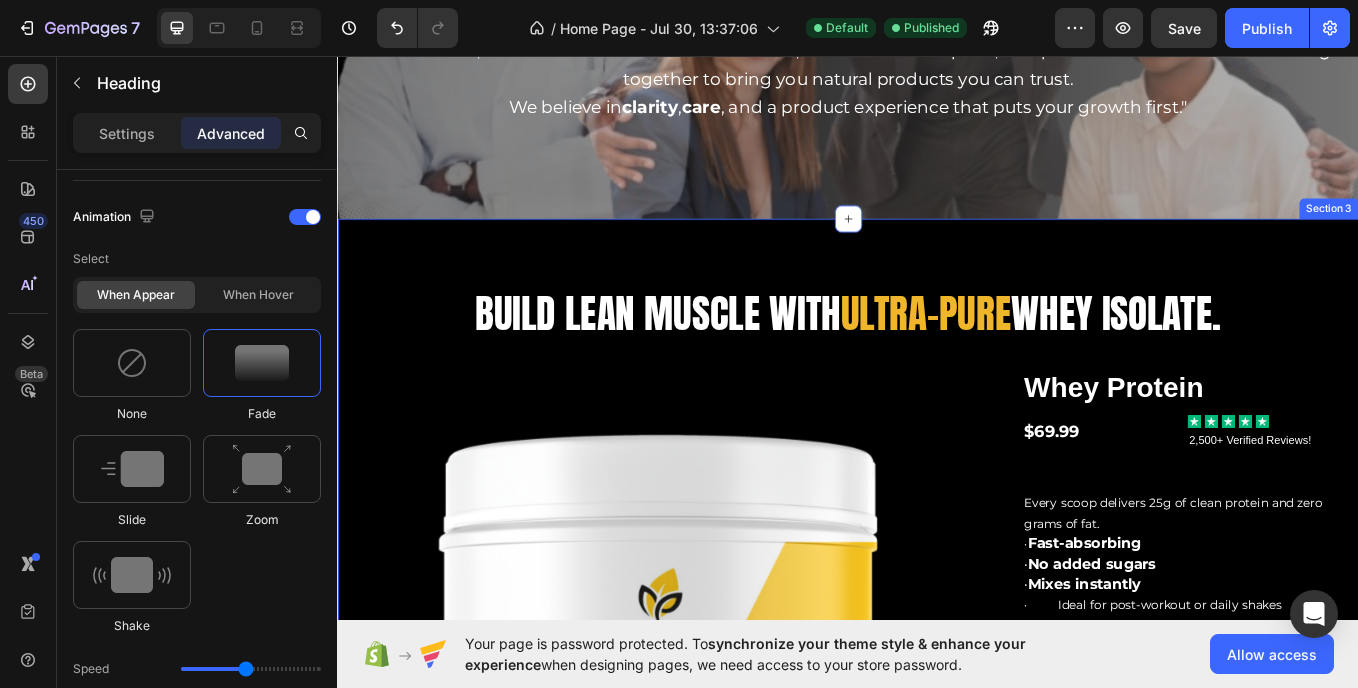 click on "Build lean muscle with  ultra-pure  whey isolate. Heading
Product Images Whey Protein Product Title $69.99 Product Price Product Price
Icon
Icon
Icon
Icon
Icon Icon List 2,500+ Verified Reviews! Text Block Row Every scoop delivers 25g of clean protein and zero grams of fat. ·          Fast-absorbing ·          No added sugars ·          Mixes instantly ·         Ideal for post-workout or daily shakes Perfect For : Muscle recovery, lean gainers, high-protein diets Serving : 1 scoop daily Text Block
1
Product Quantity Row Add to cart Add to Cart Row
Icon Lorem ipsum Text Block Row
Icon Lorem ipsum Text Block Row Row
Icon Lorem ipsum Text Block Row
Icon Lorem ipsum Text Block Row Row Row Image Product Section 3" at bounding box center (937, 812) 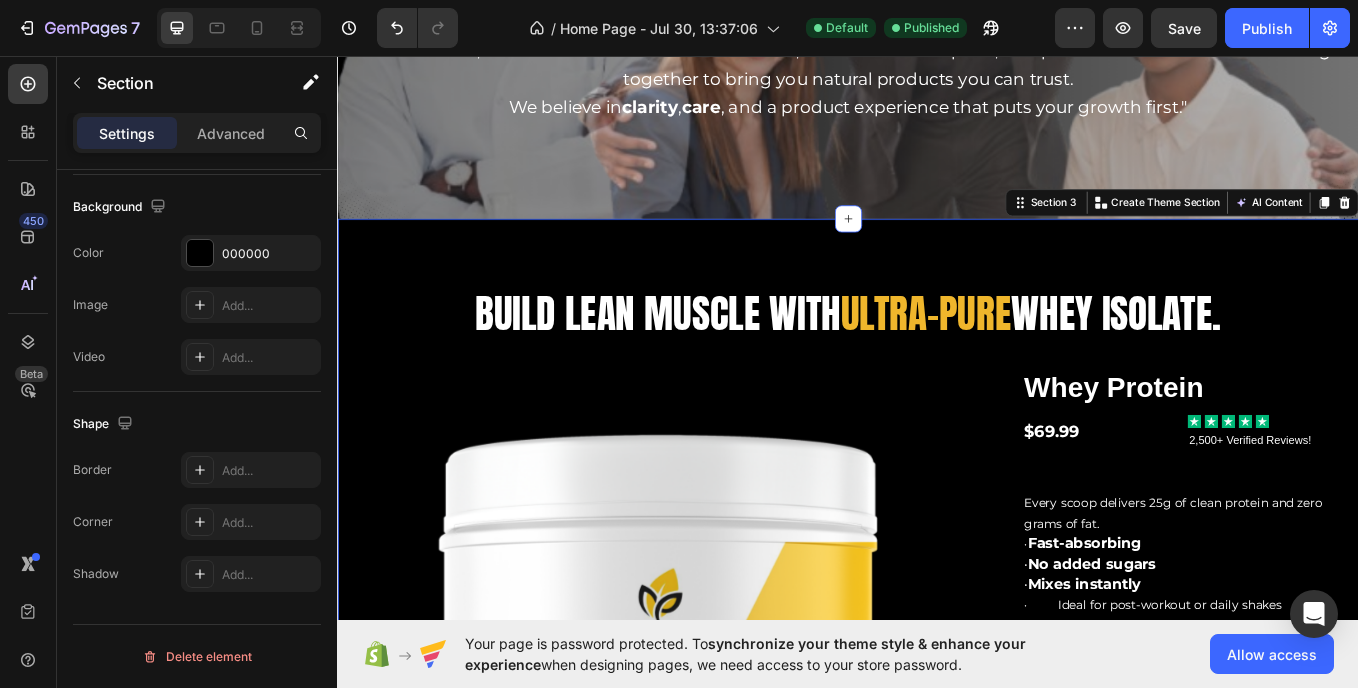 scroll, scrollTop: 0, scrollLeft: 0, axis: both 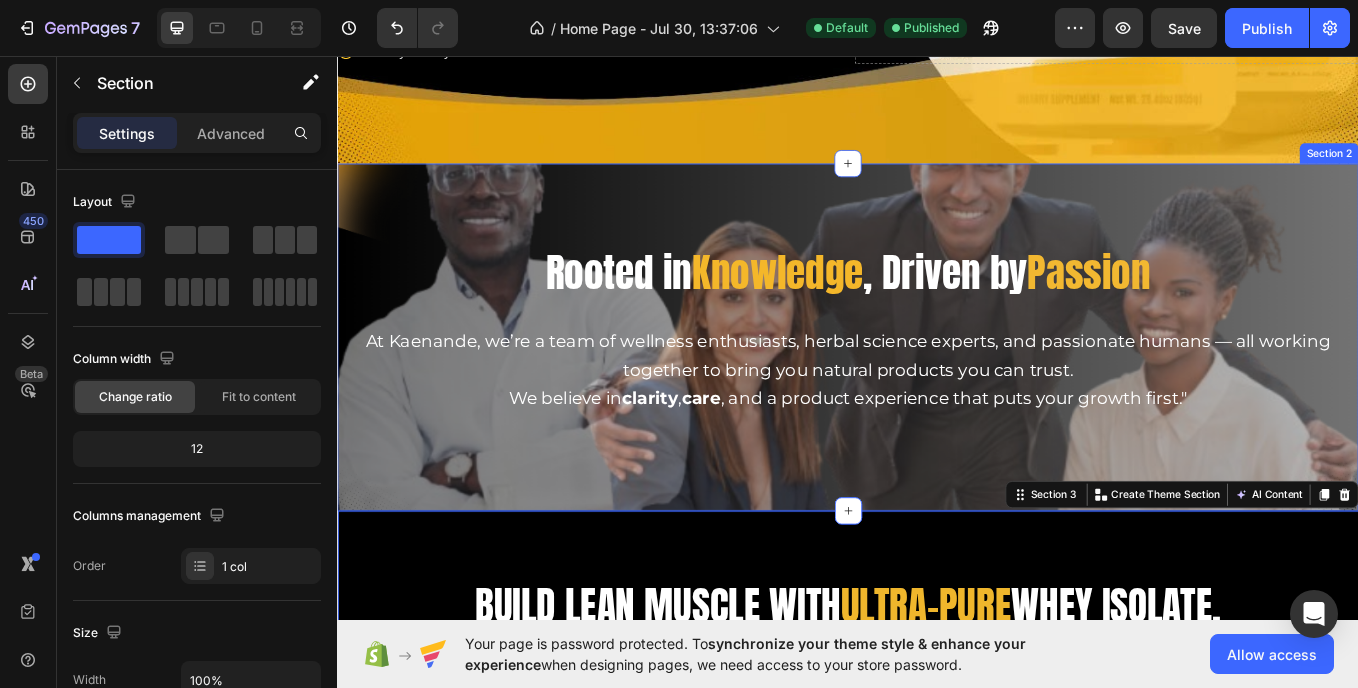 click on "Rooted in  Knowledge , Driven by  Passion Heading At Kaenande, we’re a team of wellness enthusiasts, herbal science experts, and passionate humans — all working together to bring you natural products you can trust. We believe in  clarity ,  care , and a product experience that puts your growth first." Text Block Row Section 2" at bounding box center (937, 386) 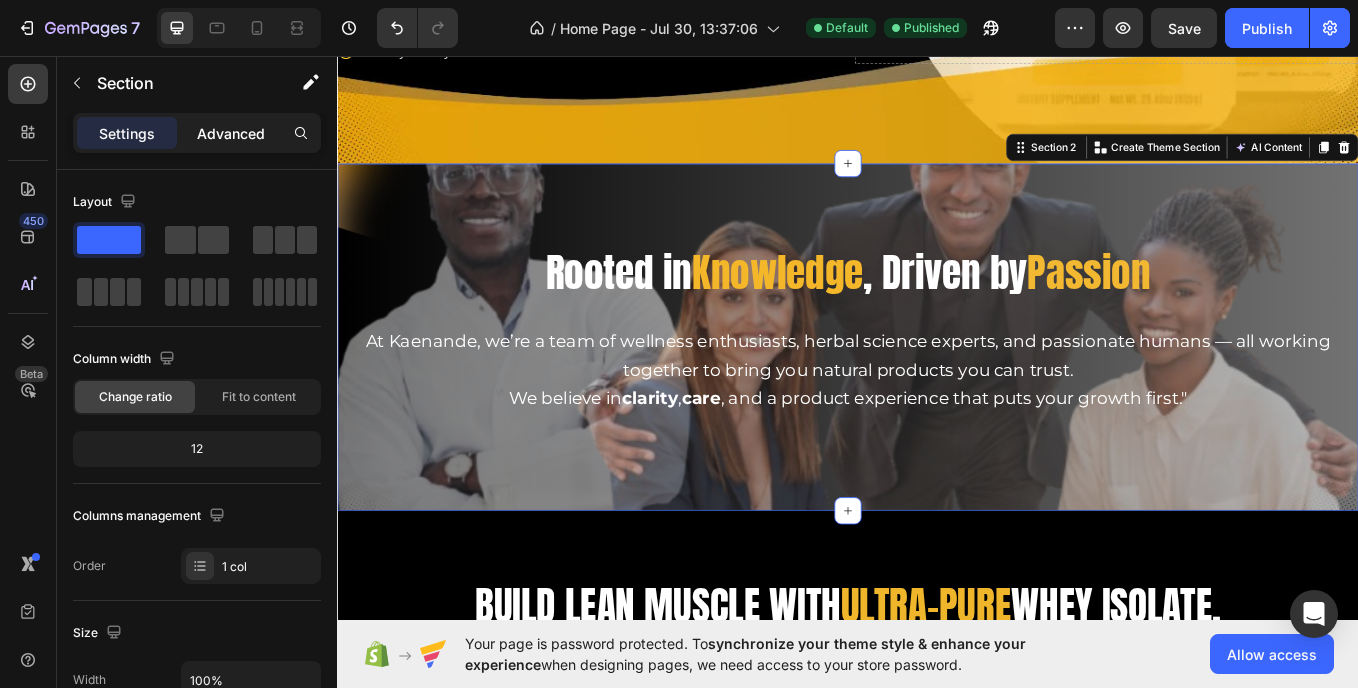 click on "Advanced" at bounding box center (231, 133) 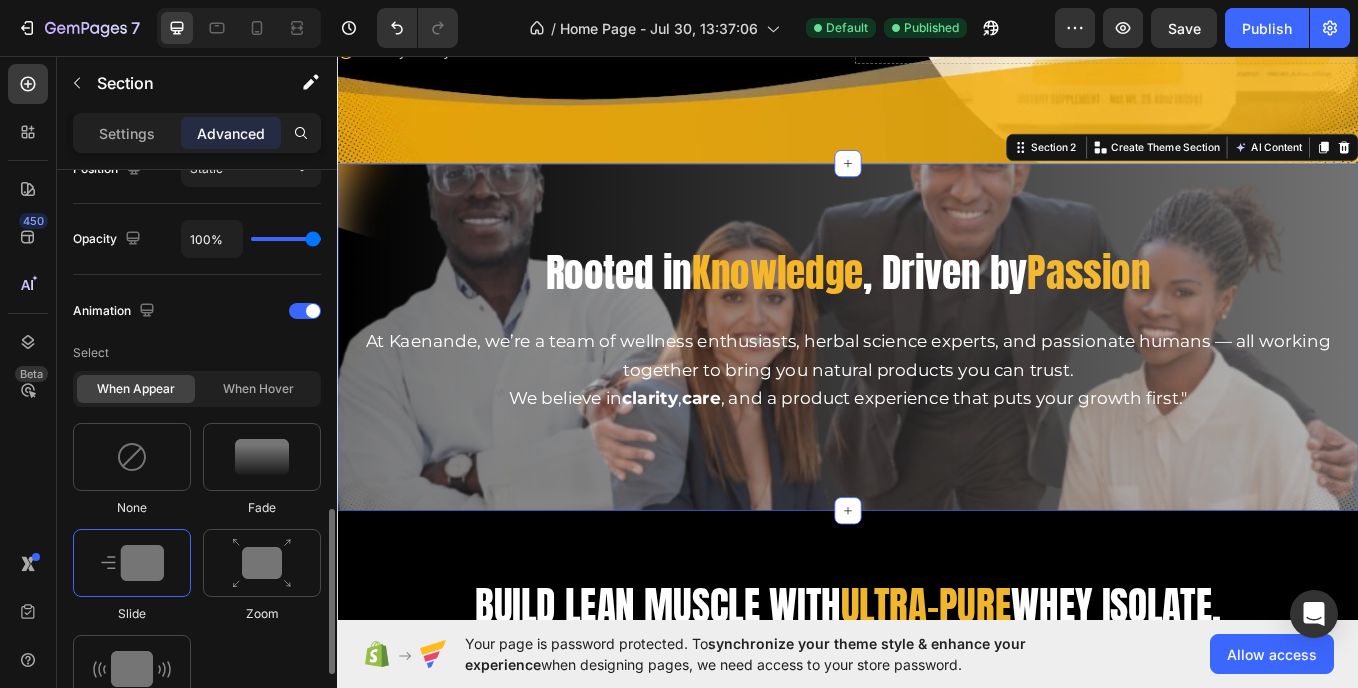 scroll, scrollTop: 858, scrollLeft: 0, axis: vertical 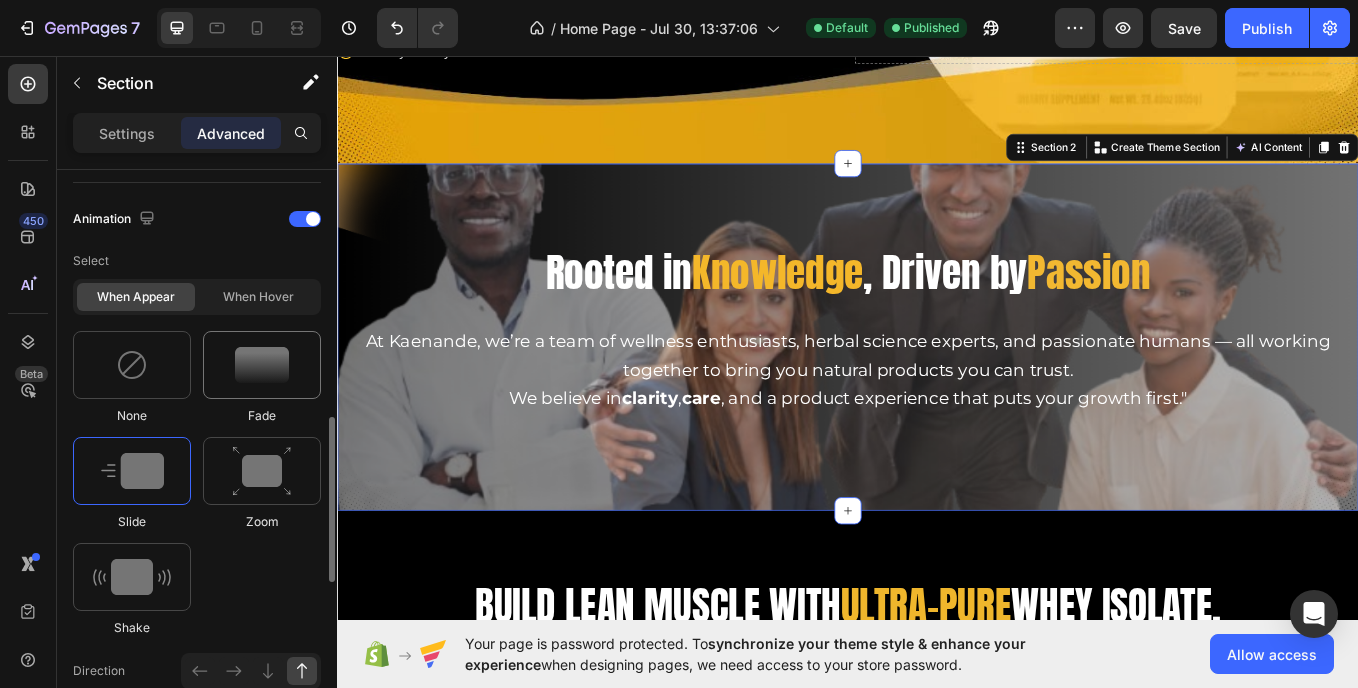 click at bounding box center [262, 365] 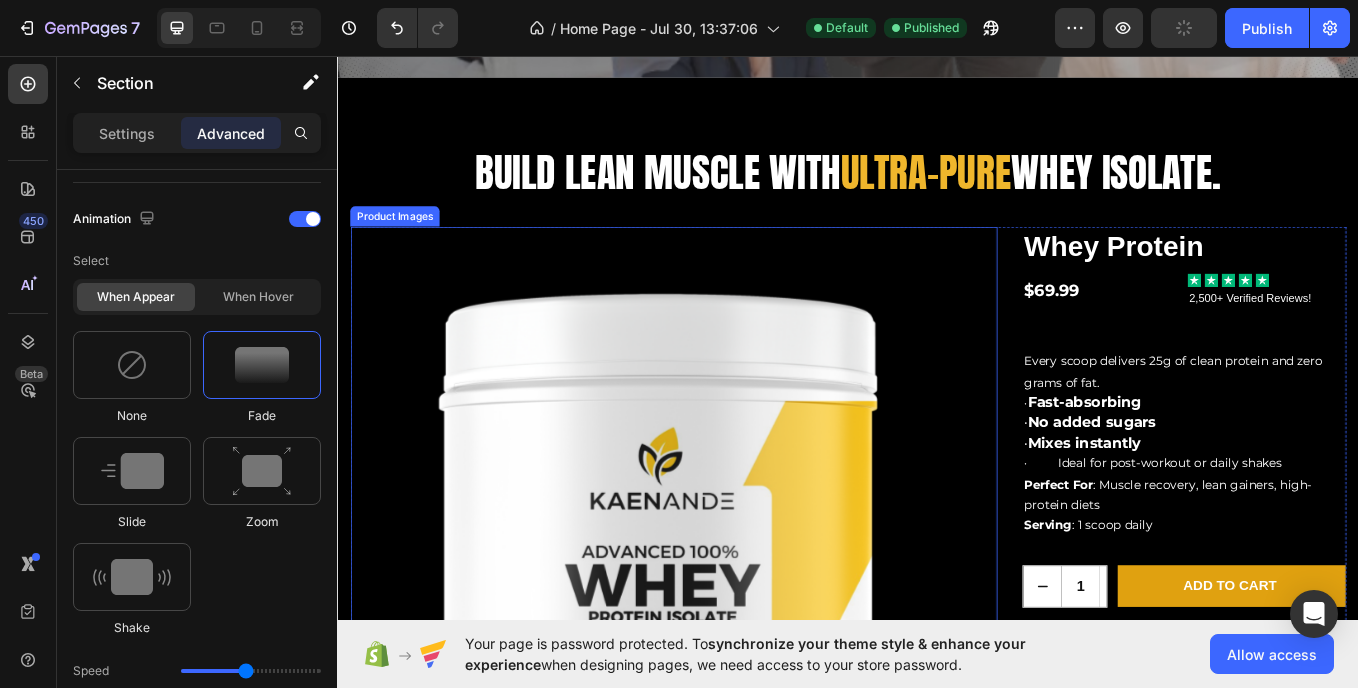 scroll, scrollTop: 1081, scrollLeft: 0, axis: vertical 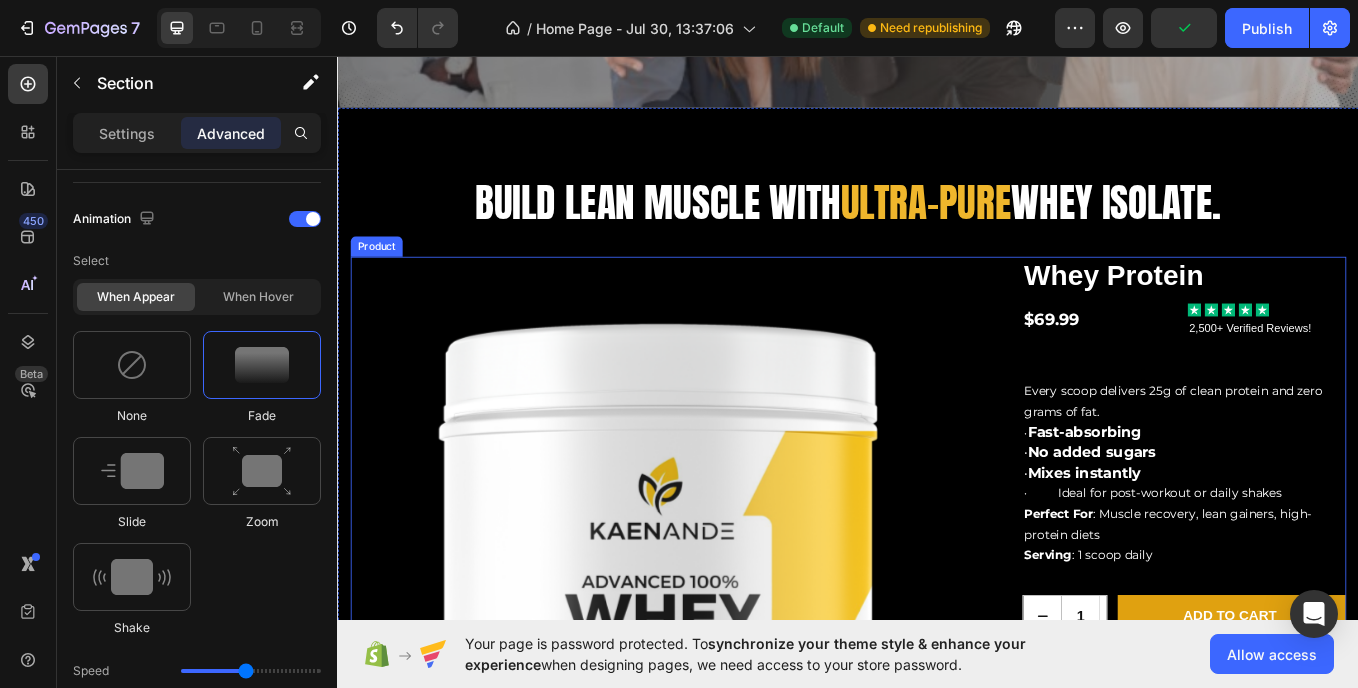 click on "Product Images Whey Protein Product Title $69.99 Product Price Product Price
Icon
Icon
Icon
Icon
Icon Icon List 2,500+ Verified Reviews! Text Block Row Every scoop delivers 25g of clean protein and zero grams of fat. ·          Fast-absorbing ·          No added sugars ·          Mixes instantly ·         Ideal for post-workout or daily shakes Perfect For : Muscle recovery, lean gainers, high-protein diets Serving : 1 scoop daily Text Block
1
Product Quantity Row Add to cart Add to Cart Row
Icon Lorem ipsum Text Block Row
Icon Lorem ipsum Text Block Row Row
Icon Lorem ipsum Text Block Row
Icon Lorem ipsum Text Block Row Row Row Image Product" at bounding box center [937, 737] 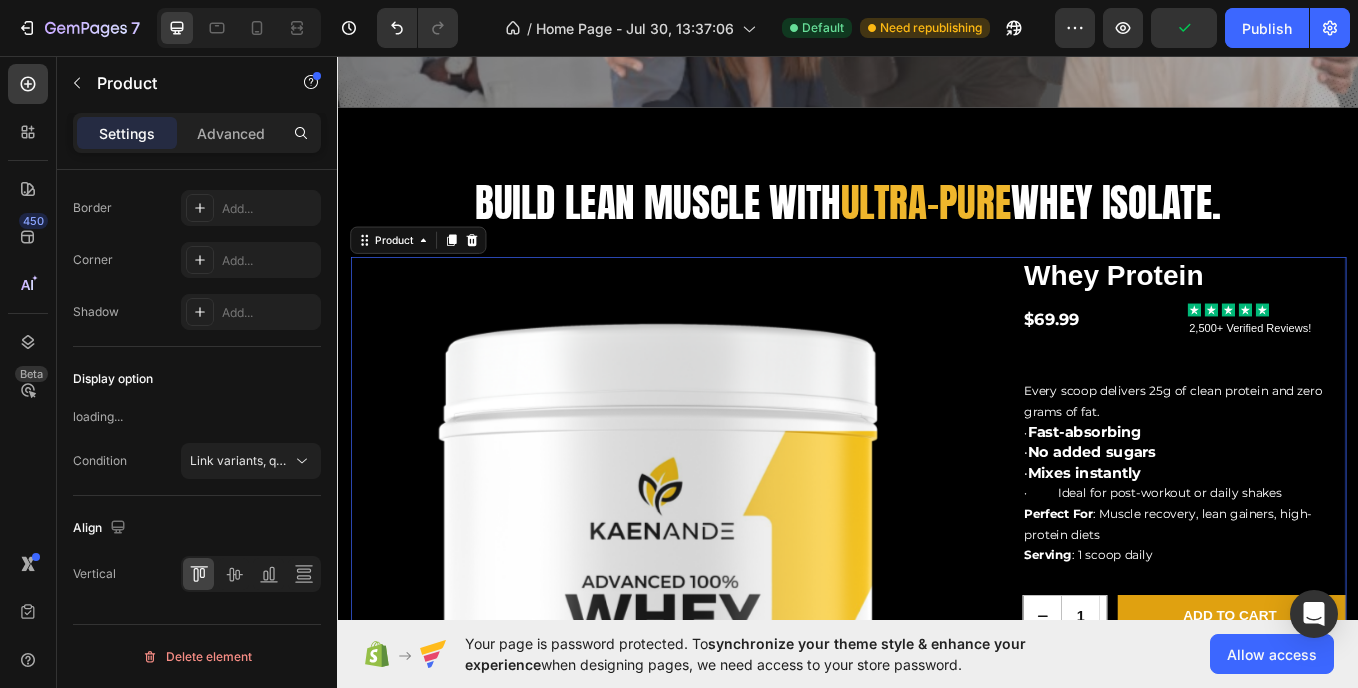 scroll, scrollTop: 0, scrollLeft: 0, axis: both 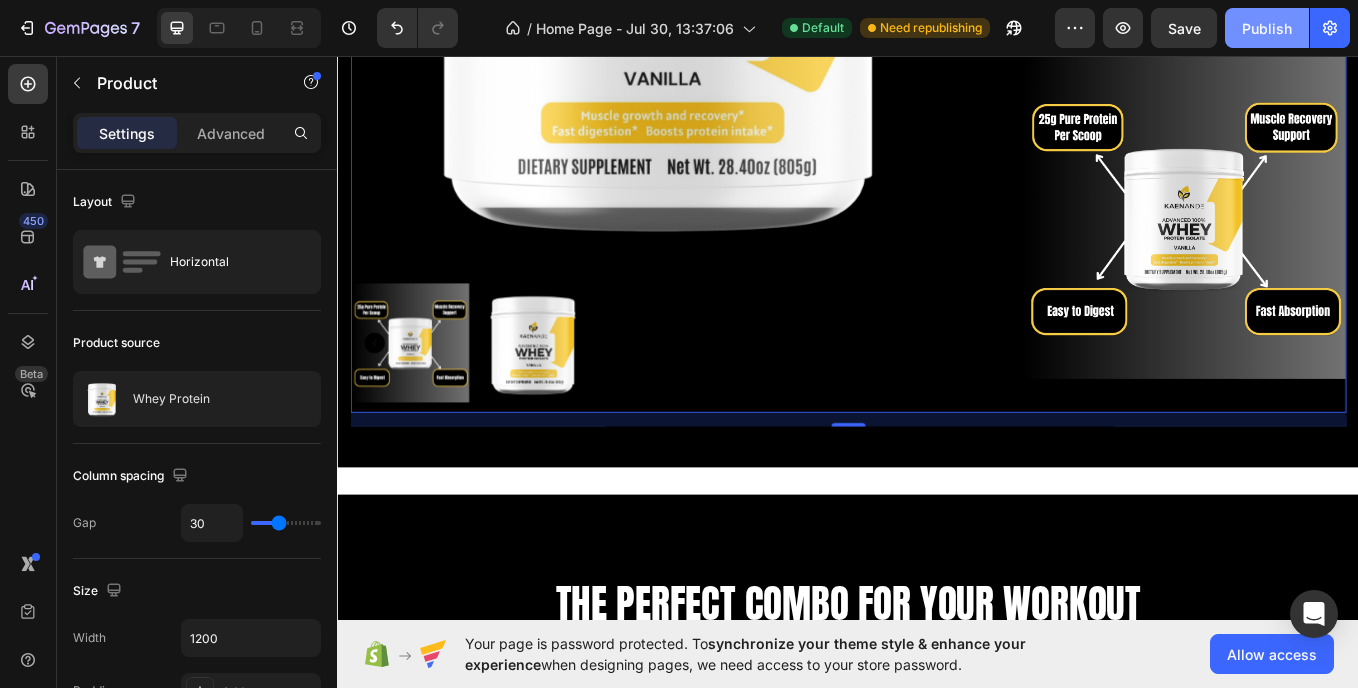 click on "Publish" at bounding box center [1267, 28] 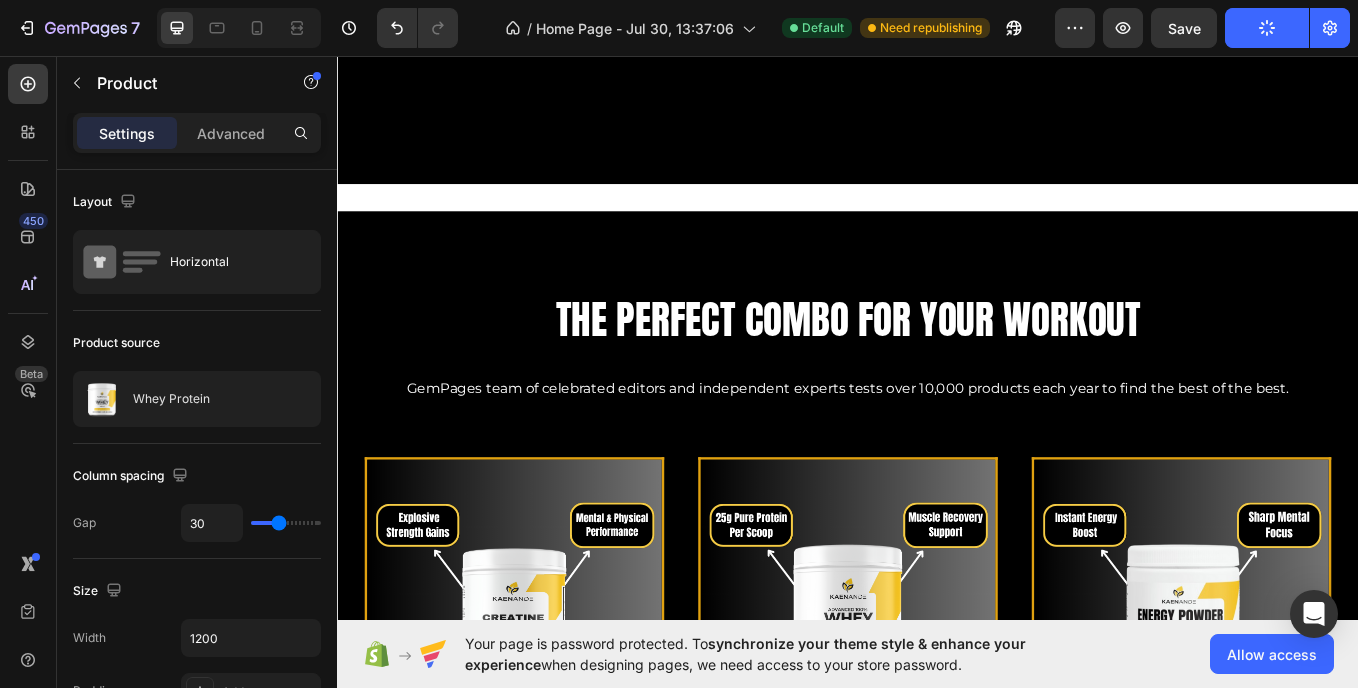 scroll, scrollTop: 2294, scrollLeft: 0, axis: vertical 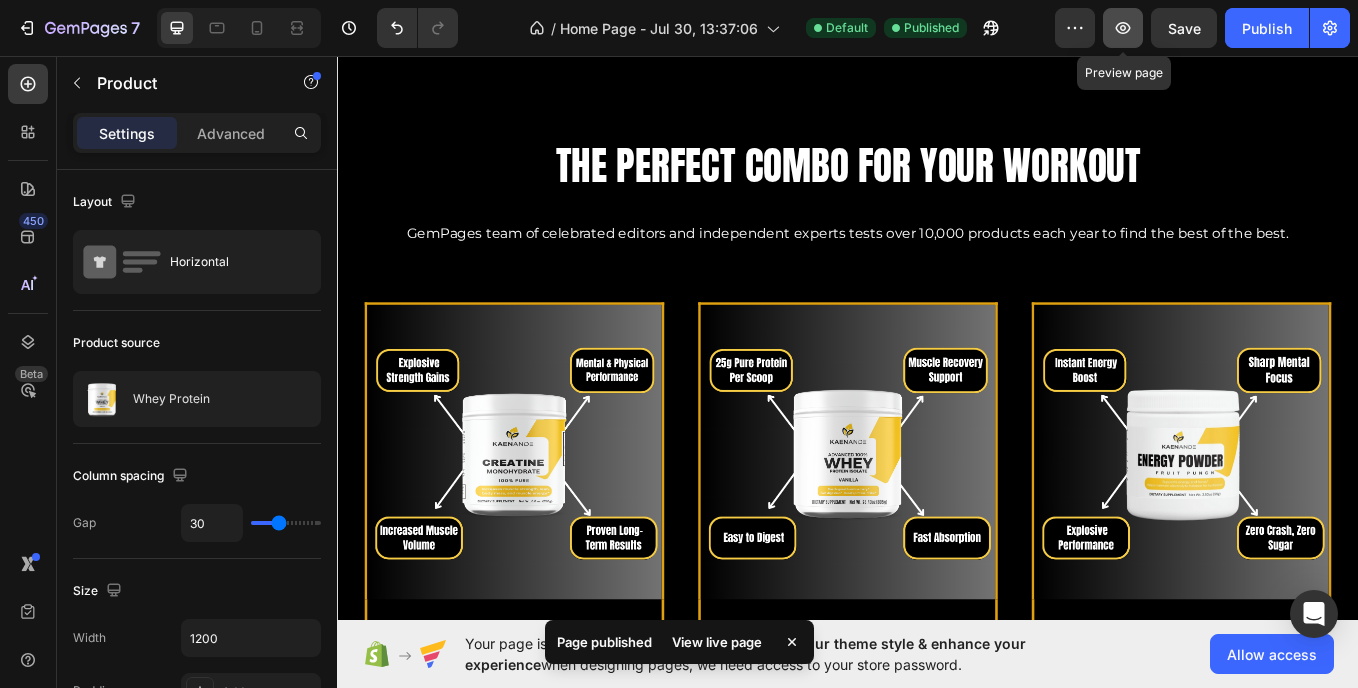click 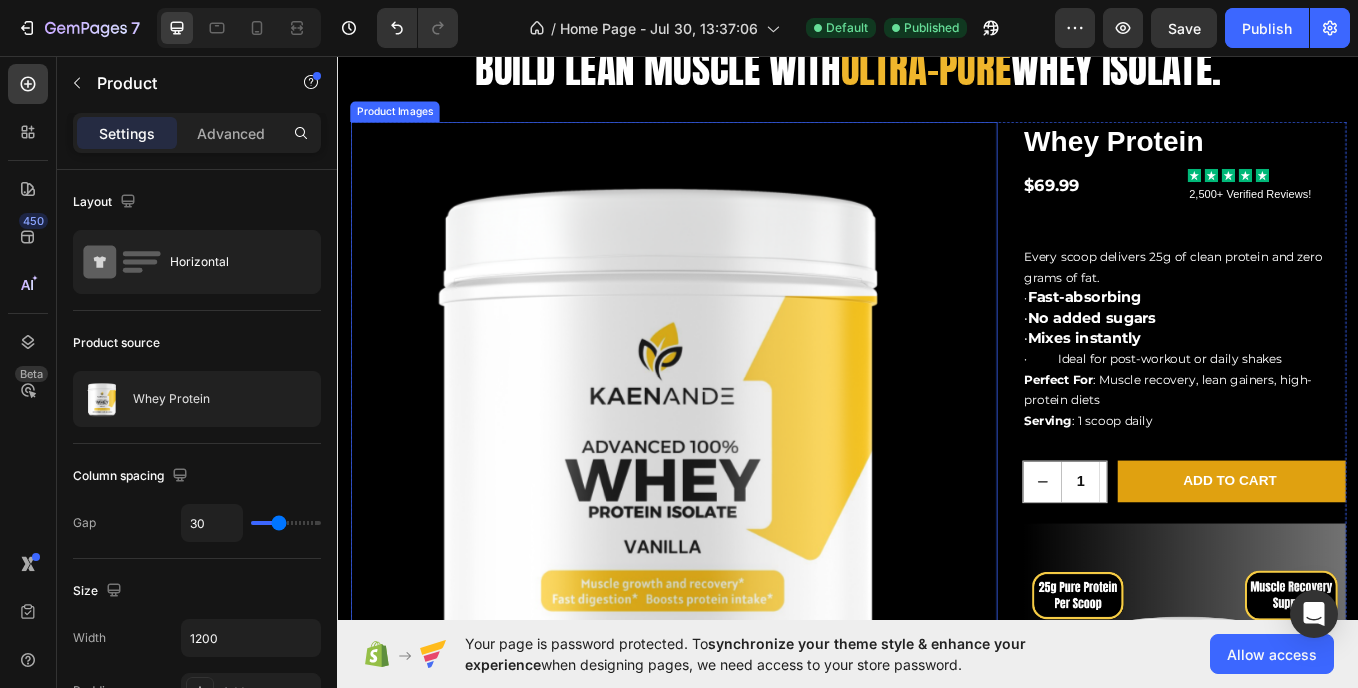 scroll, scrollTop: 1240, scrollLeft: 0, axis: vertical 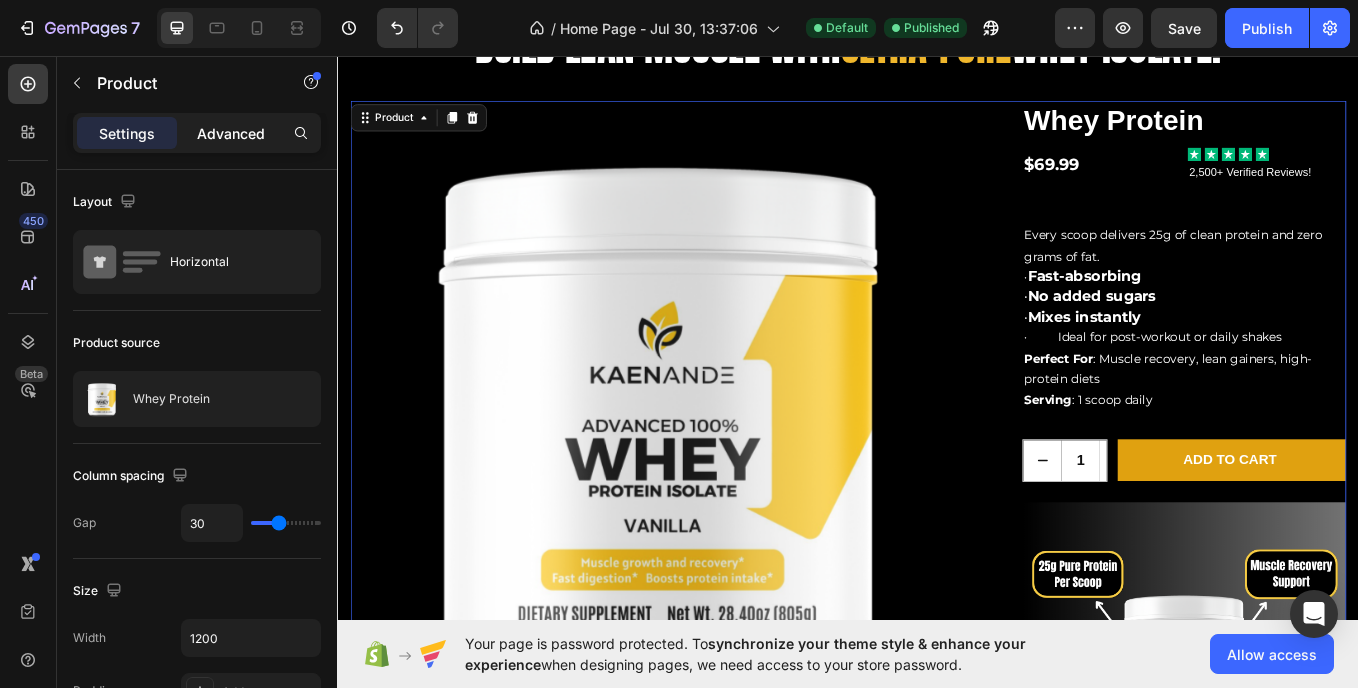 click on "Advanced" at bounding box center [231, 133] 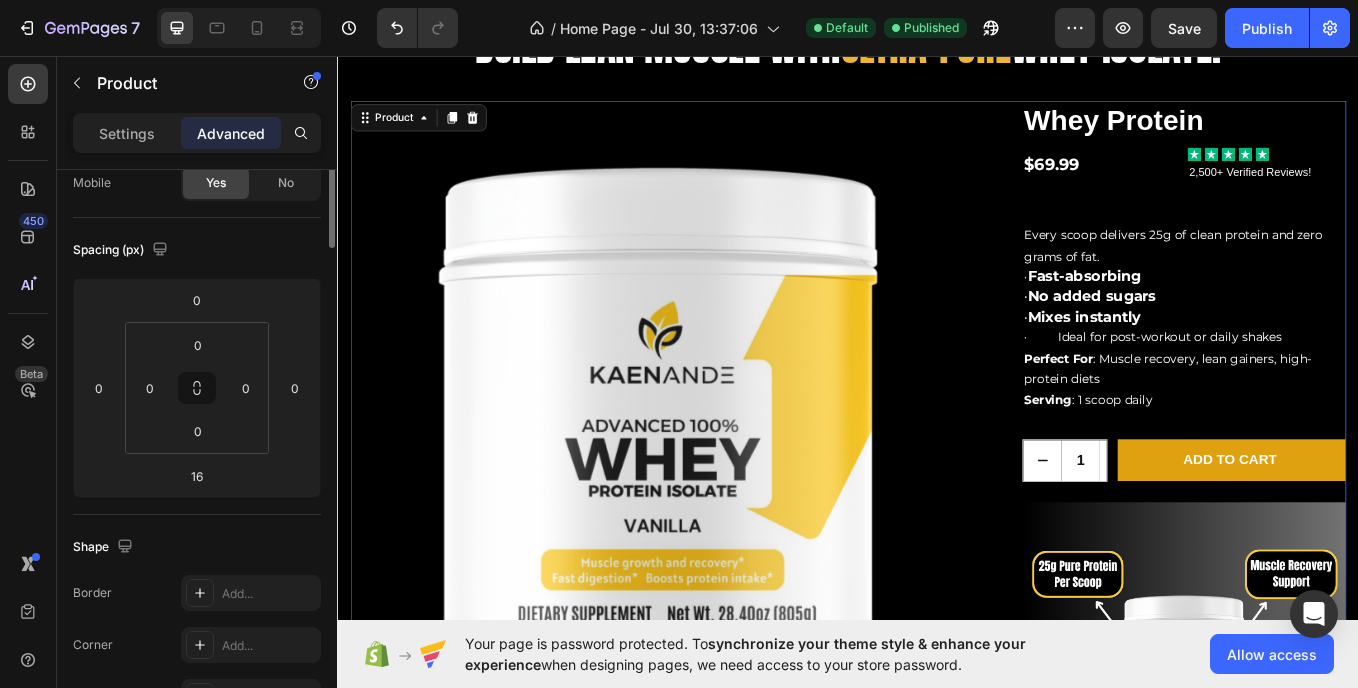 scroll, scrollTop: 0, scrollLeft: 0, axis: both 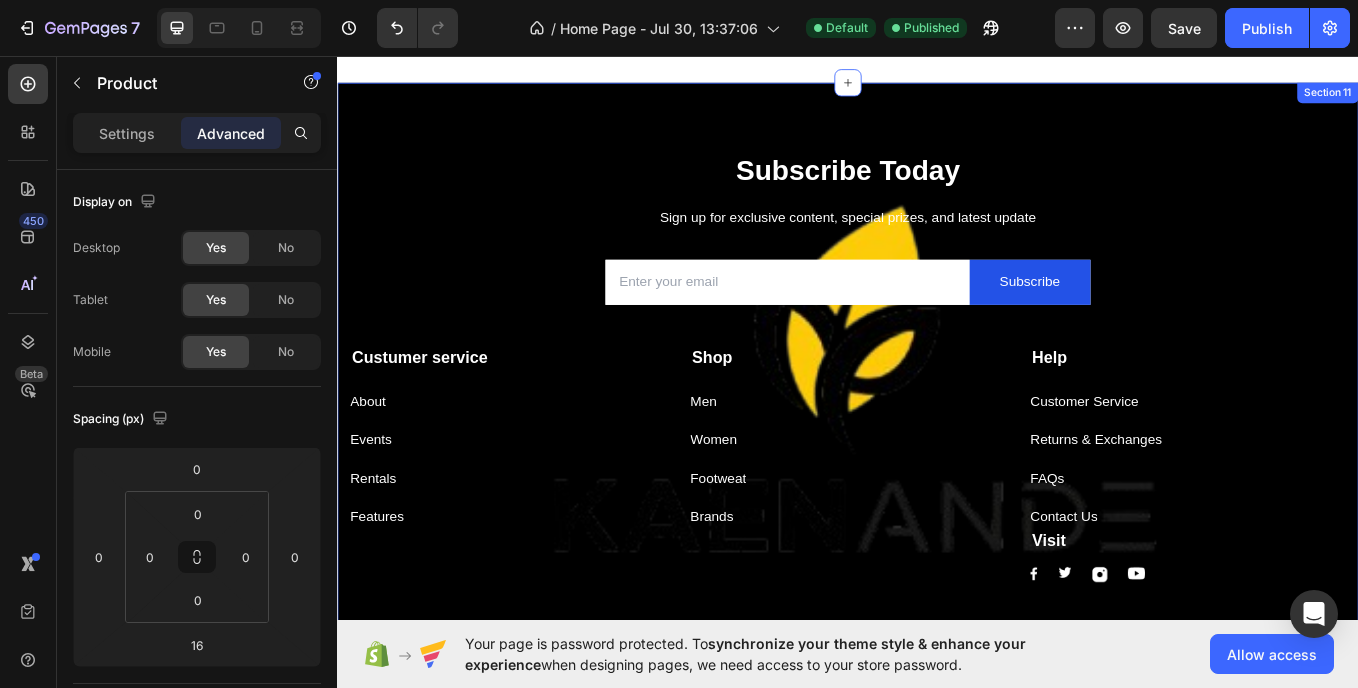 click on "Subscribe Today Heading Sign up for exclusive content, special prizes, and latest update Text block Email Field Subscribe Submit Button Row Newsletter Row Custumer service  Text block About Button Events Button Rentals Button Features Button Shop Text block Men Button Women Button Footweat Button Brands Button Help Text block Customer Service Button Returns & Exchanges Button FAQs Button Contact Us Button Visit Text block Image Image Image Image Row Row Company Shop Help Visit Accordion Row                Title Line Copyright © 2022 GemThemes. All Rights Reserved. Text block Image Image Image Image Image Row Row Section 11" at bounding box center [937, 454] 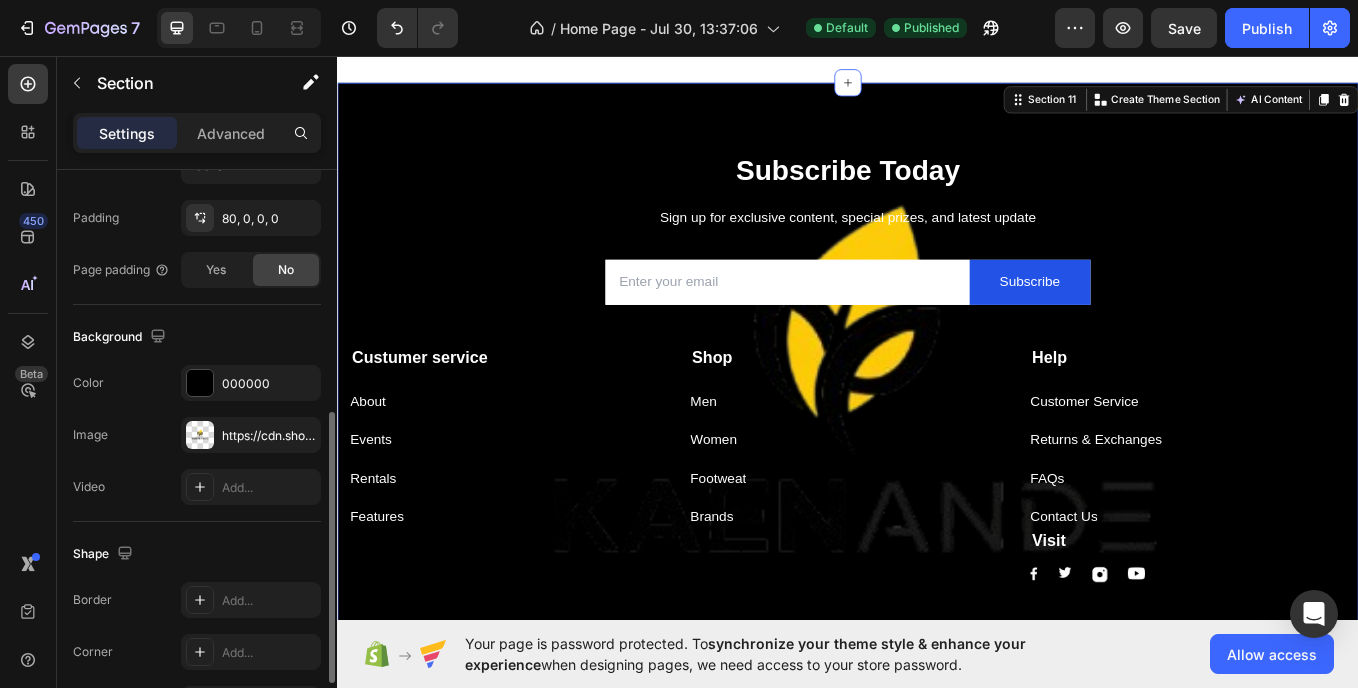 scroll, scrollTop: 516, scrollLeft: 0, axis: vertical 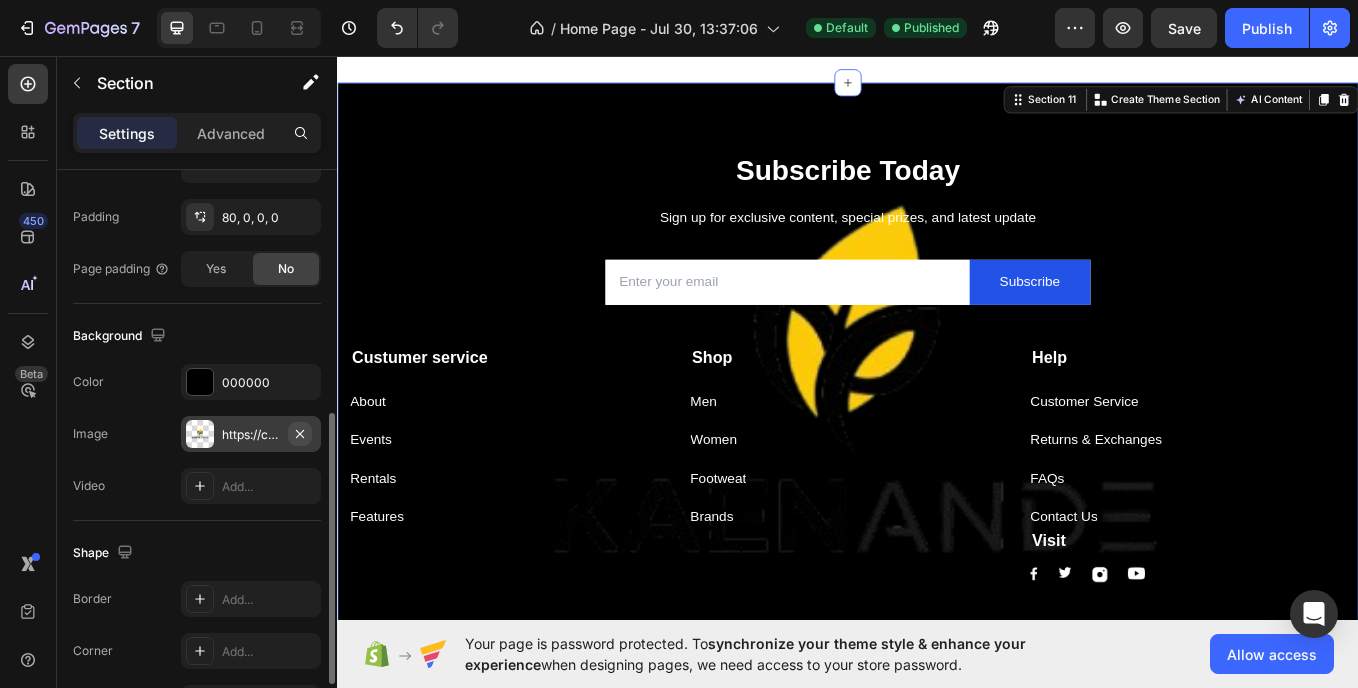 click 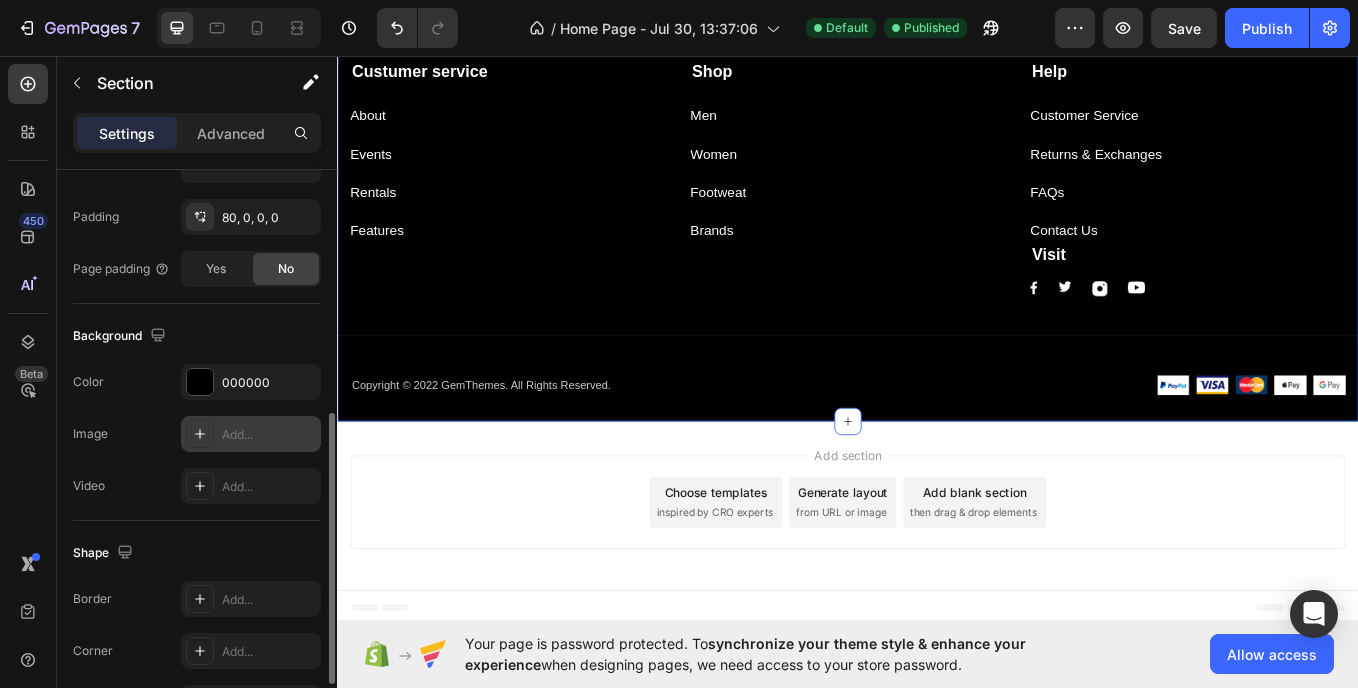 scroll, scrollTop: 6659, scrollLeft: 0, axis: vertical 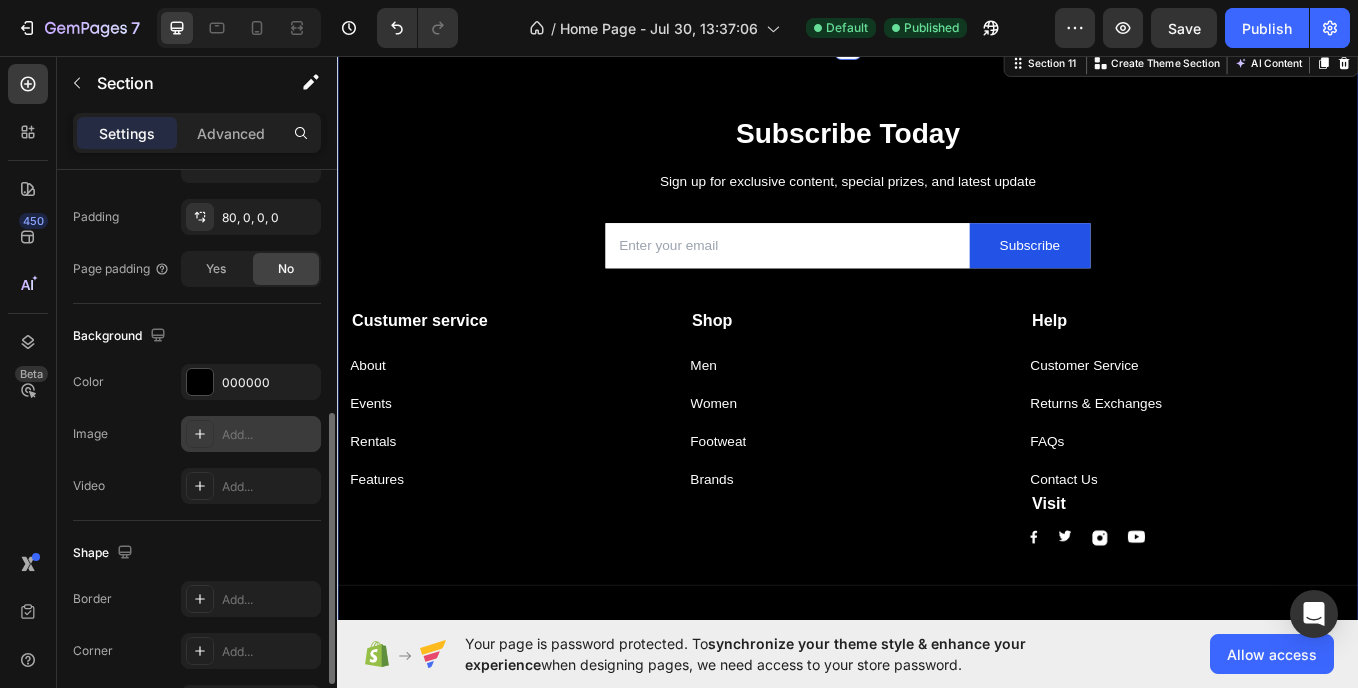 click on "Add..." at bounding box center [269, 435] 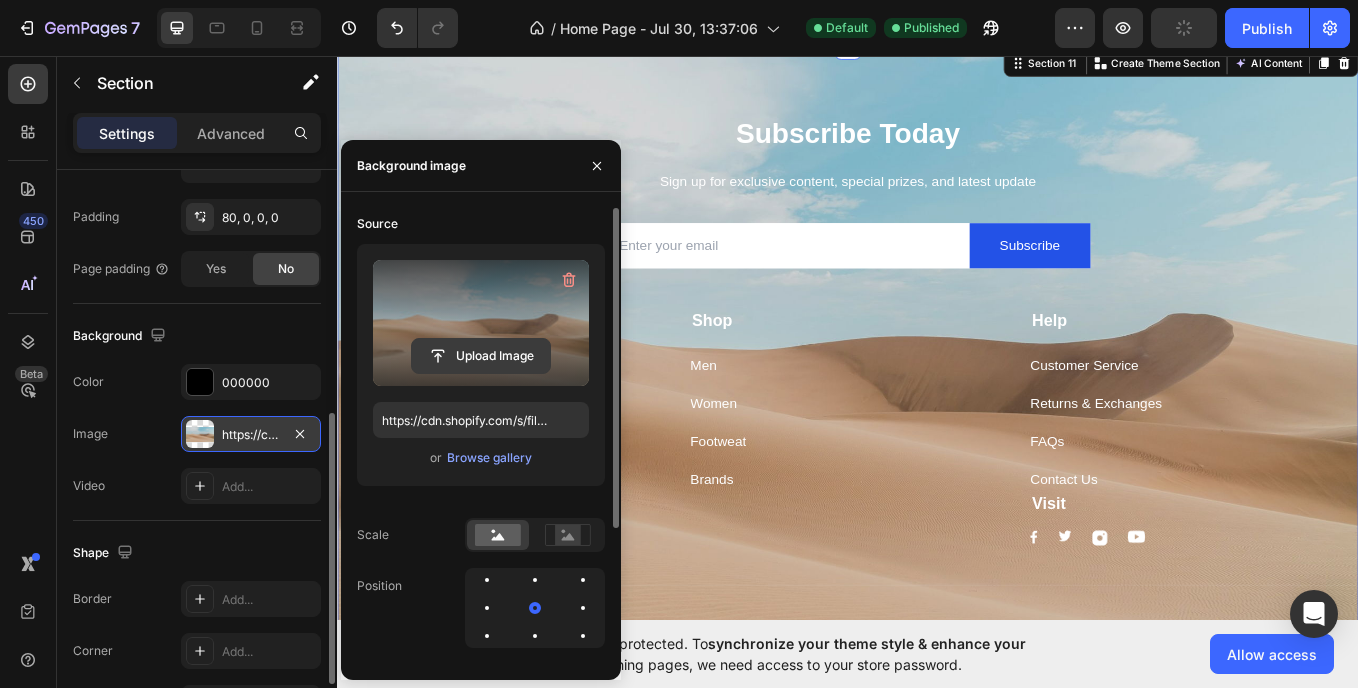 click 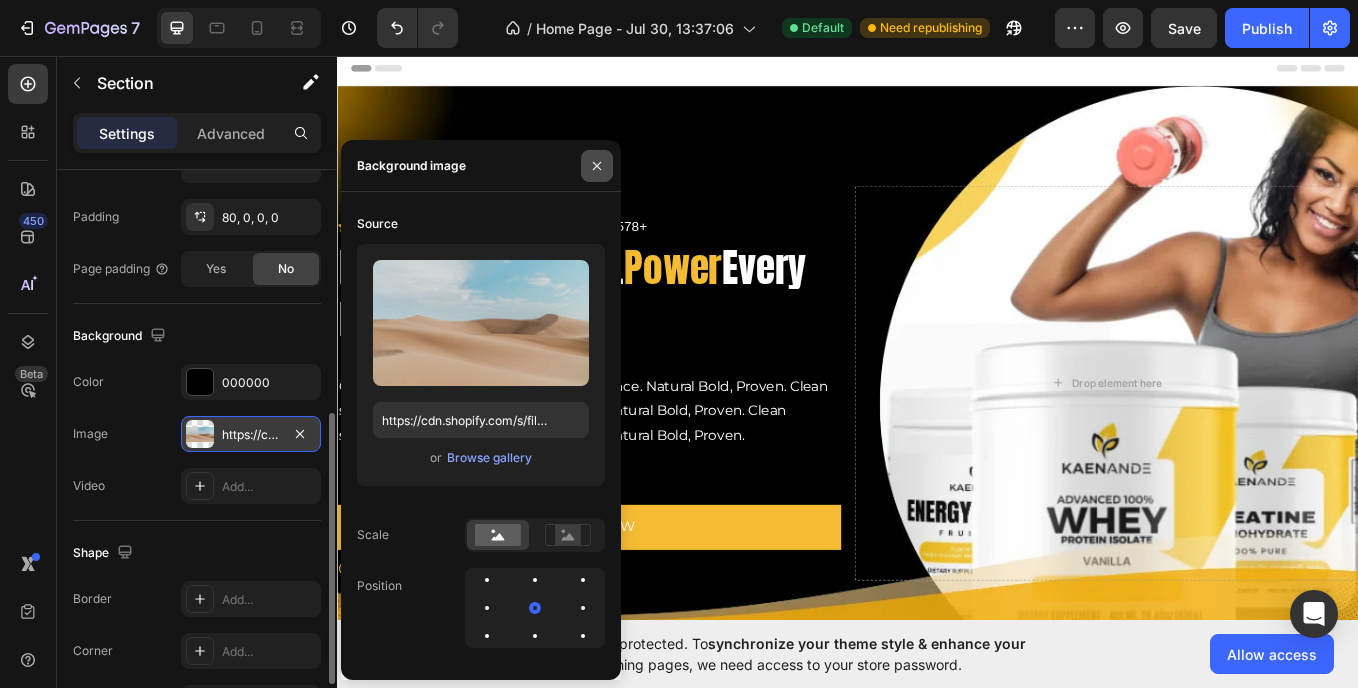 scroll, scrollTop: 921, scrollLeft: 0, axis: vertical 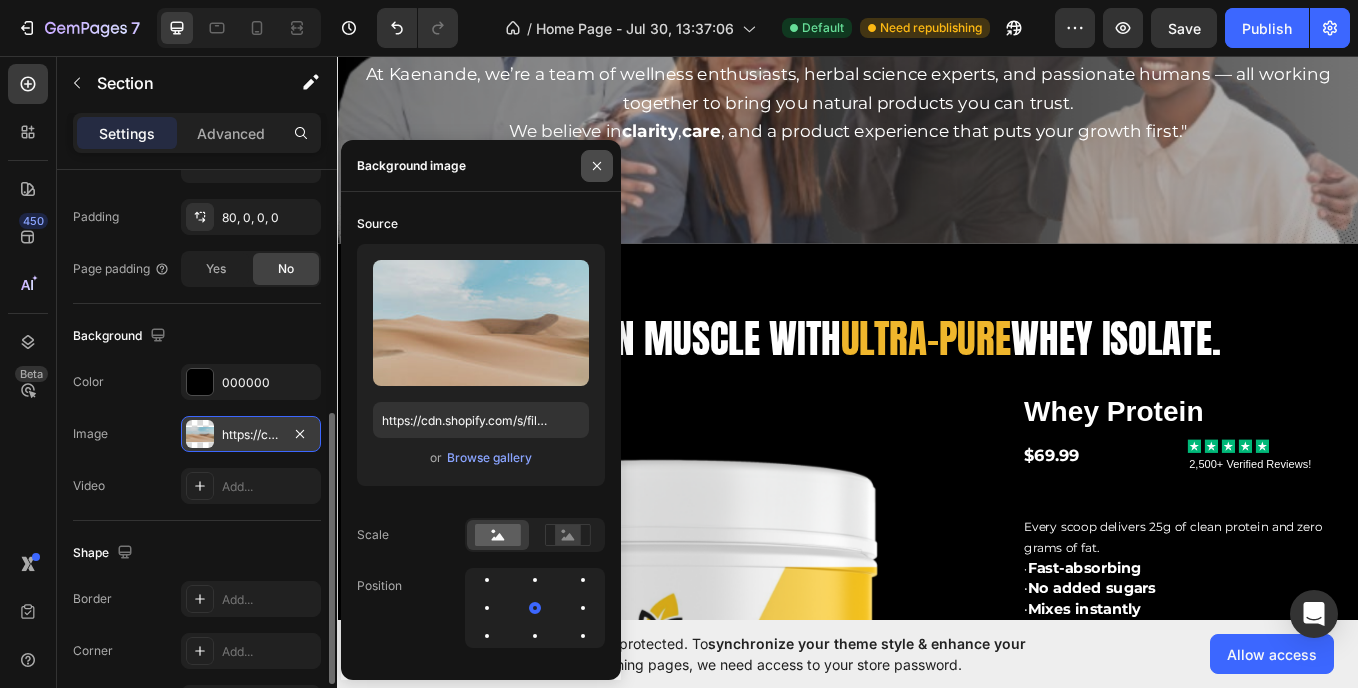 click 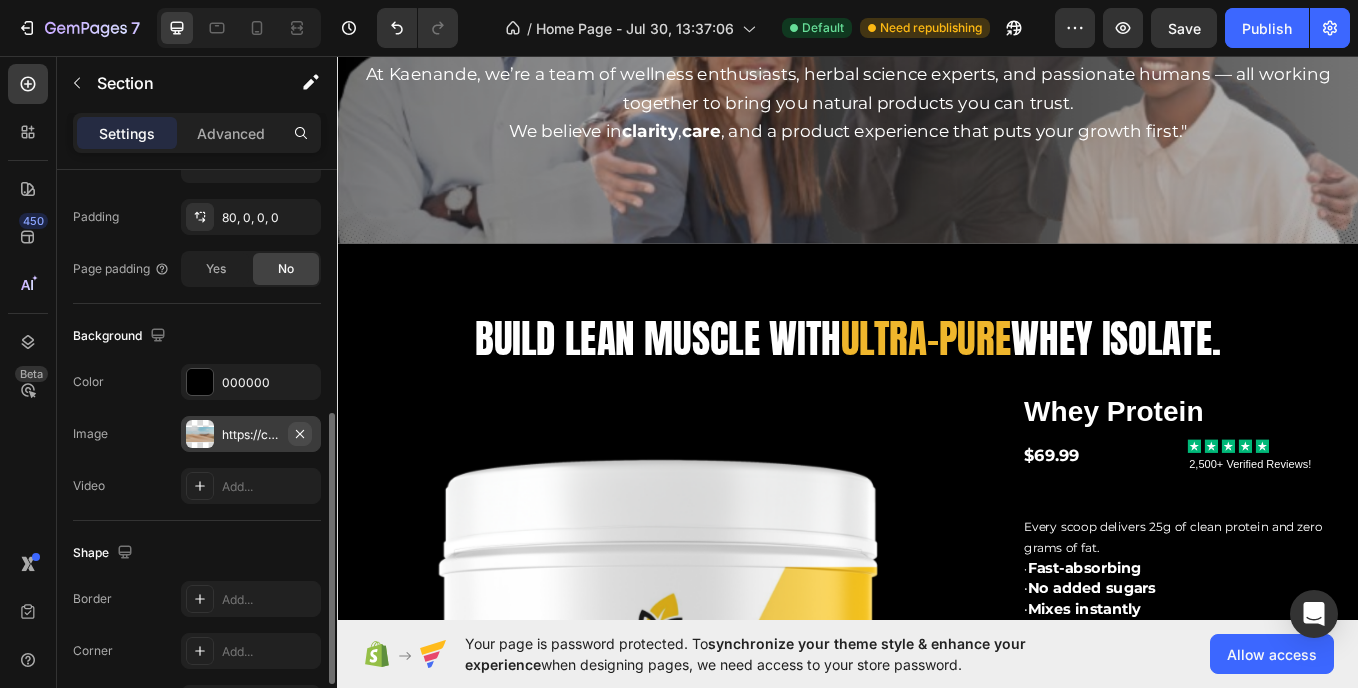 drag, startPoint x: 300, startPoint y: 430, endPoint x: 357, endPoint y: 330, distance: 115.1043 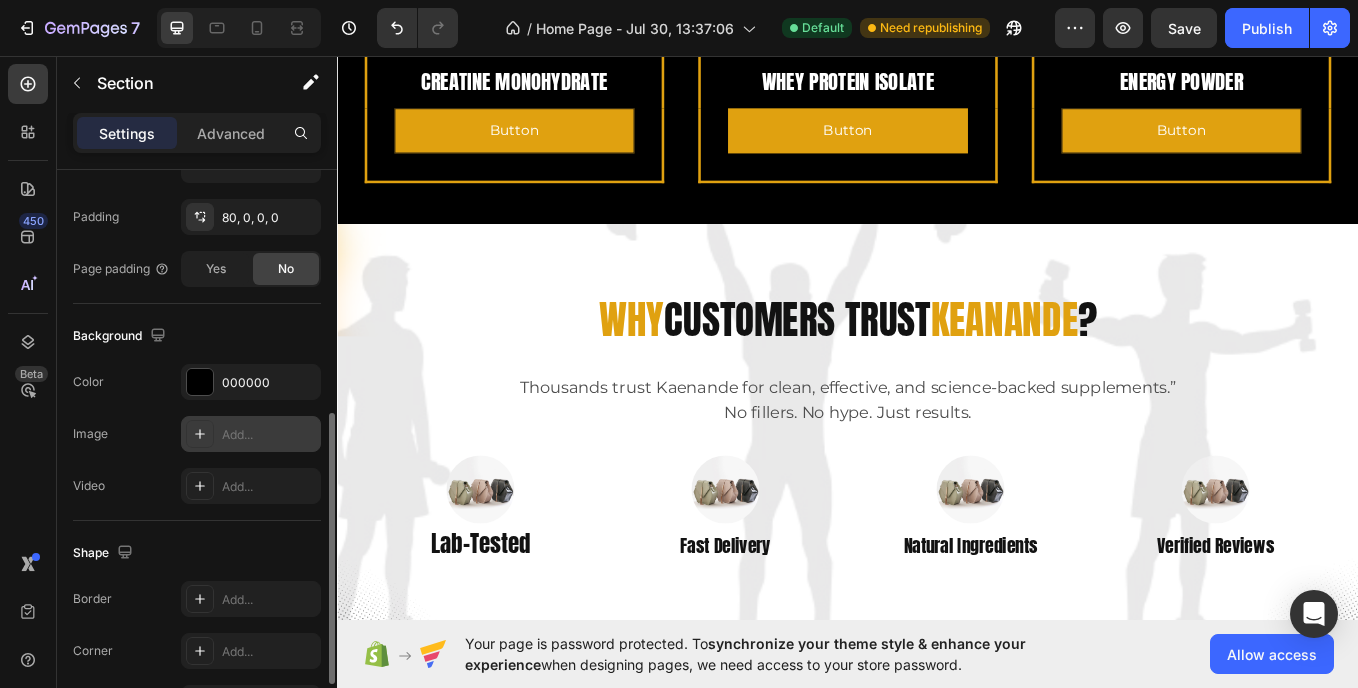 scroll, scrollTop: 3031, scrollLeft: 0, axis: vertical 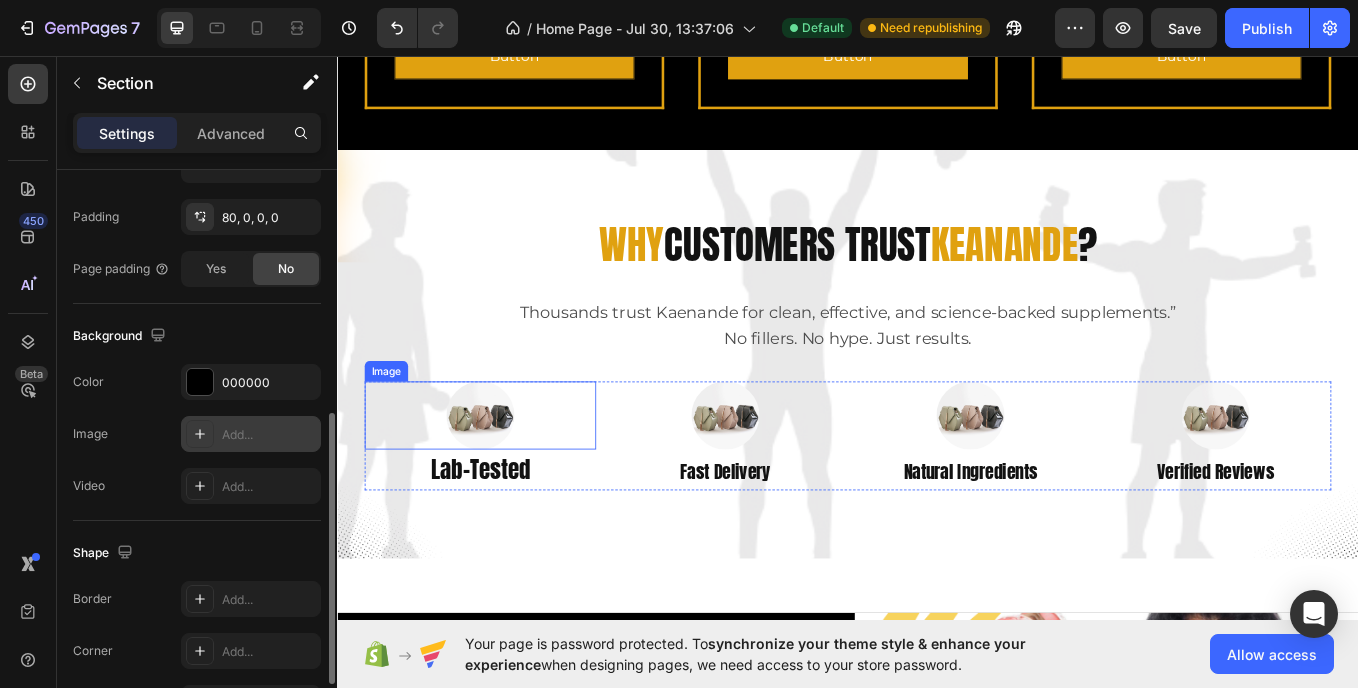 click at bounding box center [505, 478] 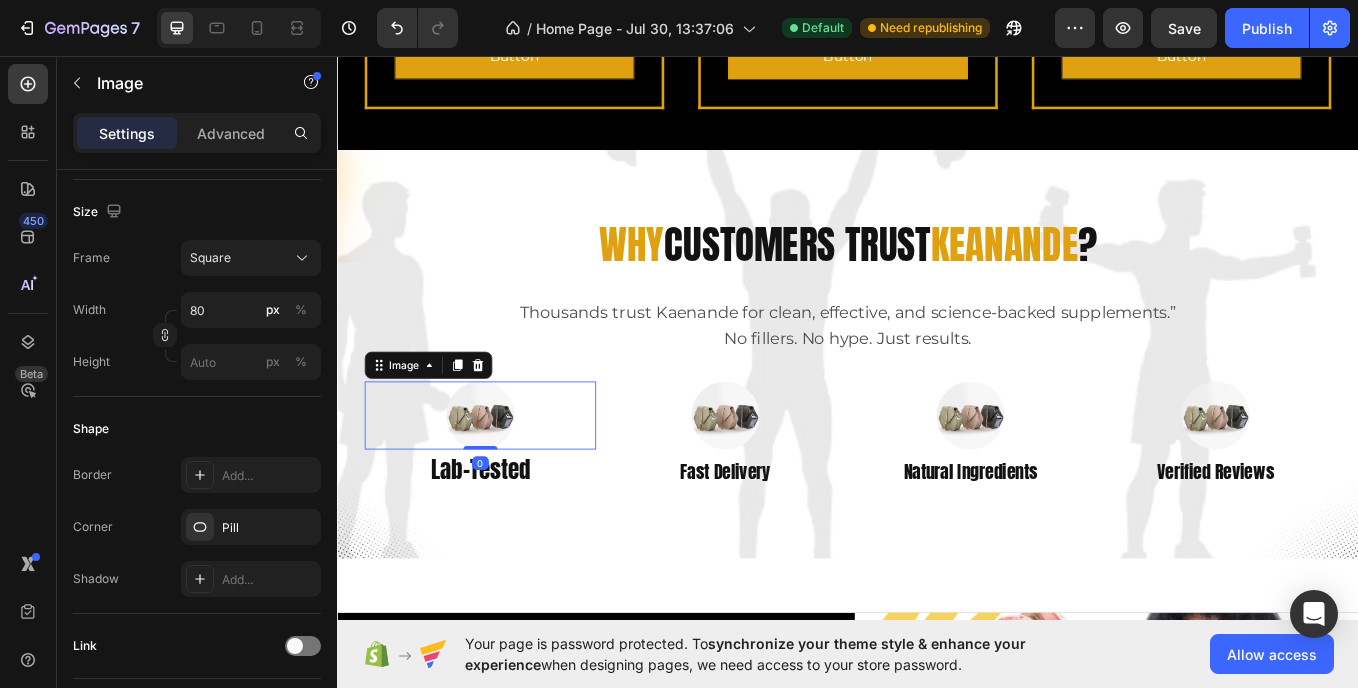 scroll, scrollTop: 0, scrollLeft: 0, axis: both 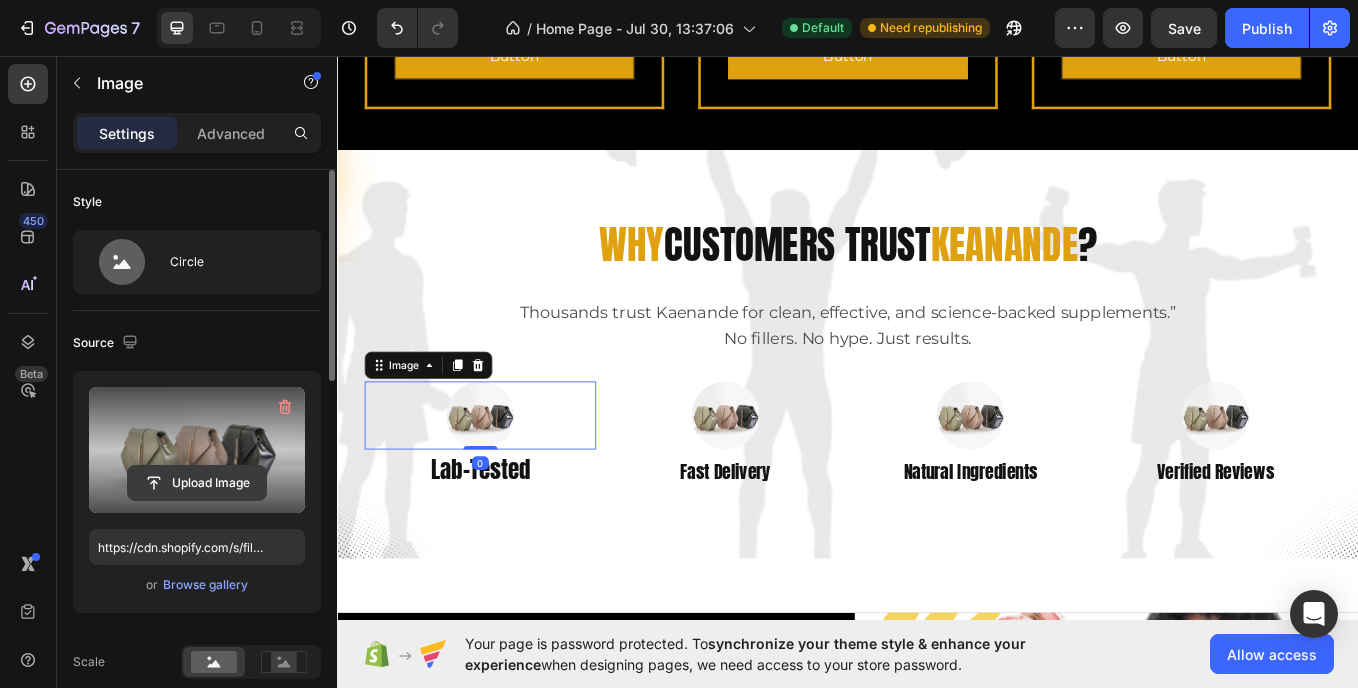 click 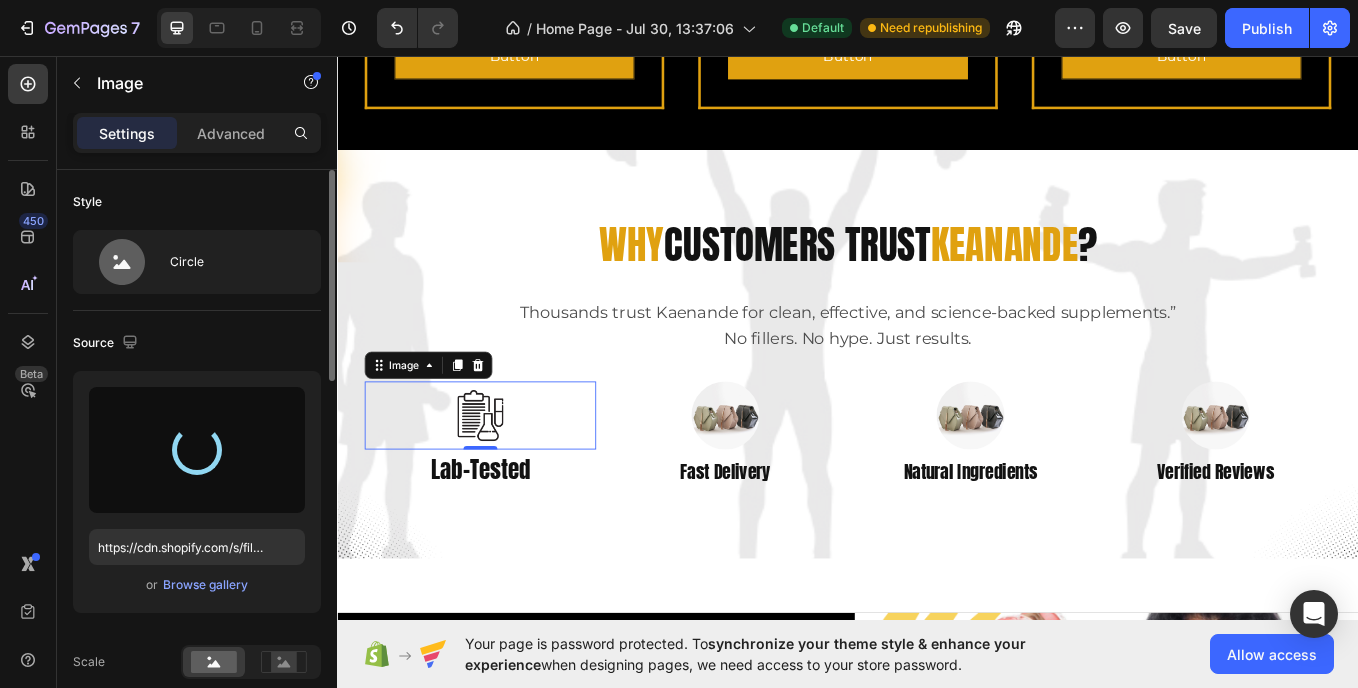 type on "https://cdn.shopify.com/s/files/1/0957/2850/1026/files/gempages_577752609427817413-0266ef98-6185-4fc8-9d30-5b2e70b36704.png" 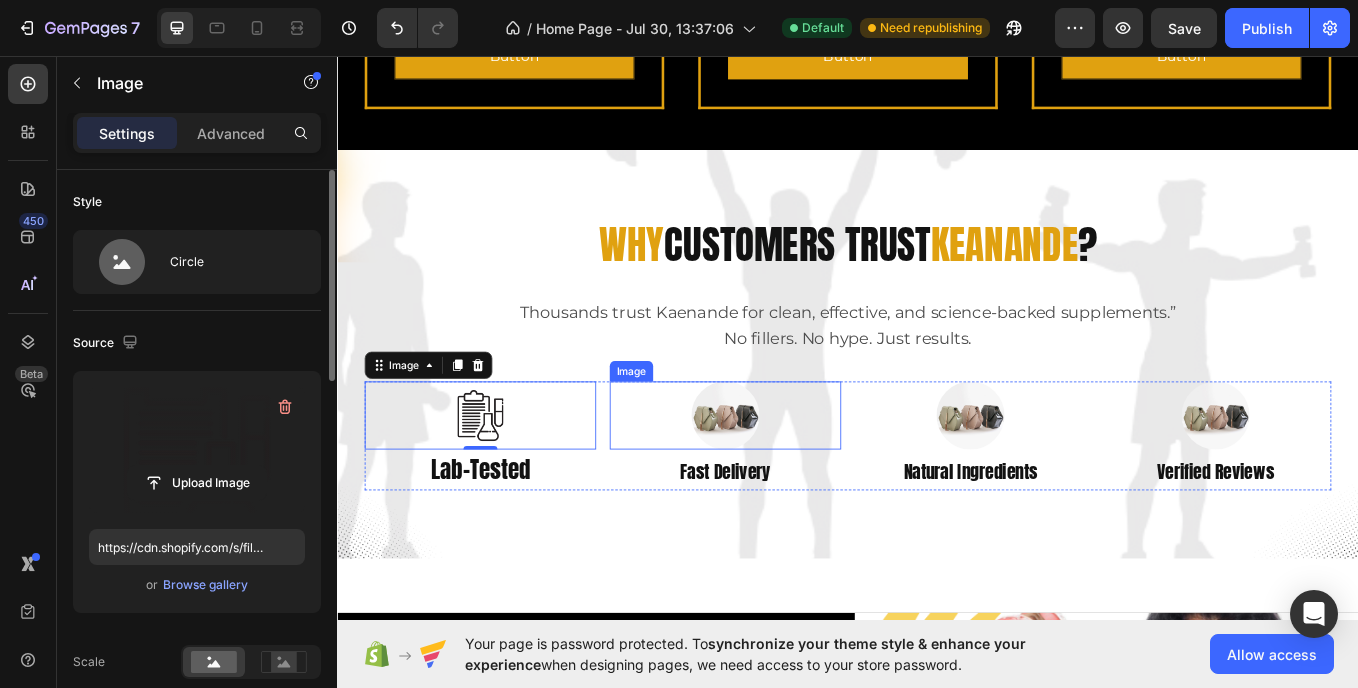 click at bounding box center [793, 478] 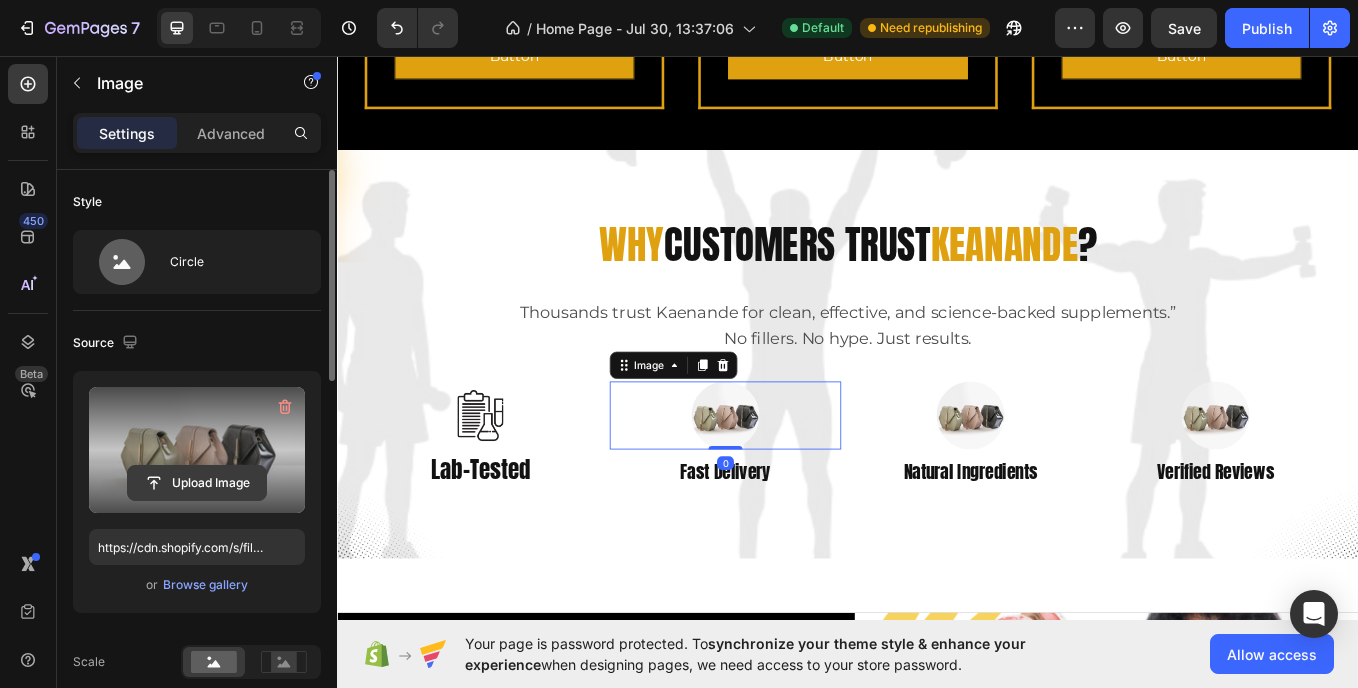 click 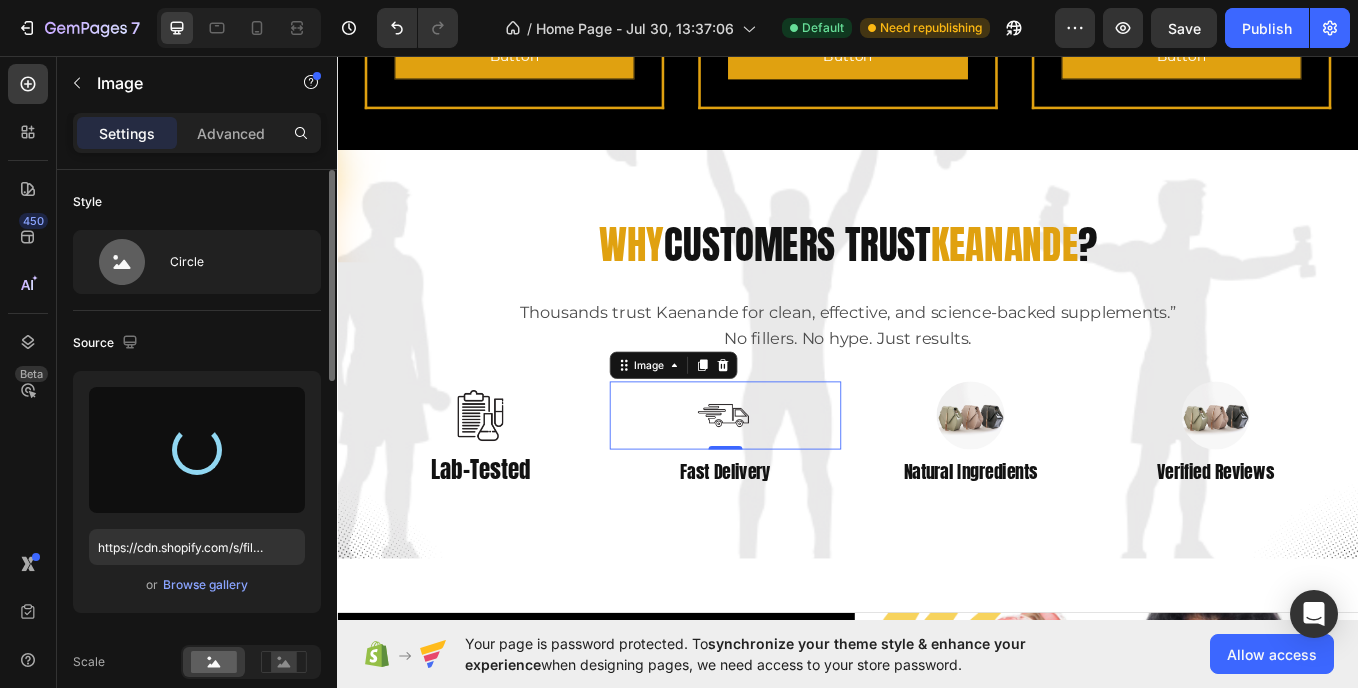 type on "https://cdn.shopify.com/s/files/1/0957/2850/1026/files/gempages_577752609427817413-2afe8f30-26b8-42e5-84dc-066bdb4d4f1d.webp" 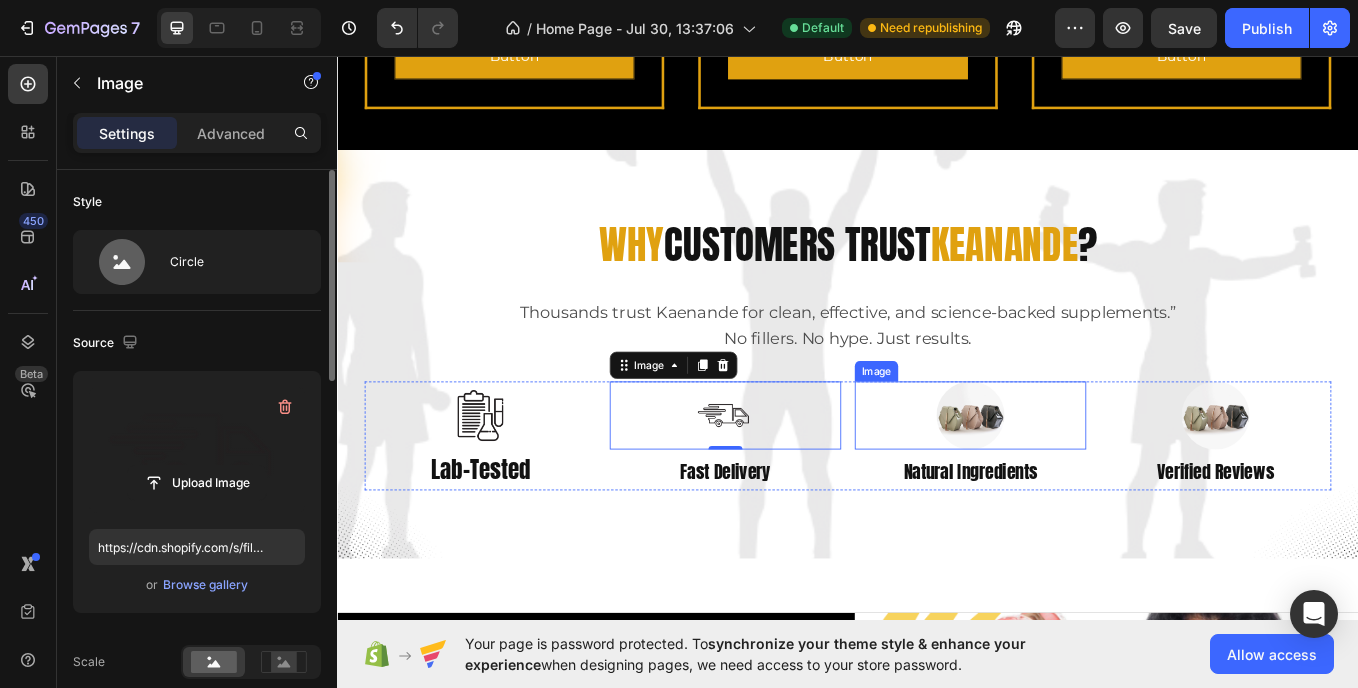 click at bounding box center (1081, 478) 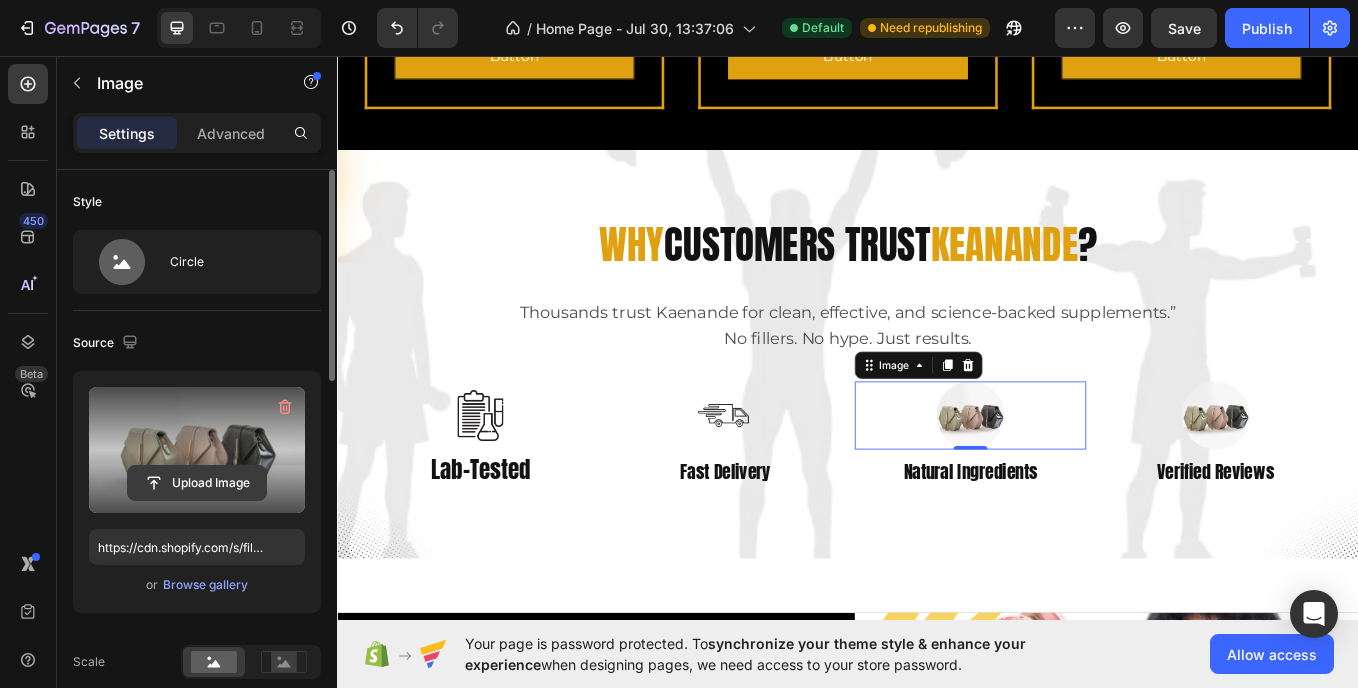 click 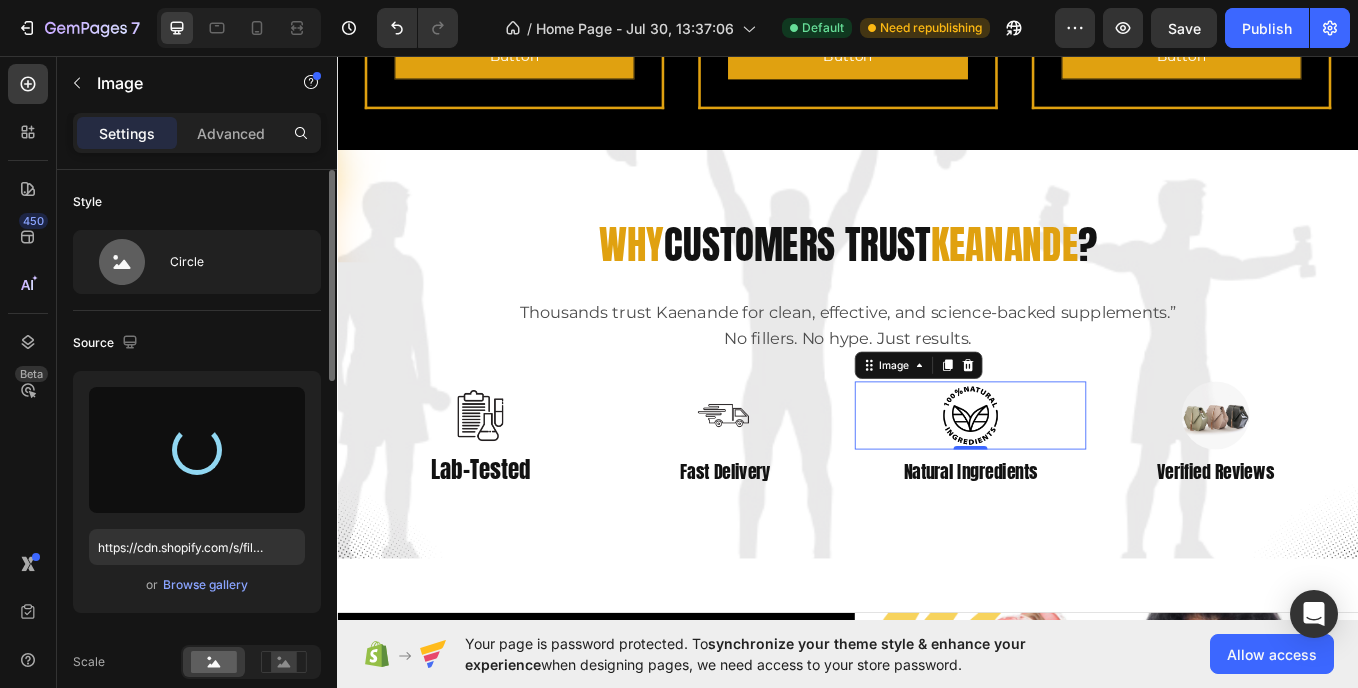 type on "https://cdn.shopify.com/s/files/1/0957/2850/1026/files/gempages_577752609427817413-3d7f3fc0-4891-4c9e-8963-f30c4467b980.webp" 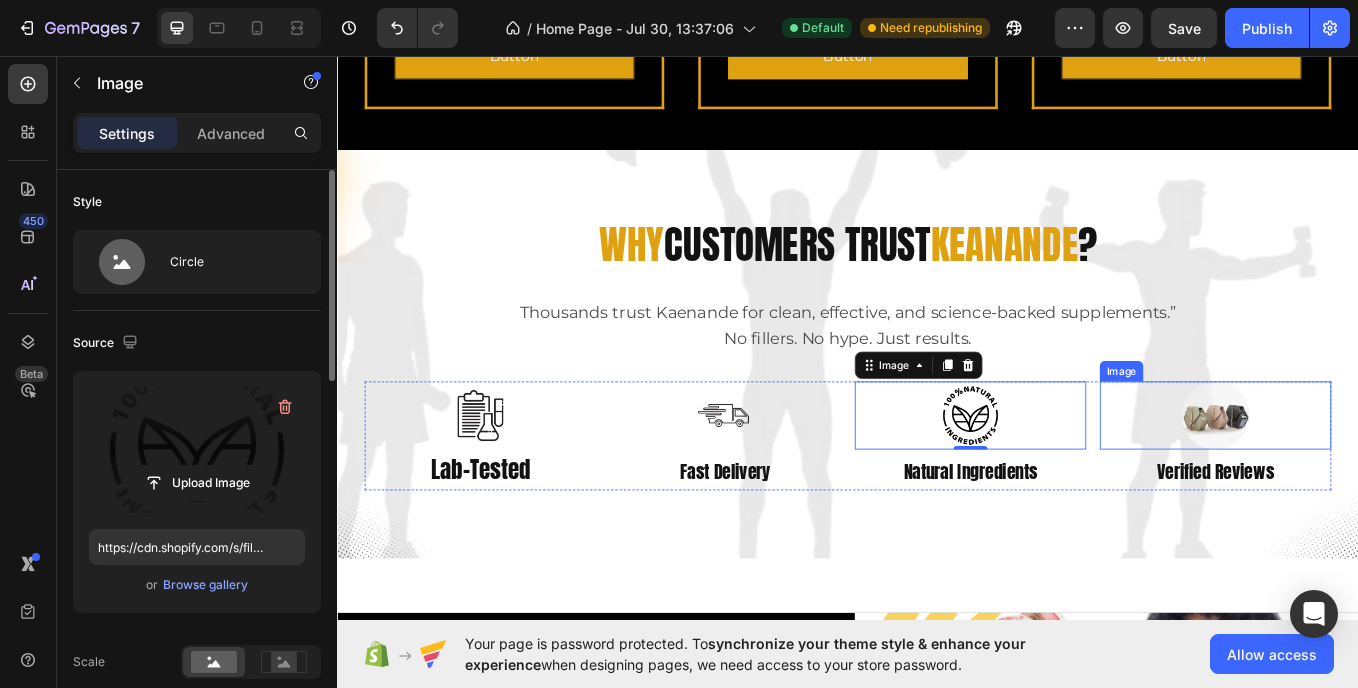 click at bounding box center (1369, 478) 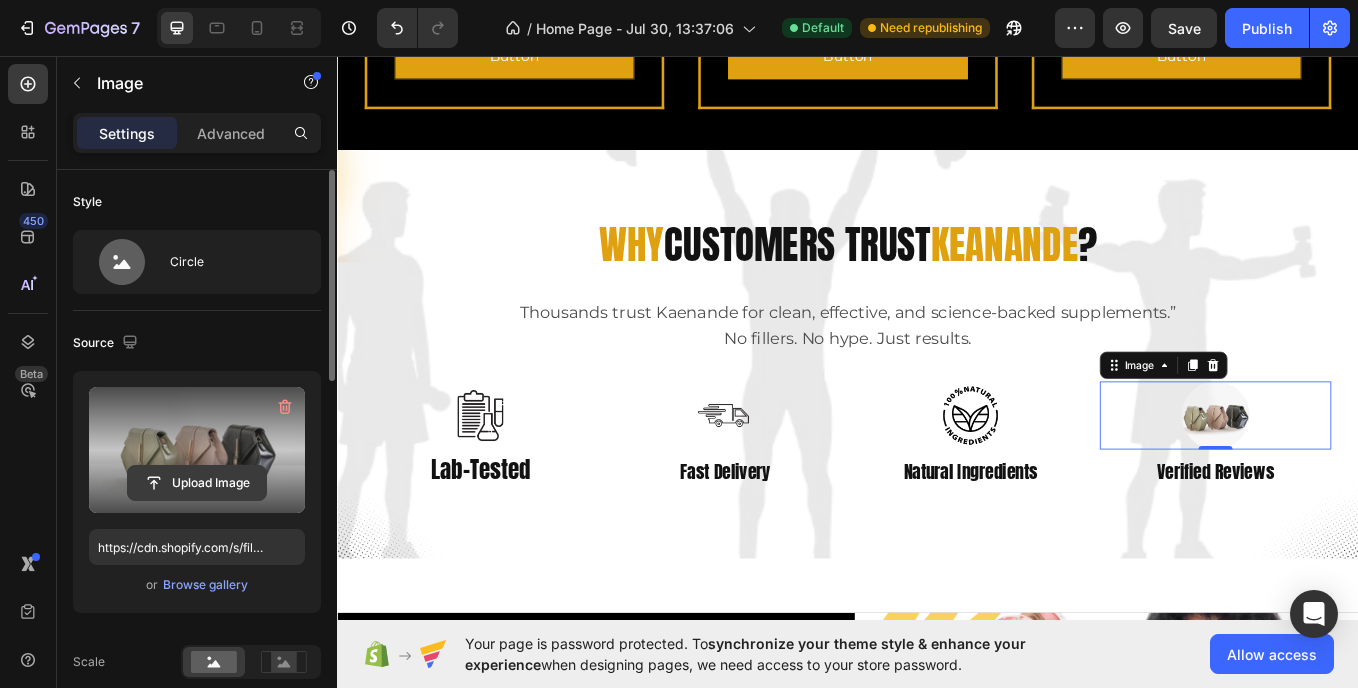 click 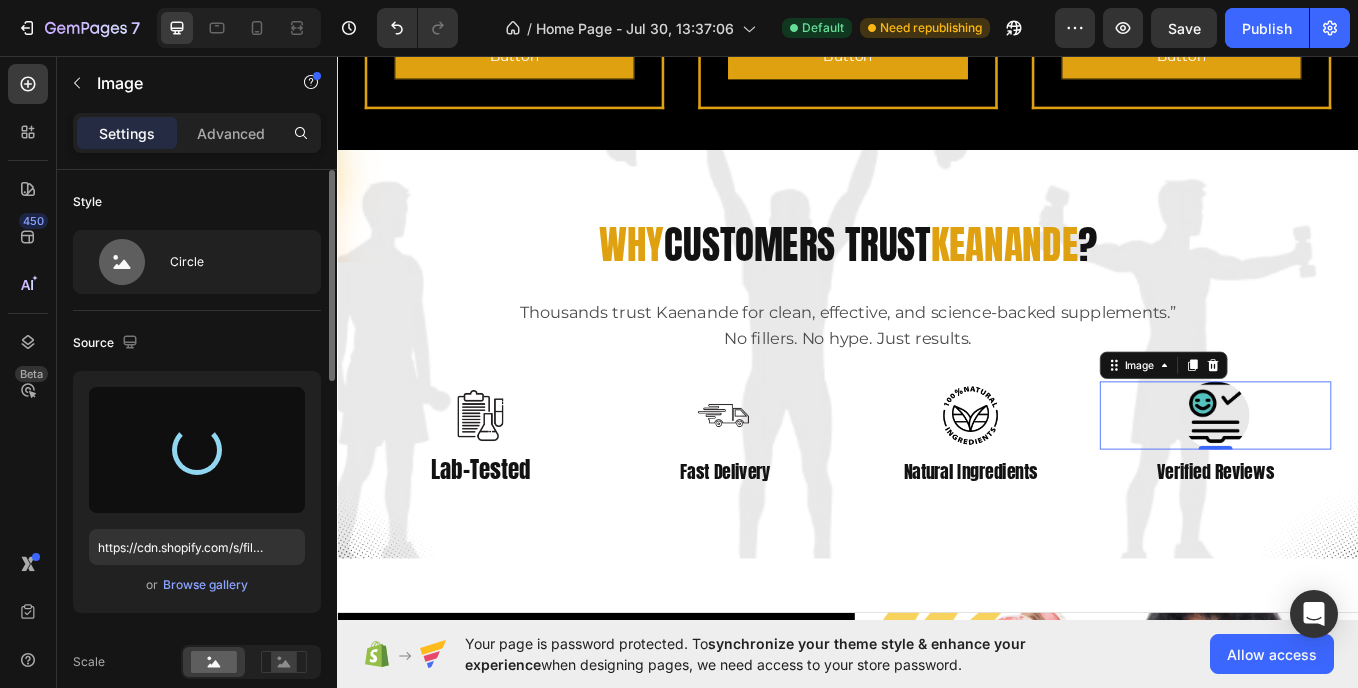type on "https://cdn.shopify.com/s/files/1/0957/2850/1026/files/gempages_577752609427817413-791a2813-6d4e-43c3-9030-50d4cec30196.webp" 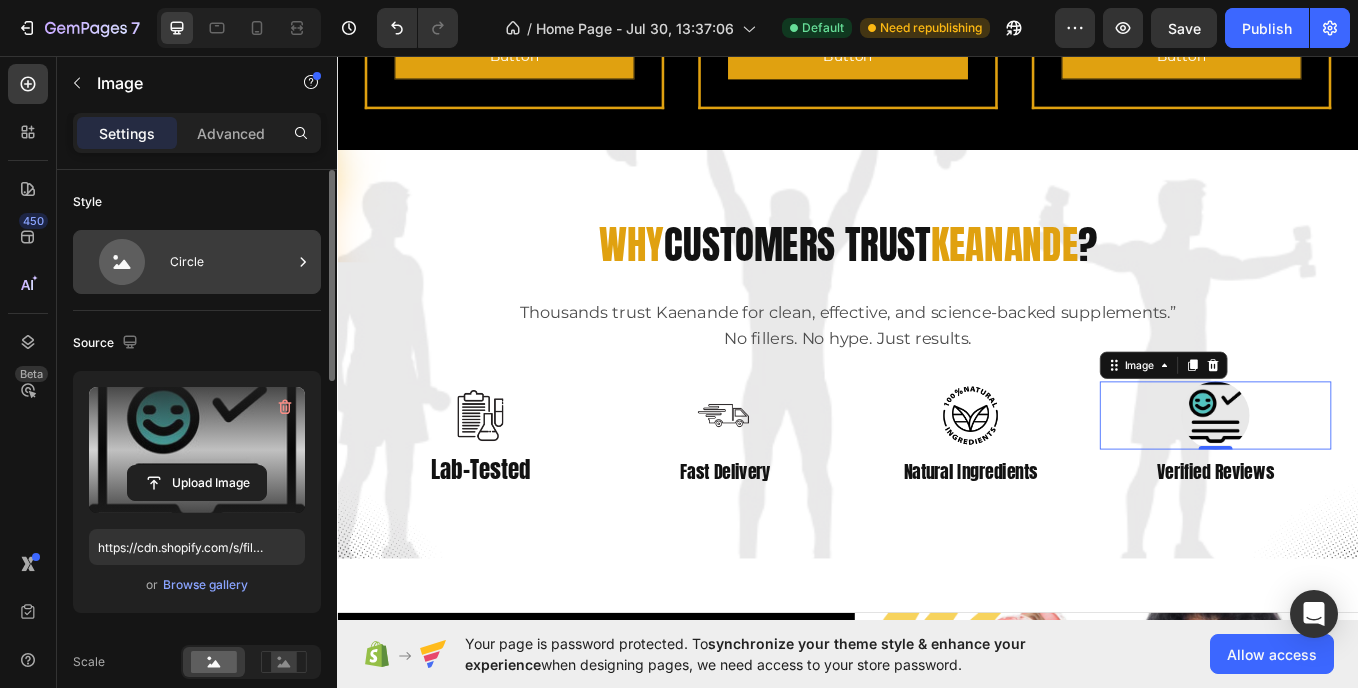 click on "Circle" at bounding box center (197, 262) 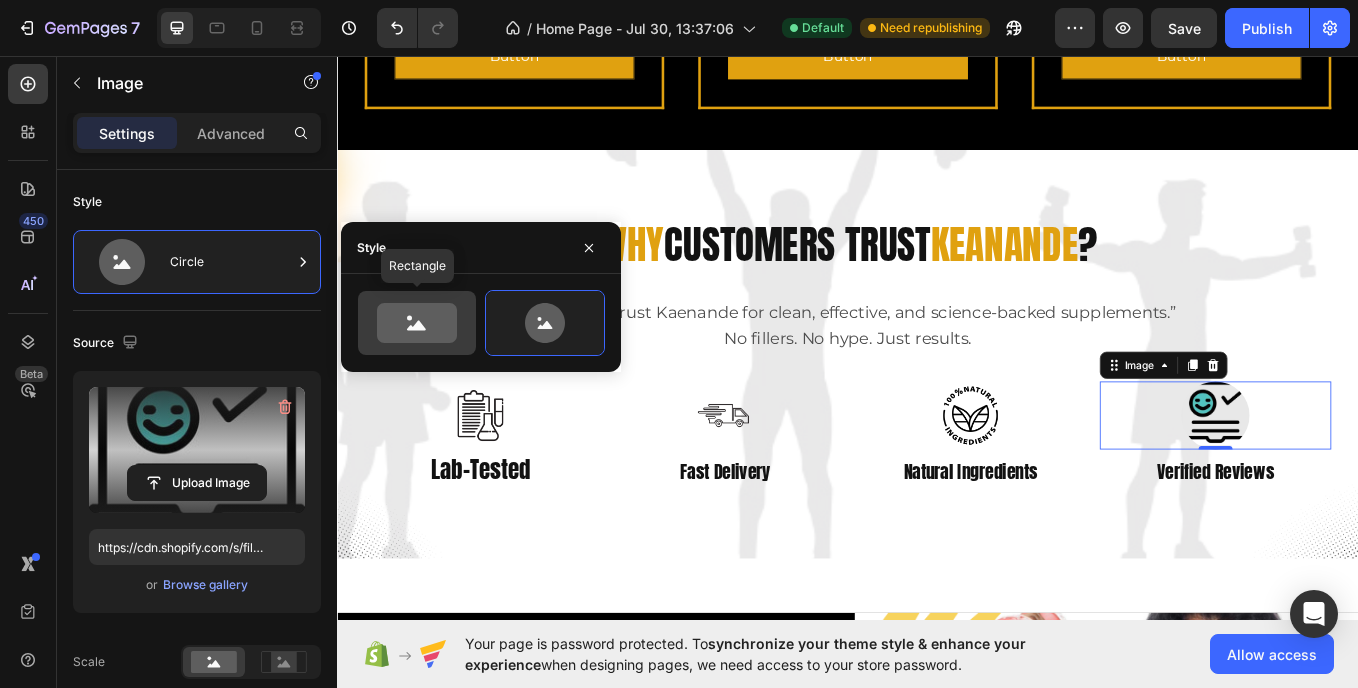 click 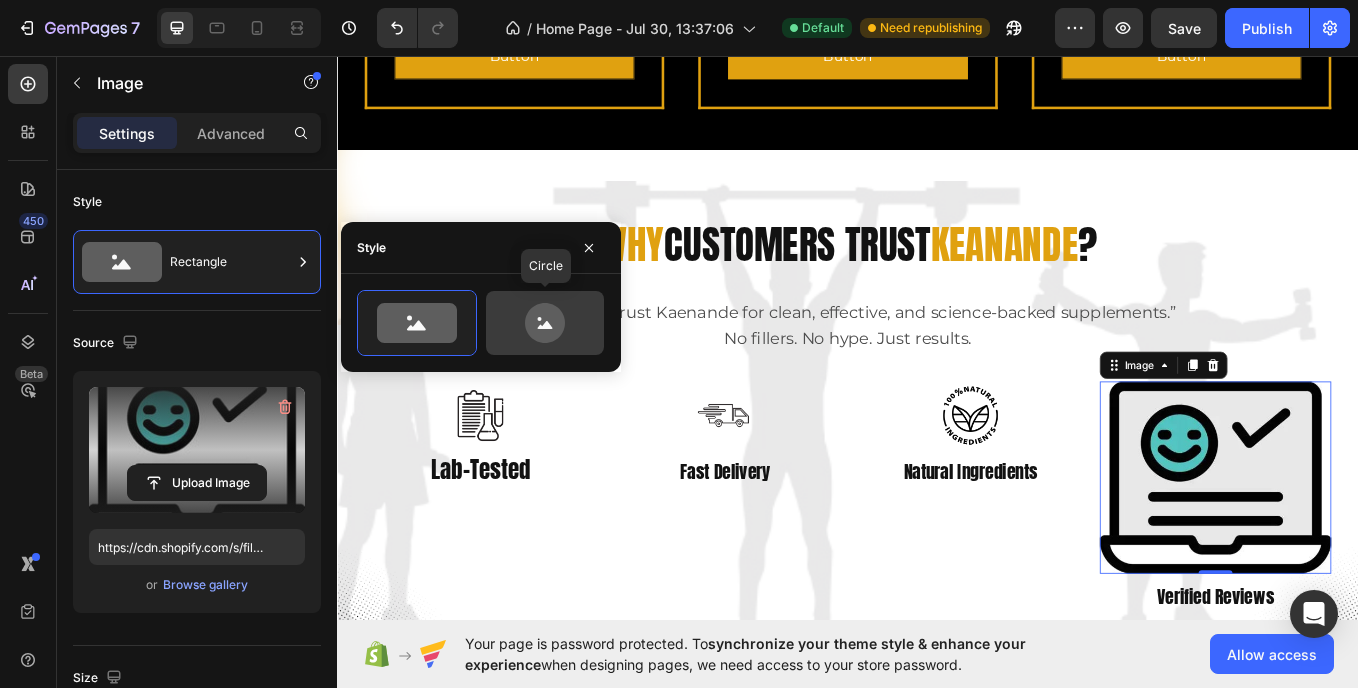 click 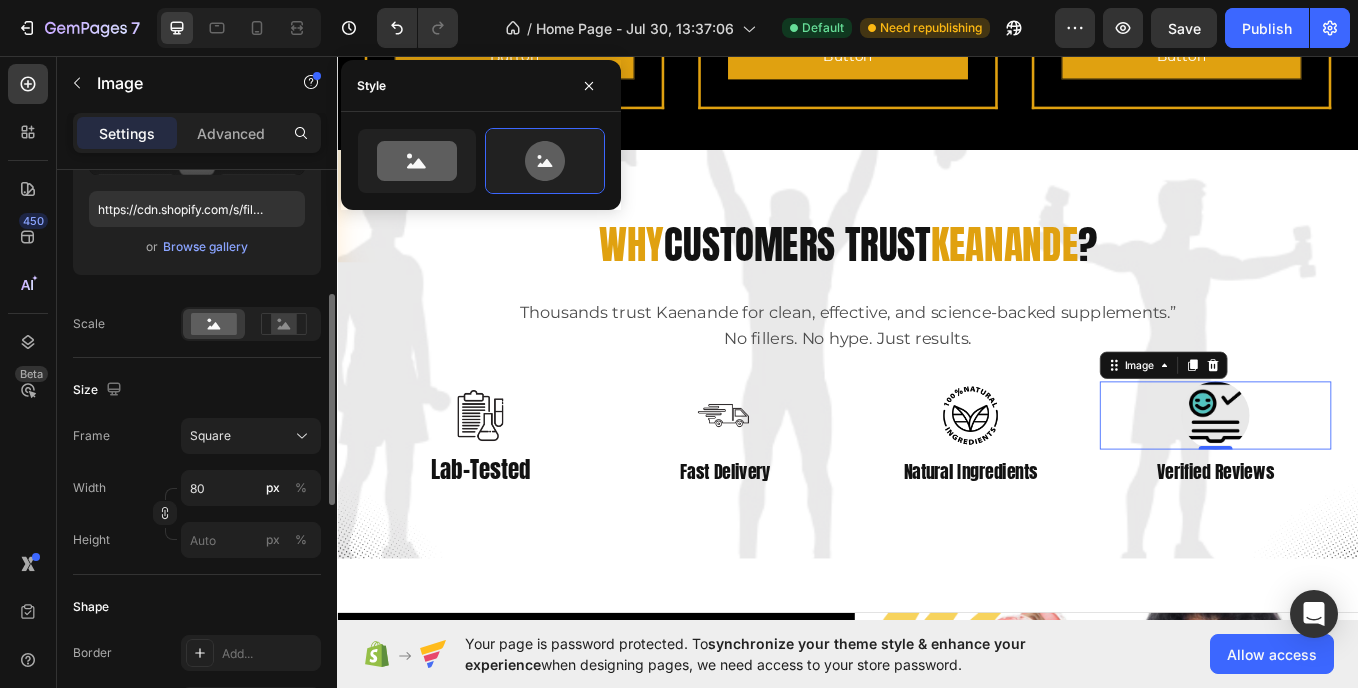 scroll, scrollTop: 339, scrollLeft: 0, axis: vertical 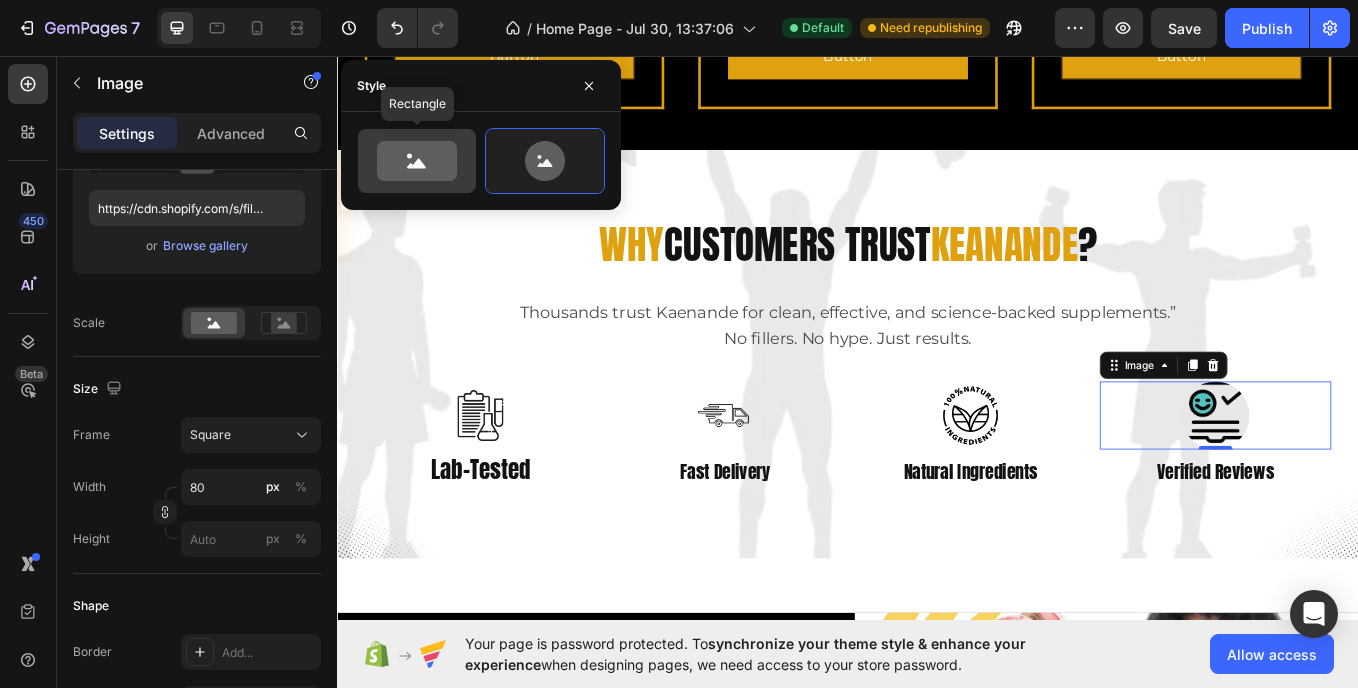 click 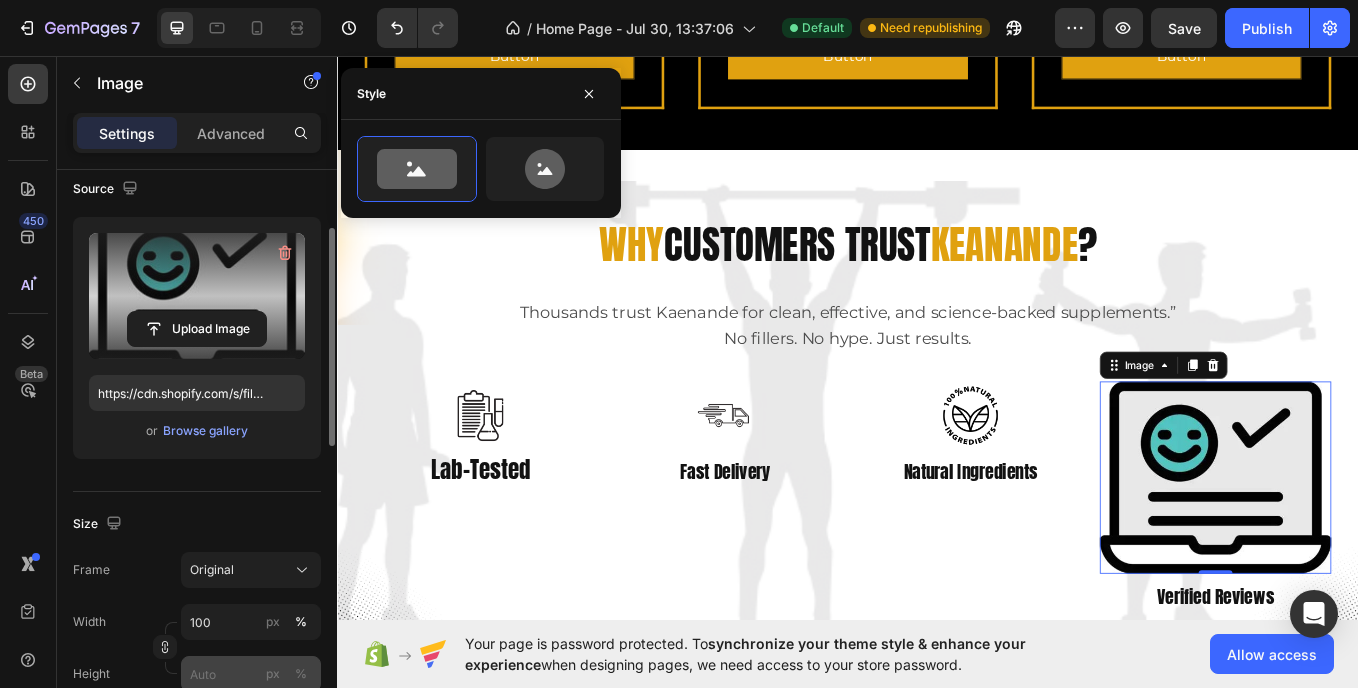 scroll, scrollTop: 0, scrollLeft: 0, axis: both 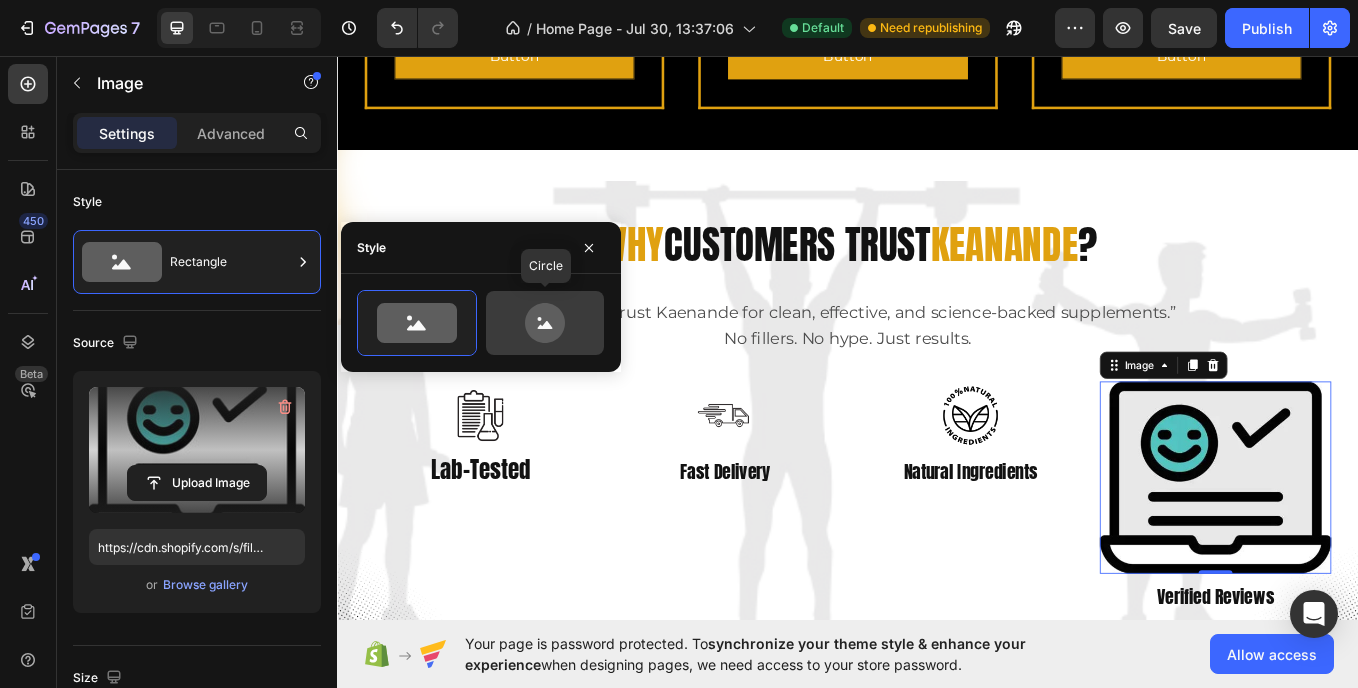 click 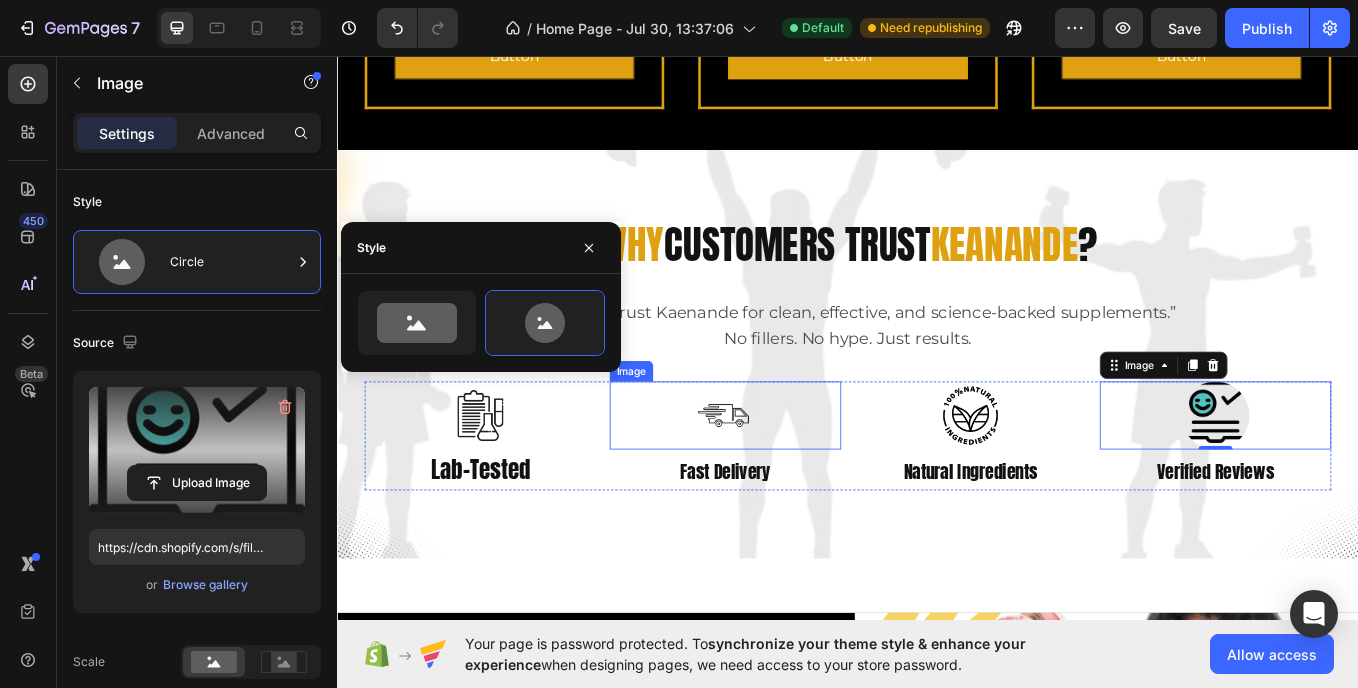 click at bounding box center [793, 478] 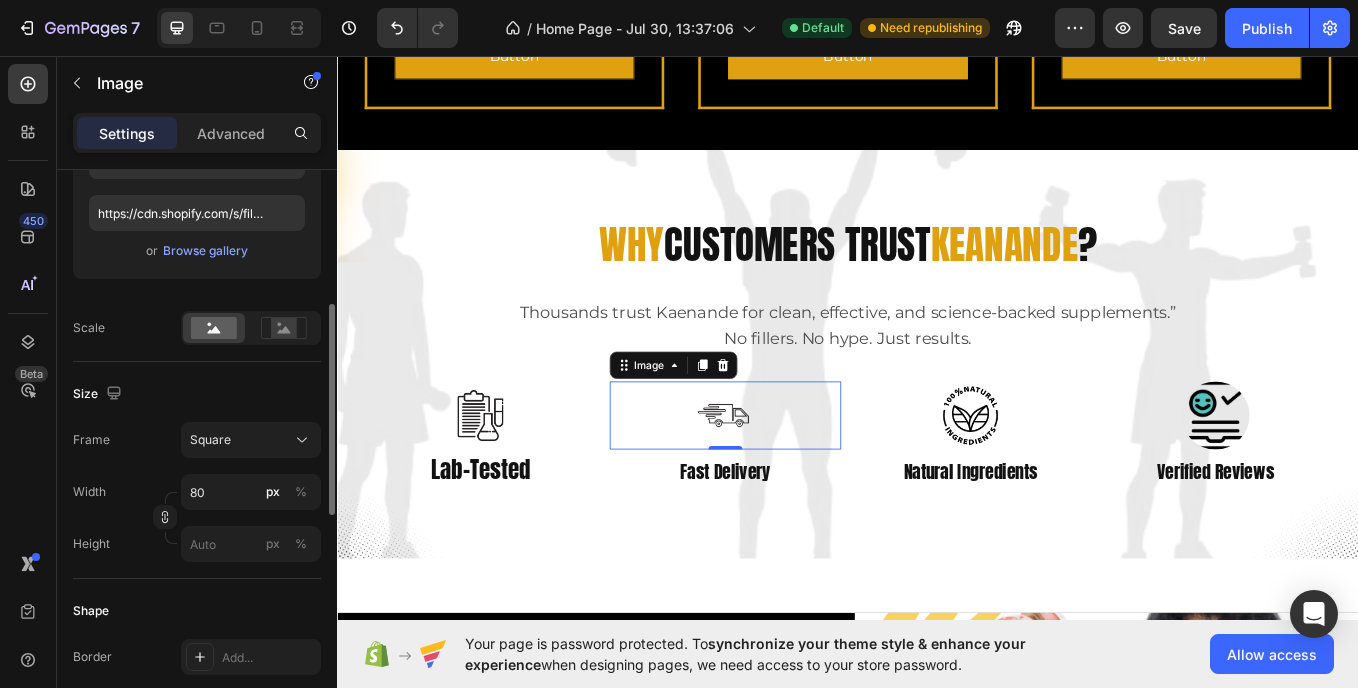 scroll, scrollTop: 331, scrollLeft: 0, axis: vertical 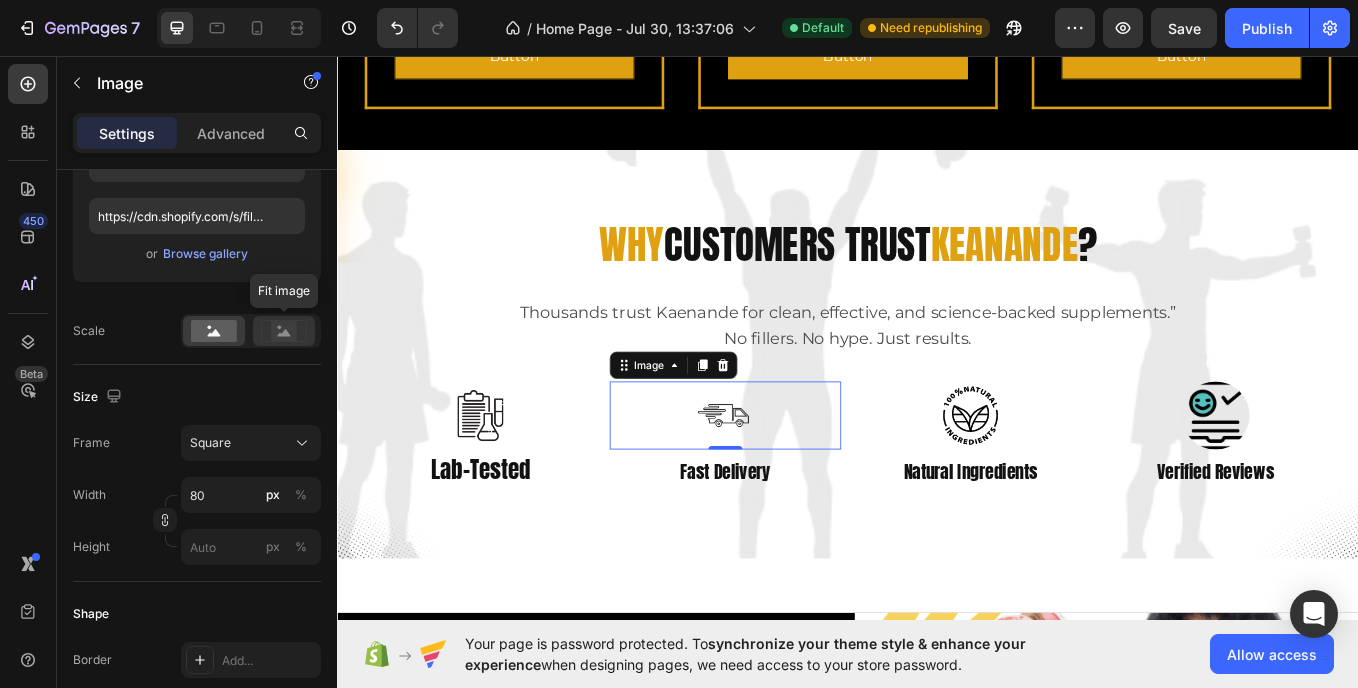 click 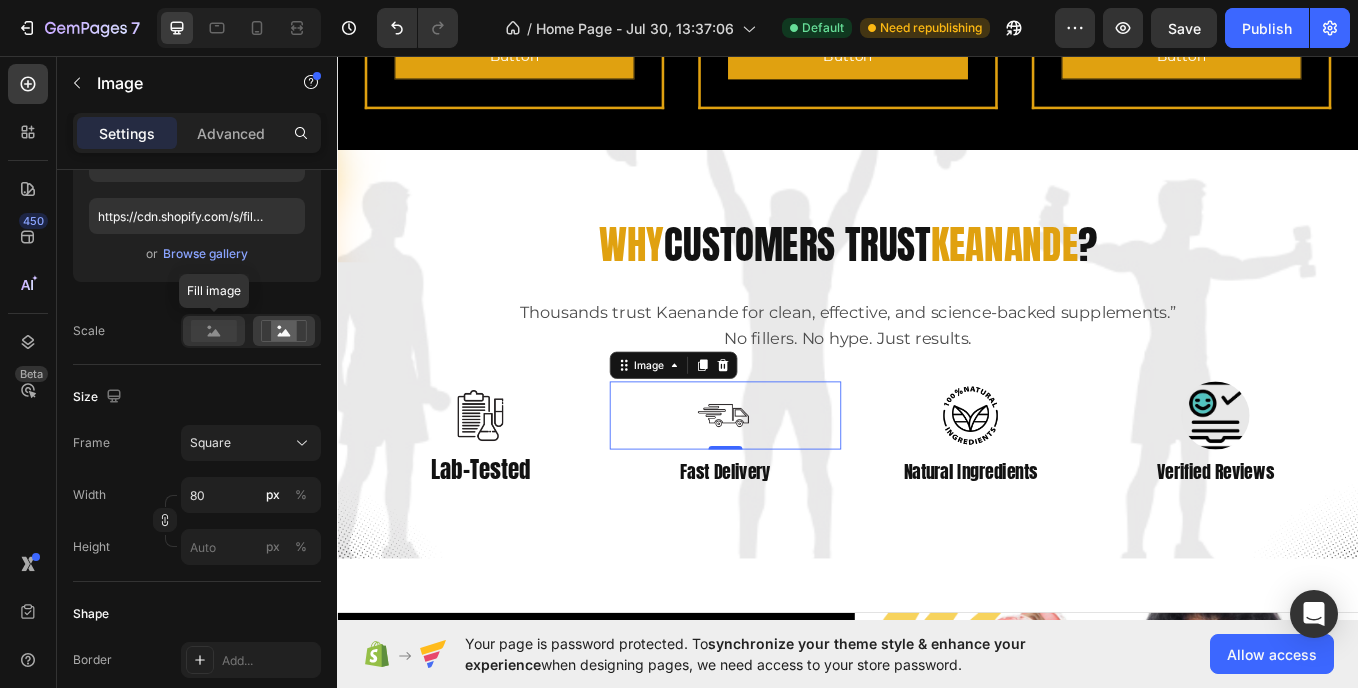 click 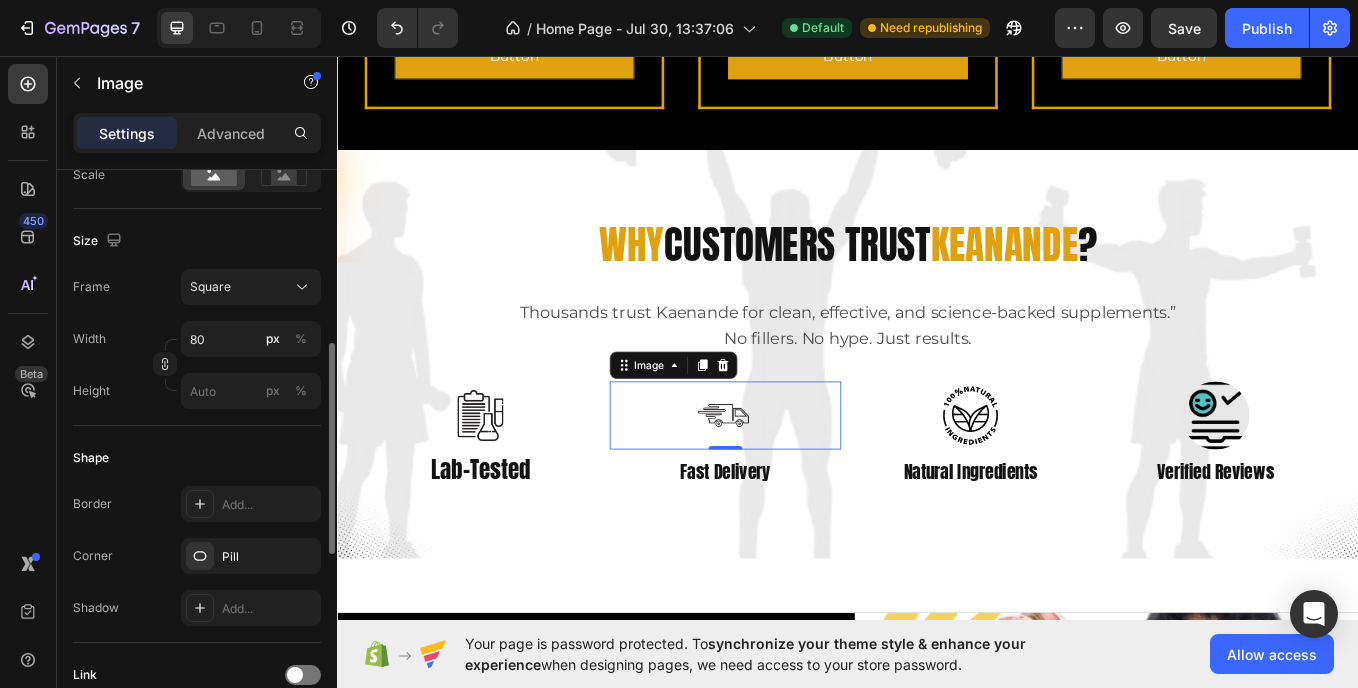 scroll, scrollTop: 489, scrollLeft: 0, axis: vertical 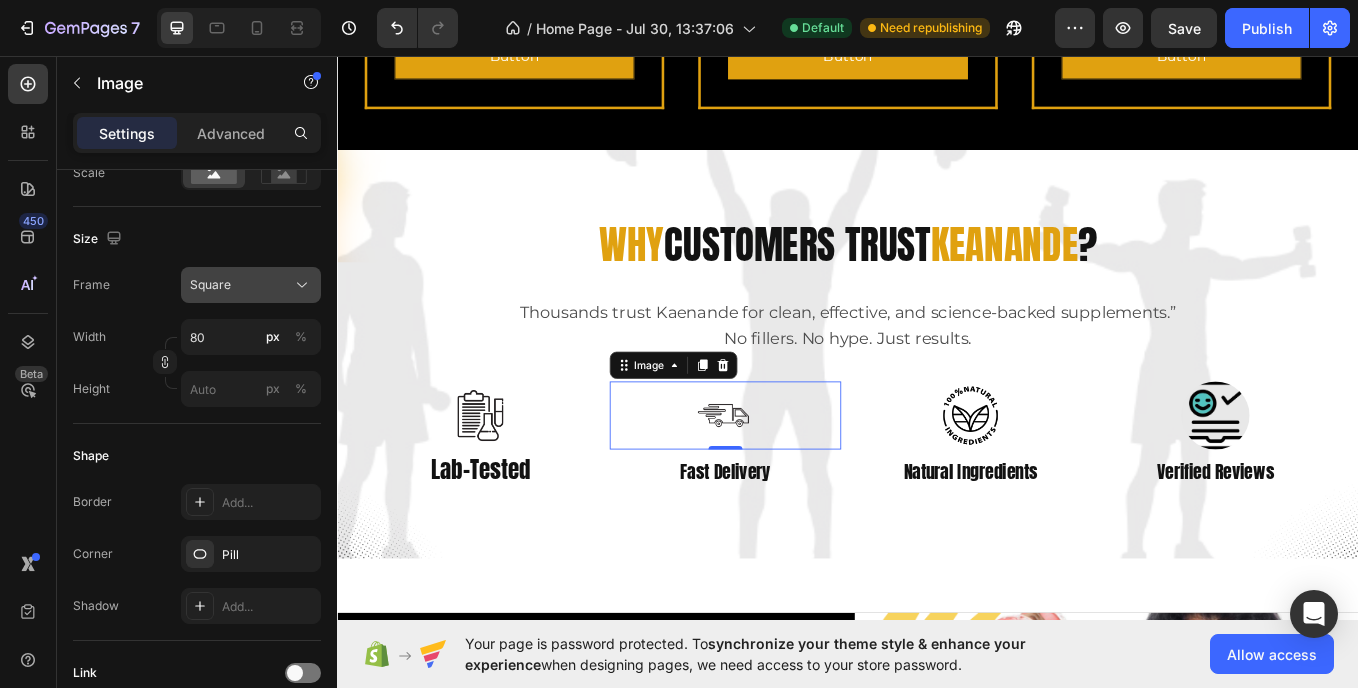 click 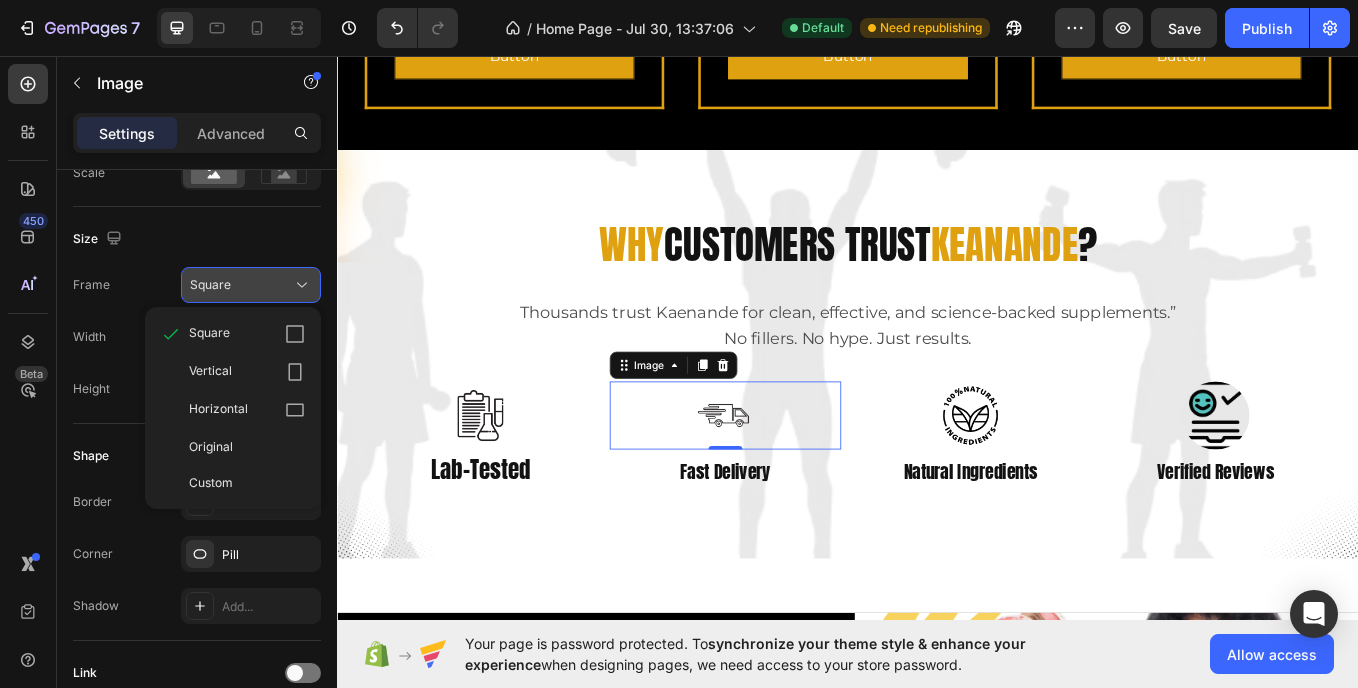 click 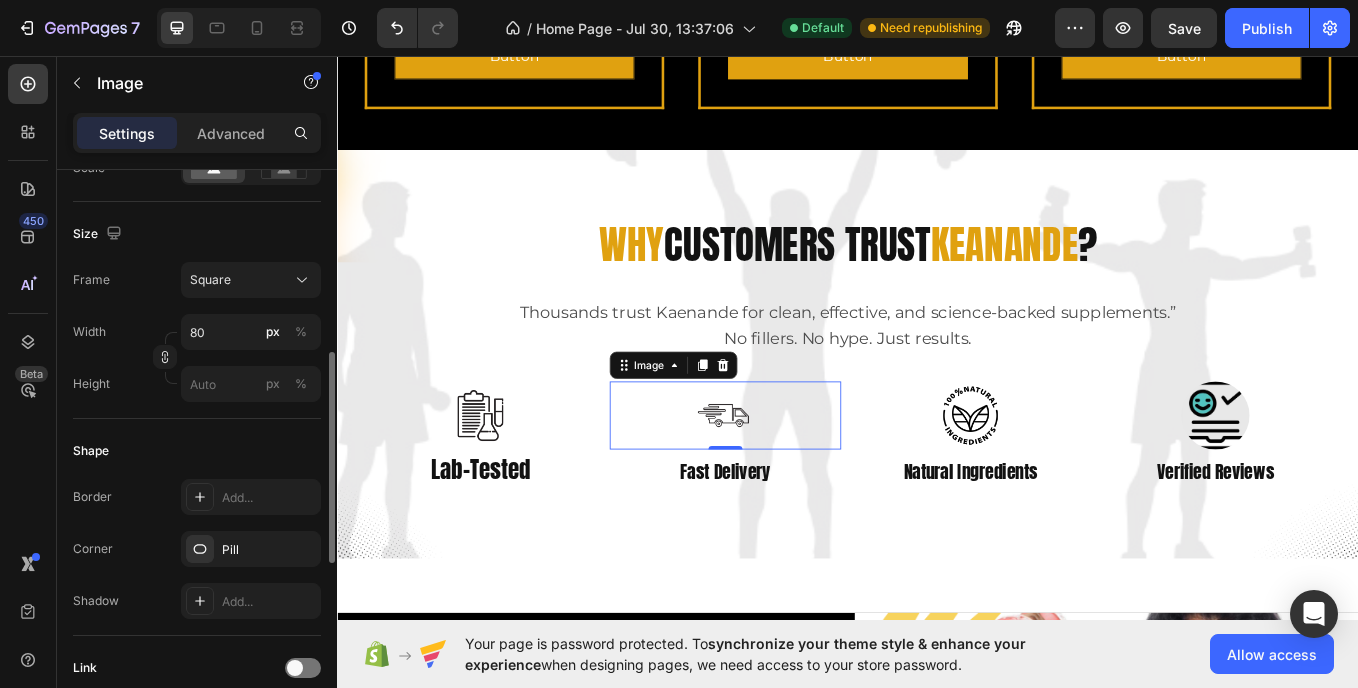 scroll, scrollTop: 495, scrollLeft: 0, axis: vertical 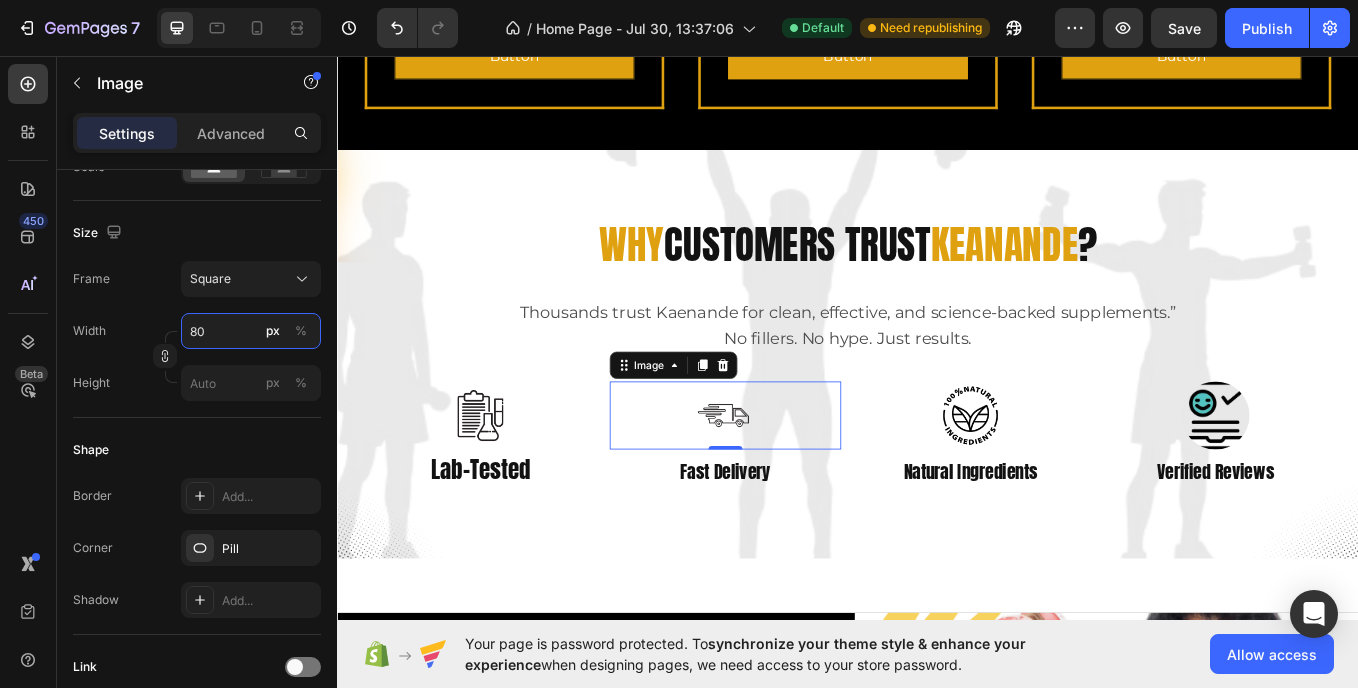 click on "80" at bounding box center (251, 331) 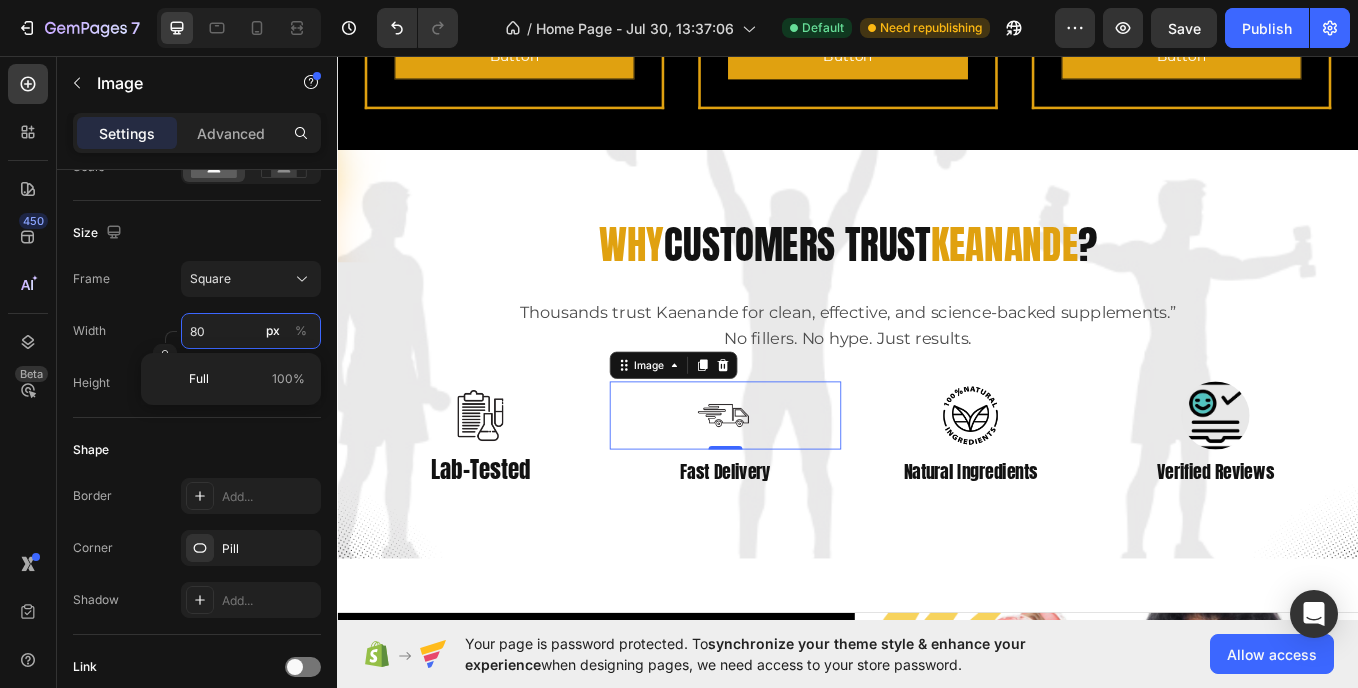 type on "1" 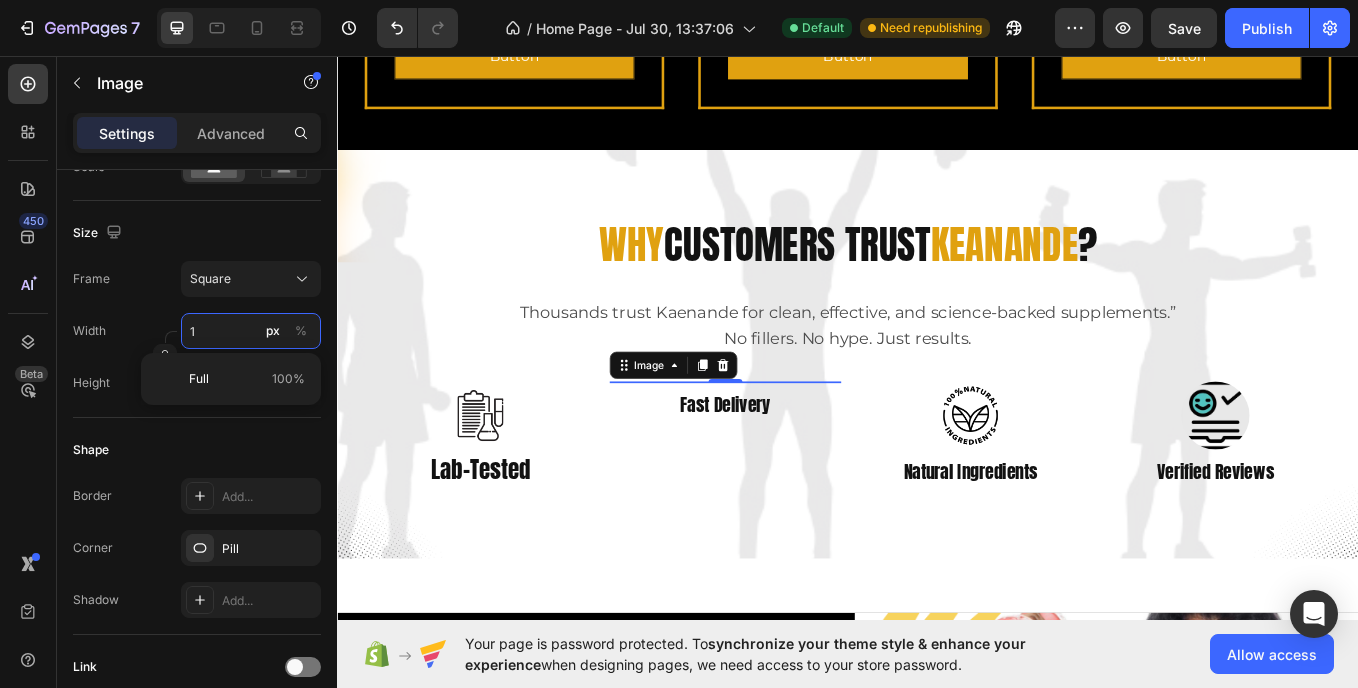 type on "10" 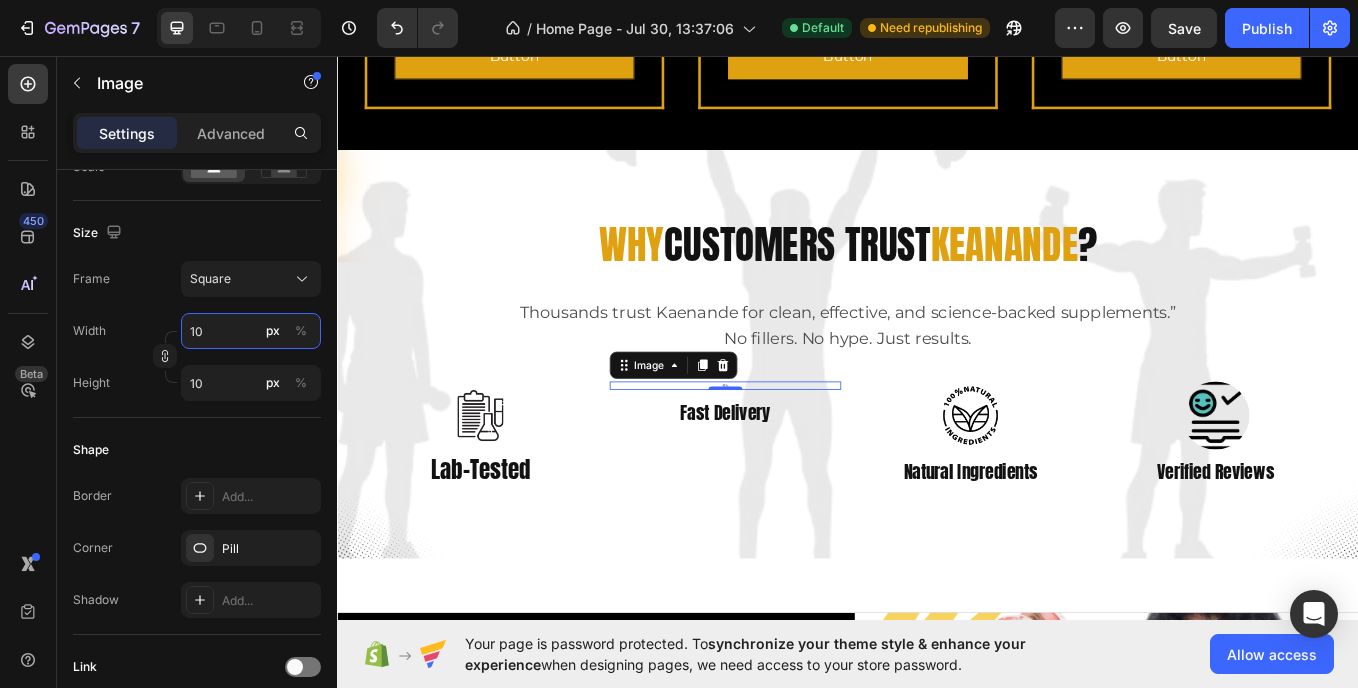 type on "100" 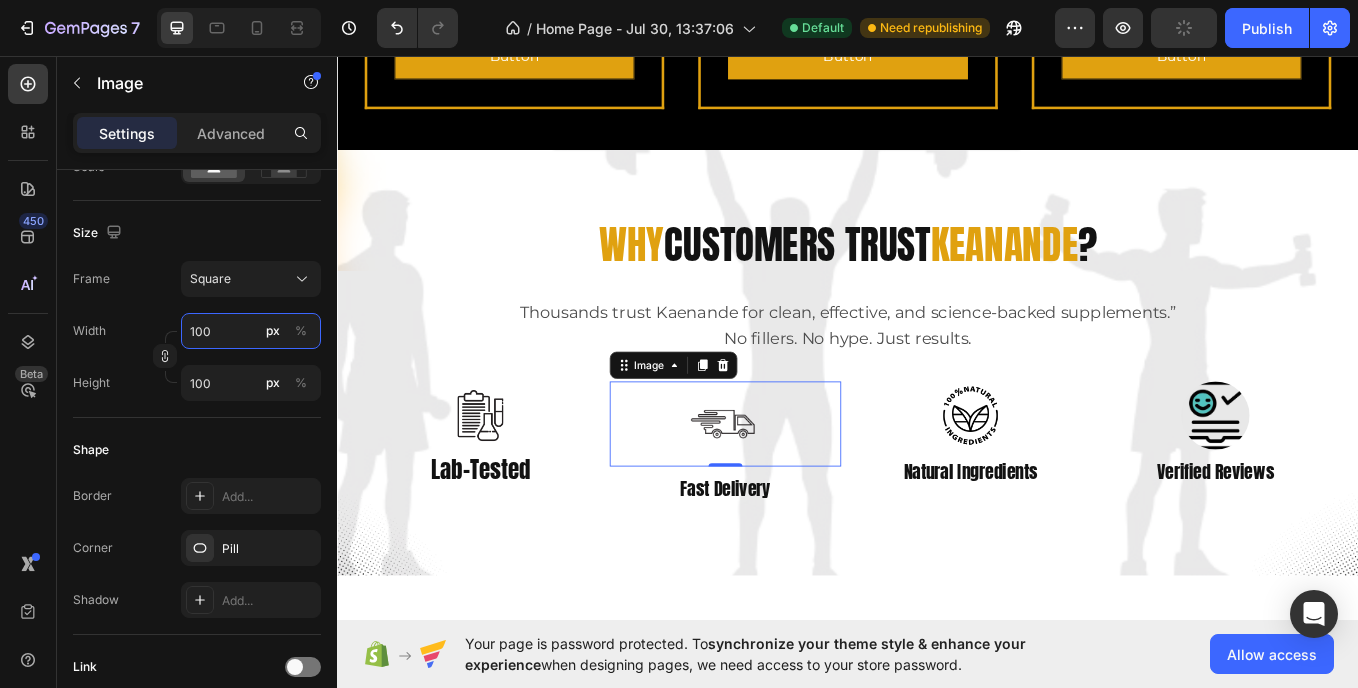 type on "10" 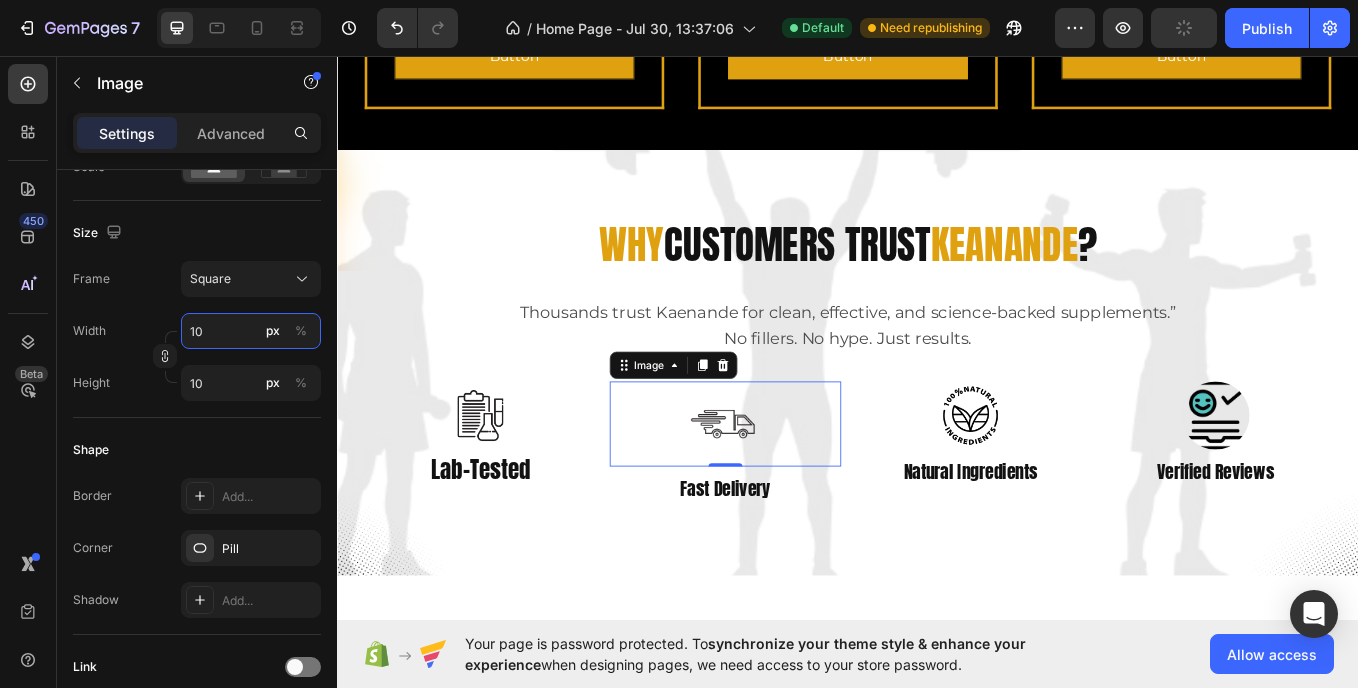 type on "1" 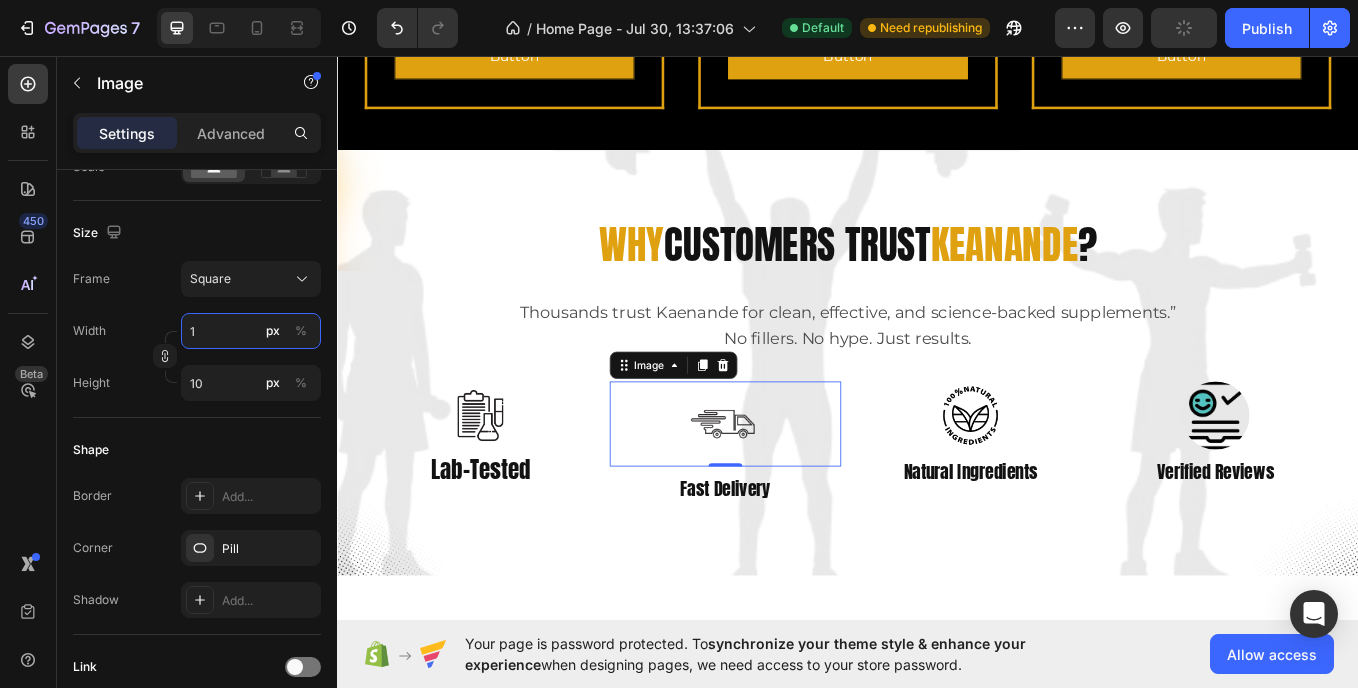 type 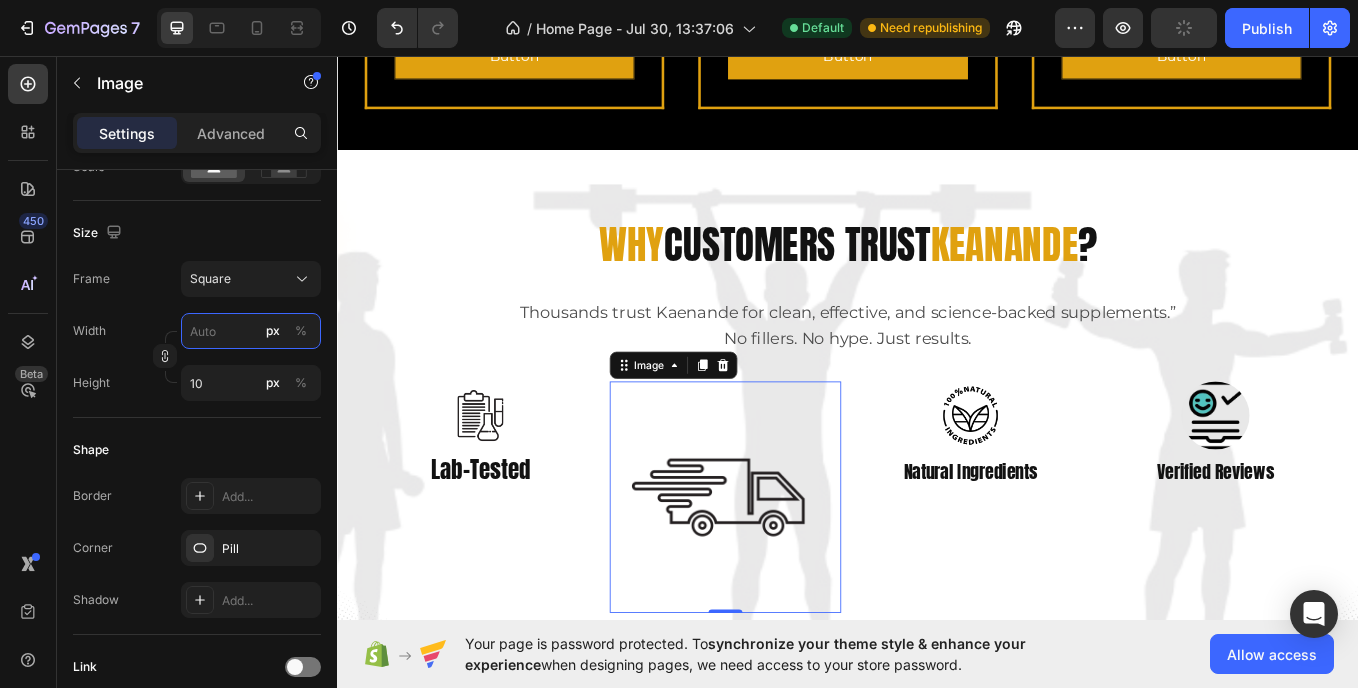 type 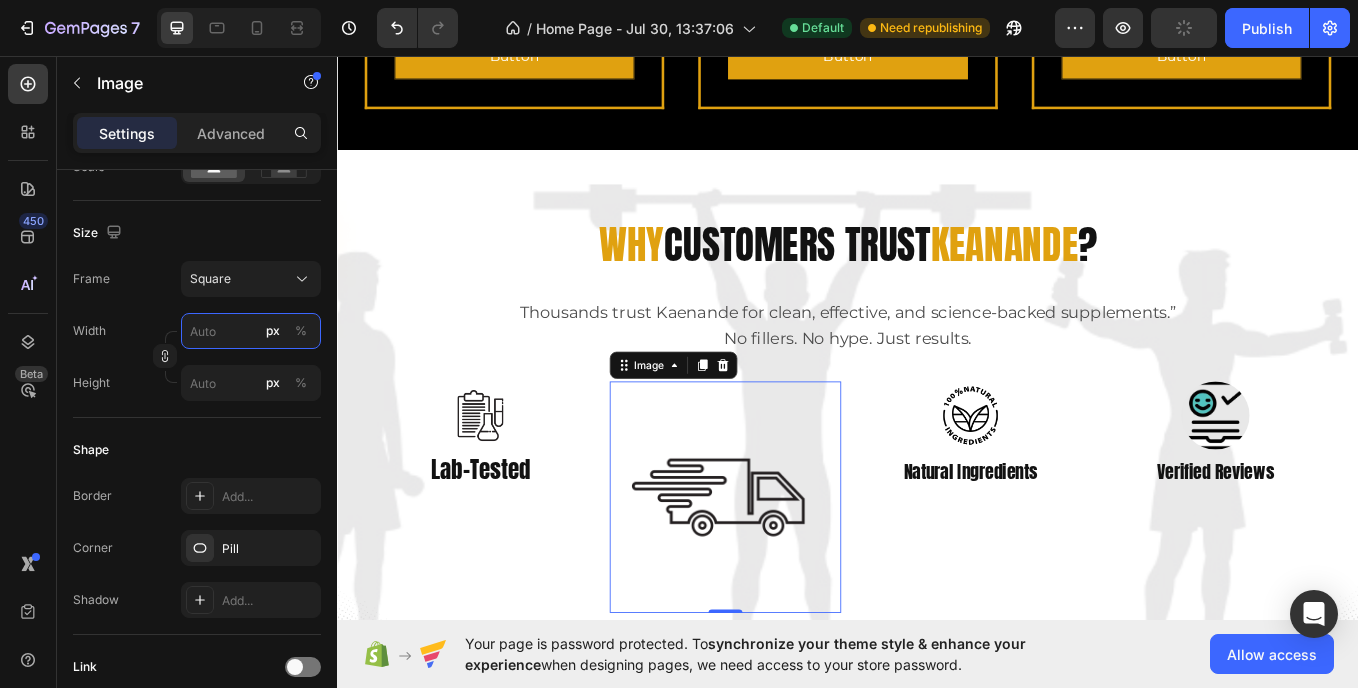 type on "8" 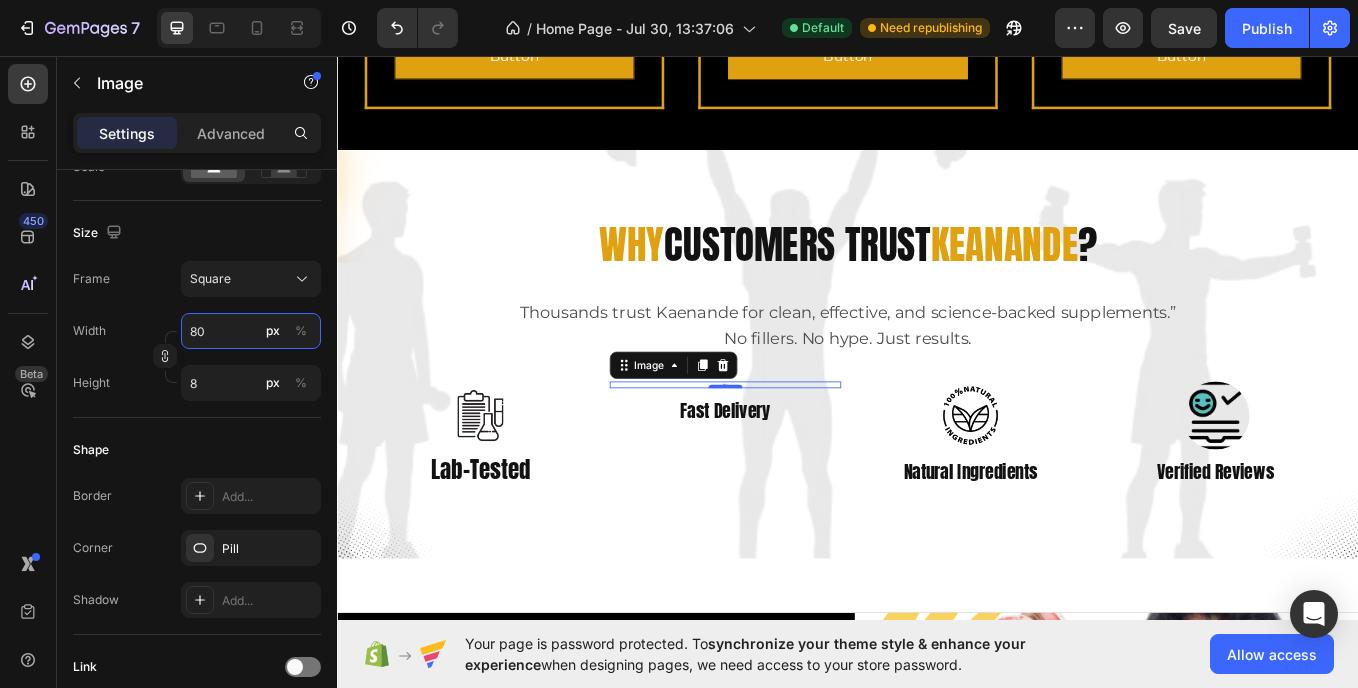 type on "80" 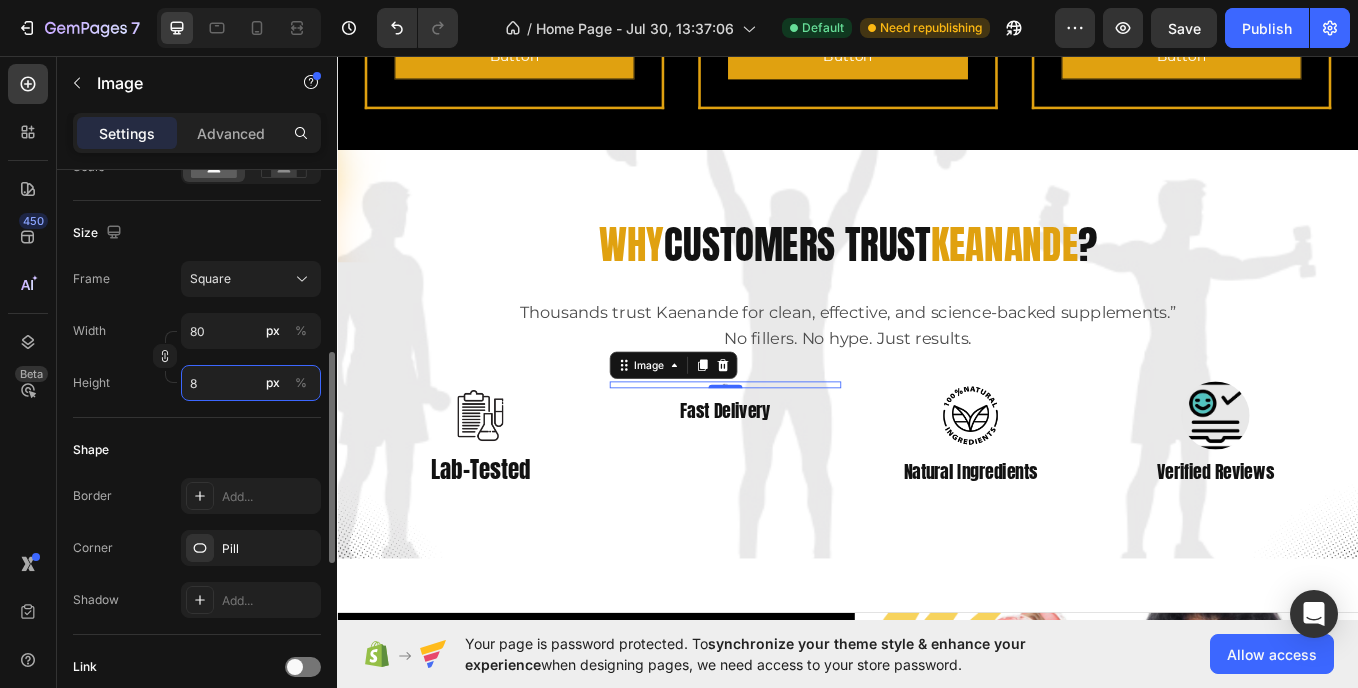 click on "8" at bounding box center [251, 383] 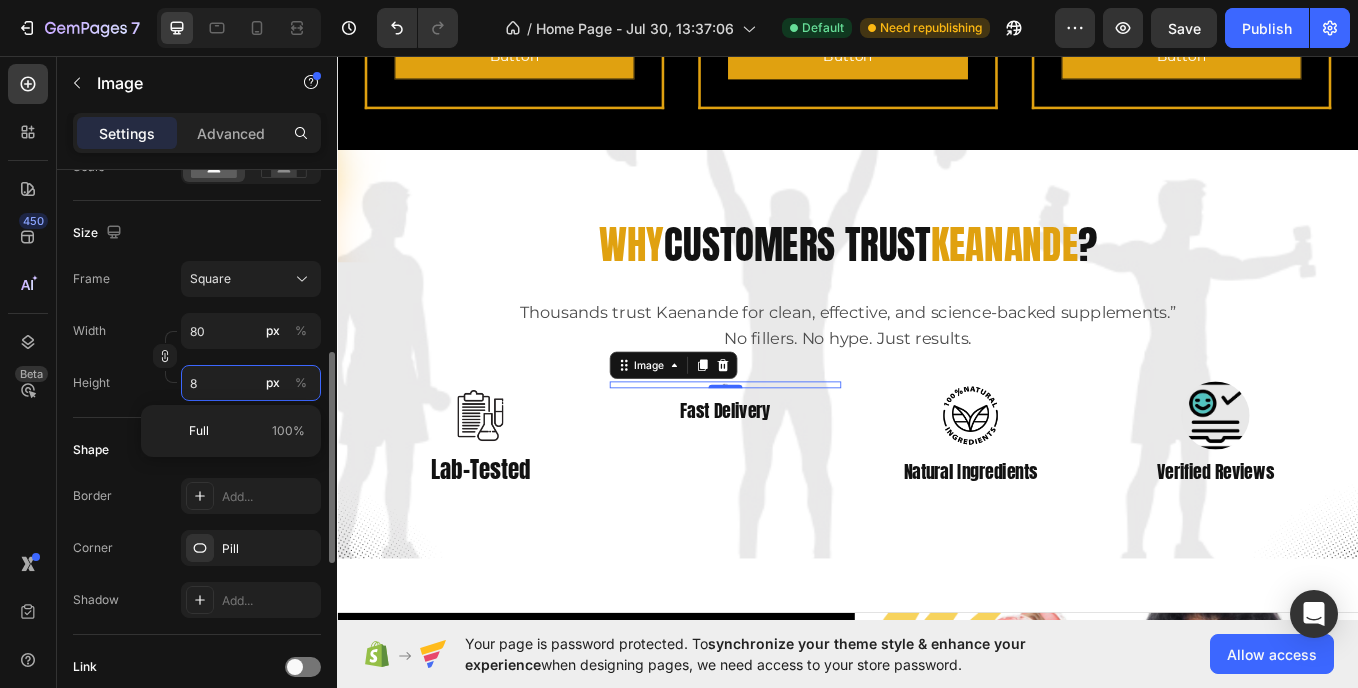 type 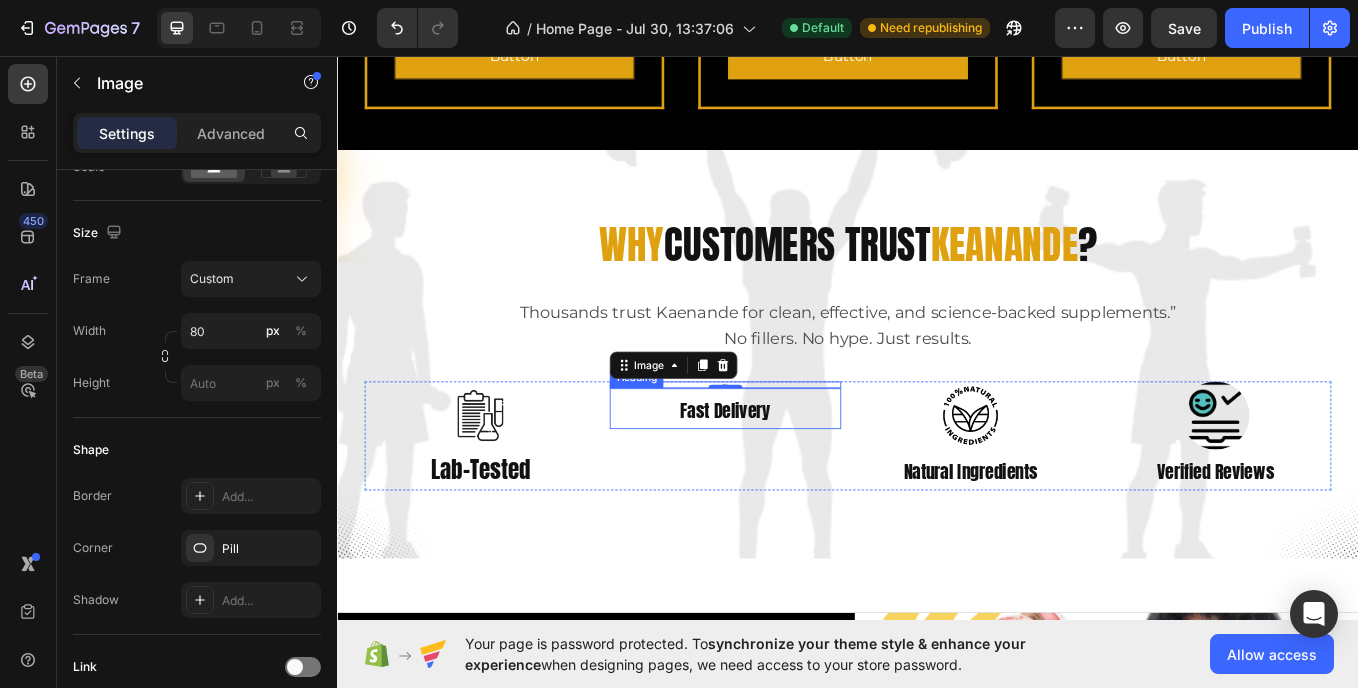 click on "Fast Delivery" at bounding box center (793, 470) 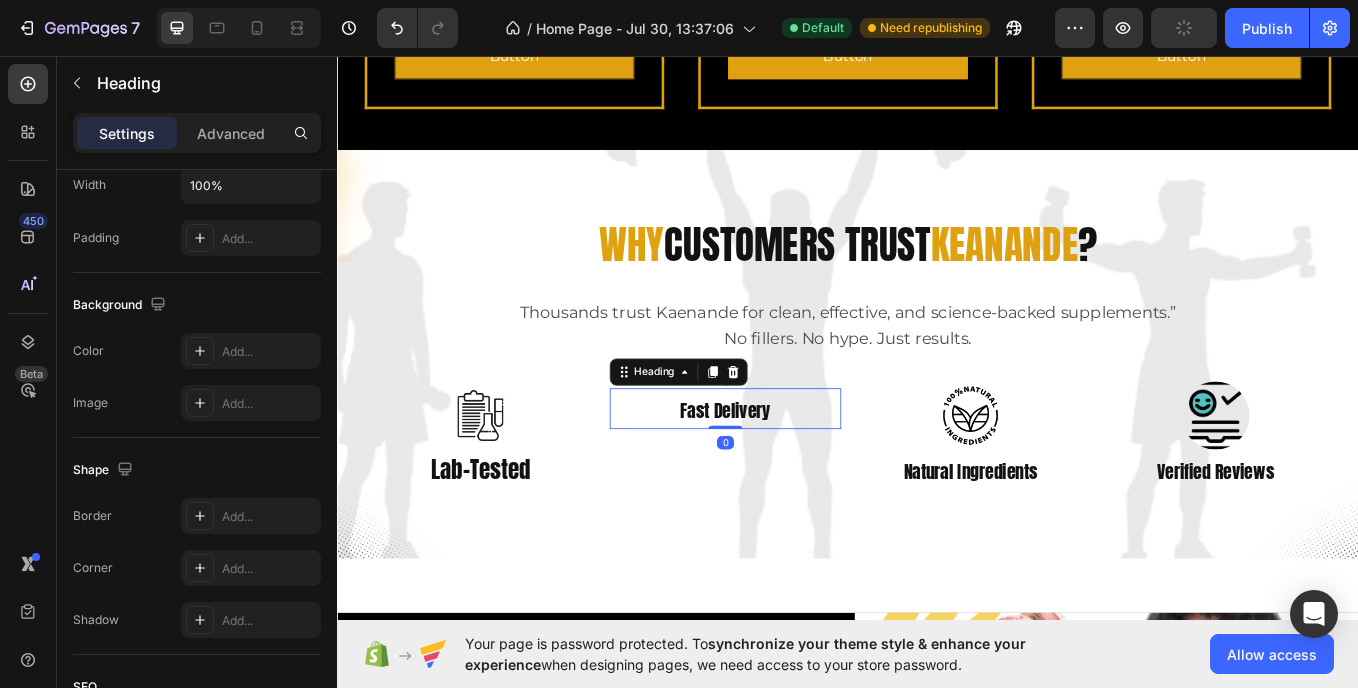 scroll, scrollTop: 0, scrollLeft: 0, axis: both 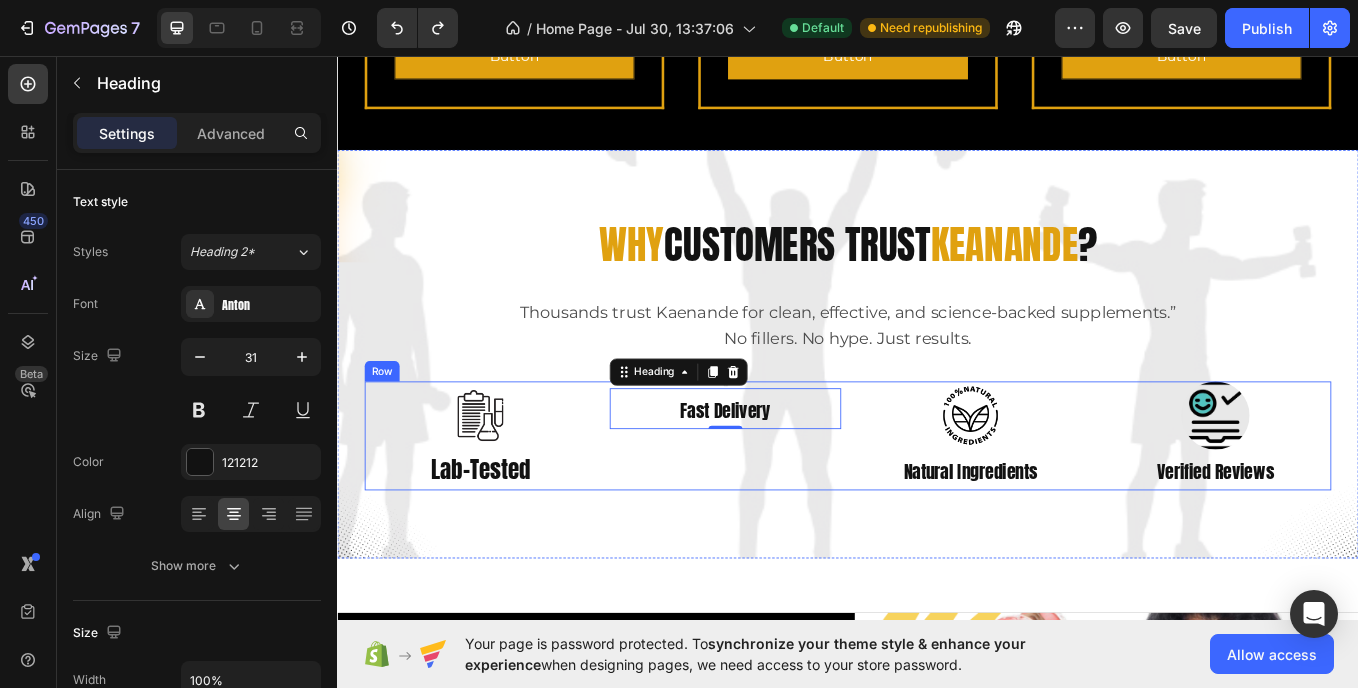 click on "Image Fast Delivery Heading   0" at bounding box center (793, 502) 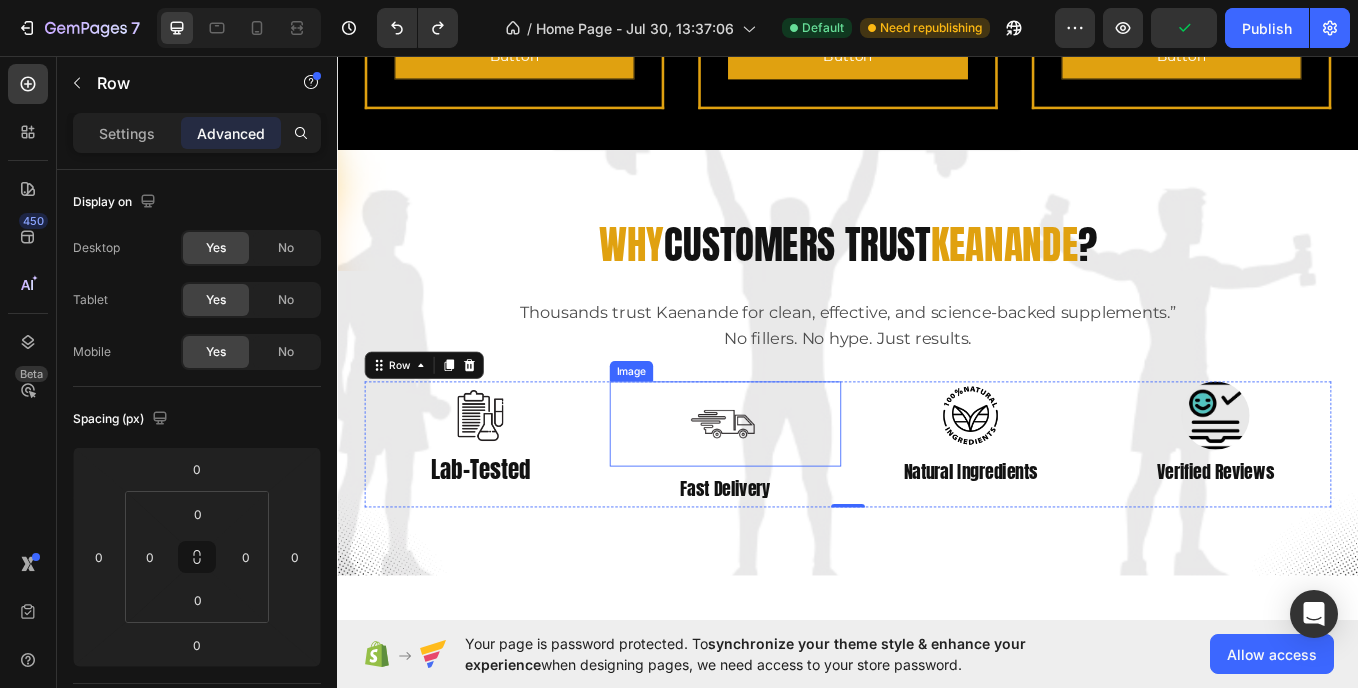 click at bounding box center [793, 488] 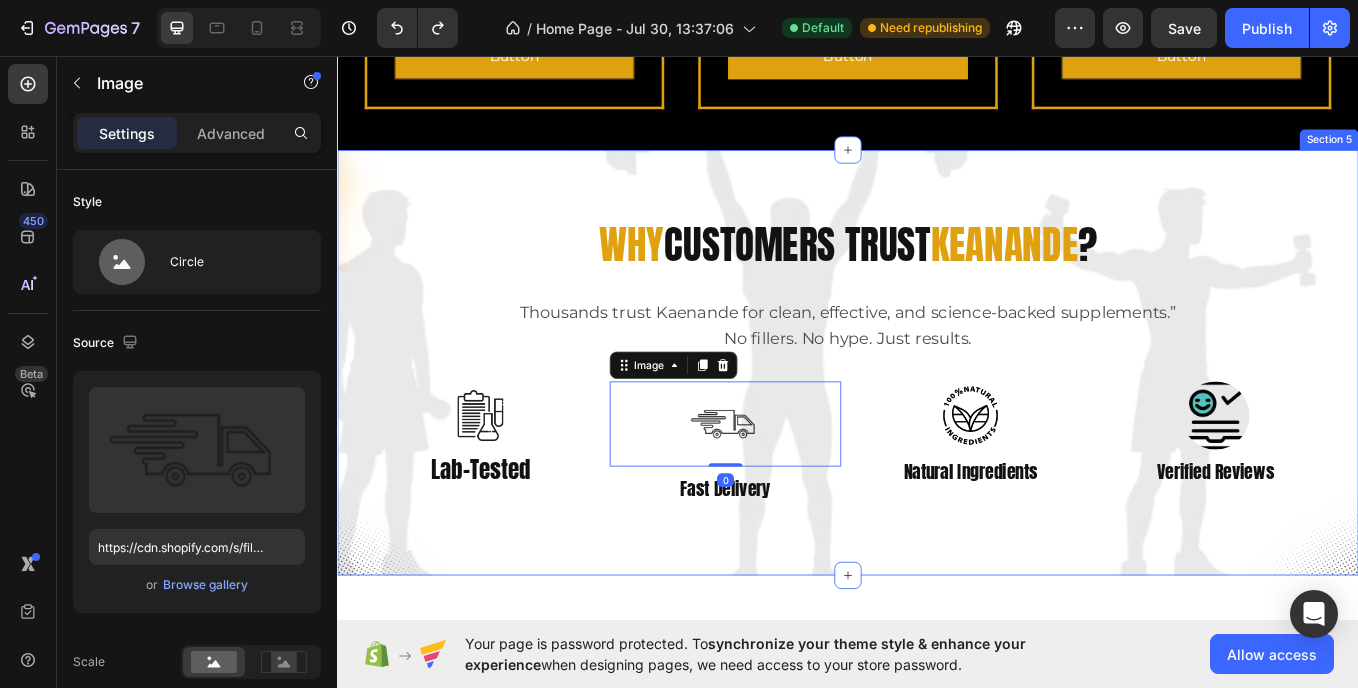 scroll, scrollTop: 3221, scrollLeft: 0, axis: vertical 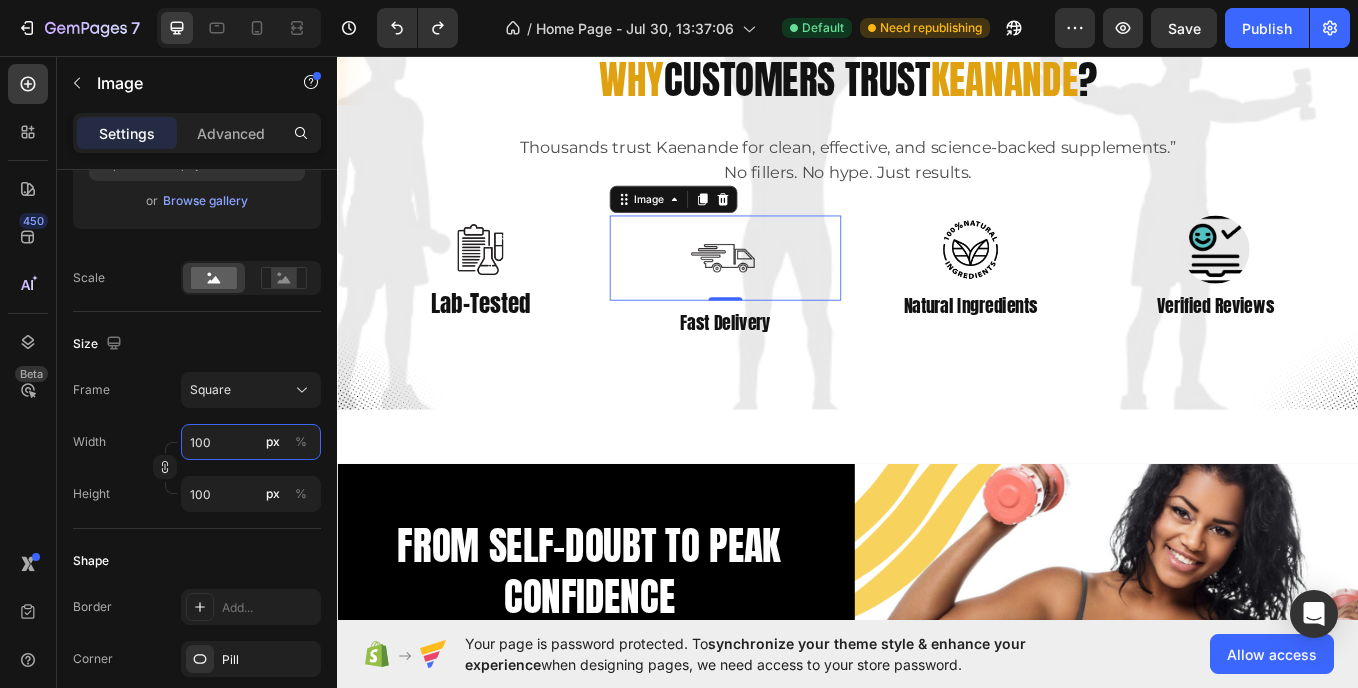 click on "100" at bounding box center [251, 442] 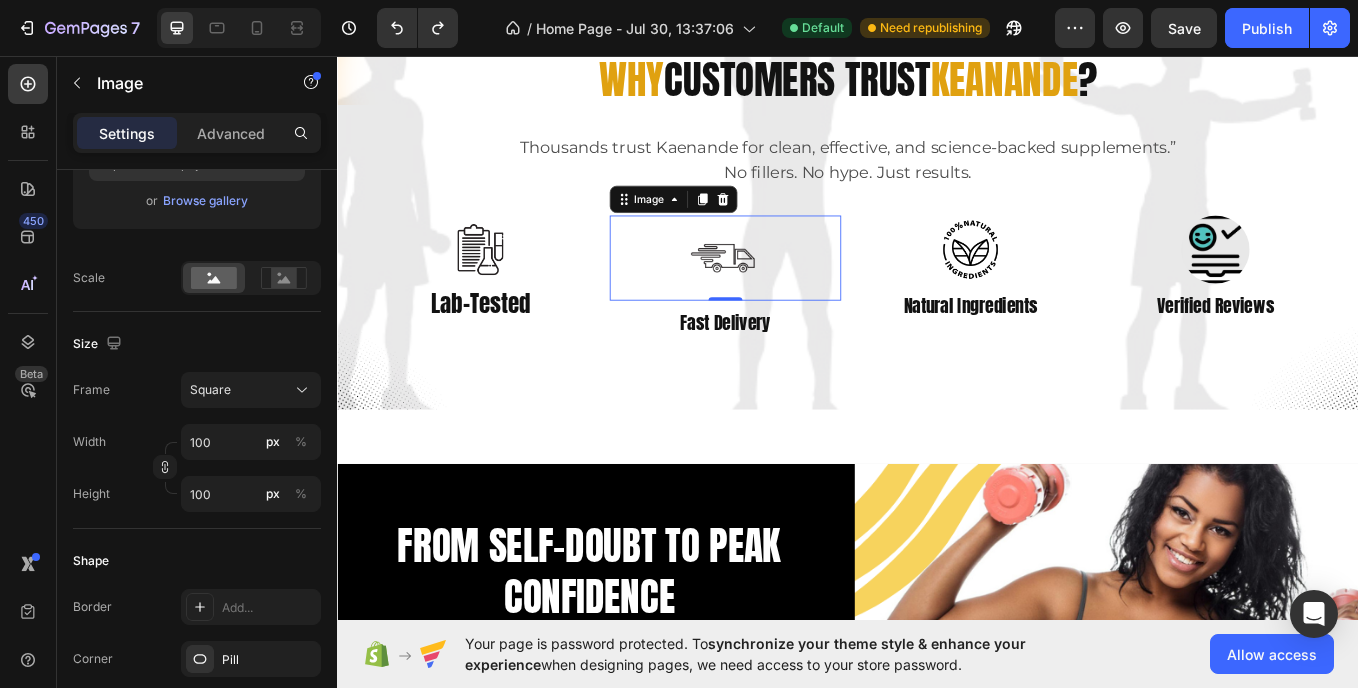 click on "Size Frame Square Width 100 px % Height 100 px %" 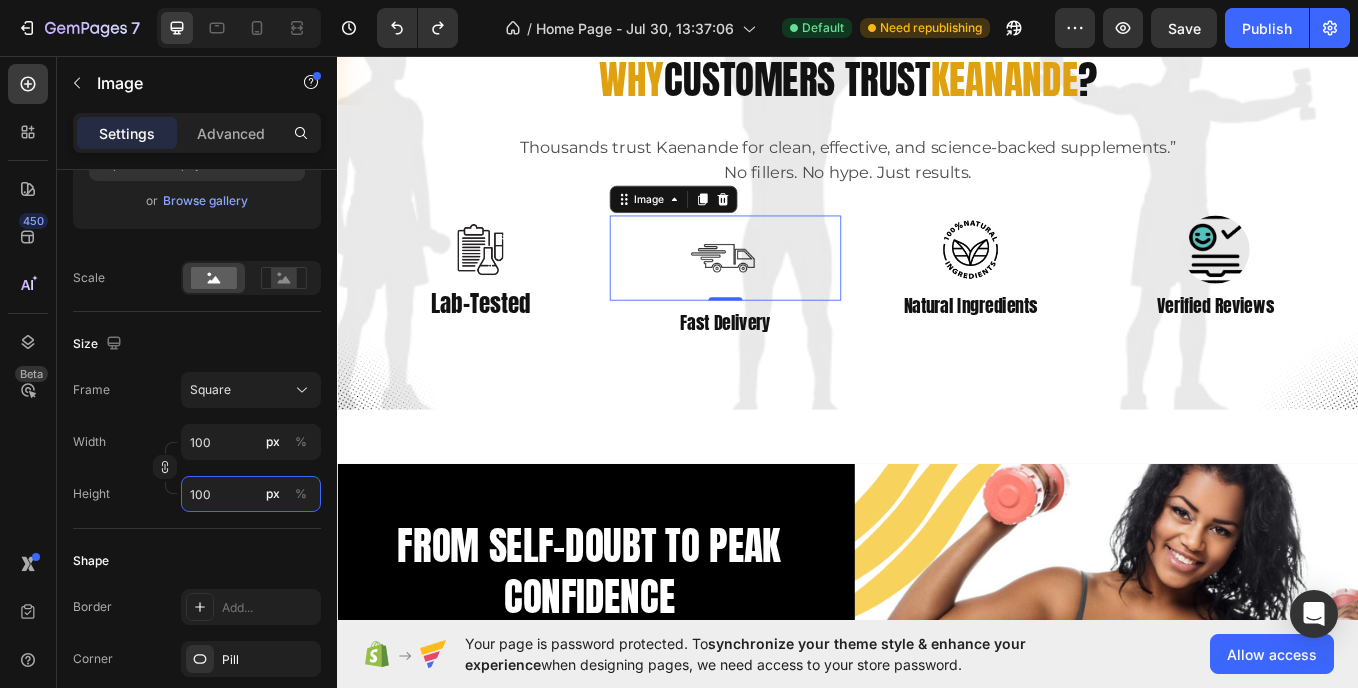 click on "100" at bounding box center (251, 494) 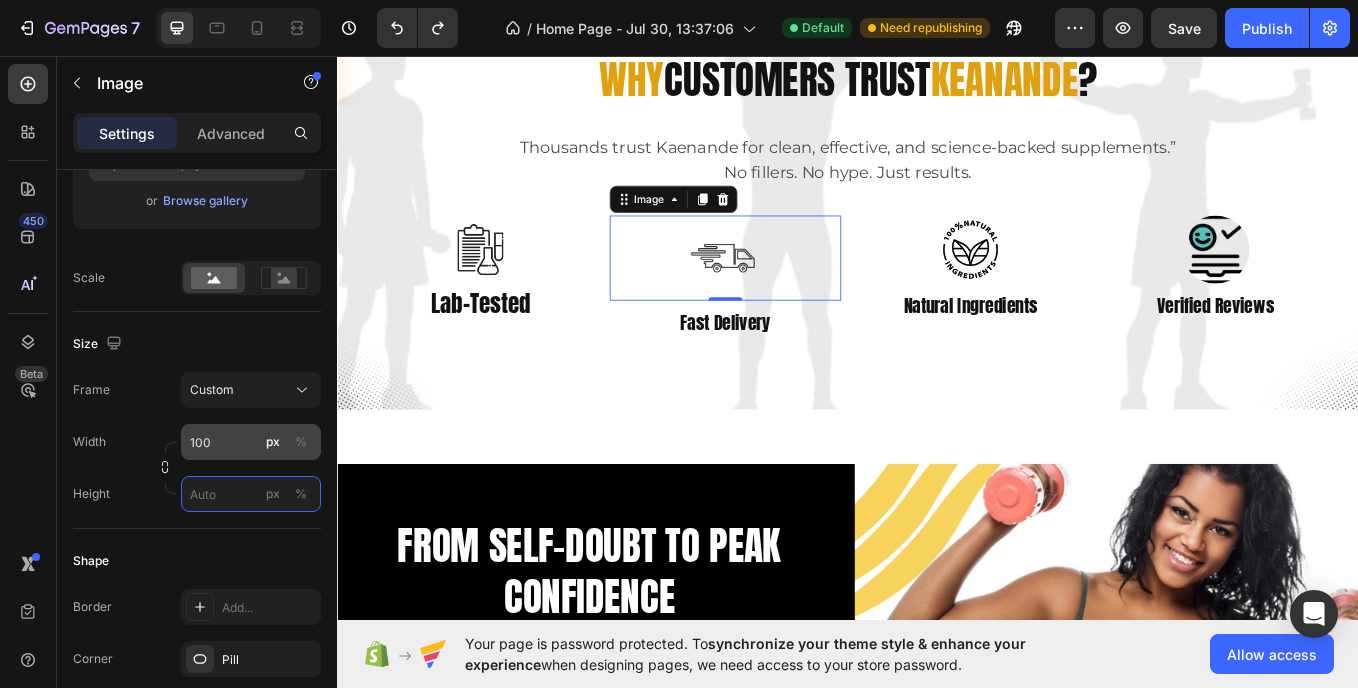 type 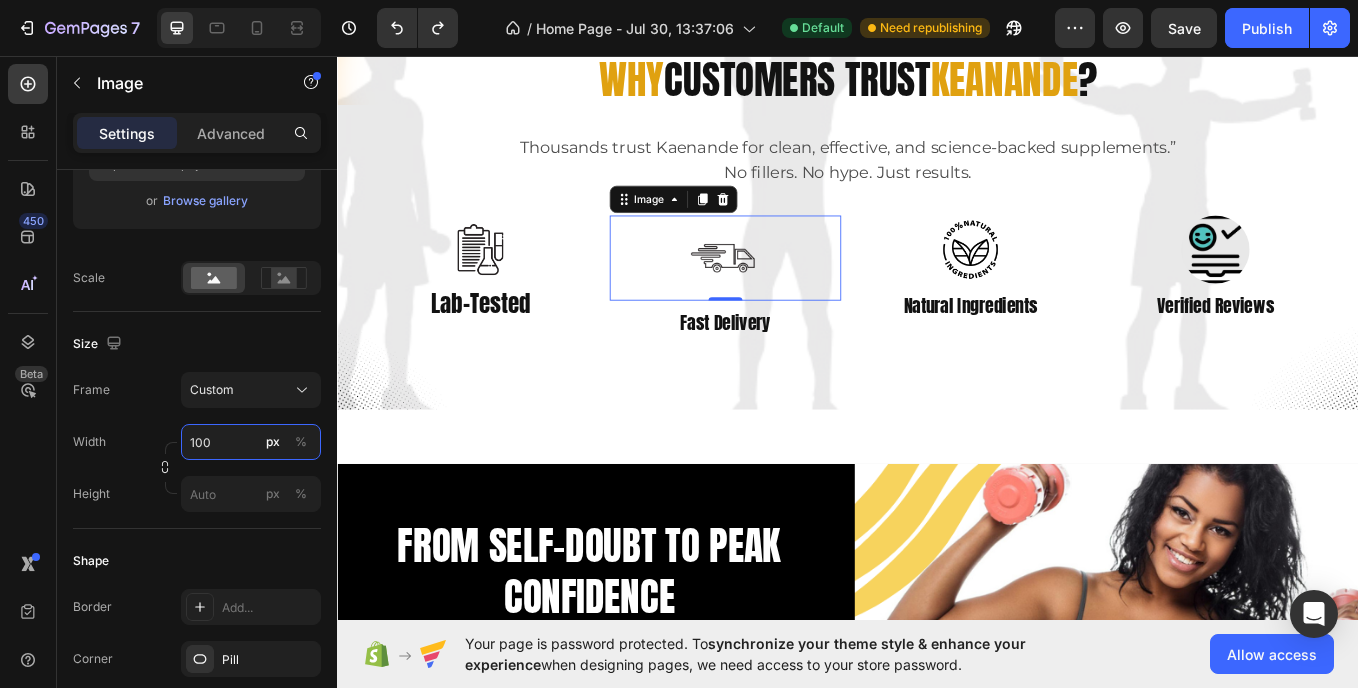 click on "Width 100 px % Height px %" at bounding box center [197, 468] 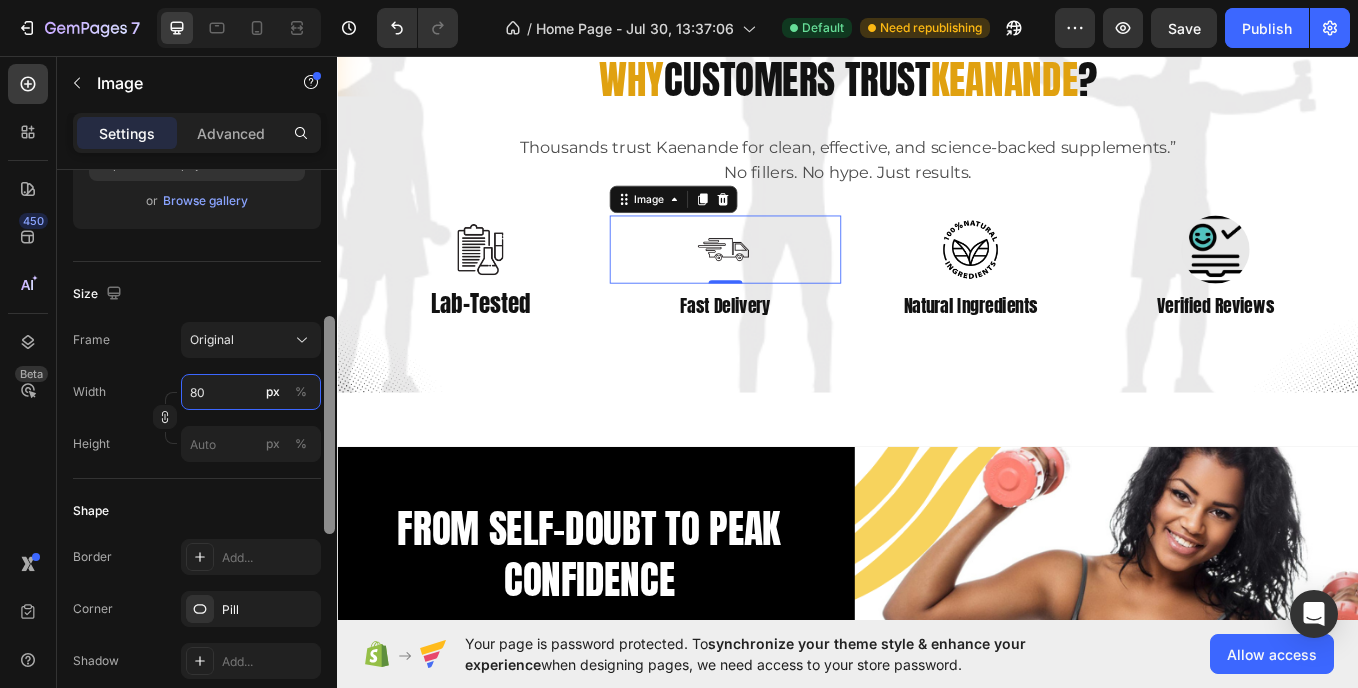 type on "80" 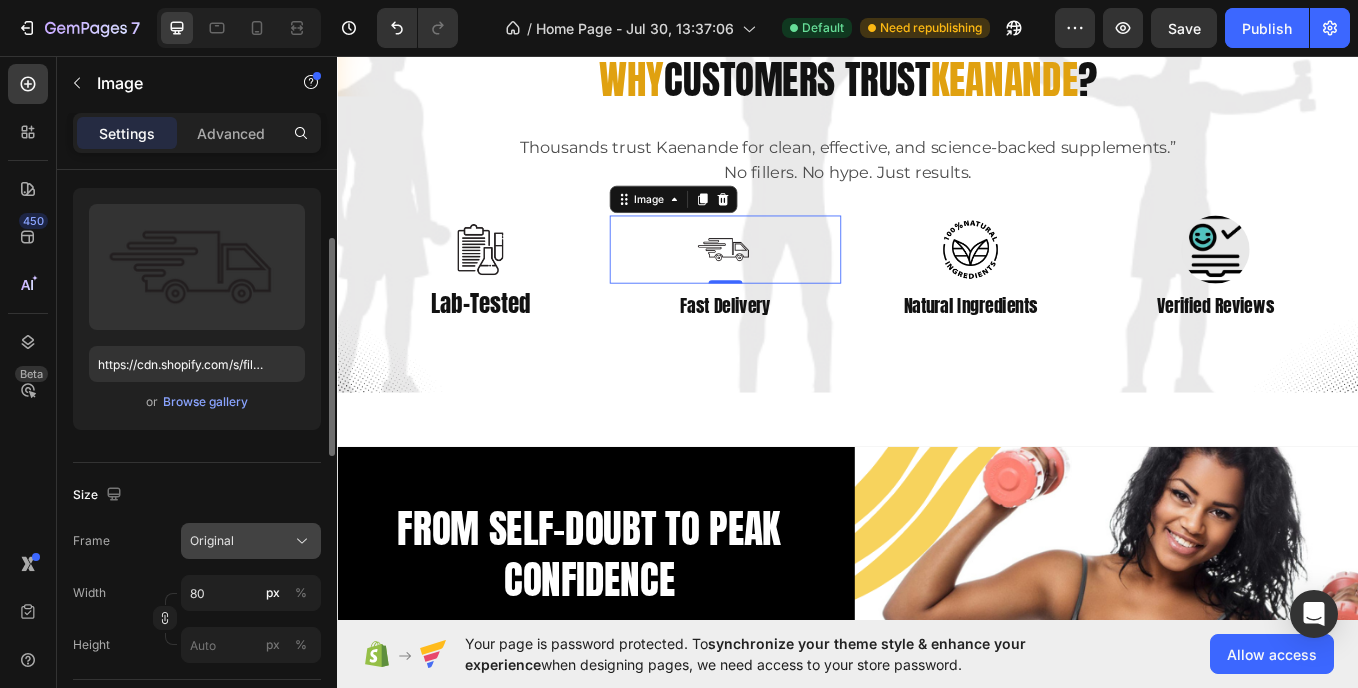 scroll, scrollTop: 182, scrollLeft: 0, axis: vertical 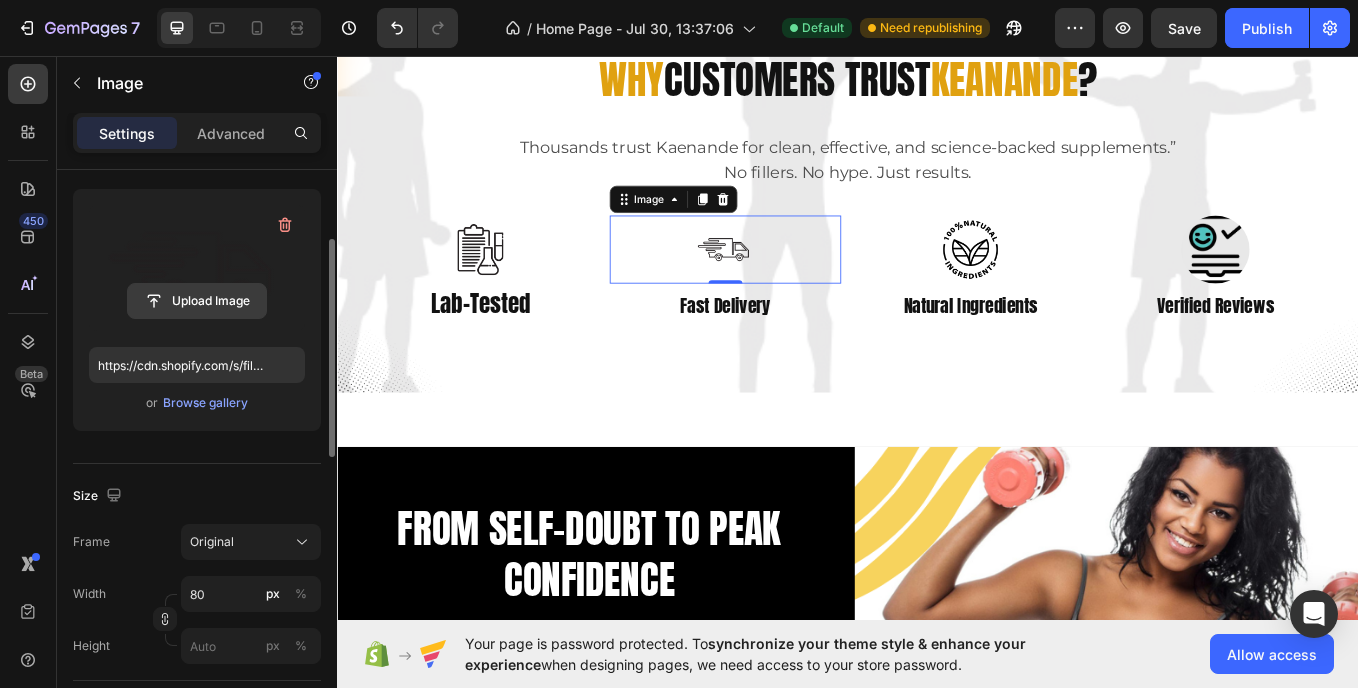 click 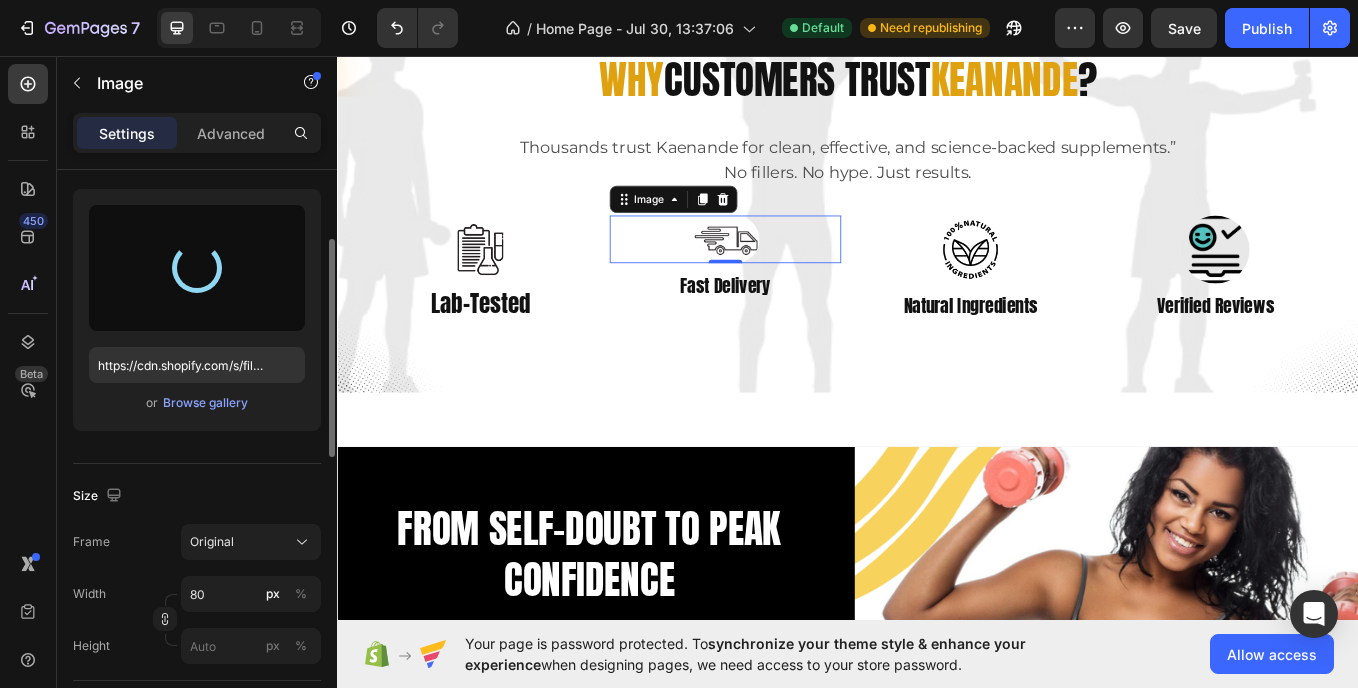 type on "https://cdn.shopify.com/s/files/1/0957/2850/1026/files/gempages_577752609427817413-e9bd16a1-bad6-4b4d-8702-101384d56a6a.jpg" 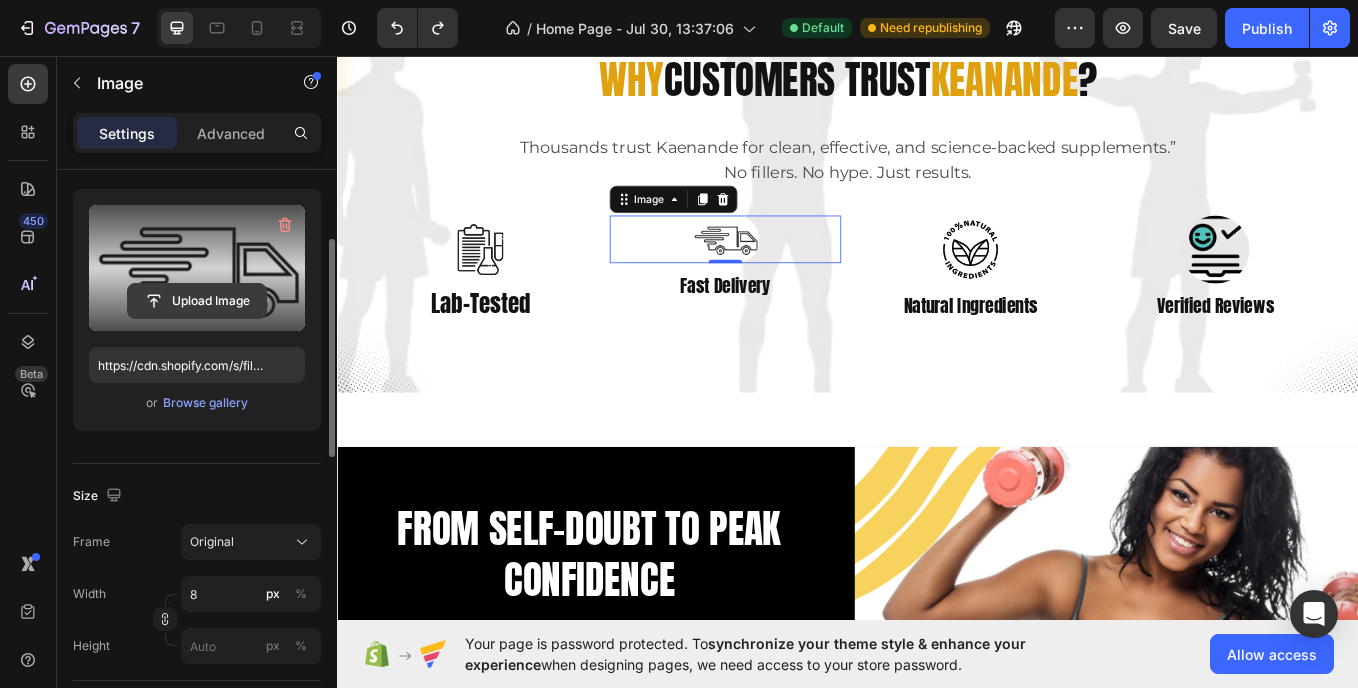 click 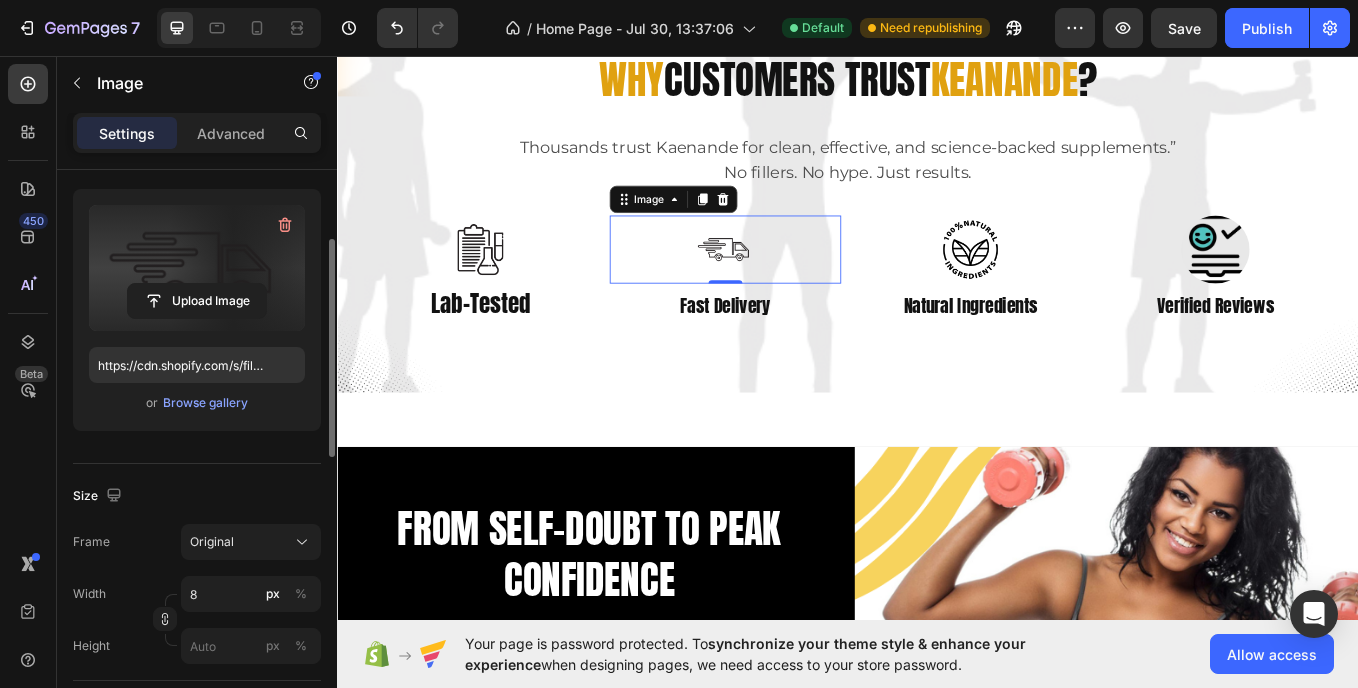 type on "80" 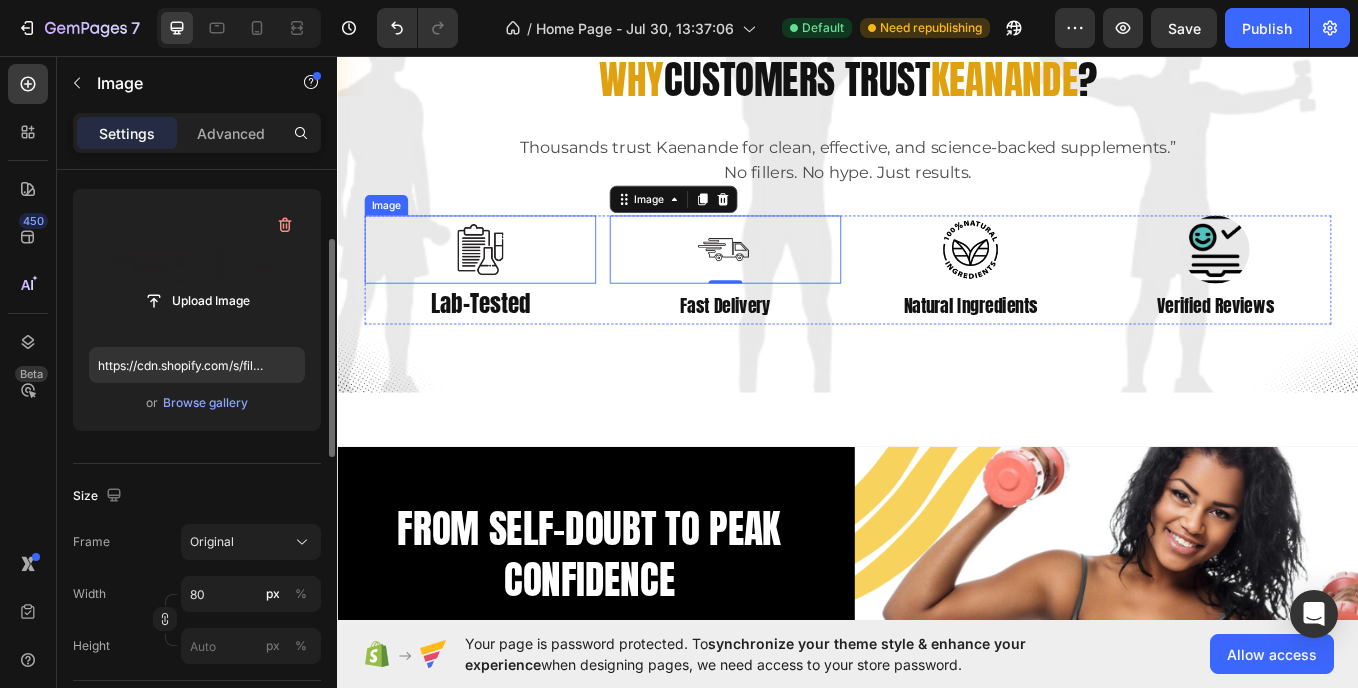 click at bounding box center [505, 283] 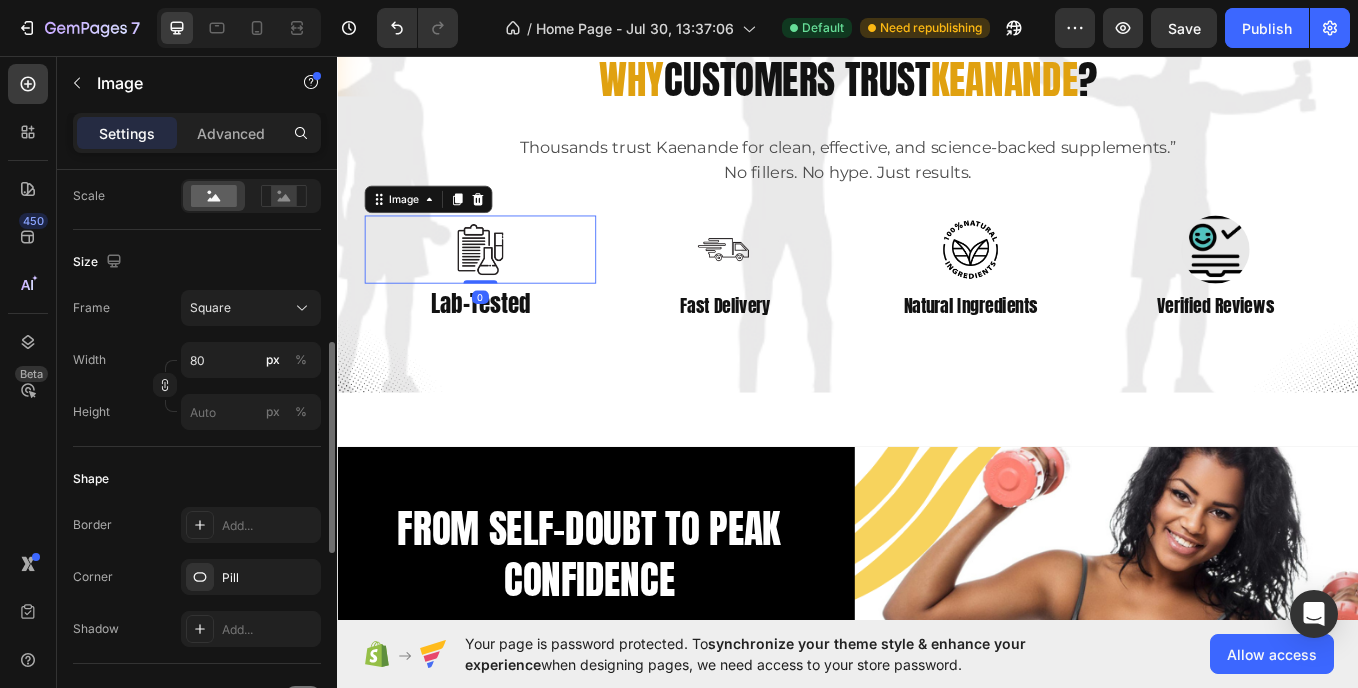 scroll, scrollTop: 467, scrollLeft: 0, axis: vertical 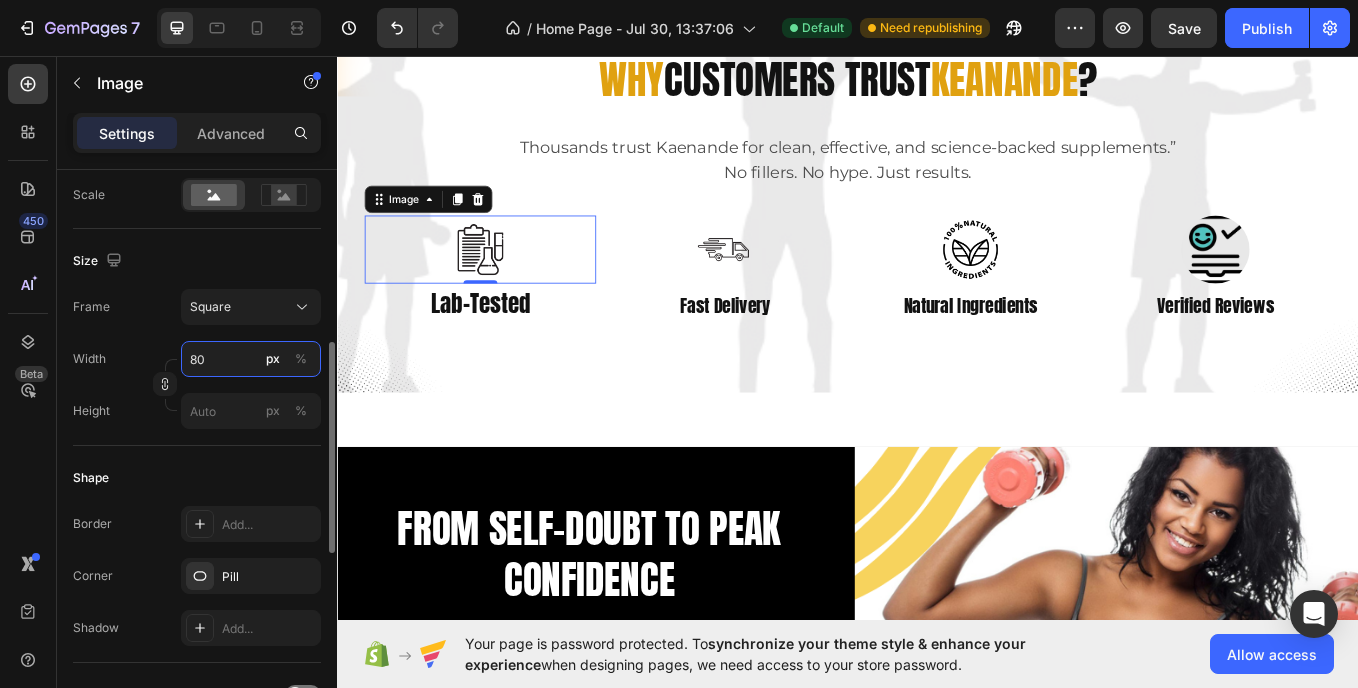 click on "80" at bounding box center [251, 359] 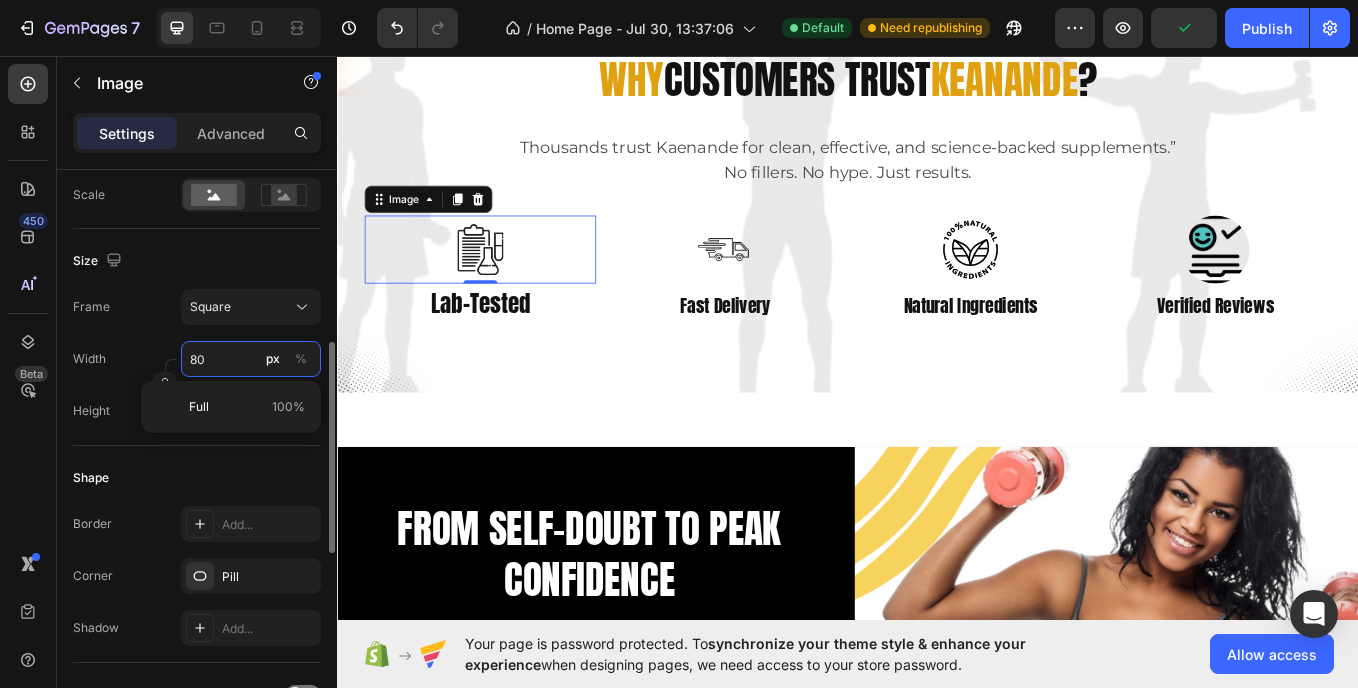 type on "1" 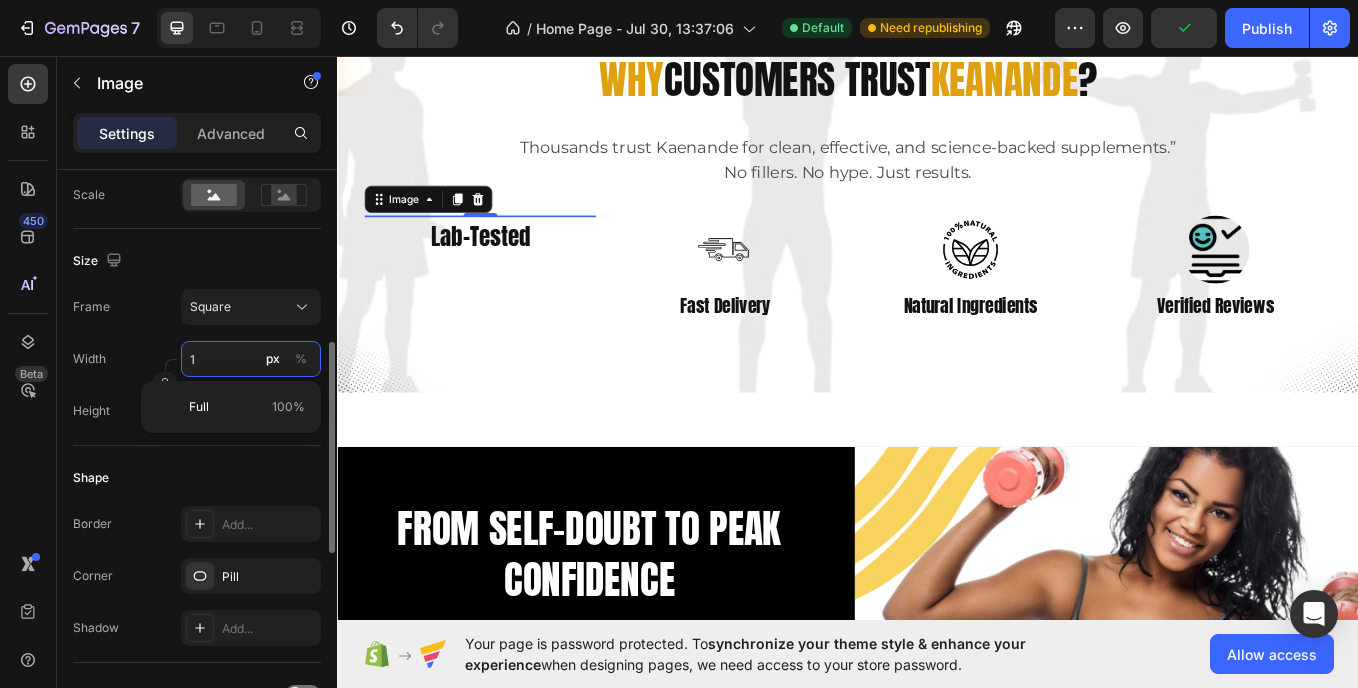 type on "10" 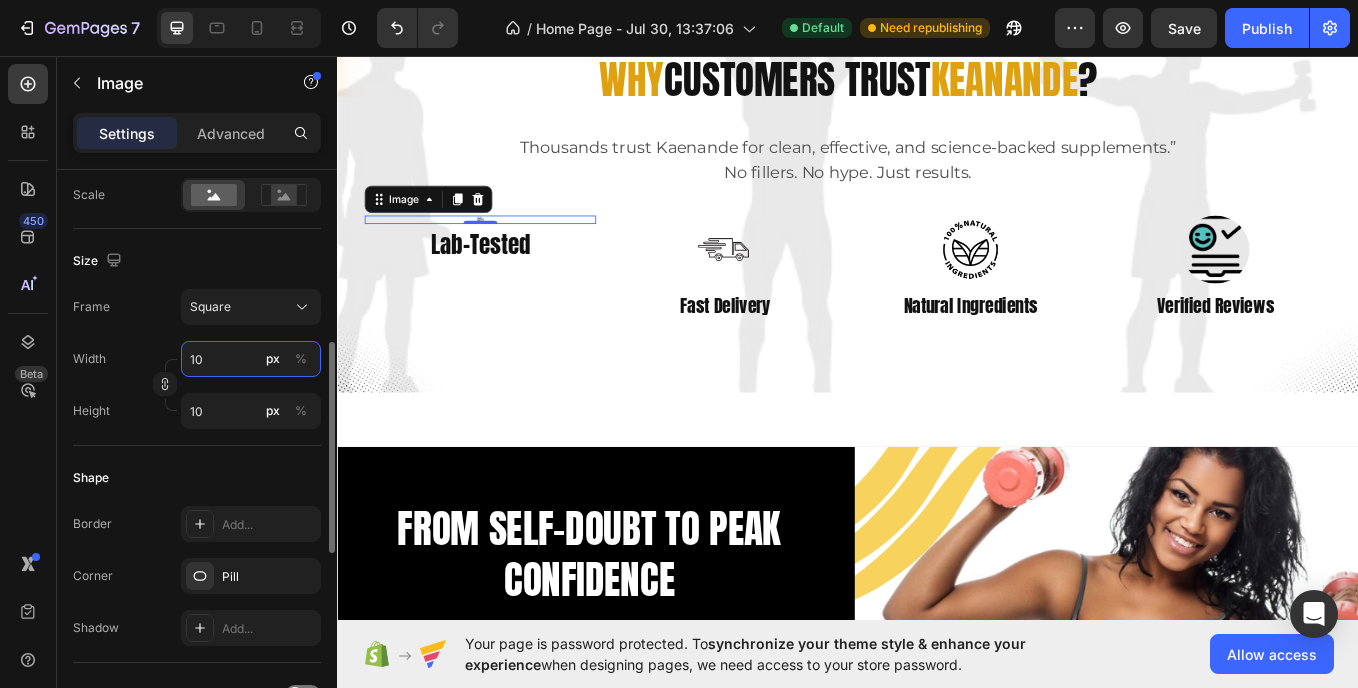 type on "100" 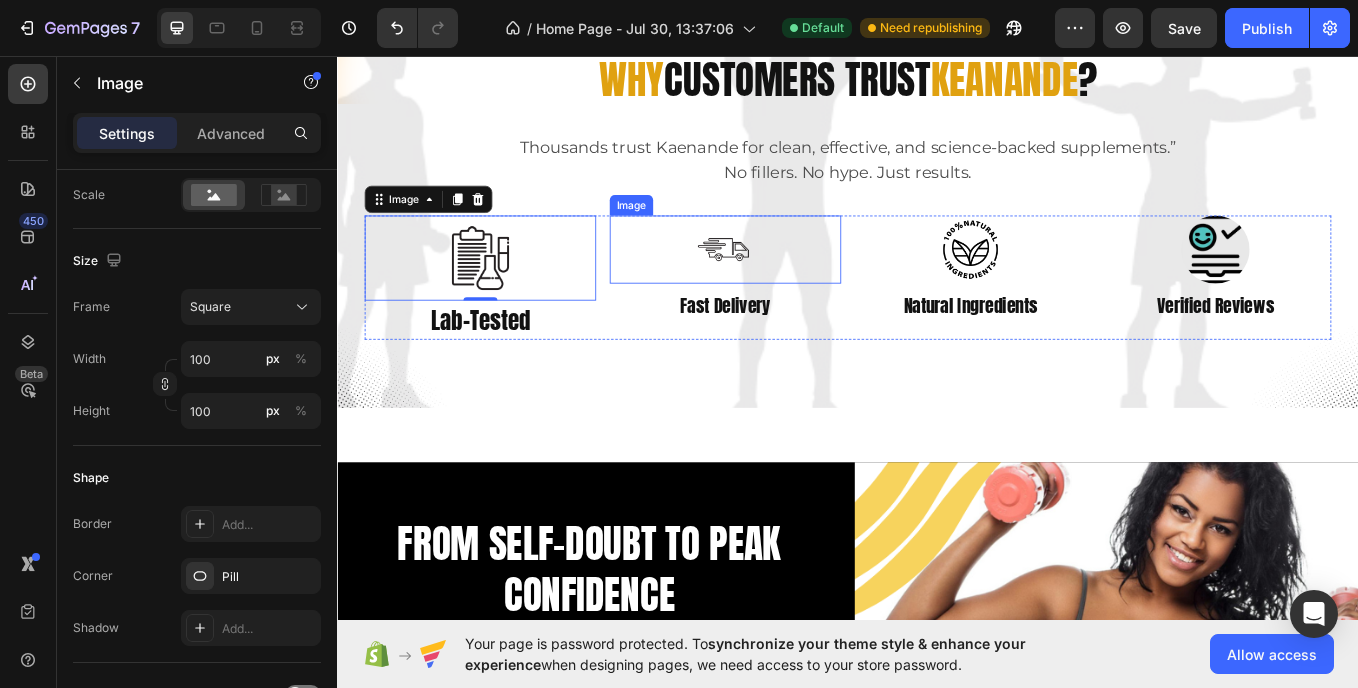 click at bounding box center [793, 283] 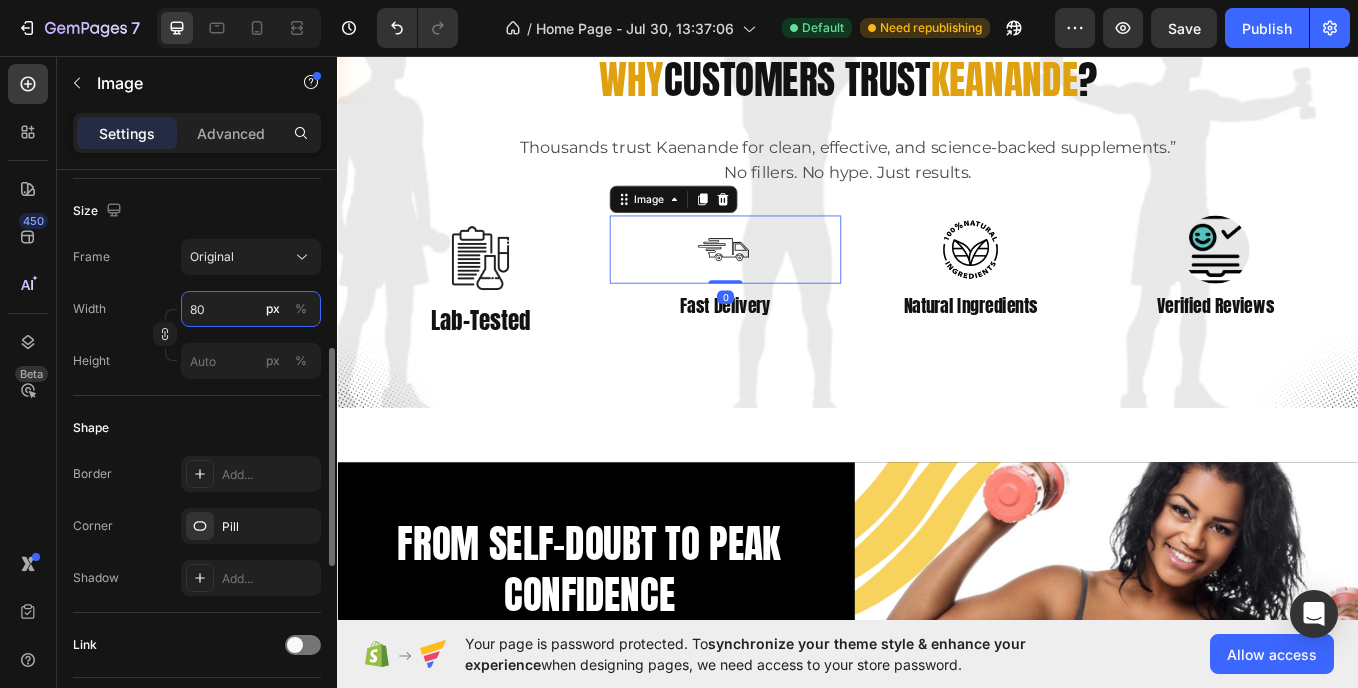 click on "80" at bounding box center [251, 309] 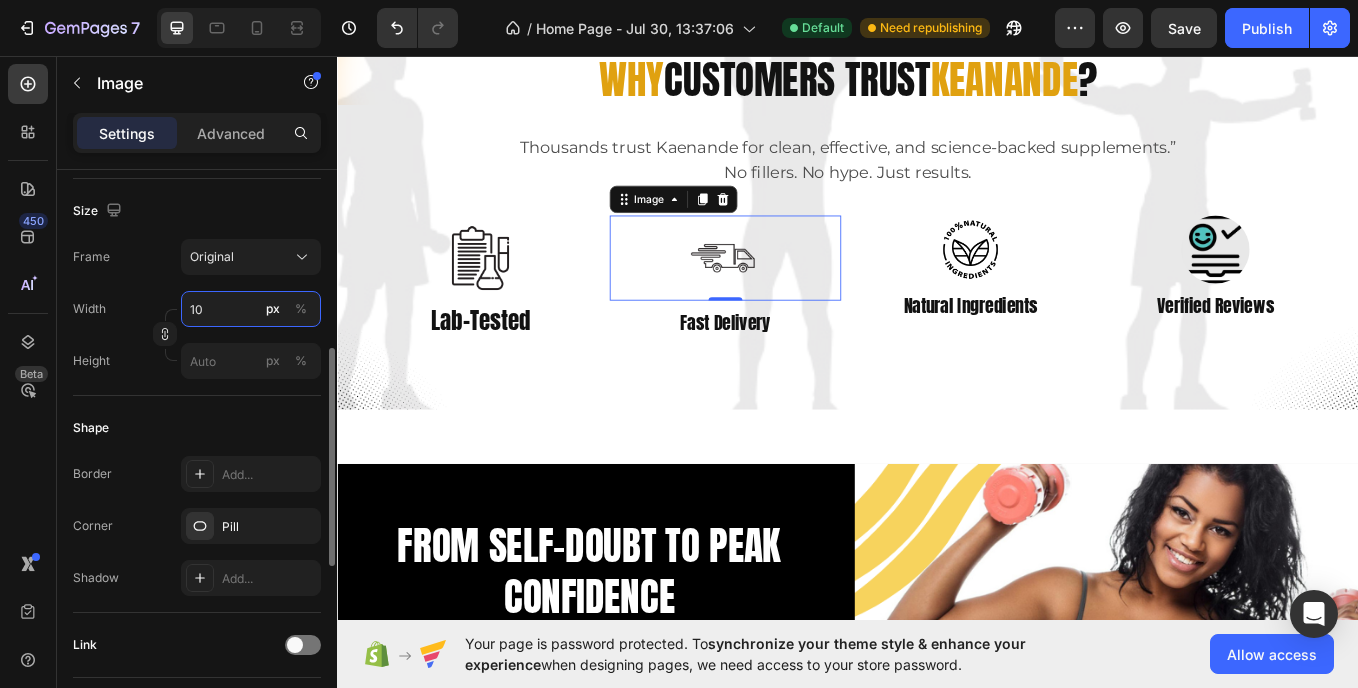 type on "100" 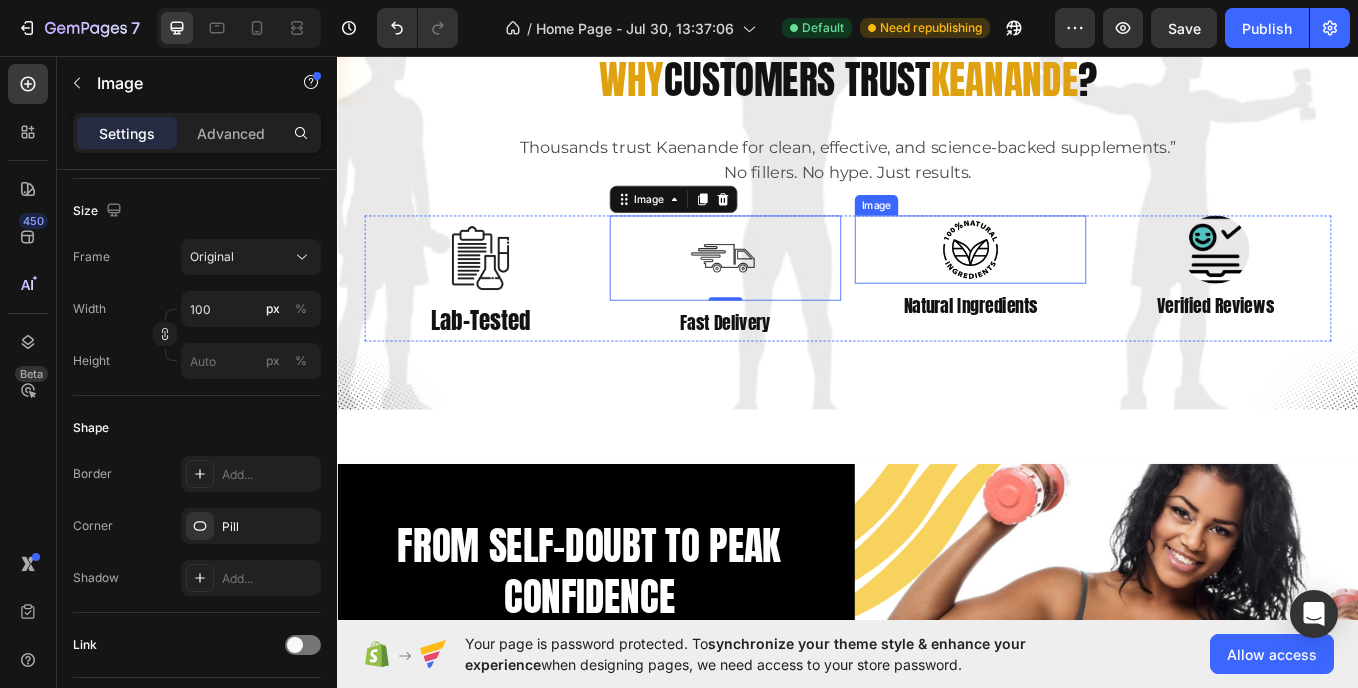click at bounding box center [1081, 283] 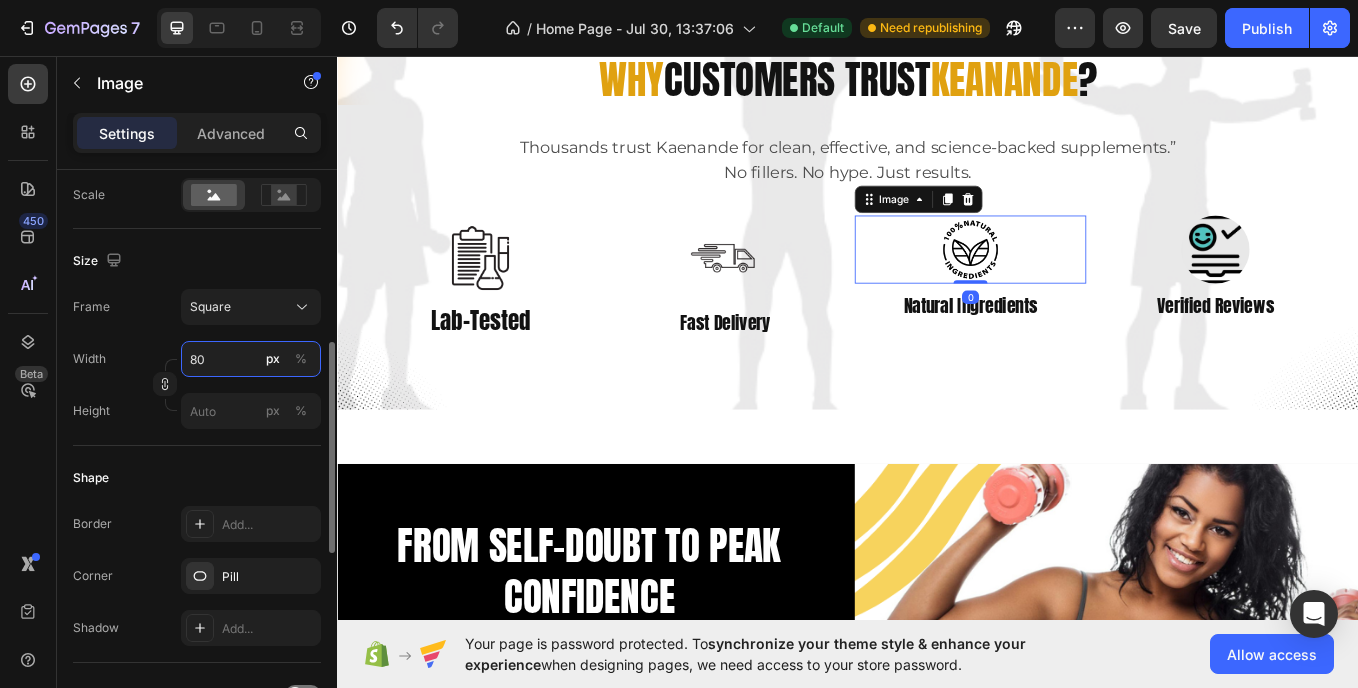 click on "80" at bounding box center [251, 359] 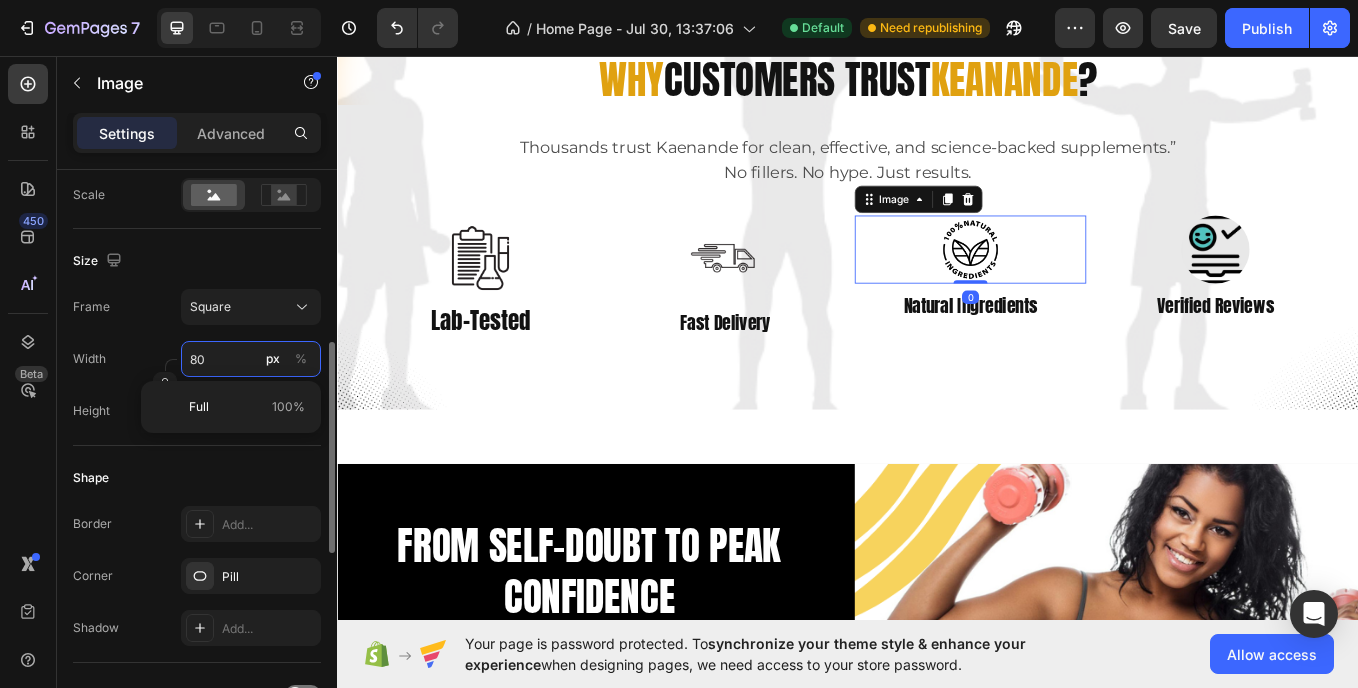 type on "1" 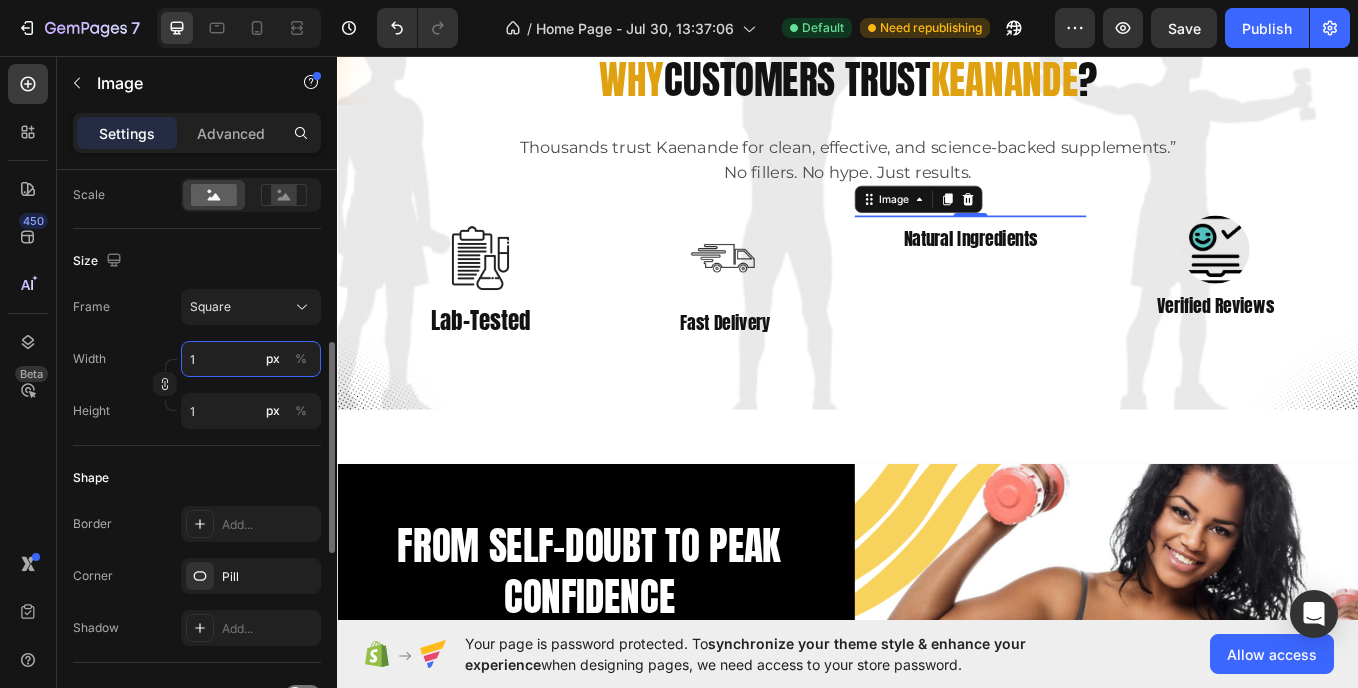 type on "10" 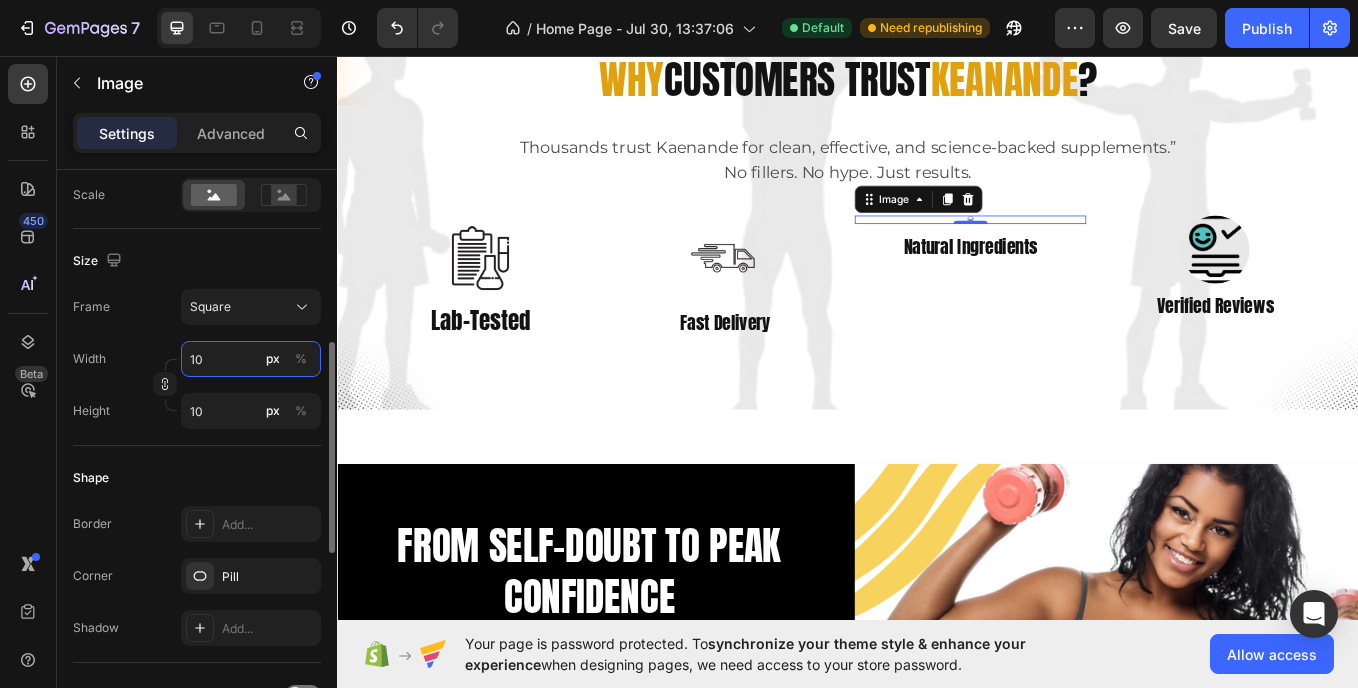 type on "100" 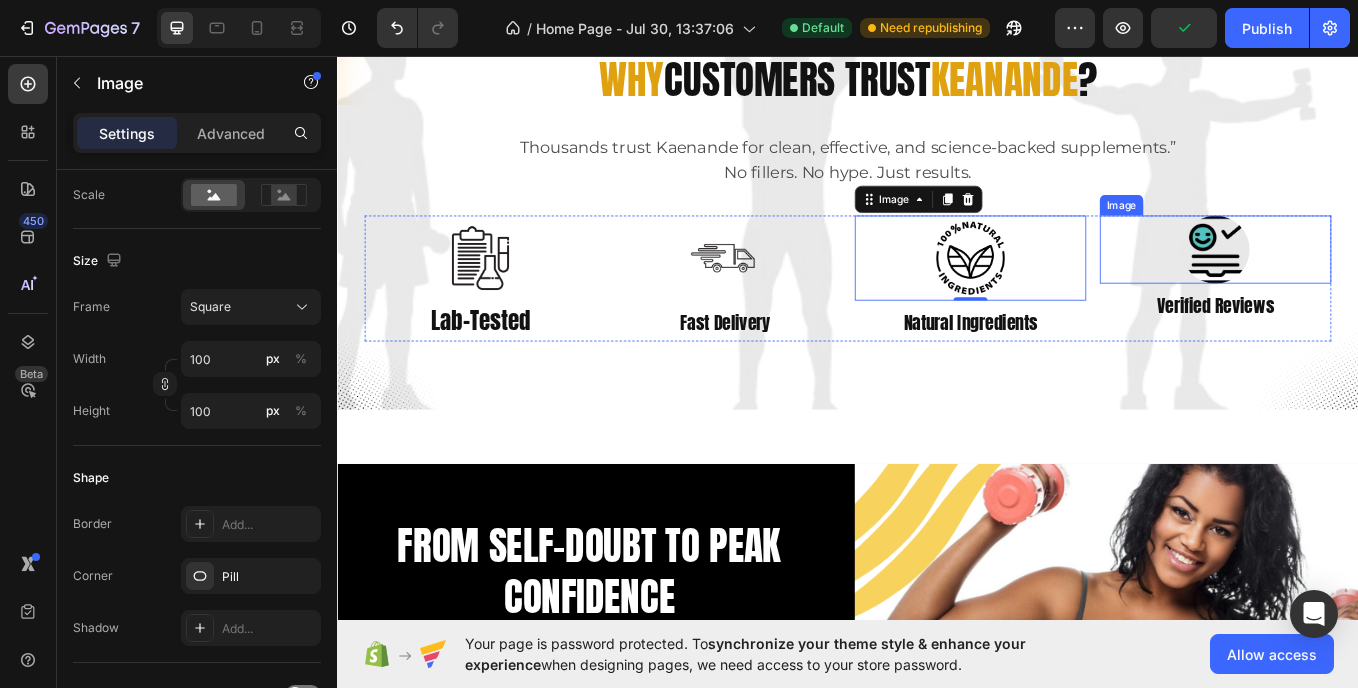 click at bounding box center (1369, 283) 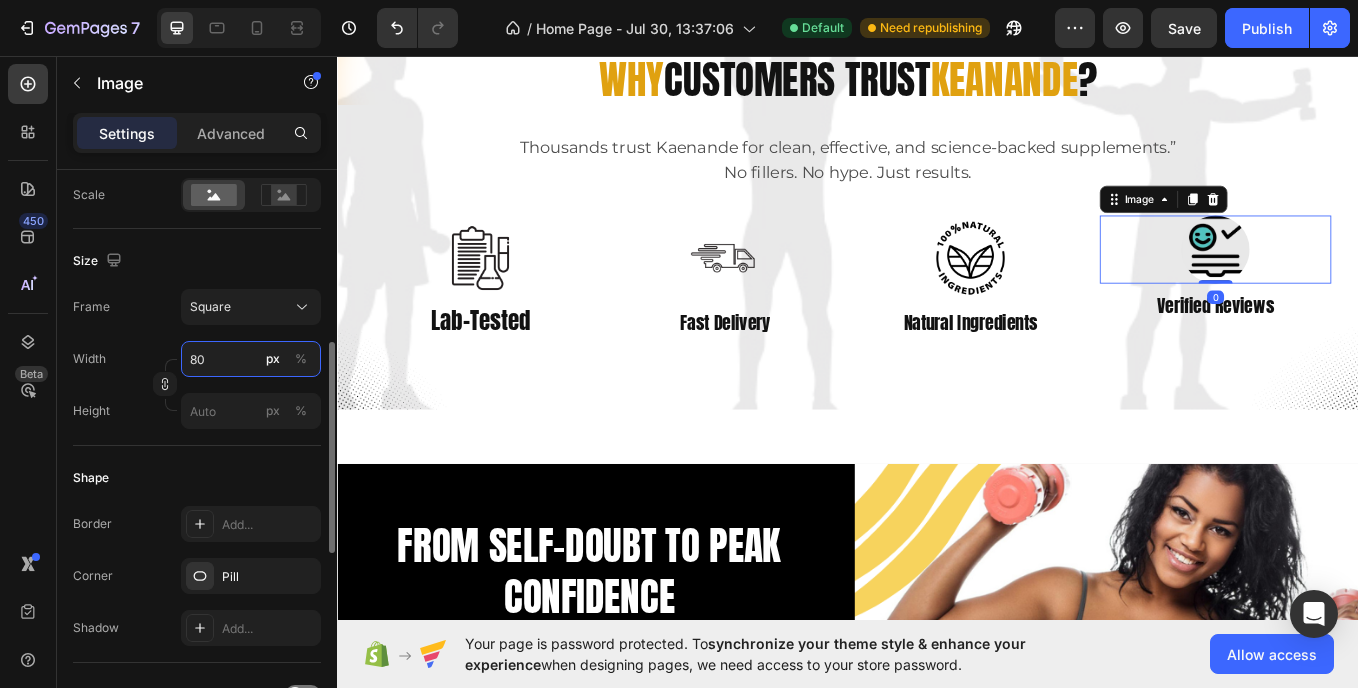 click on "80" at bounding box center [251, 359] 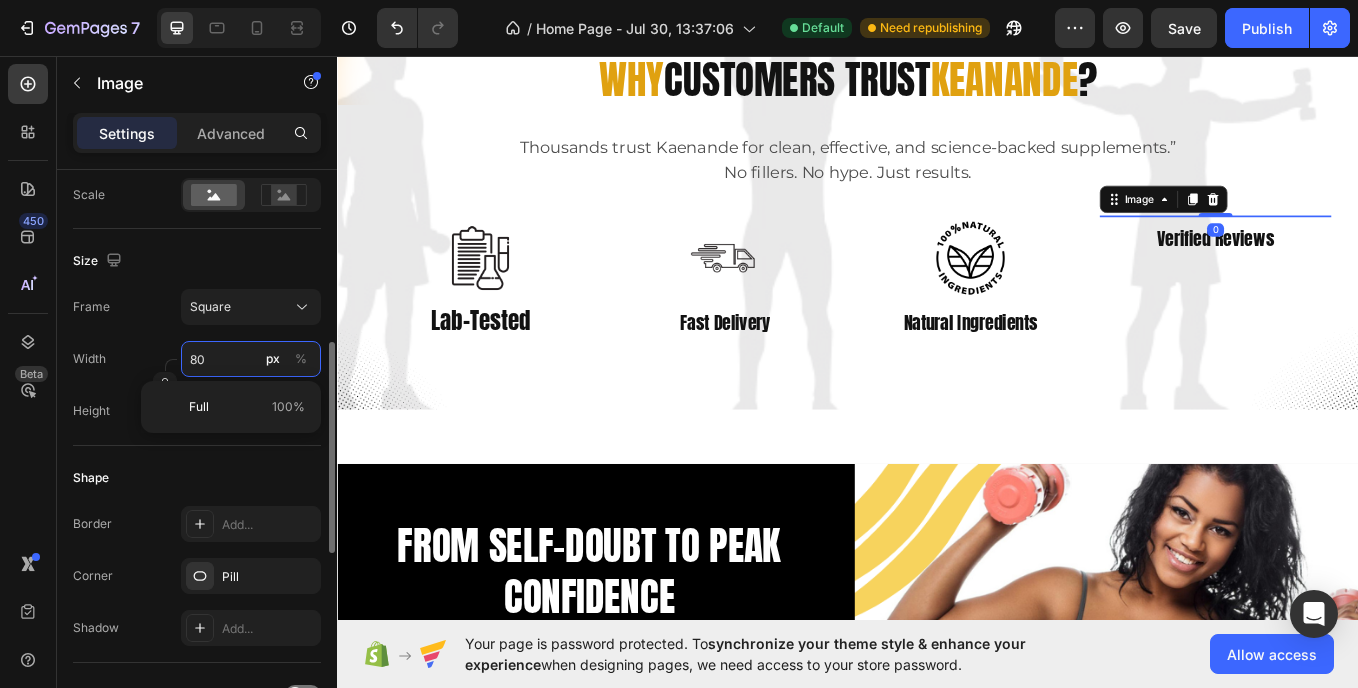 type on "1" 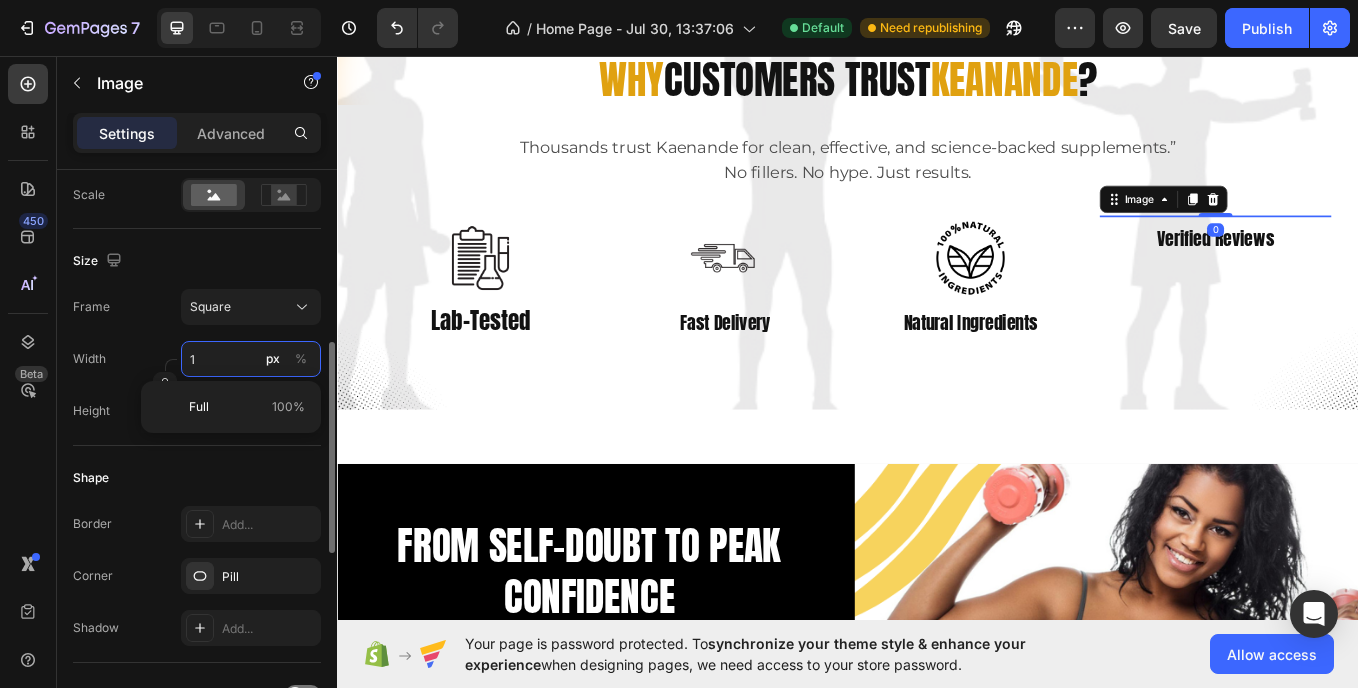 type on "1" 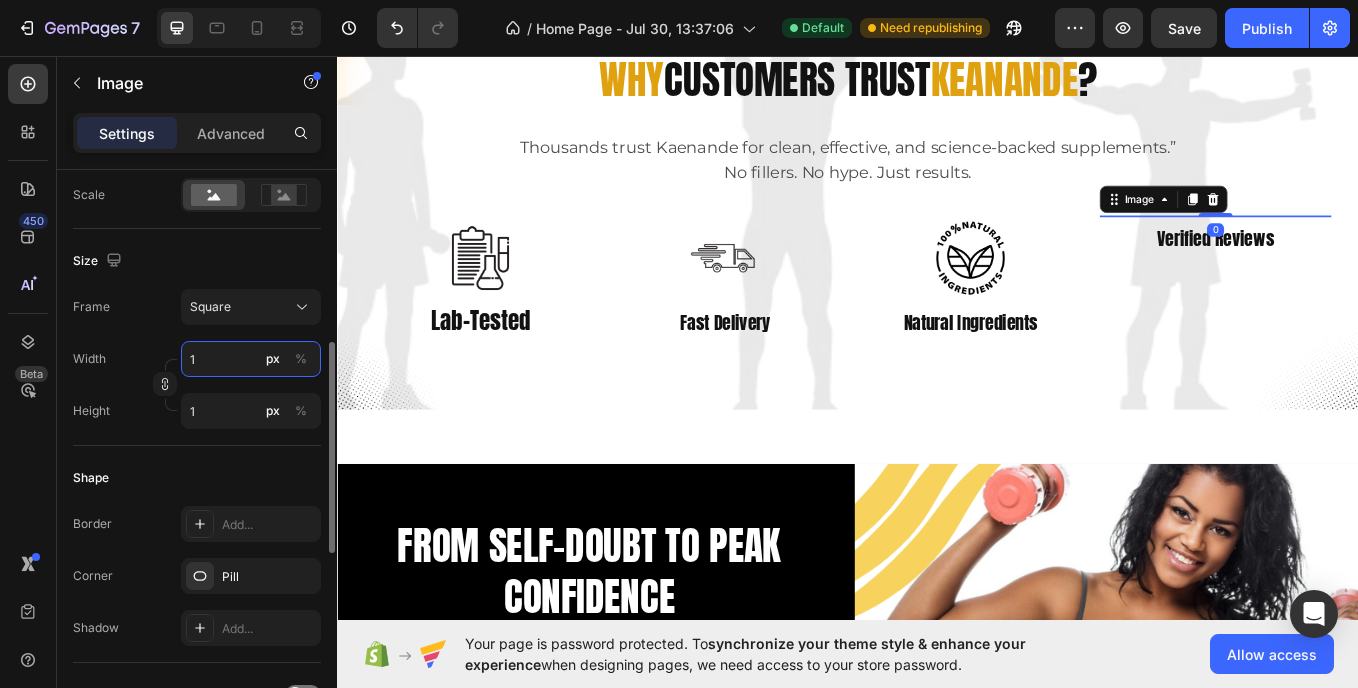 type on "10" 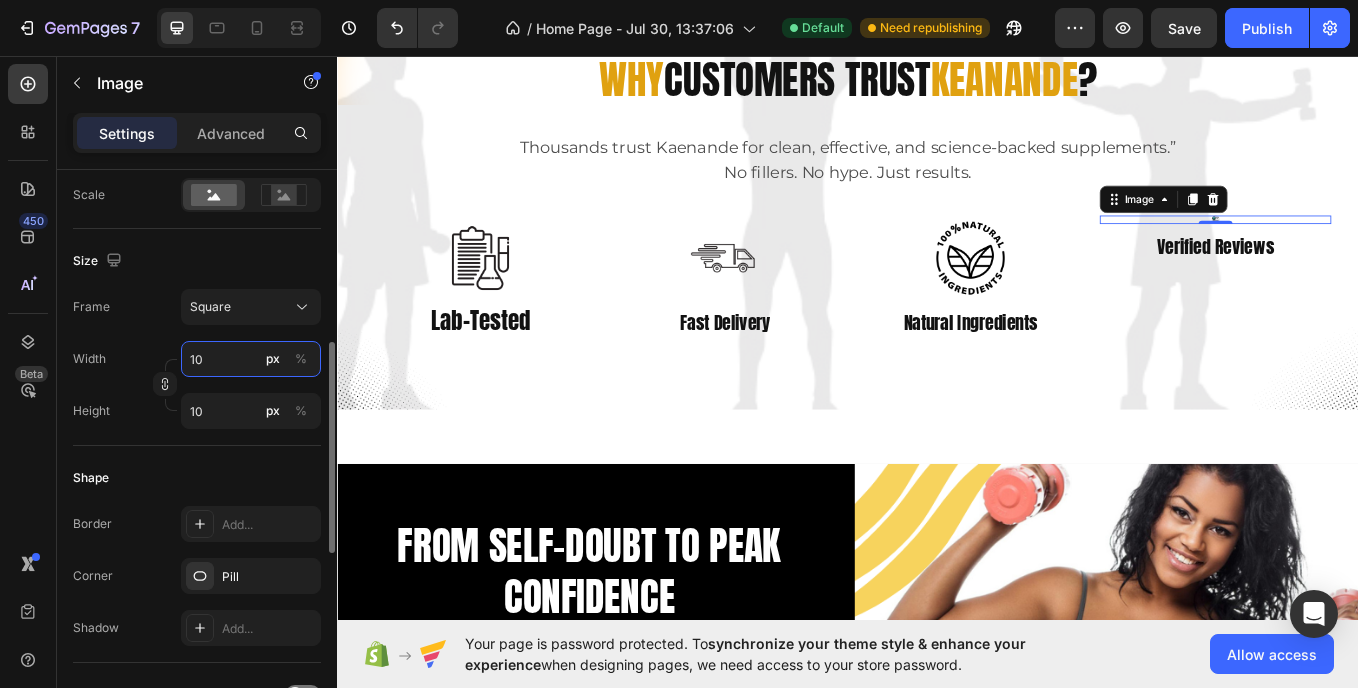 type on "100" 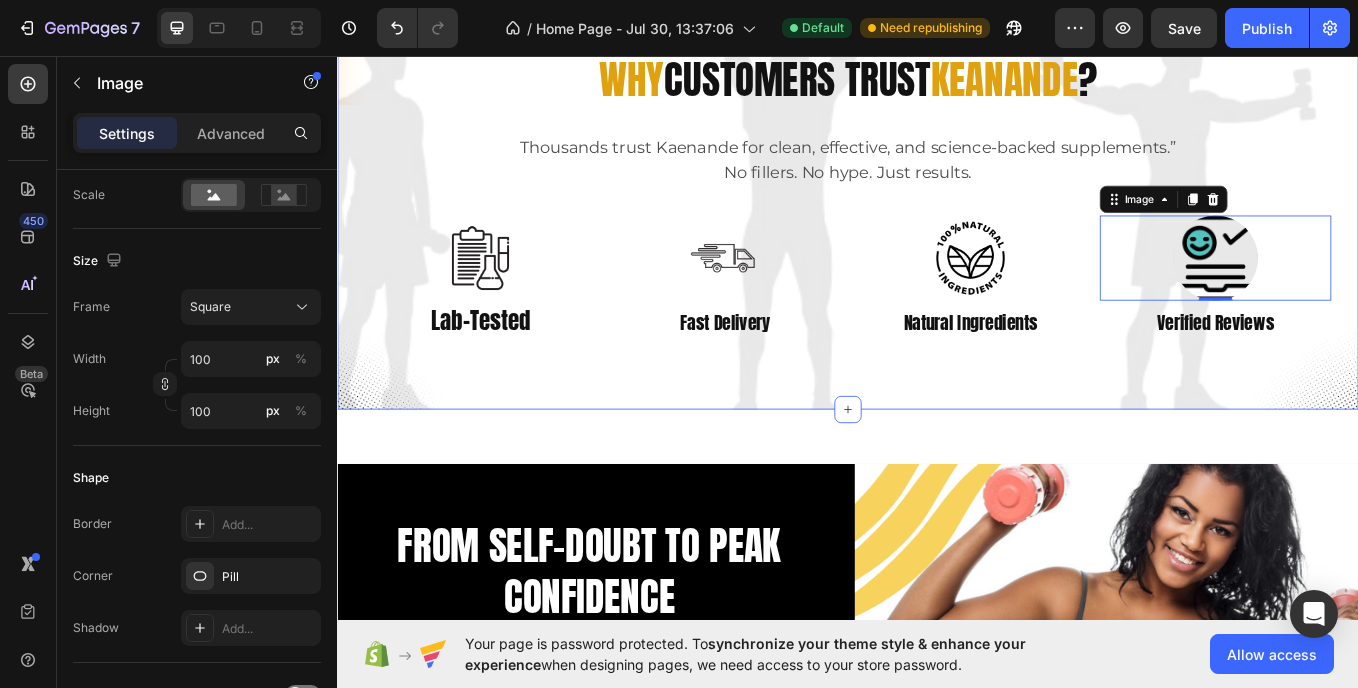click on "WHY  CUSTOMERS TRUST  KEANANDE ? Heading Thousands trust Kaenande for clean, effective, and science-backed supplements.” No fillers. No hype. Just results. Text Block Image Lab-Tested Heading Image Fast Delivery Heading Image Natural Ingredients Heading Image   0 Verified Reviews Heading Row Section 5" at bounding box center (937, 221) 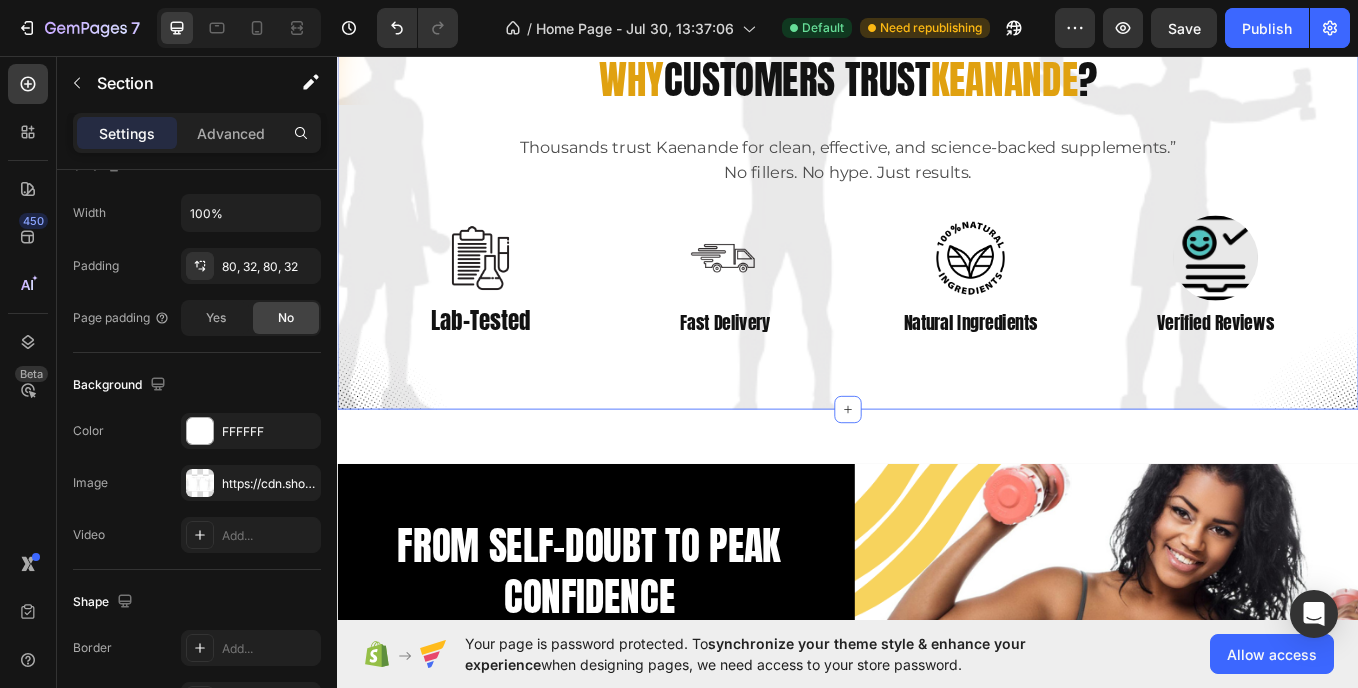scroll, scrollTop: 0, scrollLeft: 0, axis: both 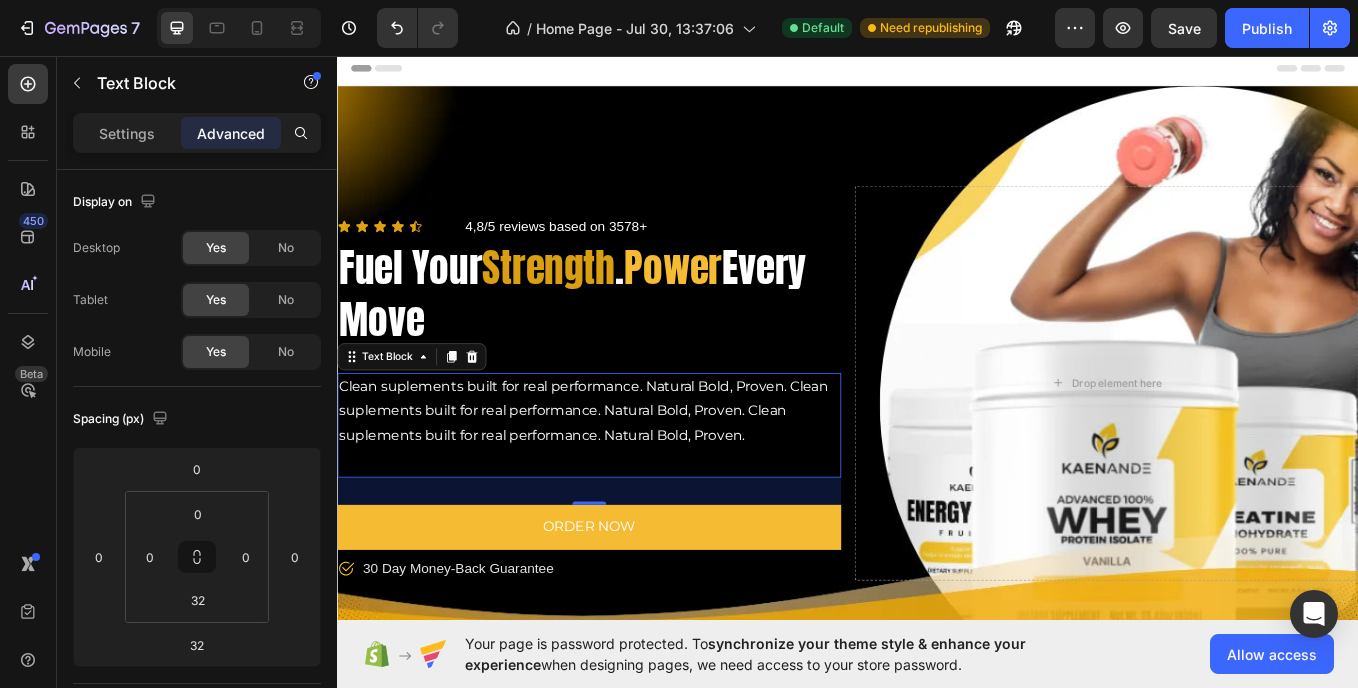 click on "Clean suplements built for real performance. Natural Bold, Proven. Clean suplements built for real performance. Natural Bold, Proven. Clean suplements built for real performance. Natural Bold, Proven." at bounding box center [633, 473] 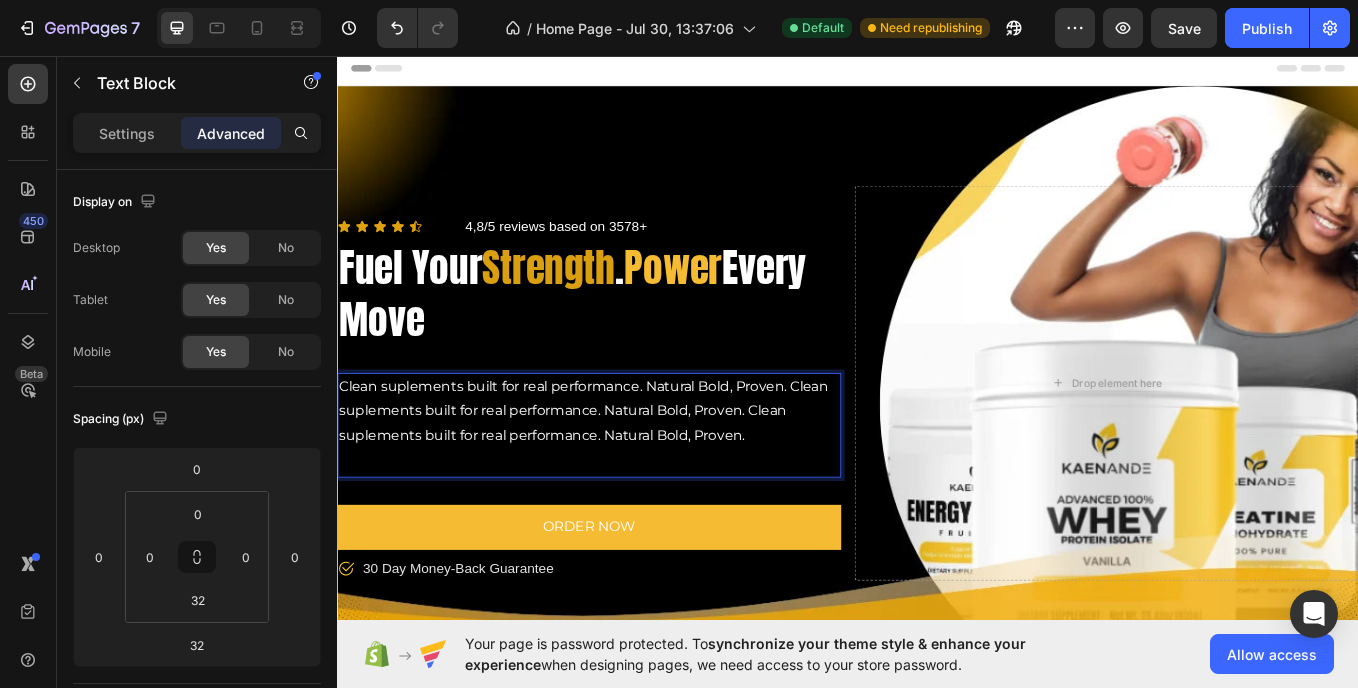 drag, startPoint x: 872, startPoint y: 442, endPoint x: 832, endPoint y: 504, distance: 73.78347 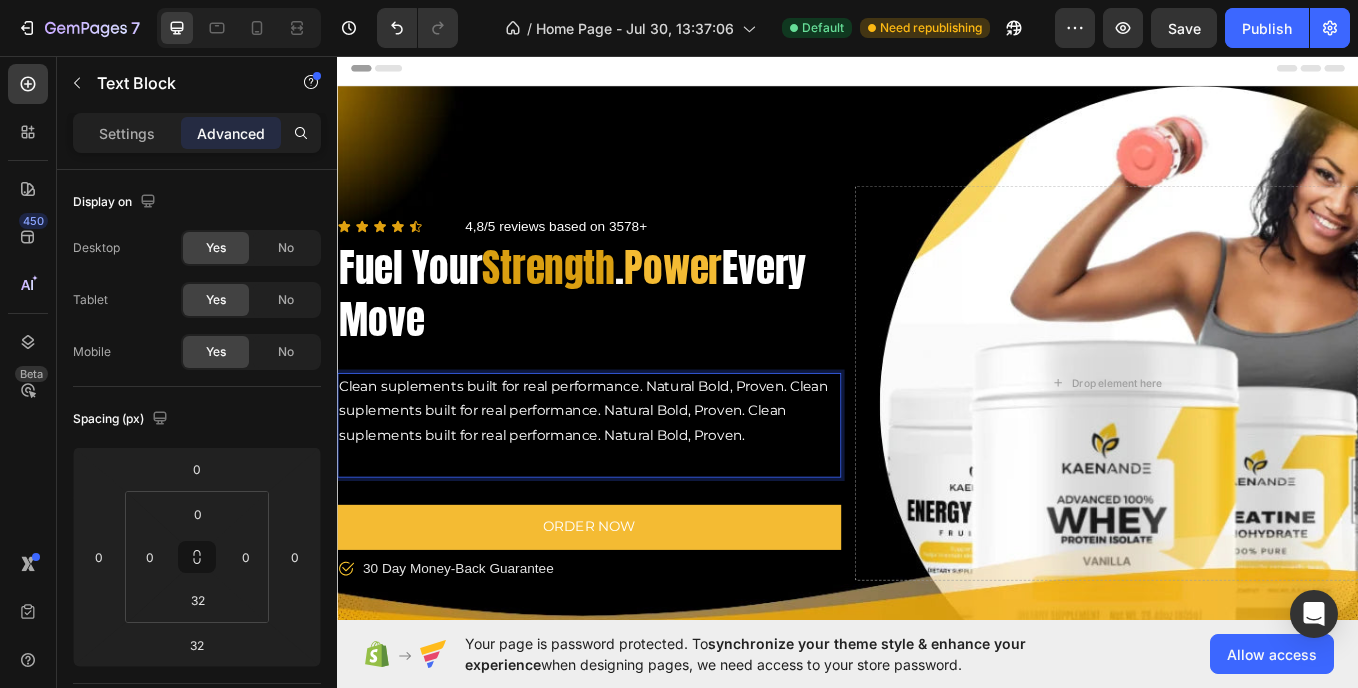 click on "Clean suplements built for real performance. Natural Bold, Proven. Clean suplements built for real performance. Natural Bold, Proven. Clean suplements built for real performance. Natural Bold, Proven." at bounding box center [633, 473] 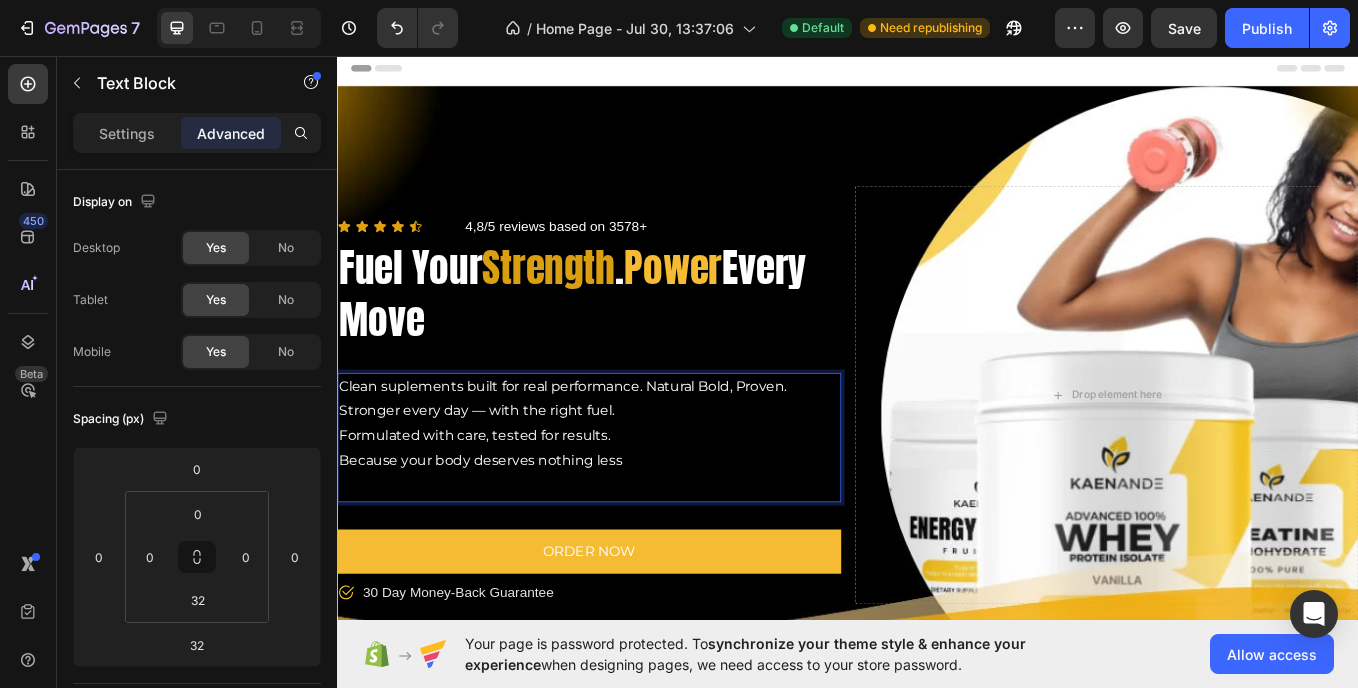 click on "Clean suplements built for real performance. Natural Bold, Proven. Stronger every day — with the right fuel. Formulated with care, tested for results. Because your body deserves nothing less" at bounding box center [633, 487] 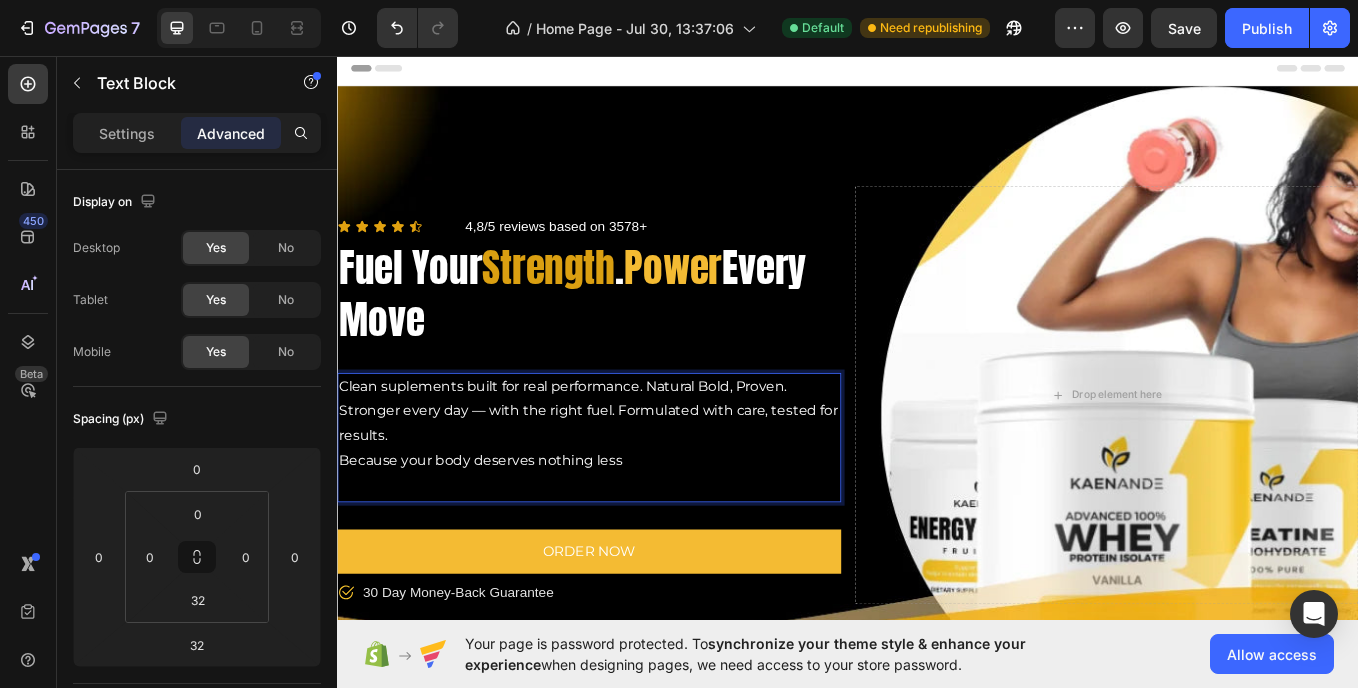 click on "Clean suplements built for real performance. Natural Bold, Proven. Stronger every day — with the right fuel. Formulated with care, tested for results. Because your body deserves nothing less" at bounding box center [633, 487] 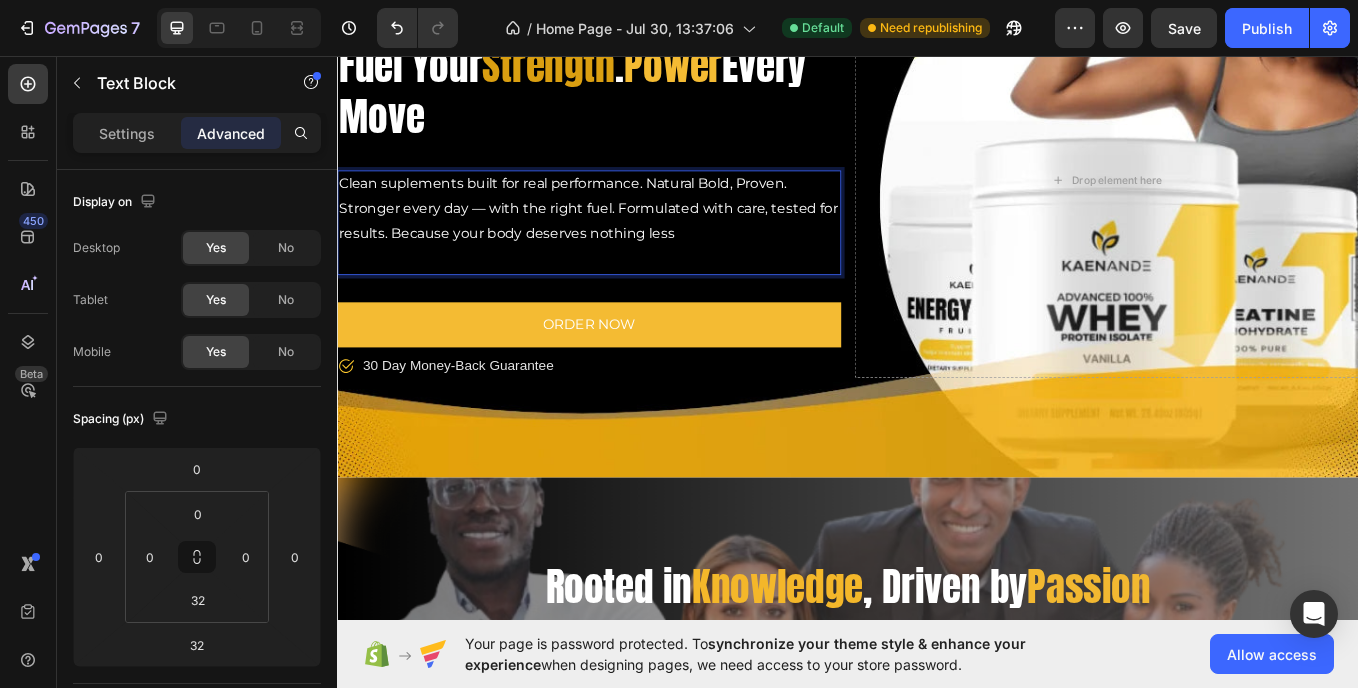 scroll, scrollTop: 198, scrollLeft: 0, axis: vertical 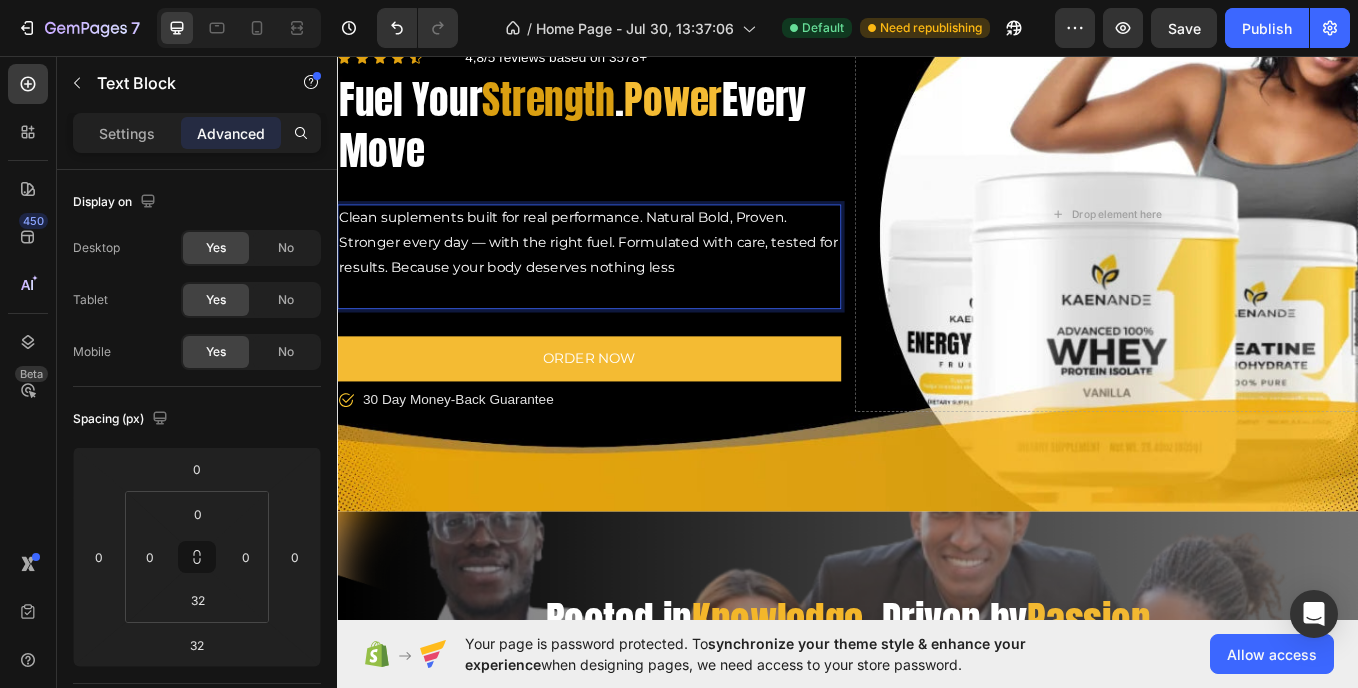 click on "Clean suplements built for real performance. Natural Bold, Proven. Stronger every day — with the right fuel. Formulated with care, tested for results. Because your body deserves nothing less" at bounding box center [633, 275] 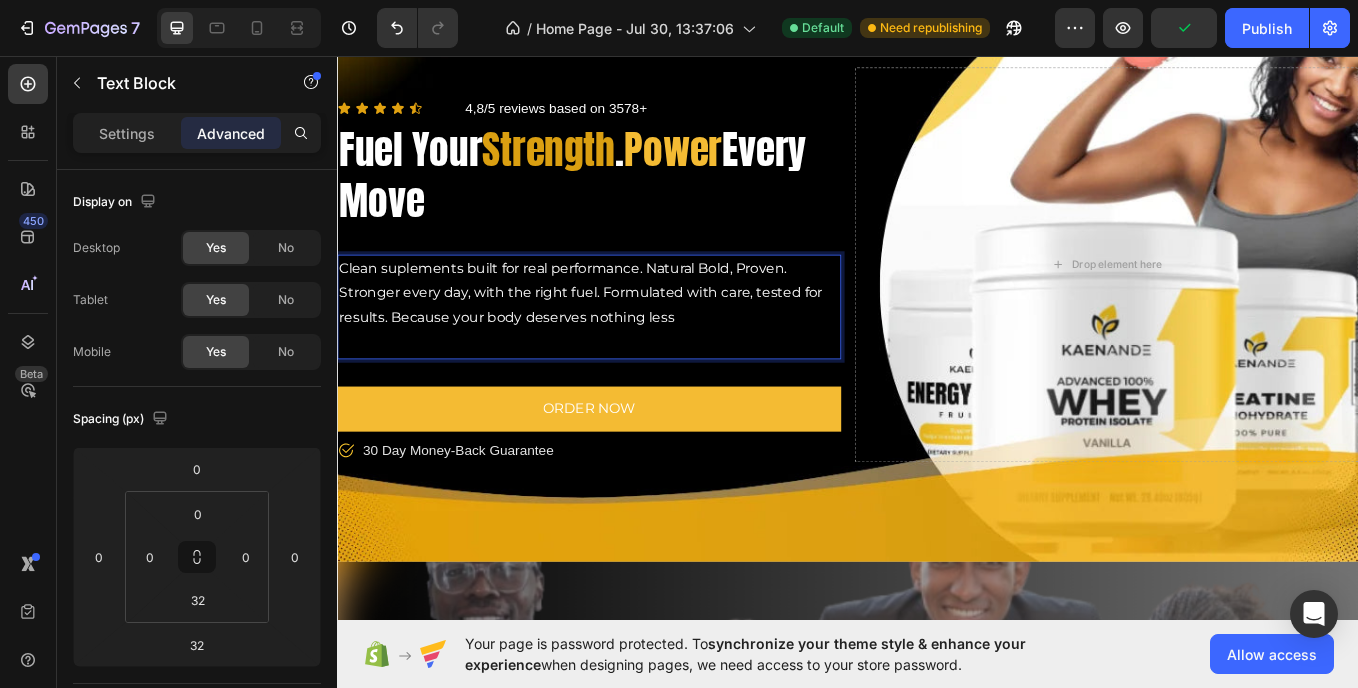 scroll, scrollTop: 69, scrollLeft: 0, axis: vertical 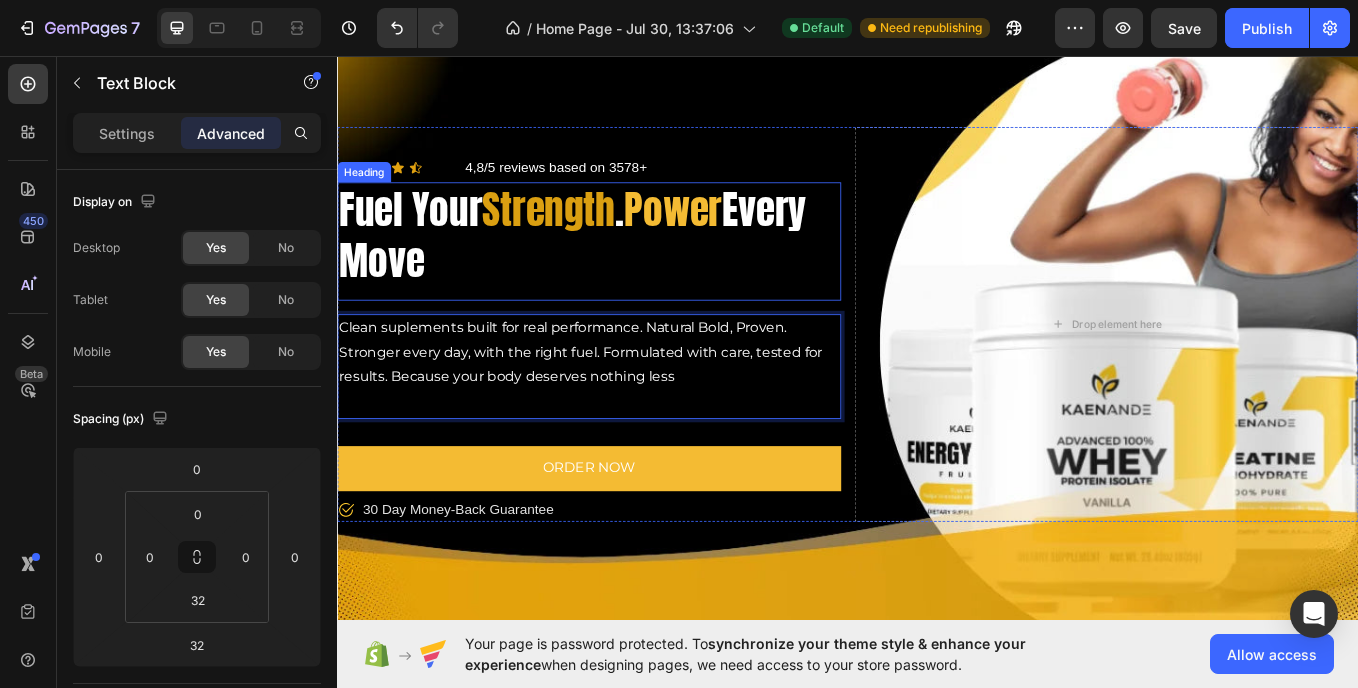 click on "Fuel Your  Strength .  Power  Every Move" at bounding box center (633, 266) 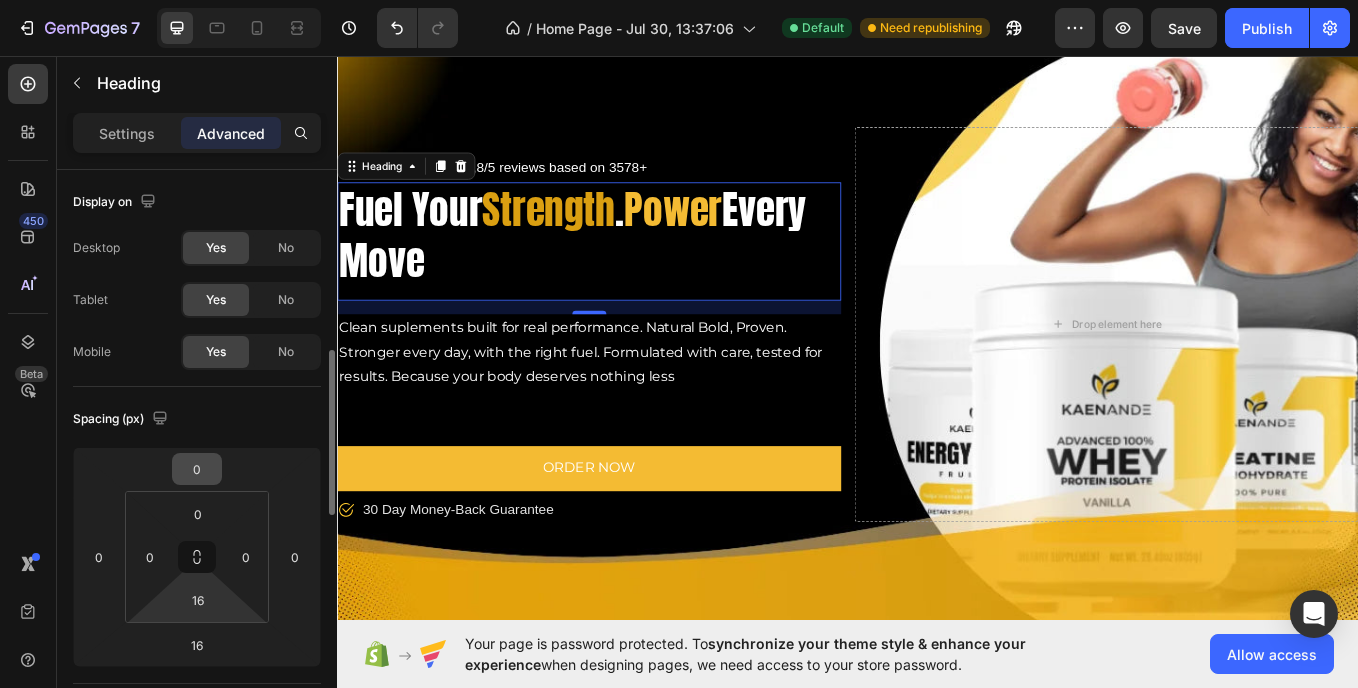 scroll, scrollTop: 145, scrollLeft: 0, axis: vertical 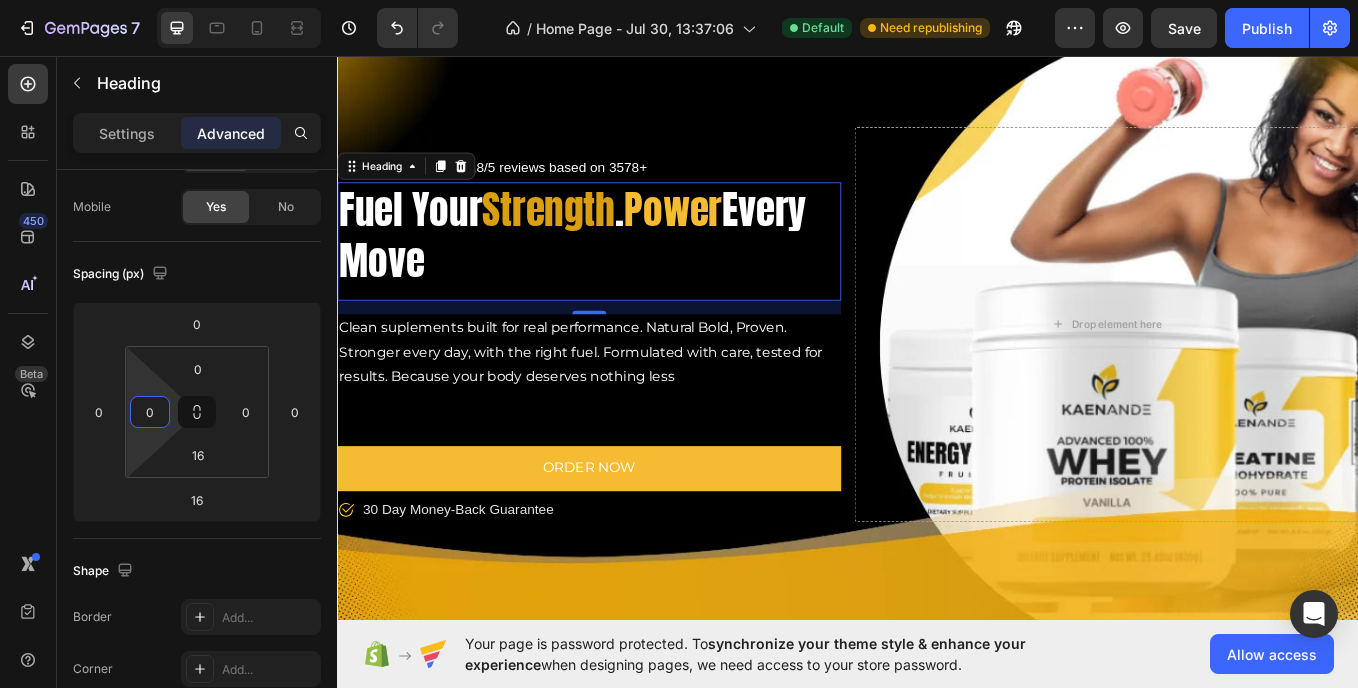 click on "0" at bounding box center (150, 412) 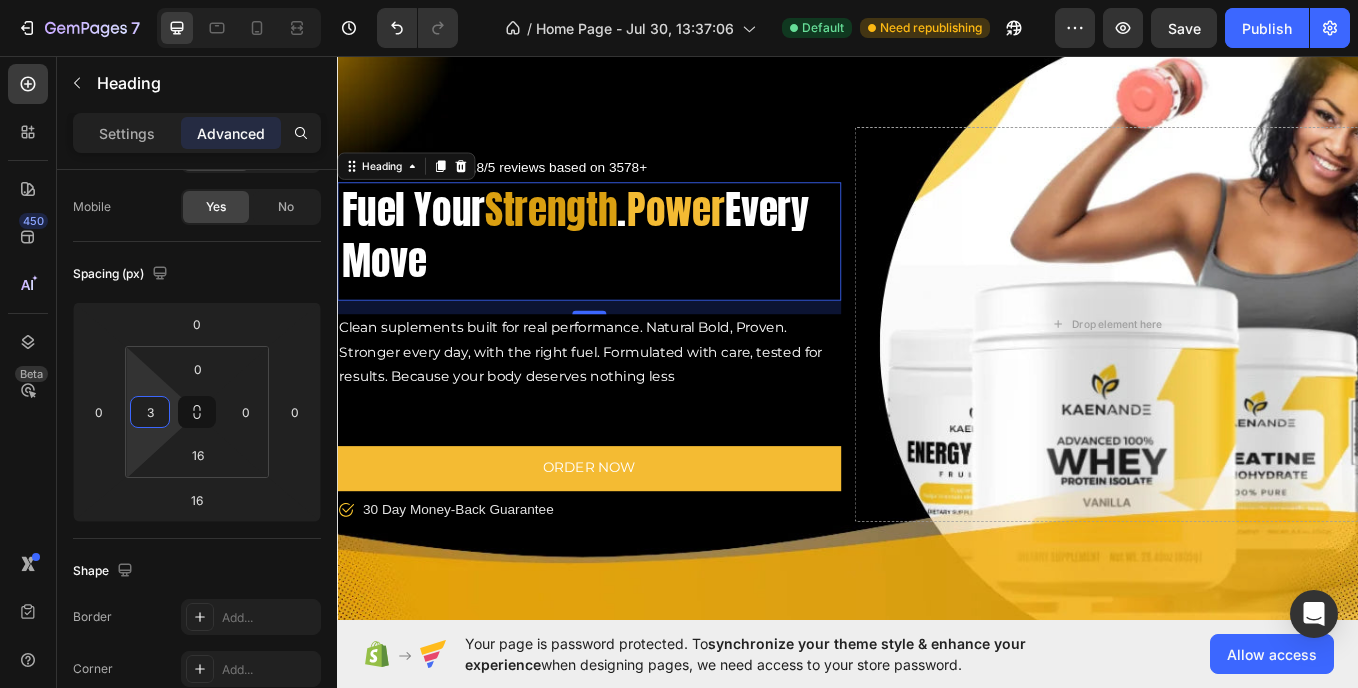 type on "32" 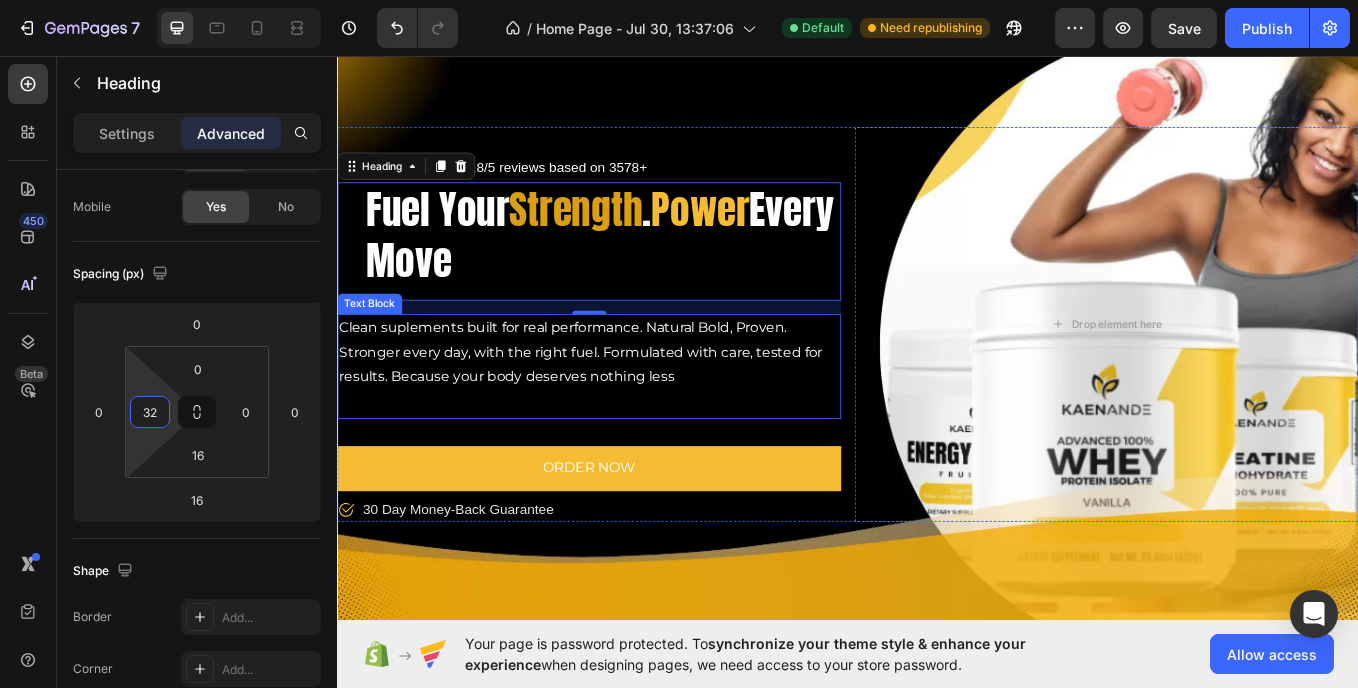 click on "Clean suplements built for real performance. Natural Bold, Proven. Stronger every day, with the right fuel. Formulated with care, tested for results. Because your body deserves nothing less Text Block" at bounding box center [633, 420] 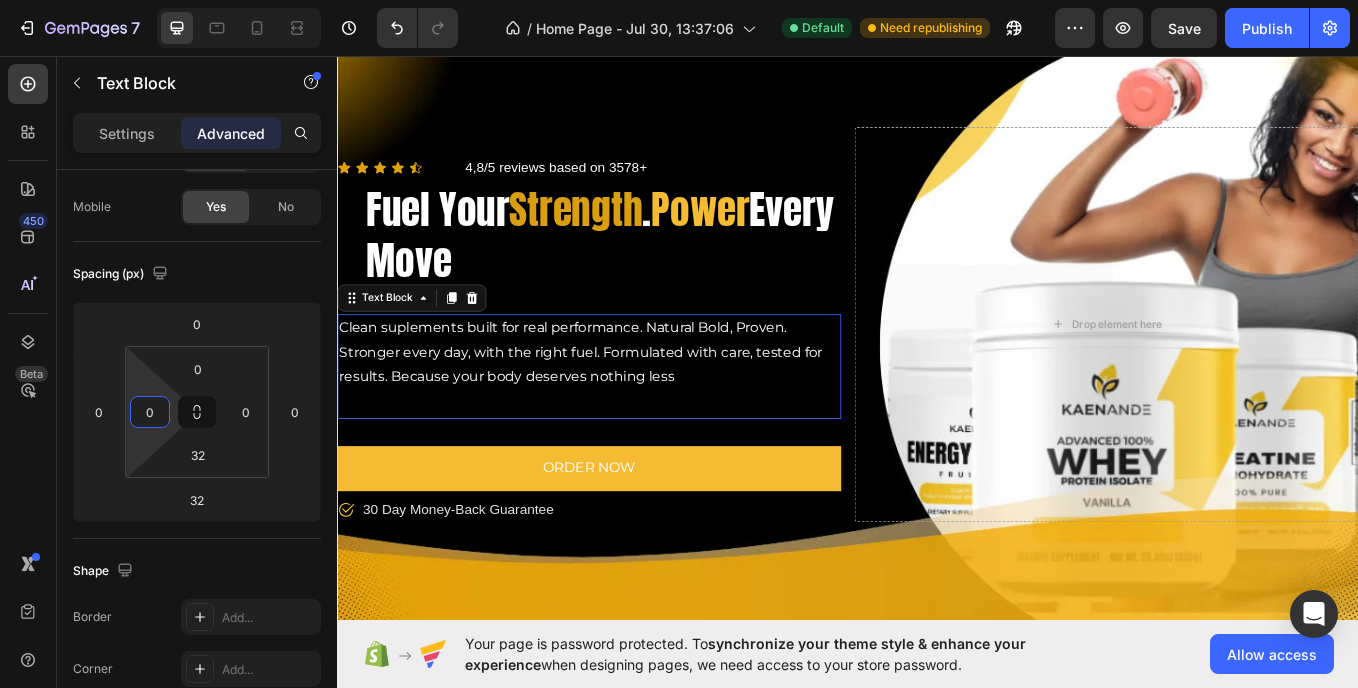 click on "Spacing (px) 0 0 32 0 0 0 32 0" 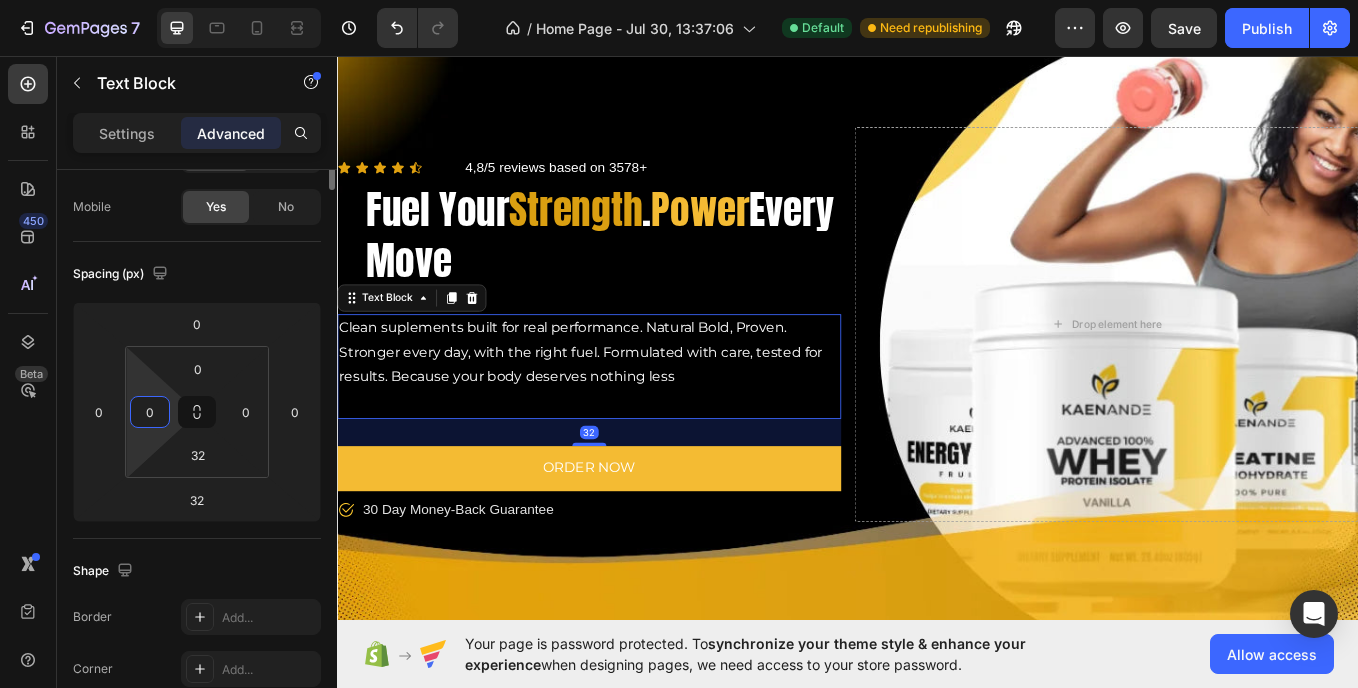 scroll, scrollTop: 0, scrollLeft: 0, axis: both 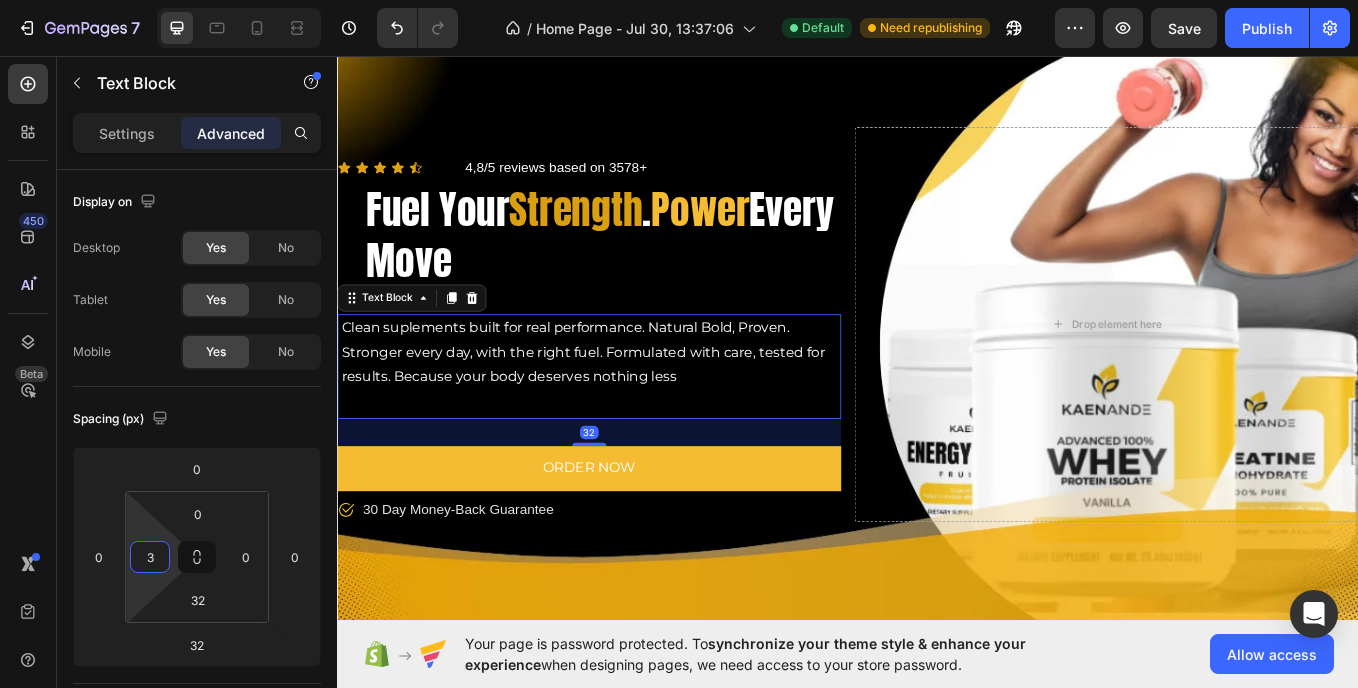 type on "32" 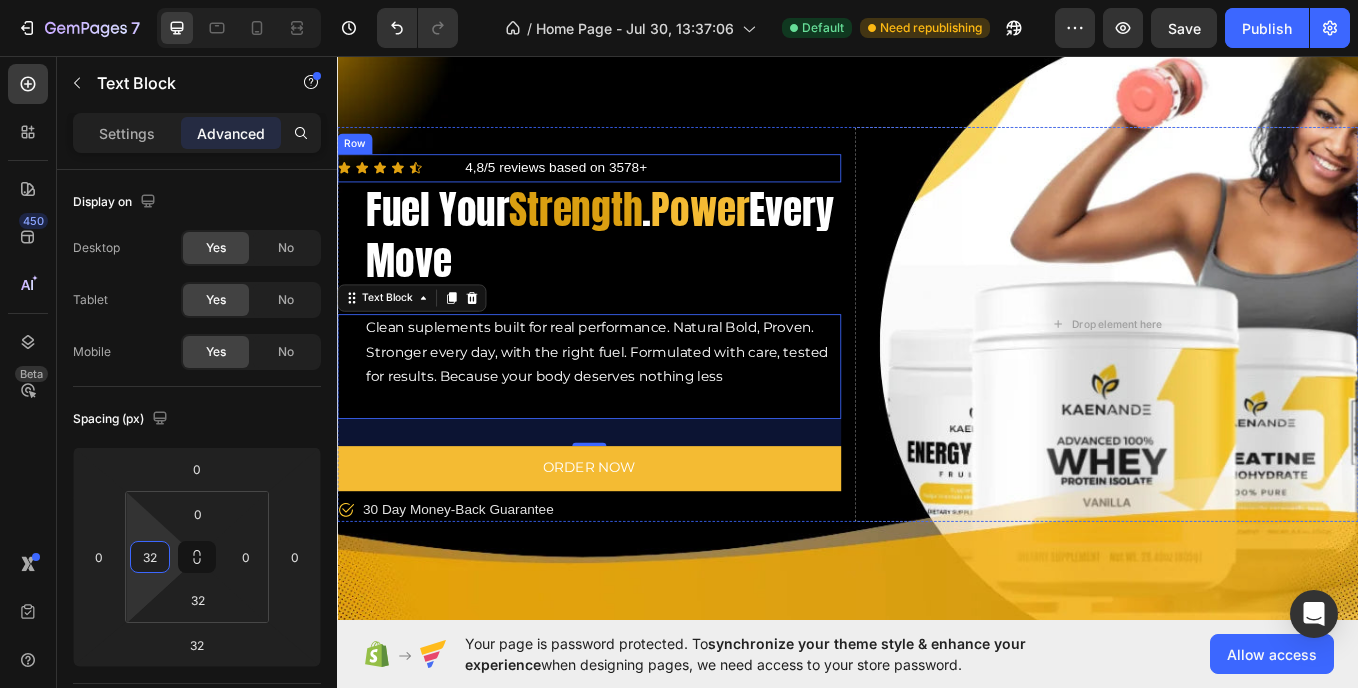 click on "Icon Icon Icon Icon Icon Icon List" at bounding box center [411, 187] 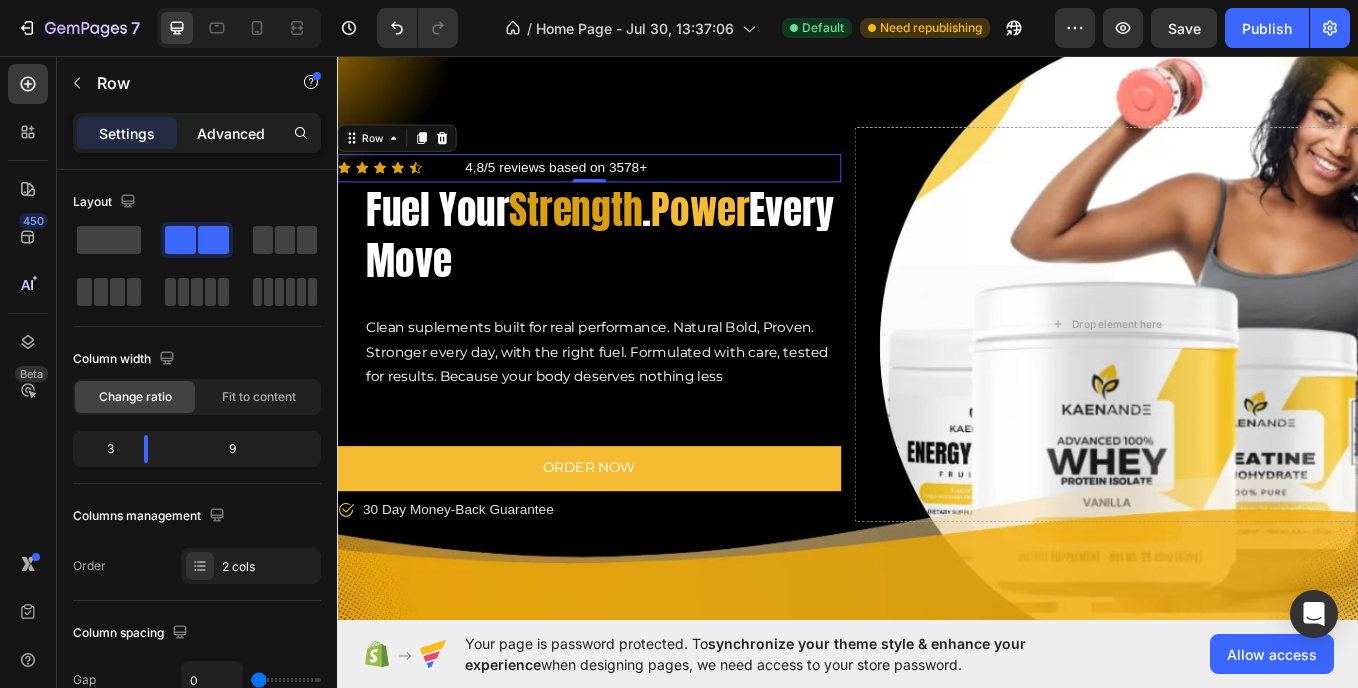 click on "Advanced" 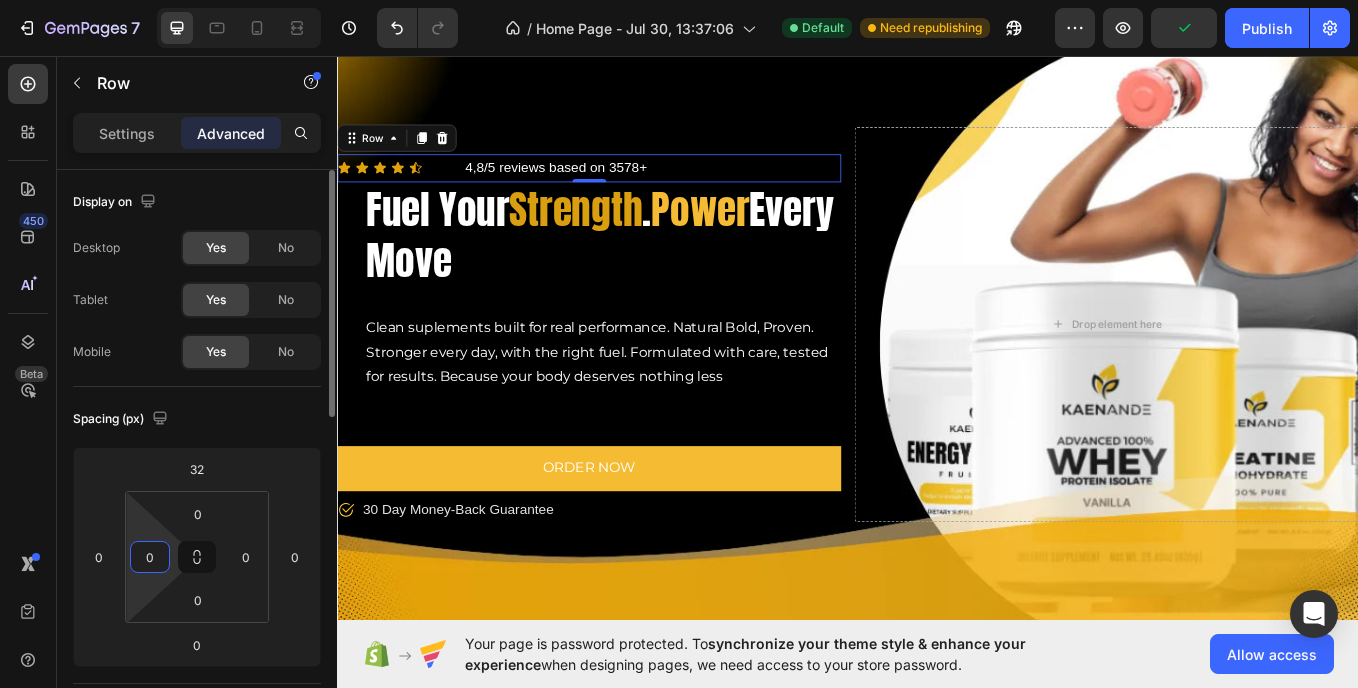 click on "0" at bounding box center (150, 557) 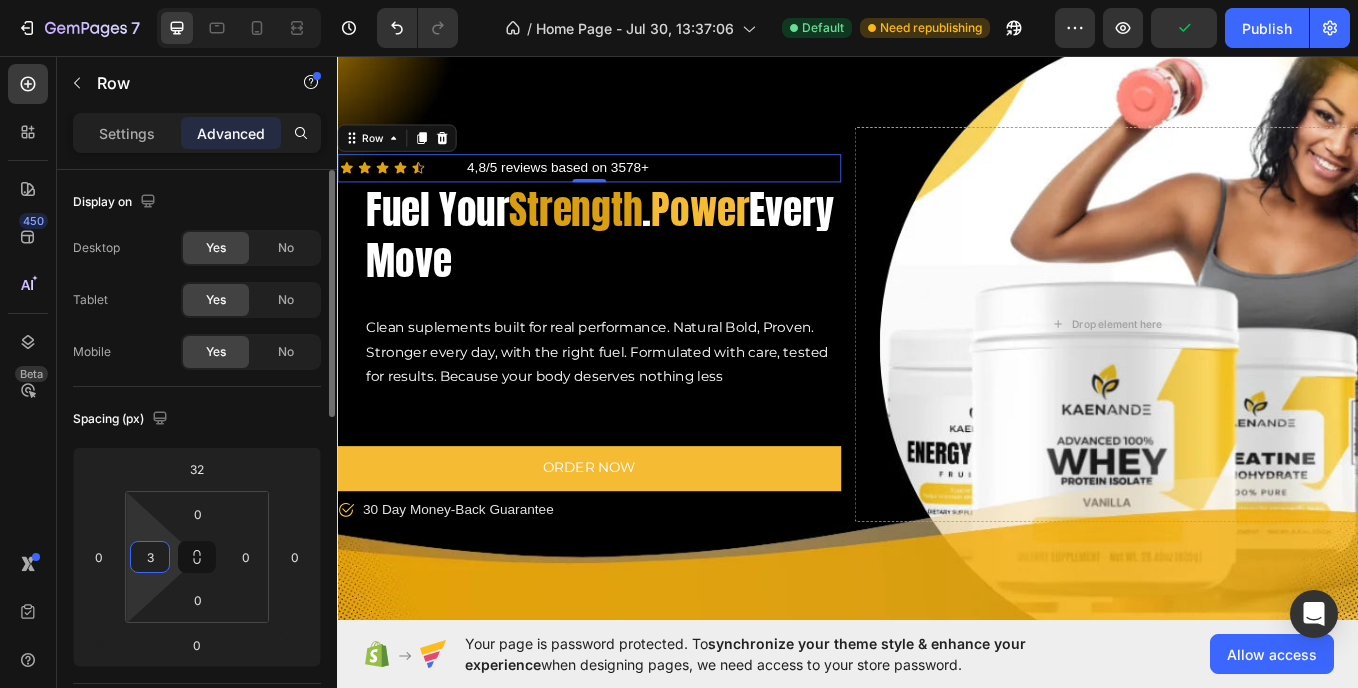 type on "32" 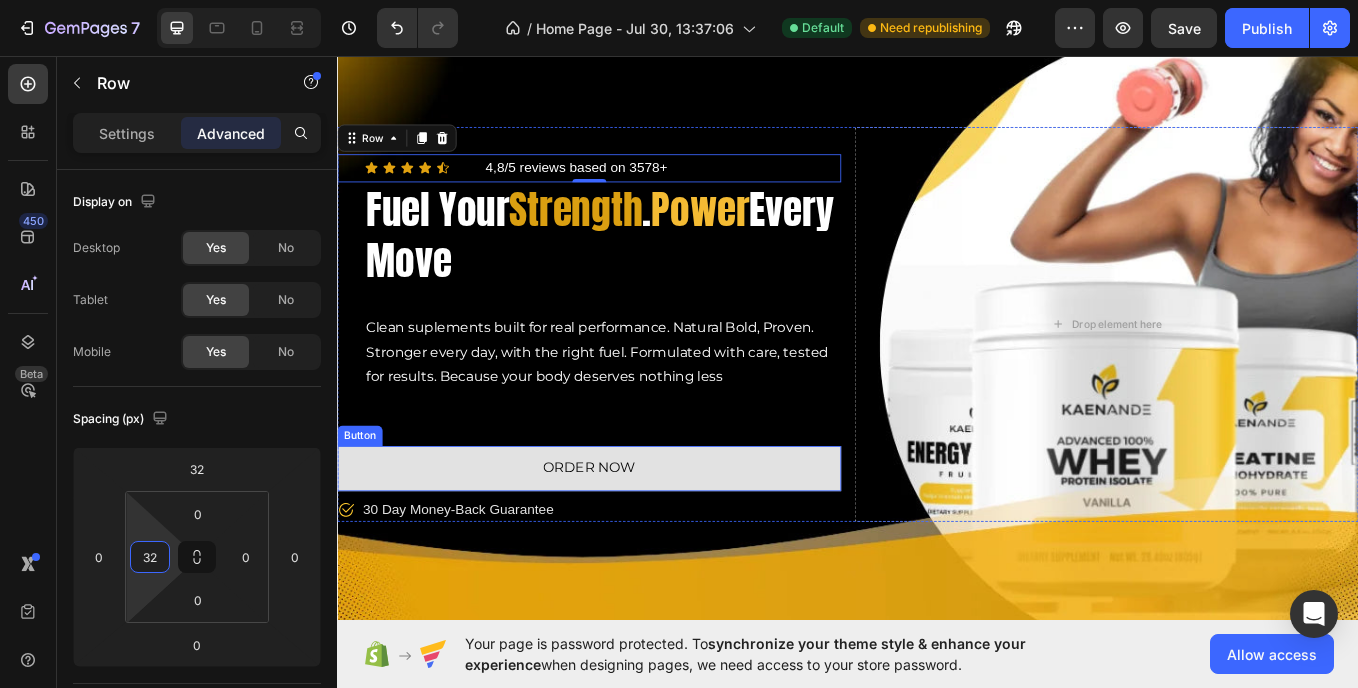 click on "ORDER NOW" at bounding box center [633, 540] 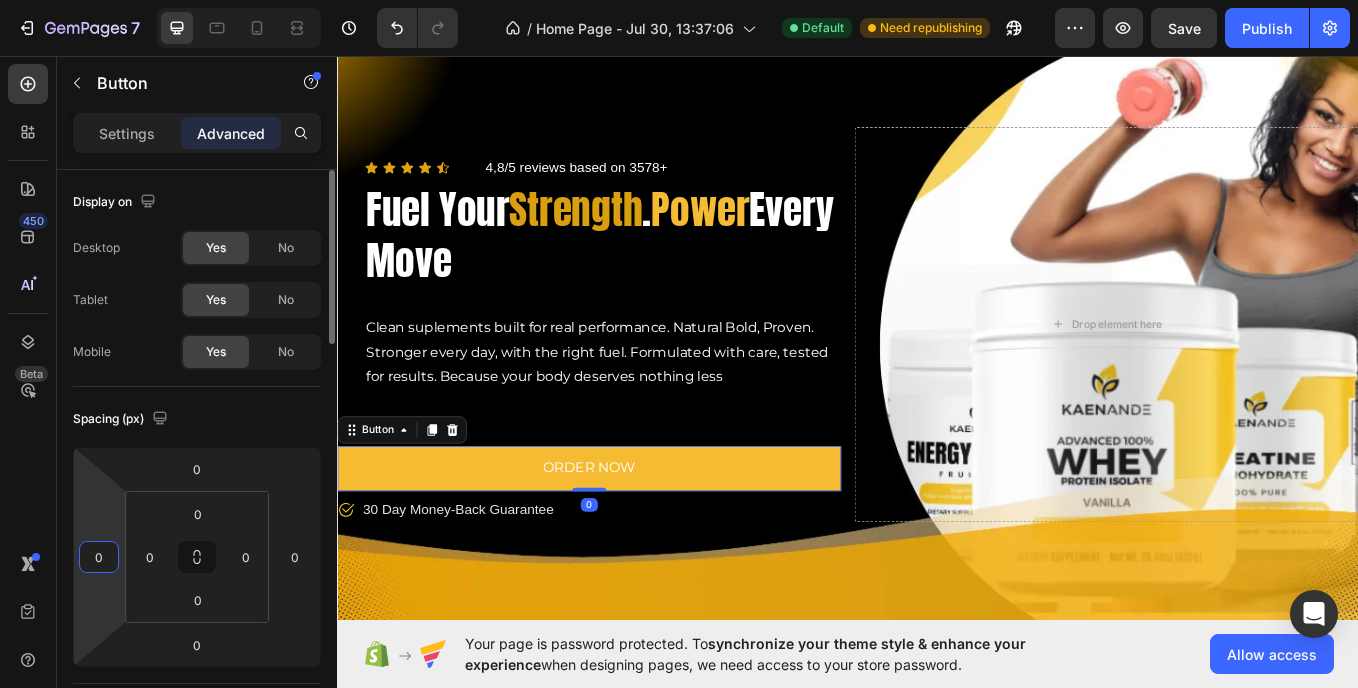 click on "0" at bounding box center (99, 557) 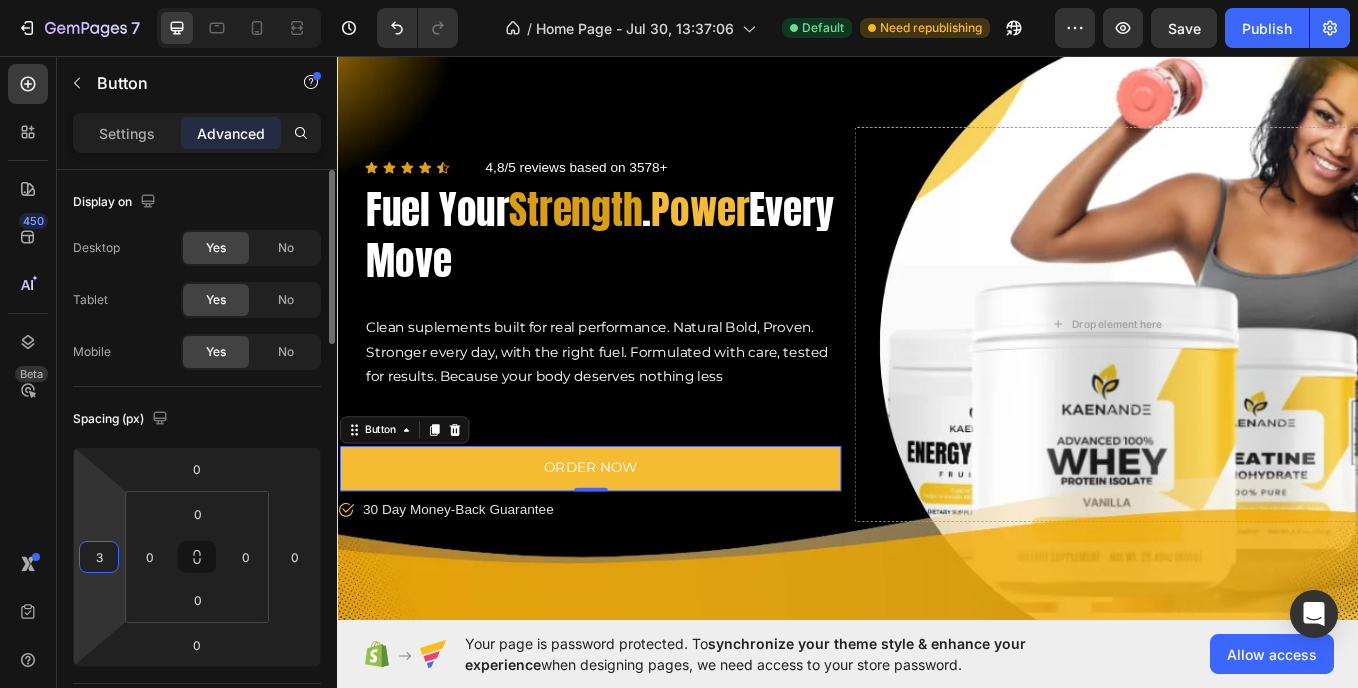 type on "32" 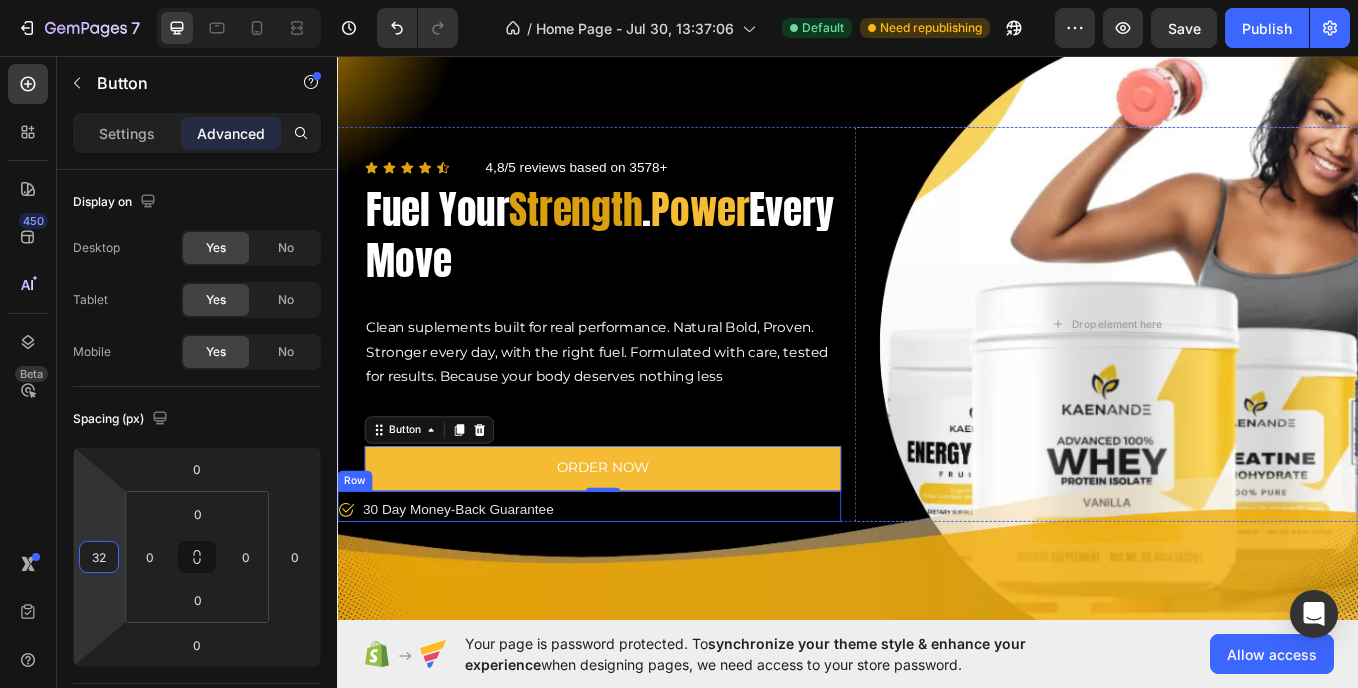 click on "Icon 30 Day Money-Back Guarantee Text block Row" at bounding box center [633, 585] 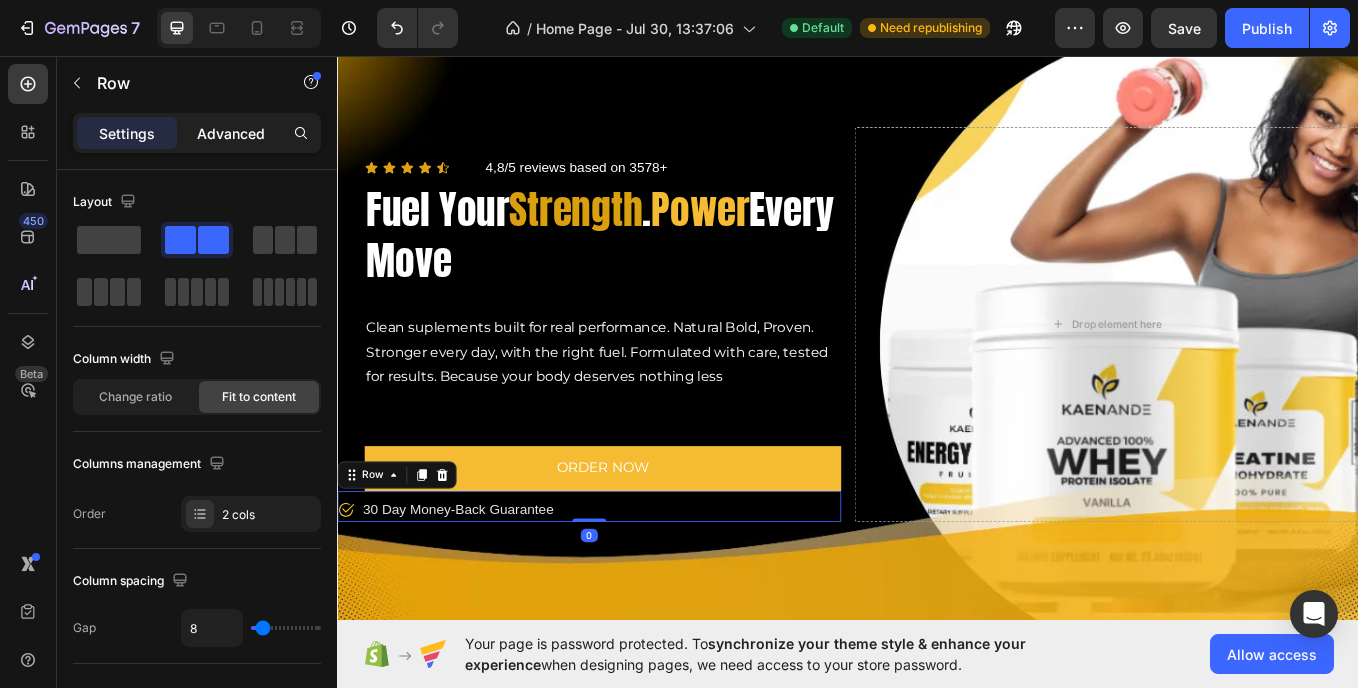 click on "Advanced" at bounding box center [231, 133] 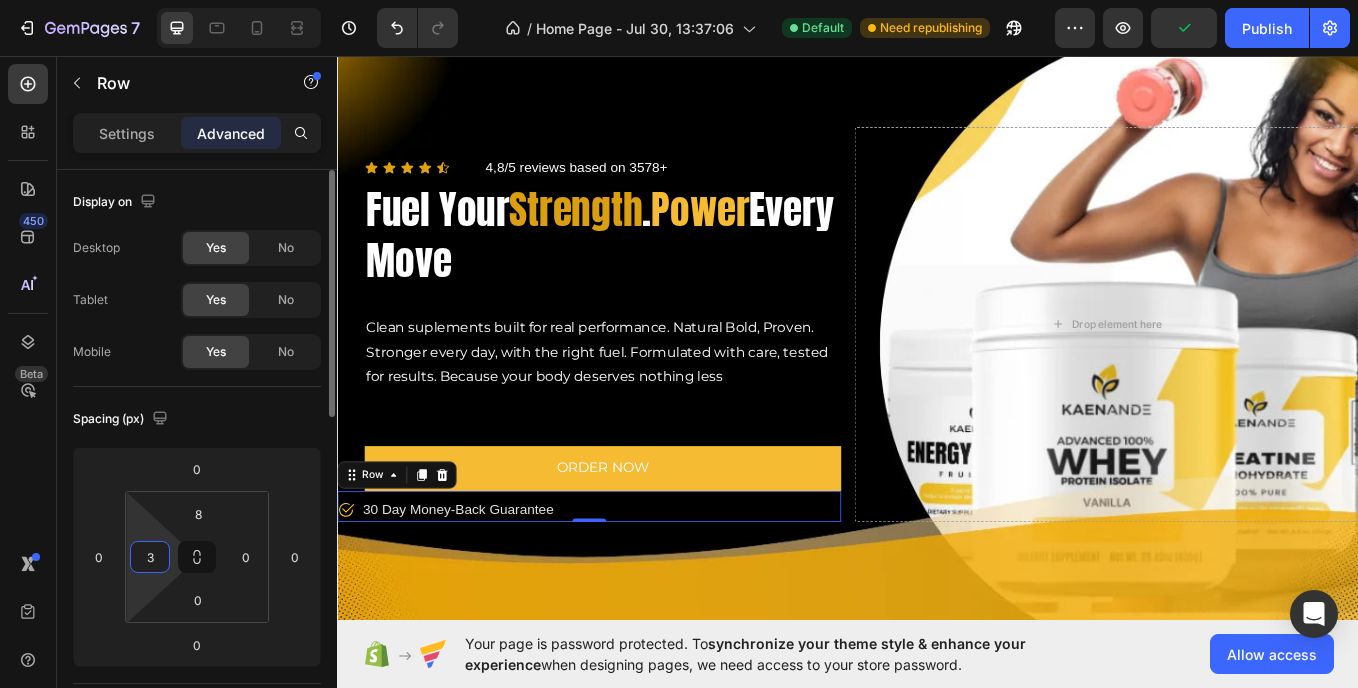 click on "3" at bounding box center (150, 557) 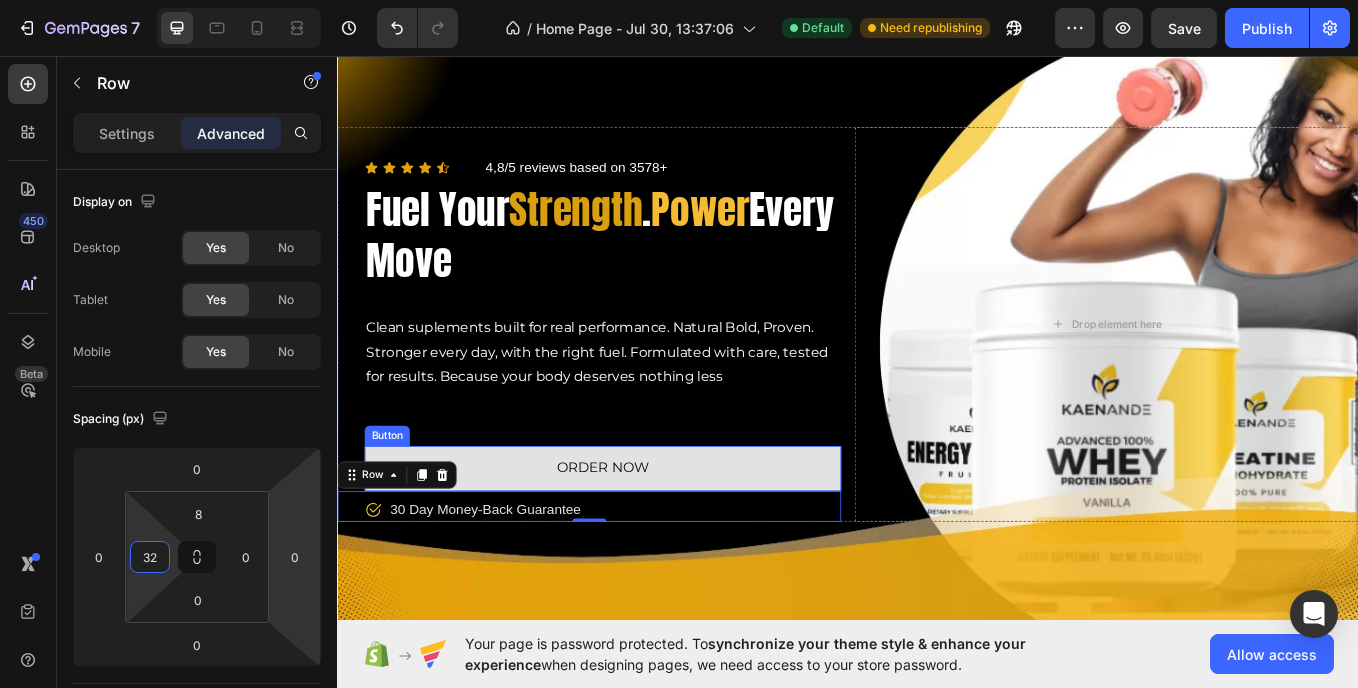 click on "ORDER NOW" at bounding box center (649, 540) 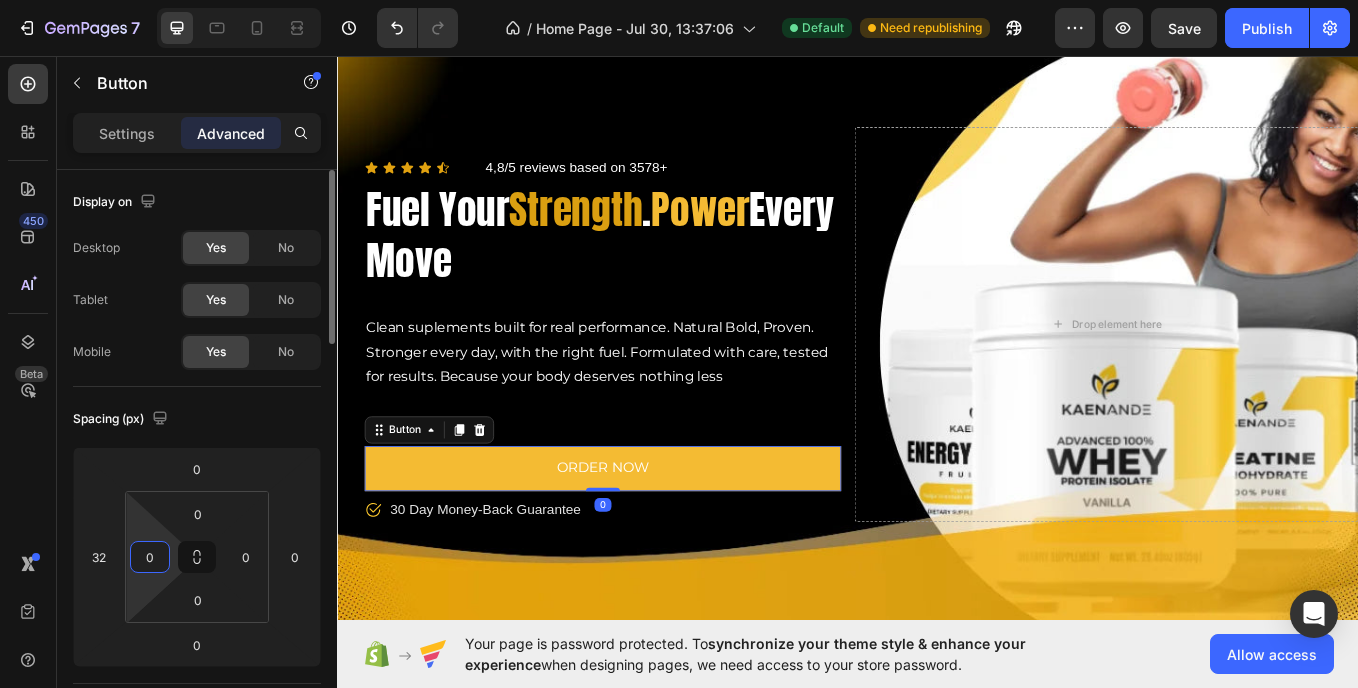 click on "0" at bounding box center [150, 557] 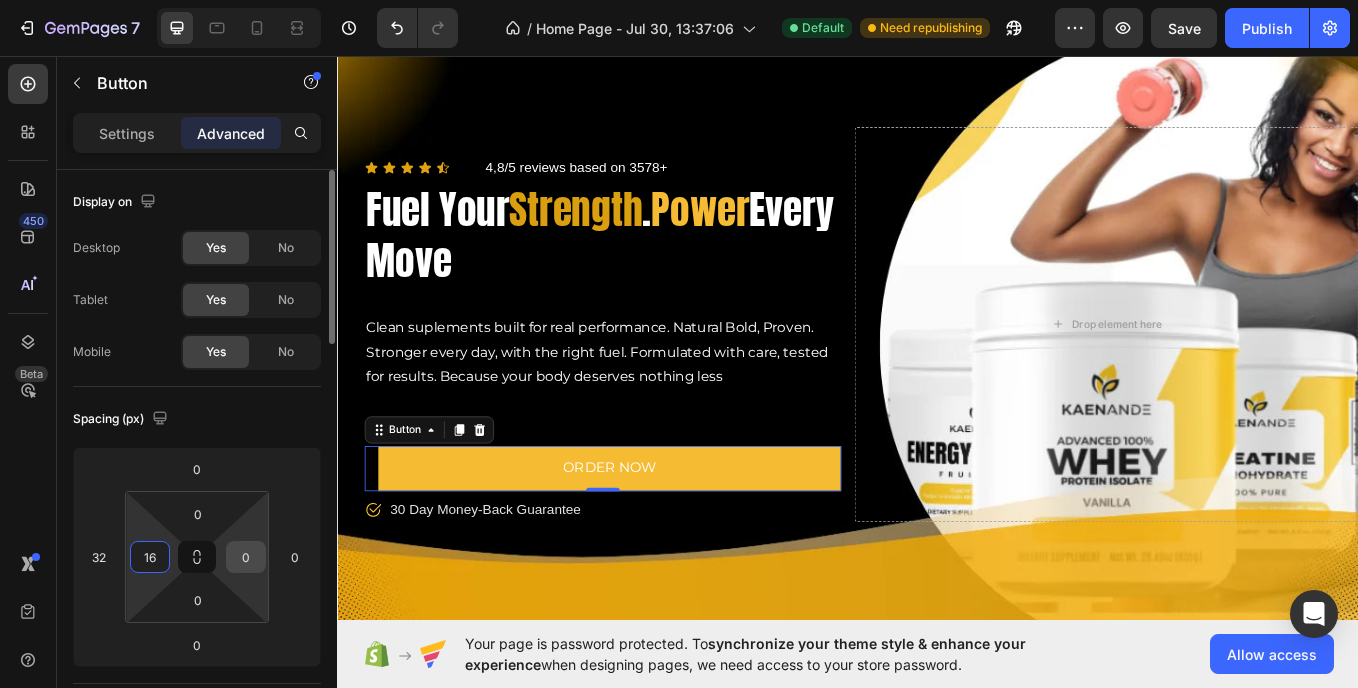 type on "16" 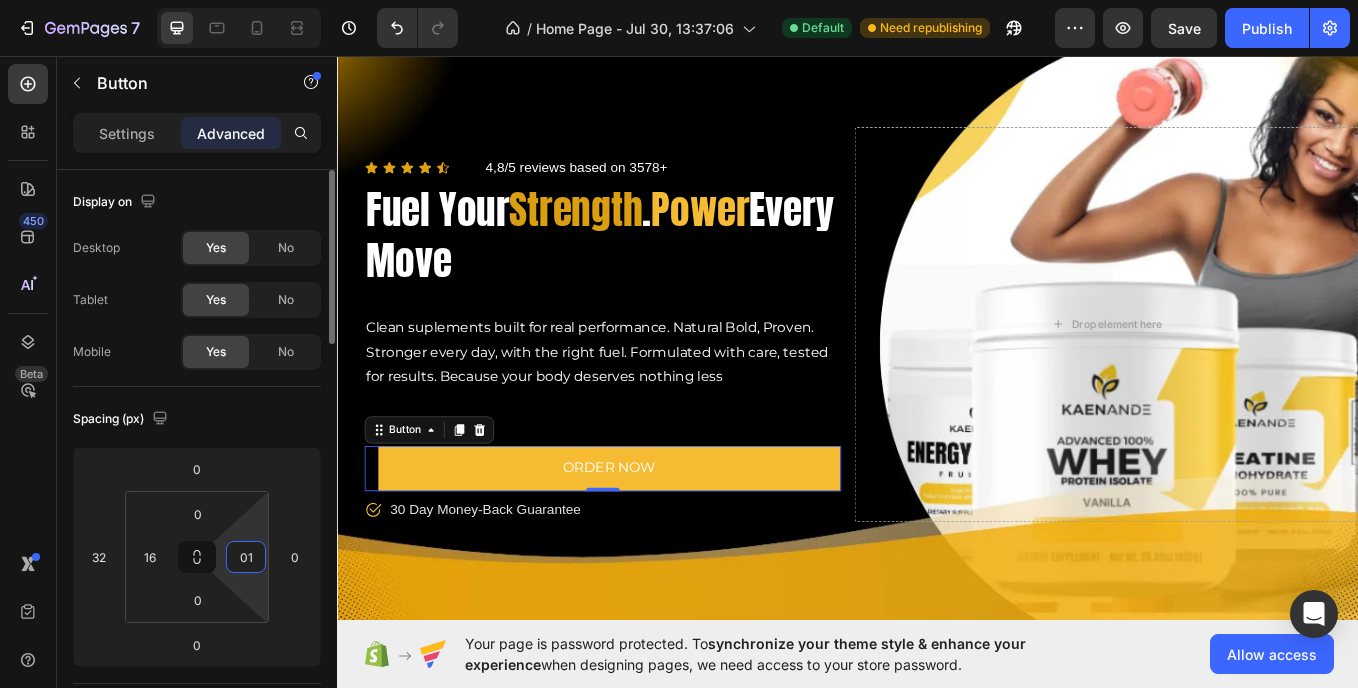 type on "016" 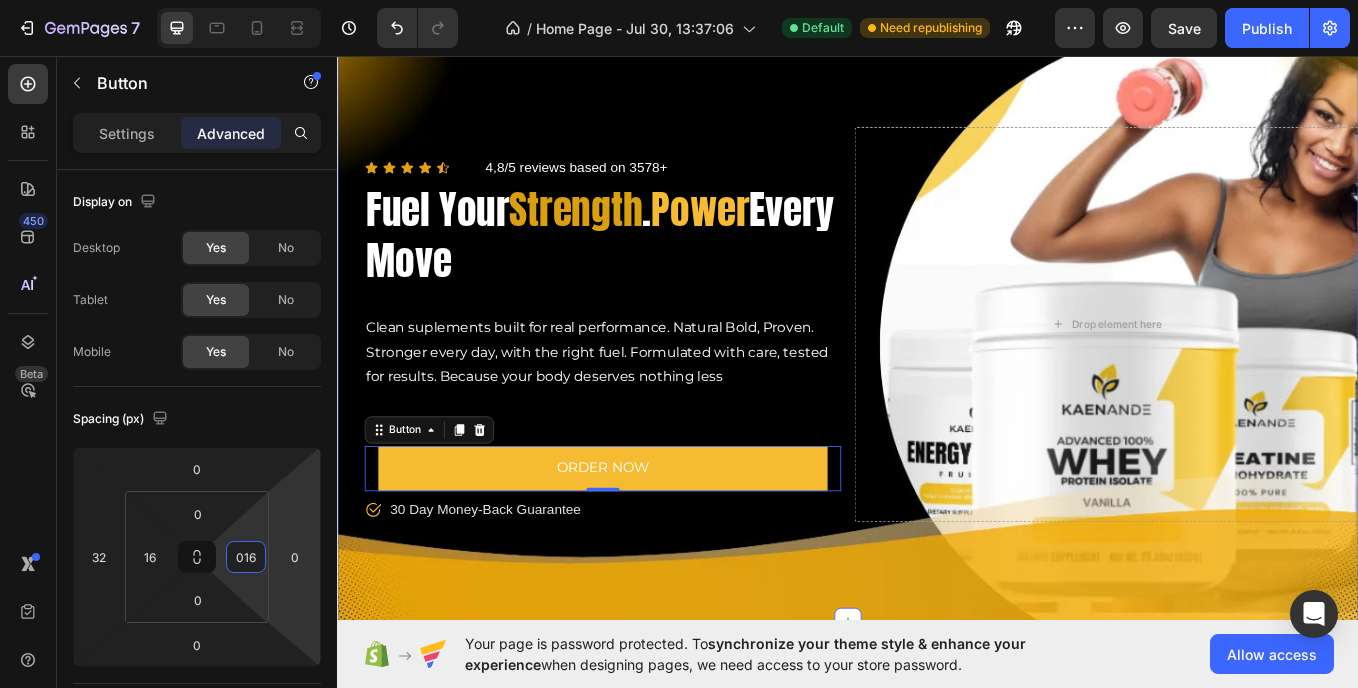 click on "Icon Icon Icon Icon Icon Icon List 4,8/5 reviews based on 3578+ Text Block Row Fuel Your  Strength .  Power  Every Move Heading Clean suplements built for real performance. Natural Bold, Proven. Stronger every day, with the right fuel. Formulated with care, tested for results. Because your body deserves nothing less Text Block ORDER NOW Button   0         Icon 30 Day Money-Back Guarantee Text block Row
Drop element here Row Section 1" at bounding box center [937, 371] 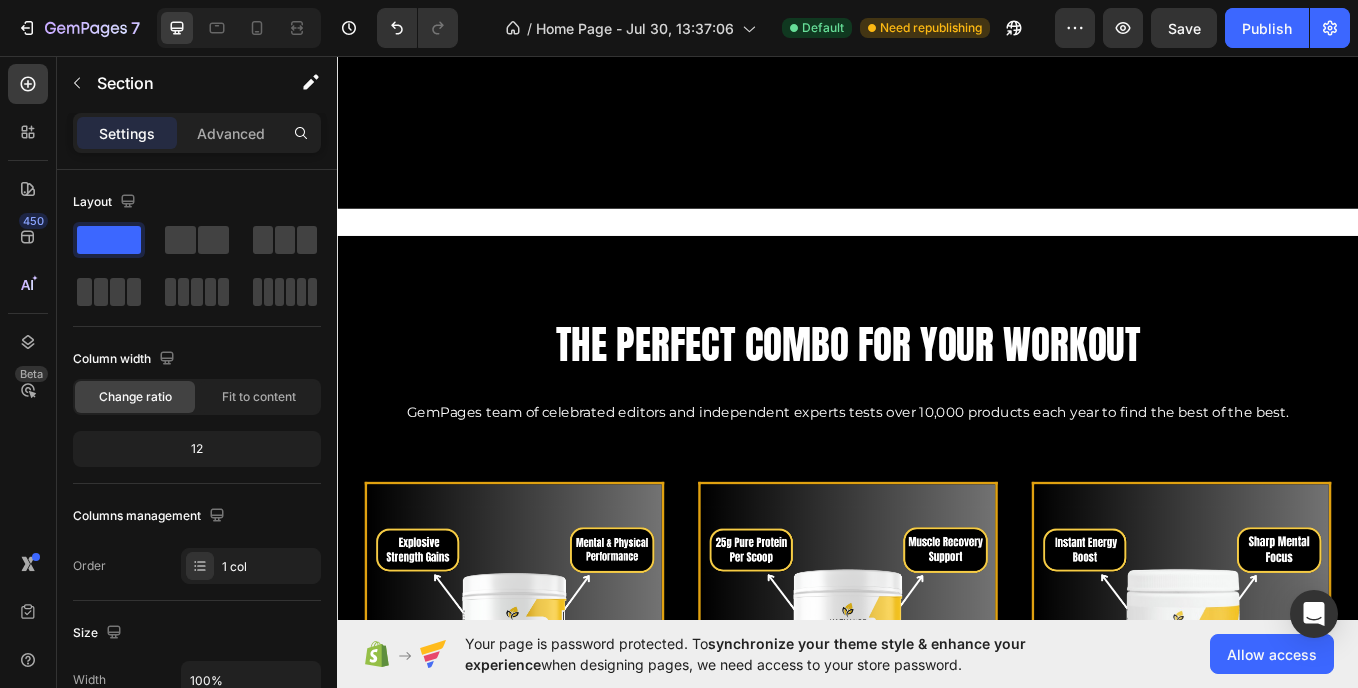 scroll, scrollTop: 2307, scrollLeft: 0, axis: vertical 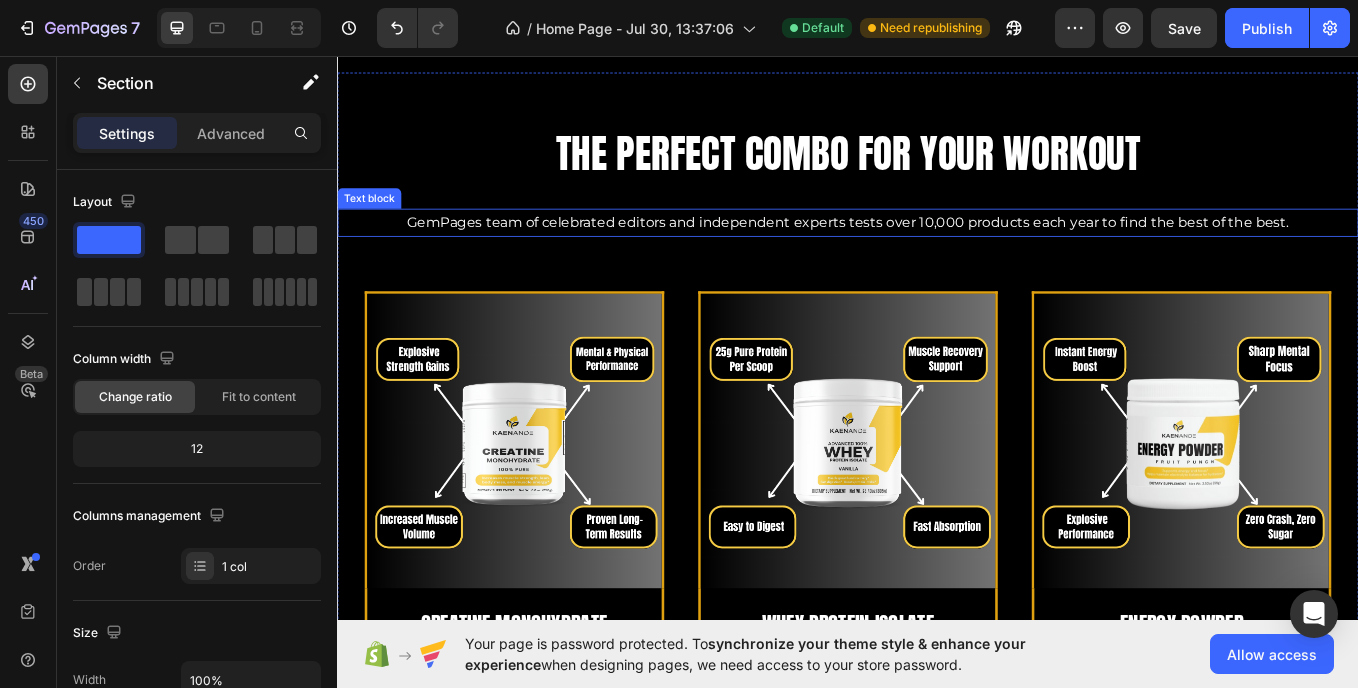 click on "GemPages team of celebrated editors and independent experts tests over 10,000 products each year to find the best of the best." at bounding box center [937, 251] 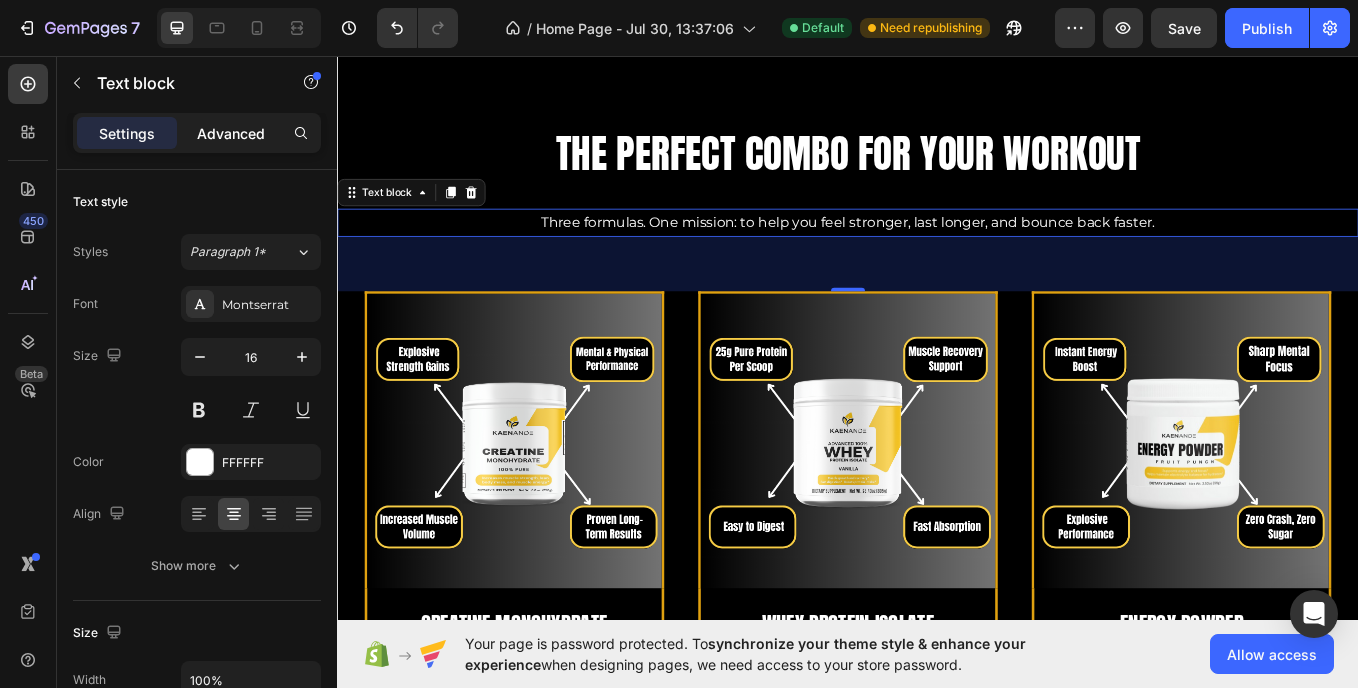 click on "Advanced" at bounding box center (231, 133) 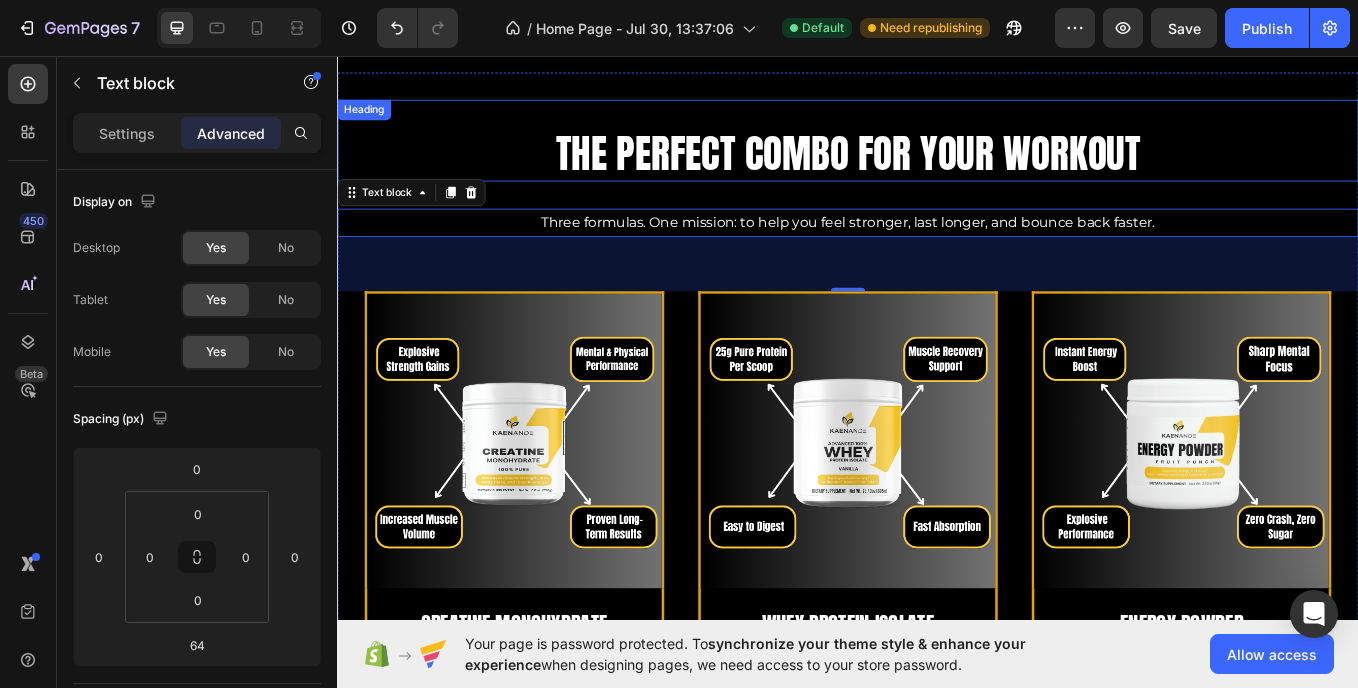 click on "THE PERFECT COMBO FOR YOUR WORKOUT" at bounding box center (937, 171) 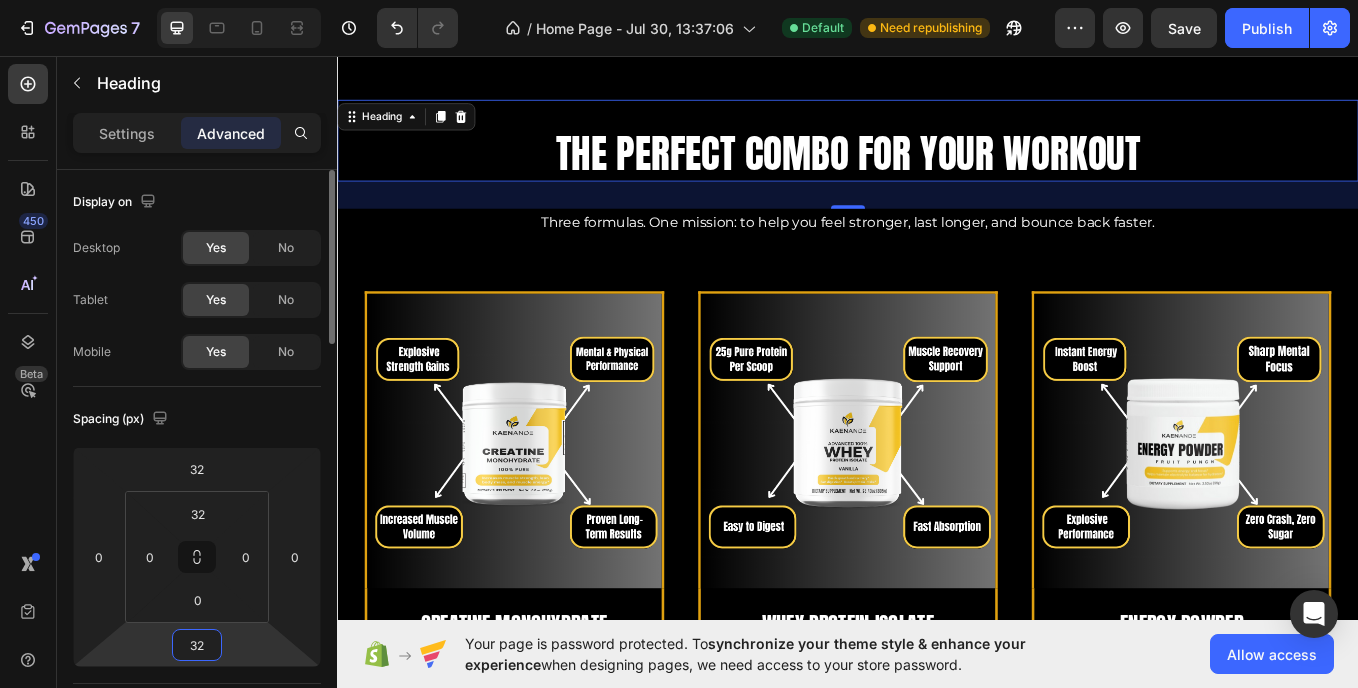 click on "32" at bounding box center (197, 645) 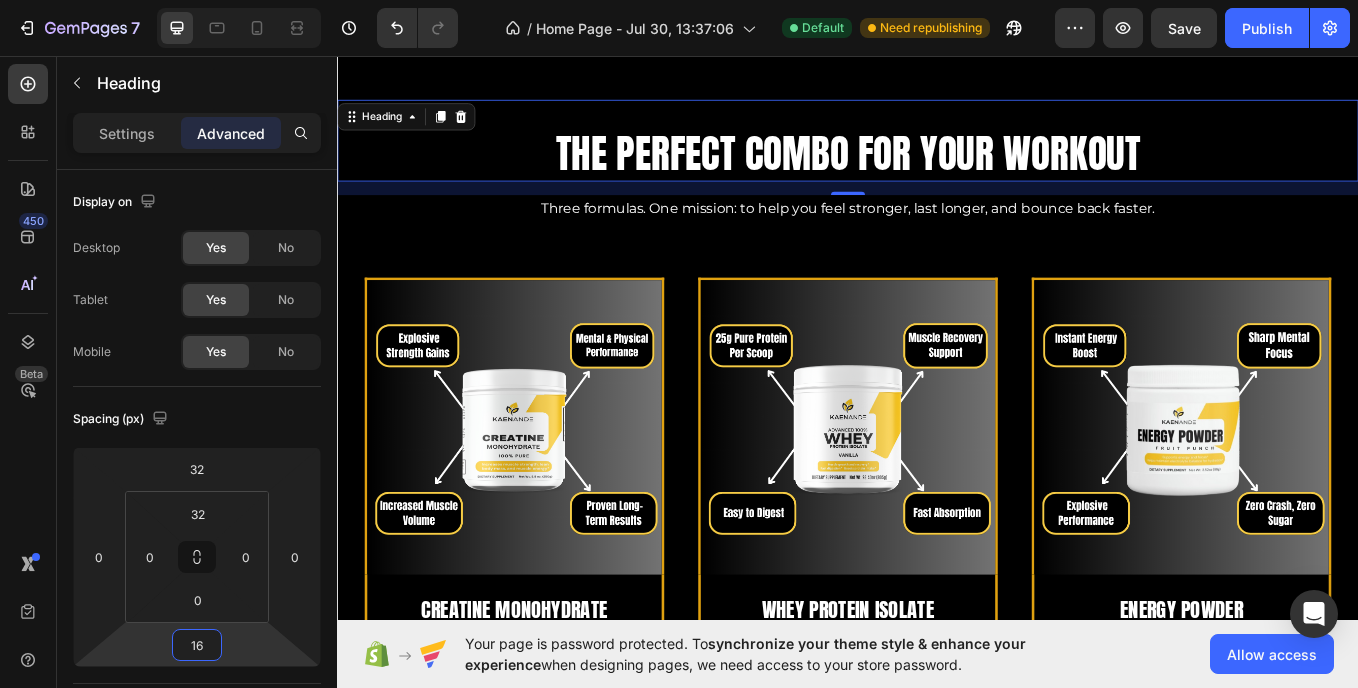 type on "16" 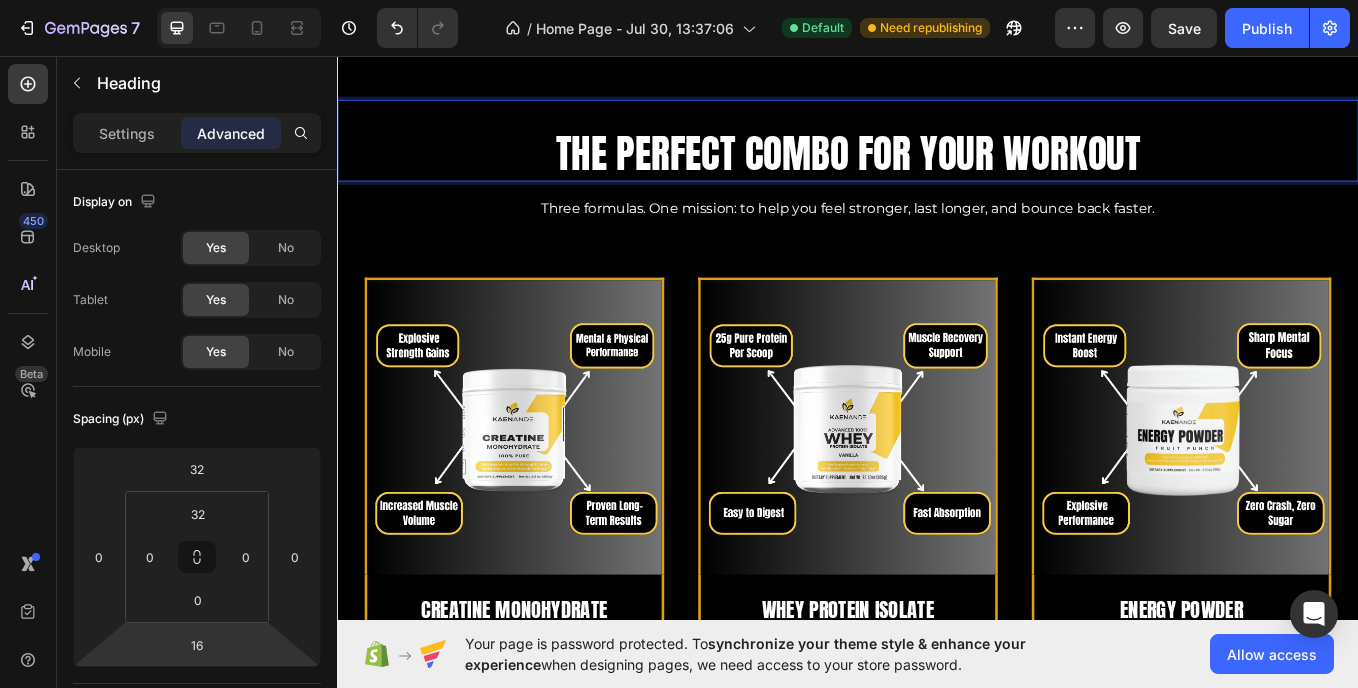 click on "THE PERFECT COMBO FOR YOUR WORKOUT" at bounding box center [937, 171] 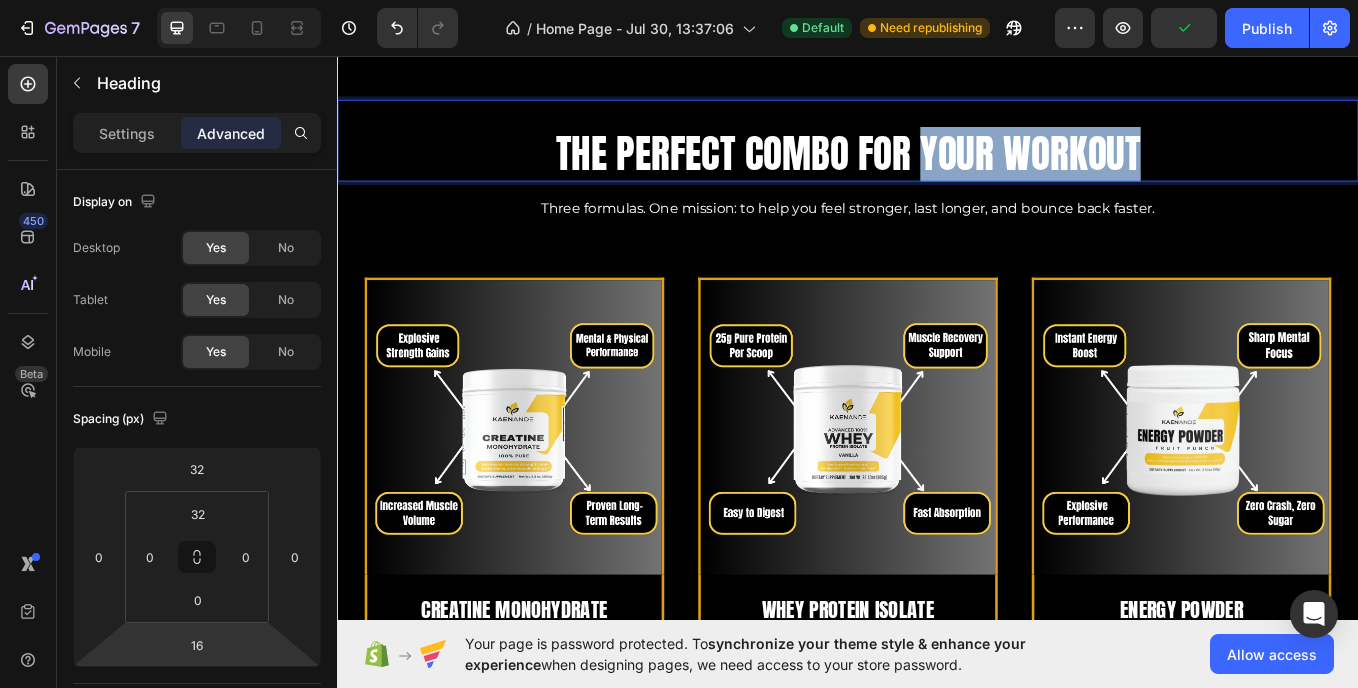 drag, startPoint x: 1019, startPoint y: 164, endPoint x: 1311, endPoint y: 146, distance: 292.55426 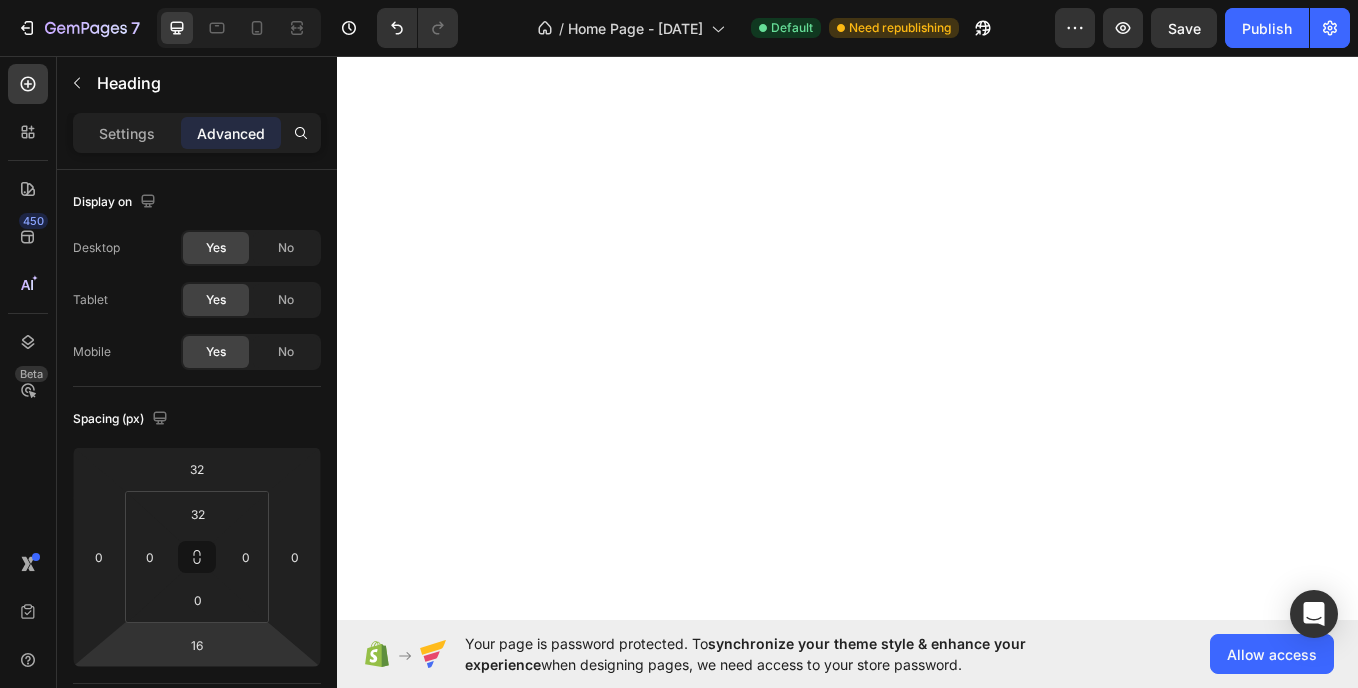 scroll, scrollTop: 0, scrollLeft: 0, axis: both 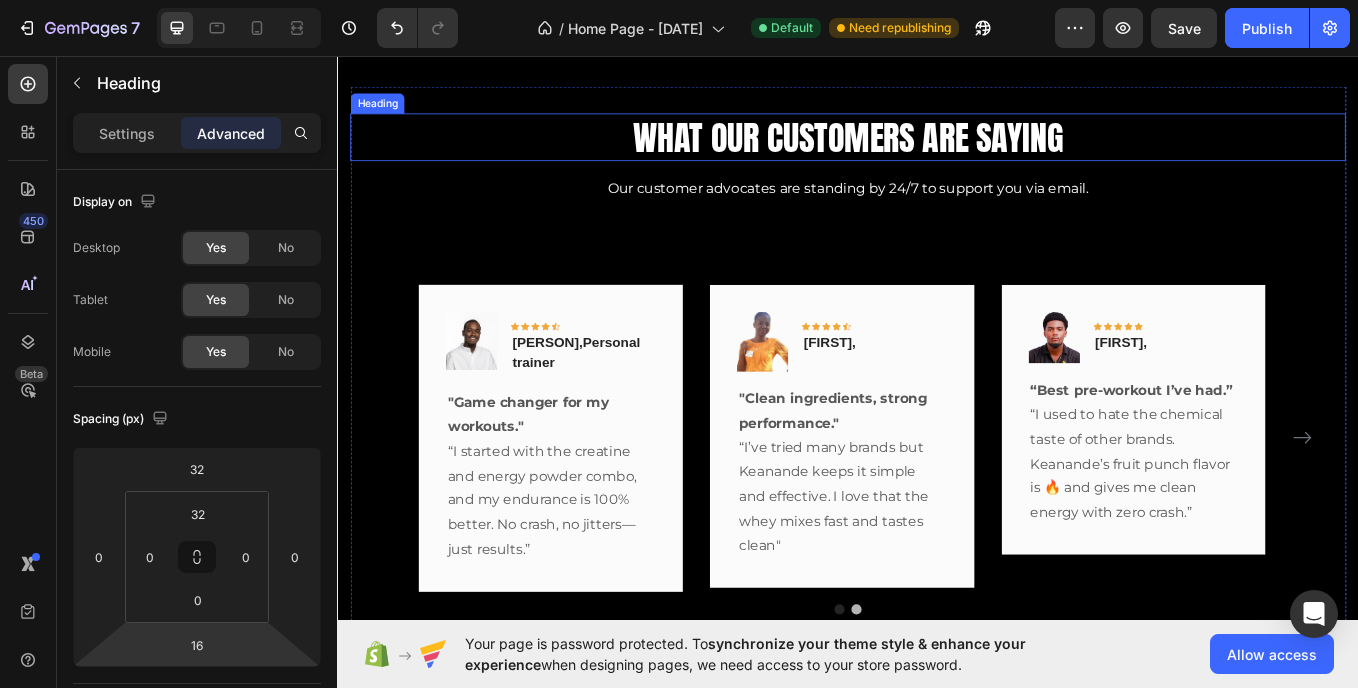 click on "What Our Customers Are Saying" at bounding box center (937, 151) 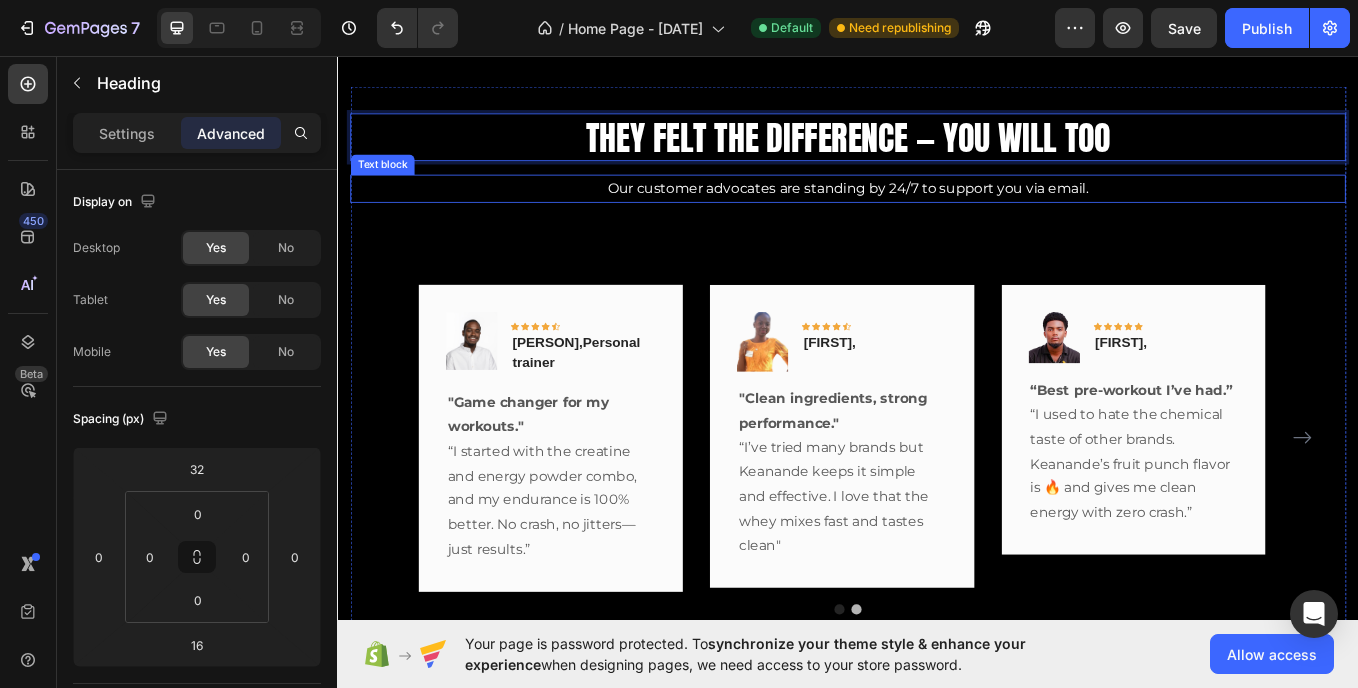click on "Our customer advocates are standing by 24/7 to support you via email." at bounding box center [937, 211] 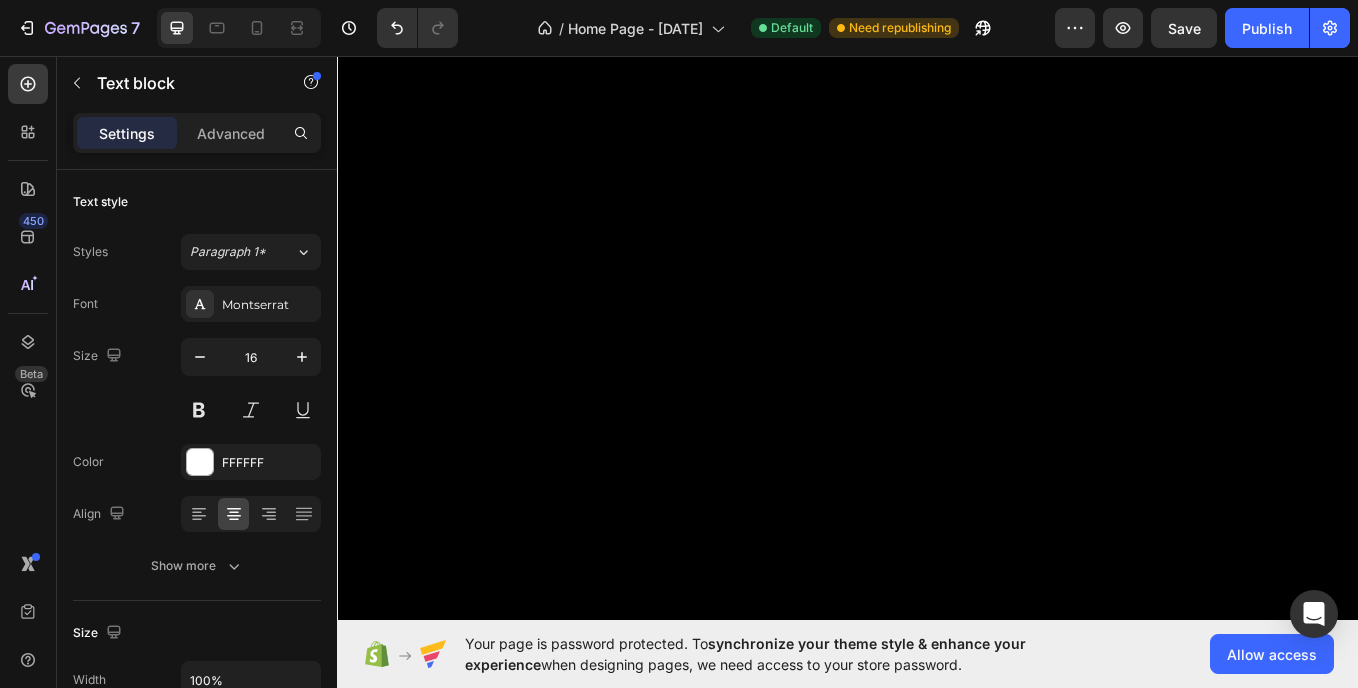 scroll, scrollTop: 0, scrollLeft: 0, axis: both 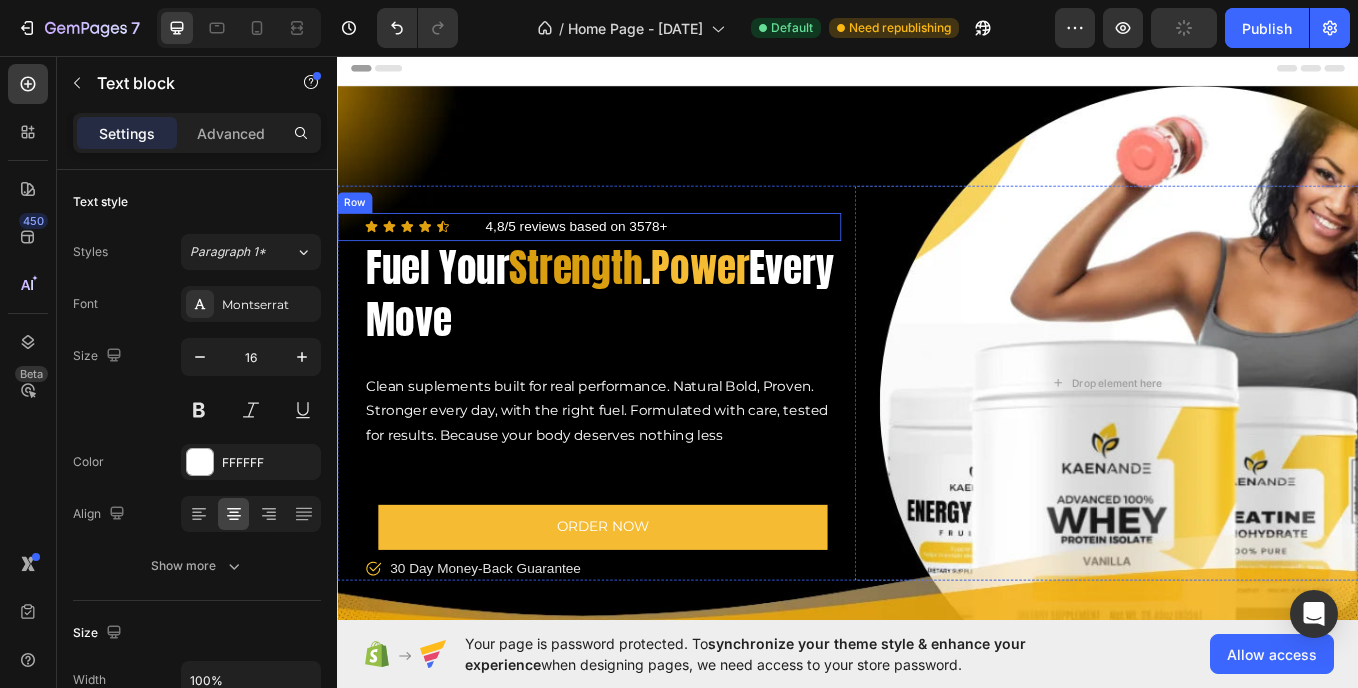 click on "Icon Icon Icon Icon Icon Icon List" at bounding box center (439, 256) 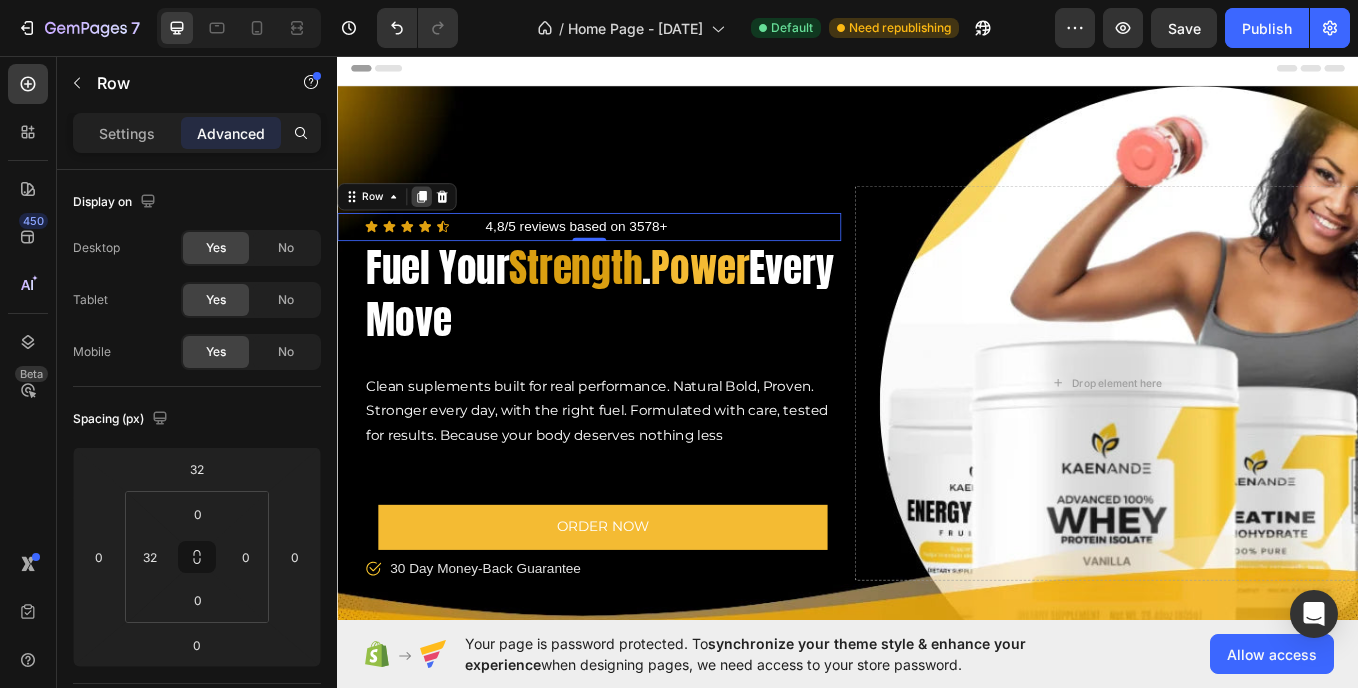 click at bounding box center (436, 221) 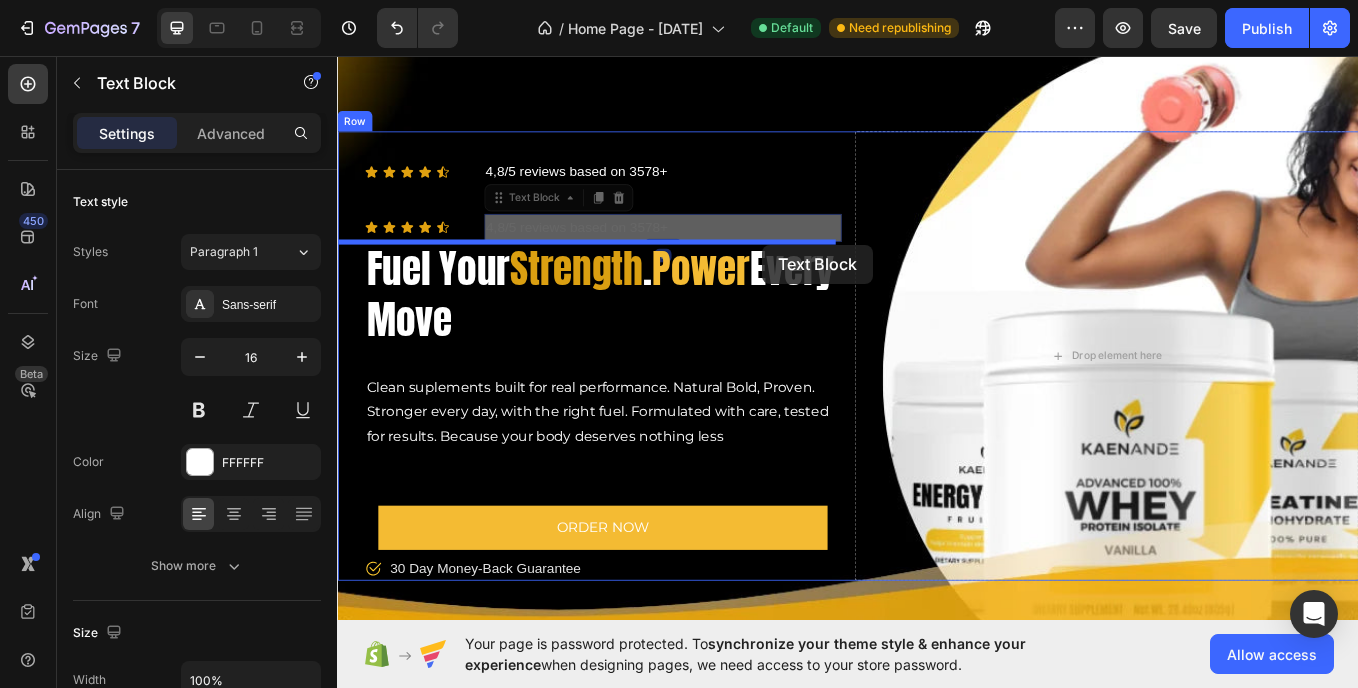 scroll, scrollTop: 100, scrollLeft: 0, axis: vertical 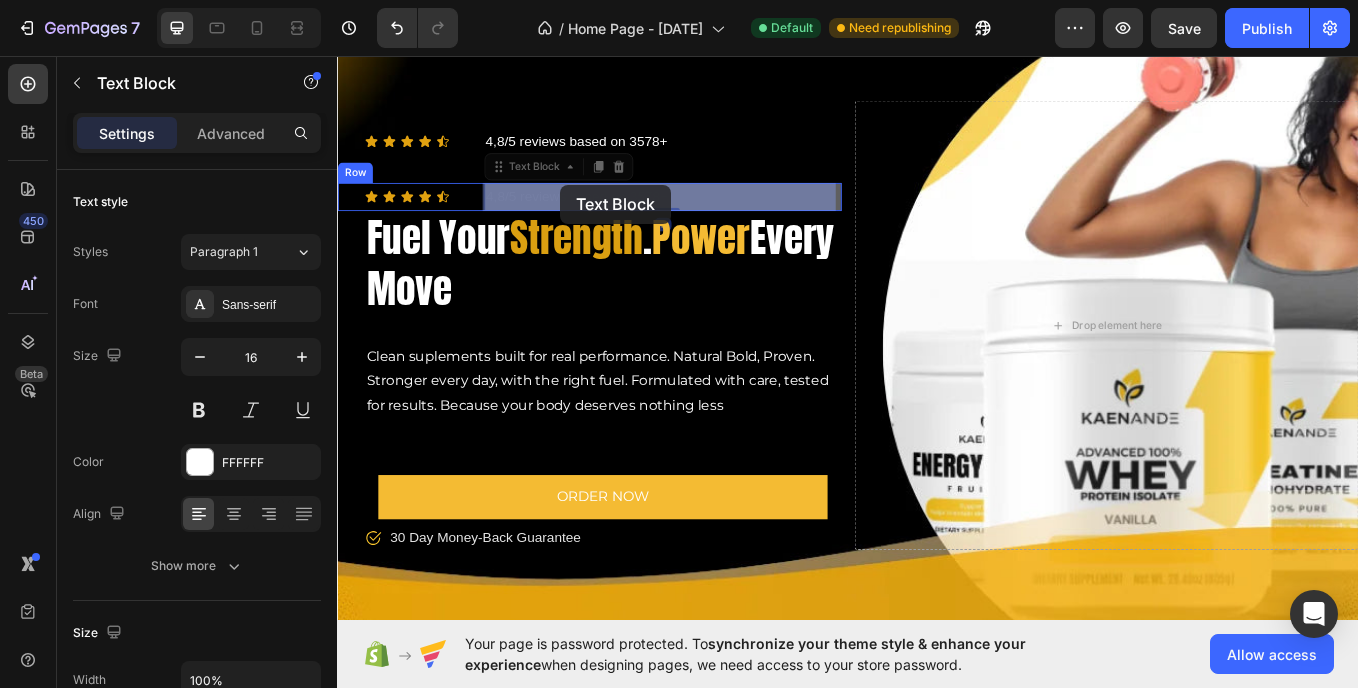 drag, startPoint x: 736, startPoint y: 320, endPoint x: 599, endPoint y: 207, distance: 177.58942 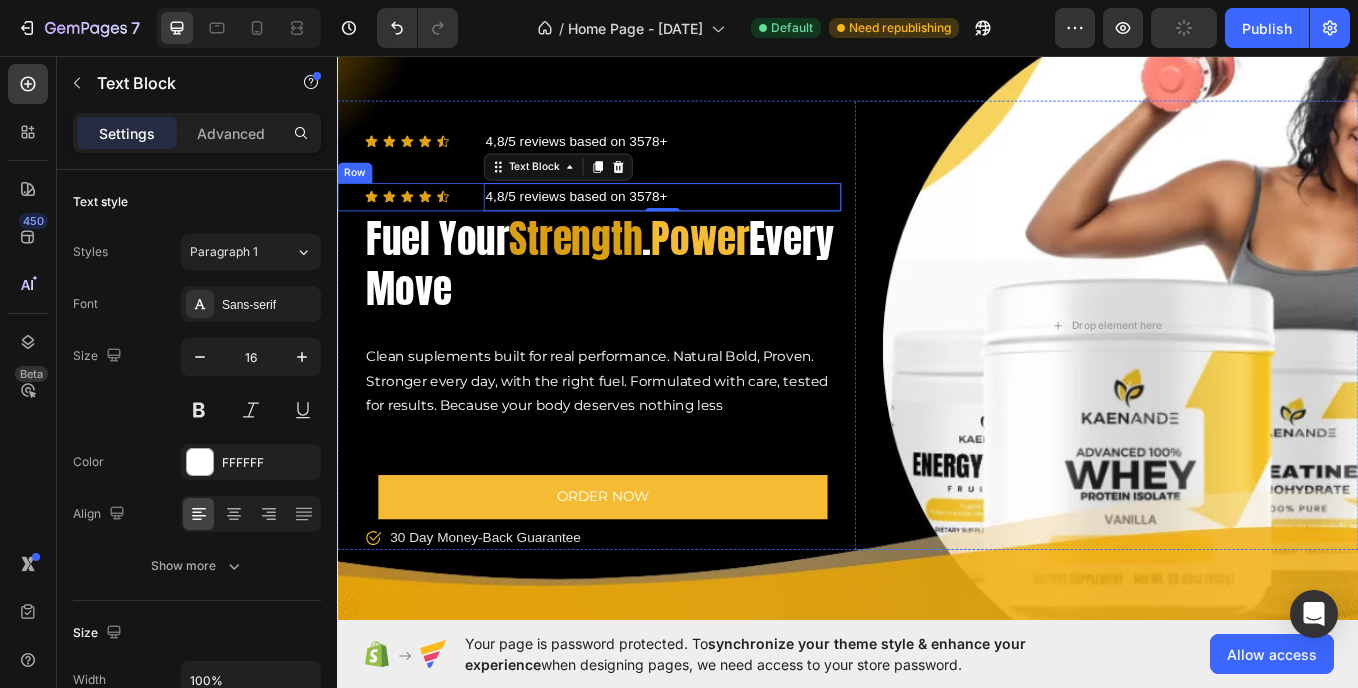 click on "Icon Icon Icon Icon Icon Icon List" at bounding box center [439, 221] 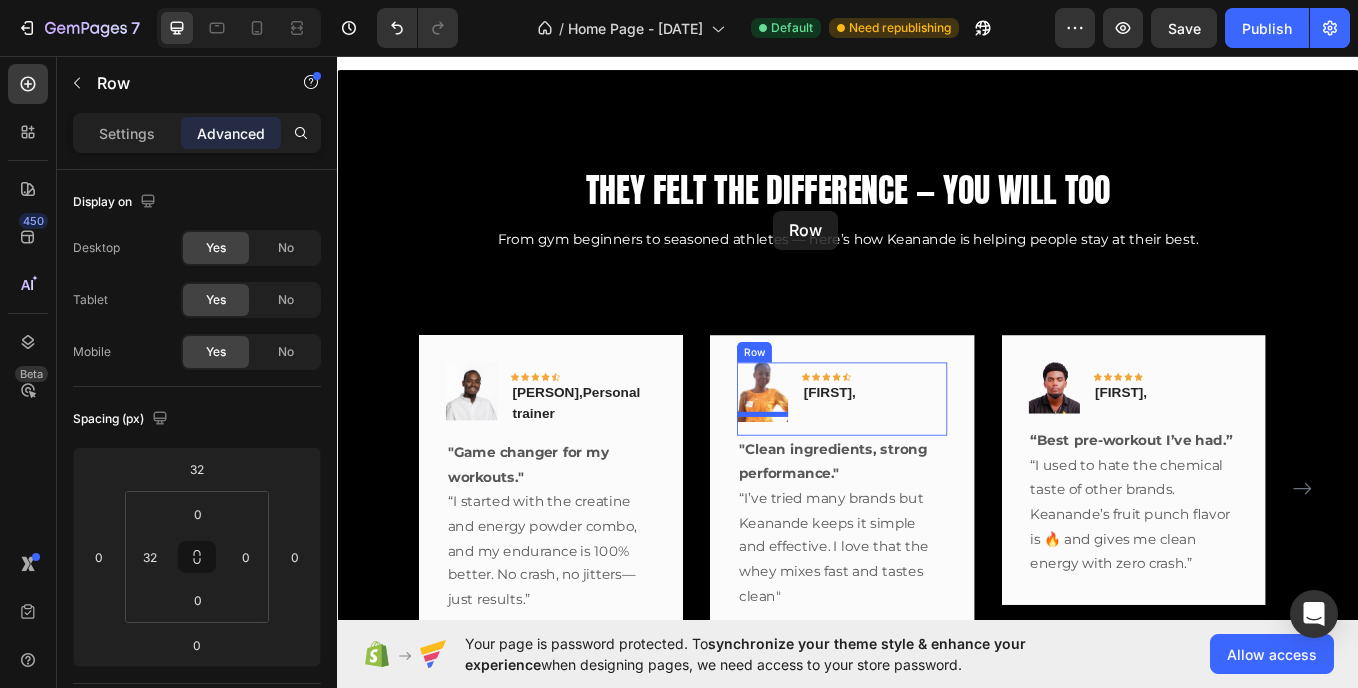 scroll, scrollTop: 4409, scrollLeft: 0, axis: vertical 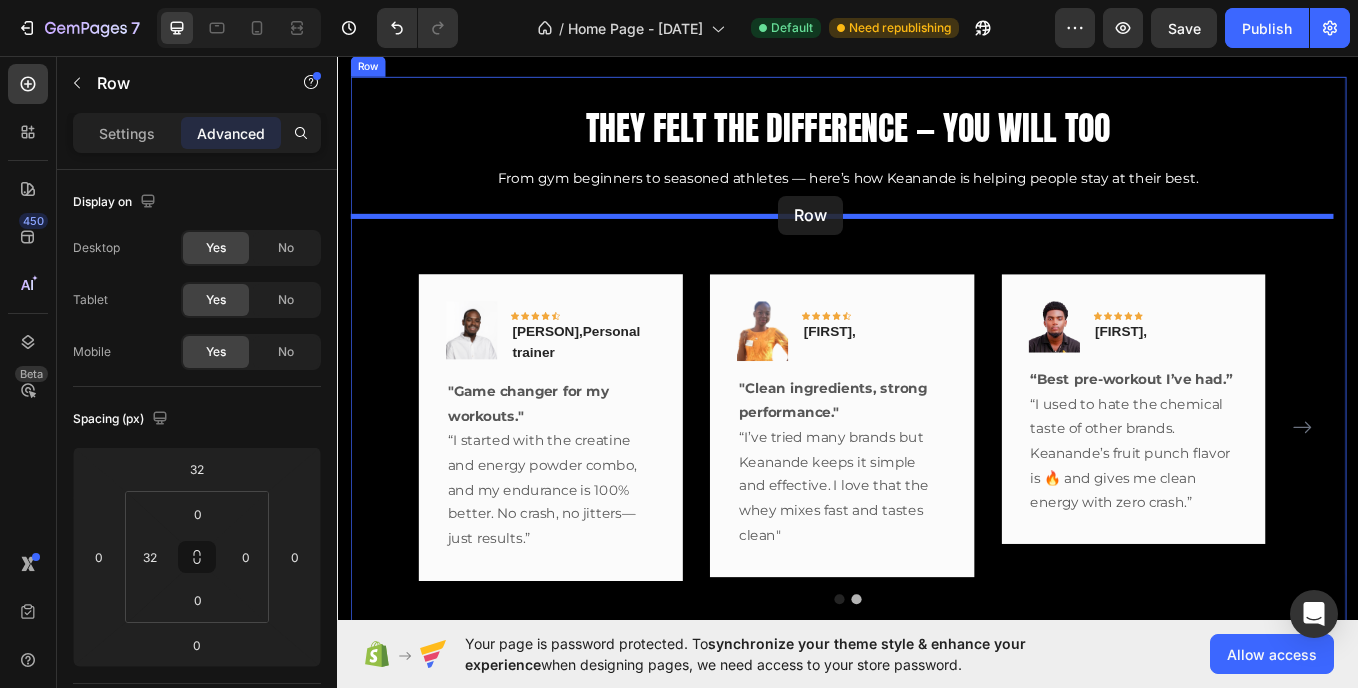 drag, startPoint x: 498, startPoint y: 232, endPoint x: 855, endPoint y: 220, distance: 357.20163 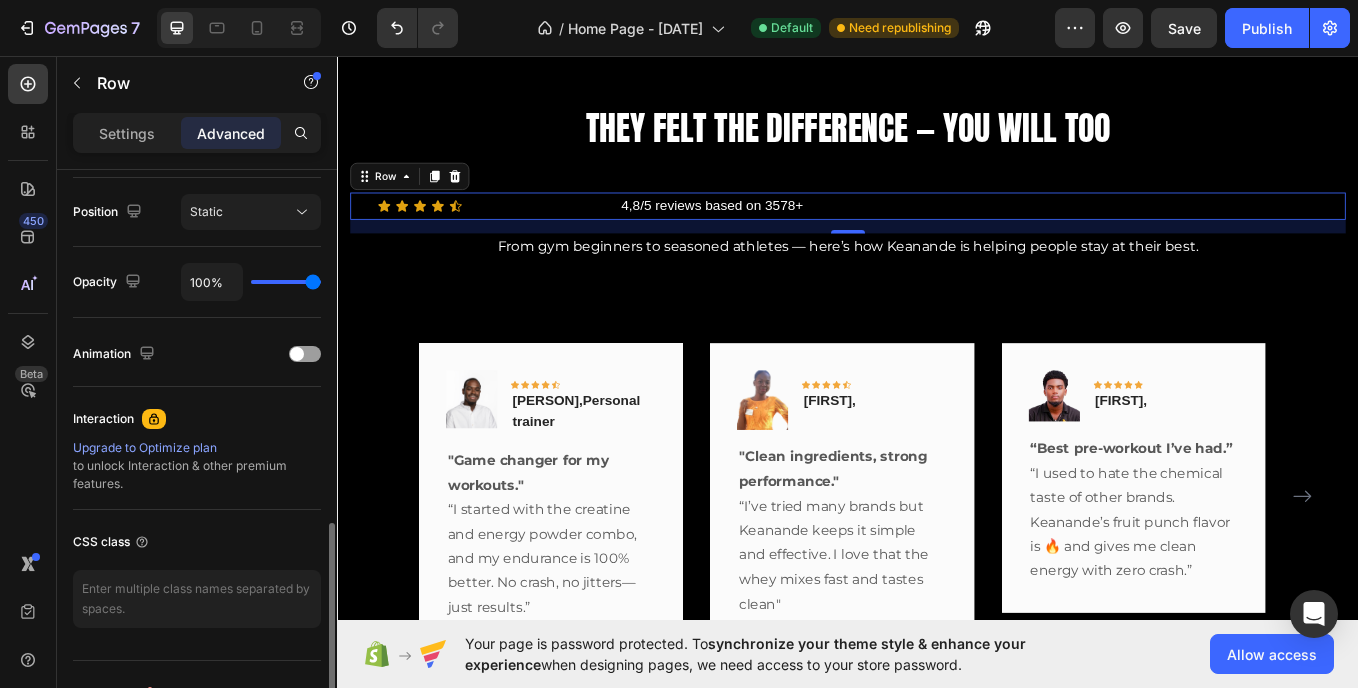 scroll, scrollTop: 759, scrollLeft: 0, axis: vertical 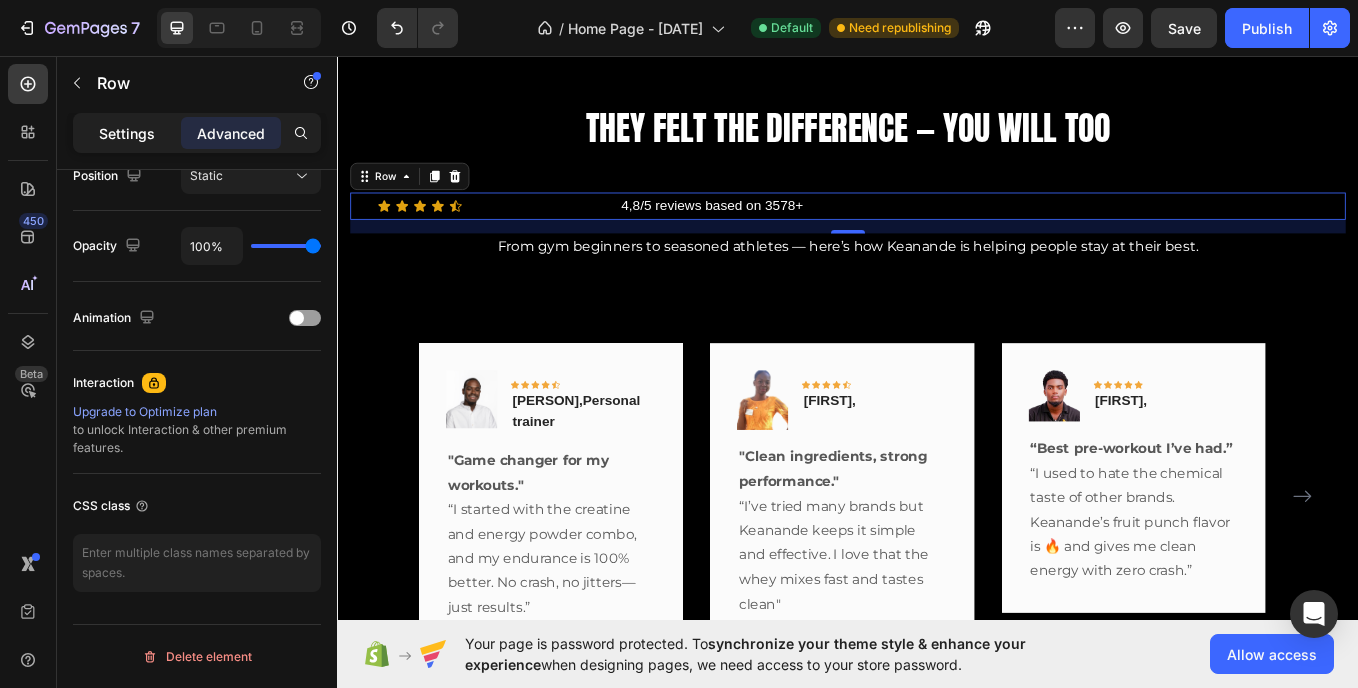 click on "Settings" at bounding box center (127, 133) 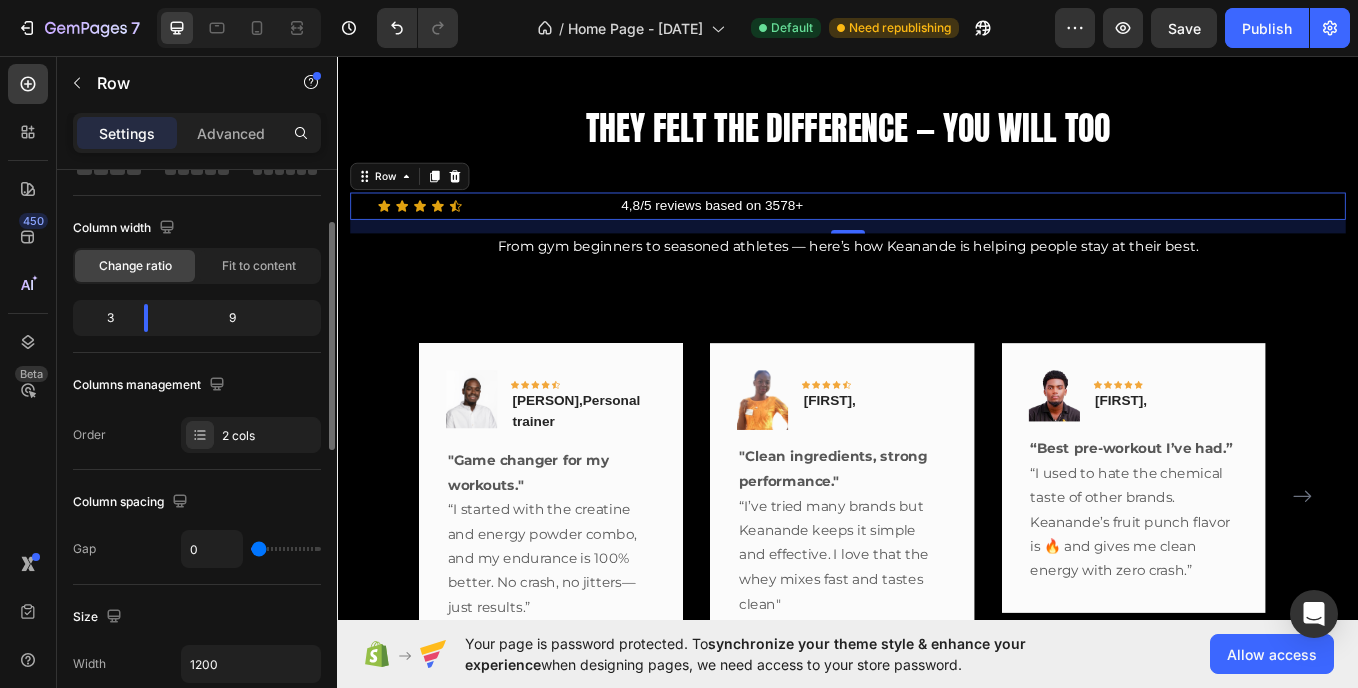 scroll, scrollTop: 130, scrollLeft: 0, axis: vertical 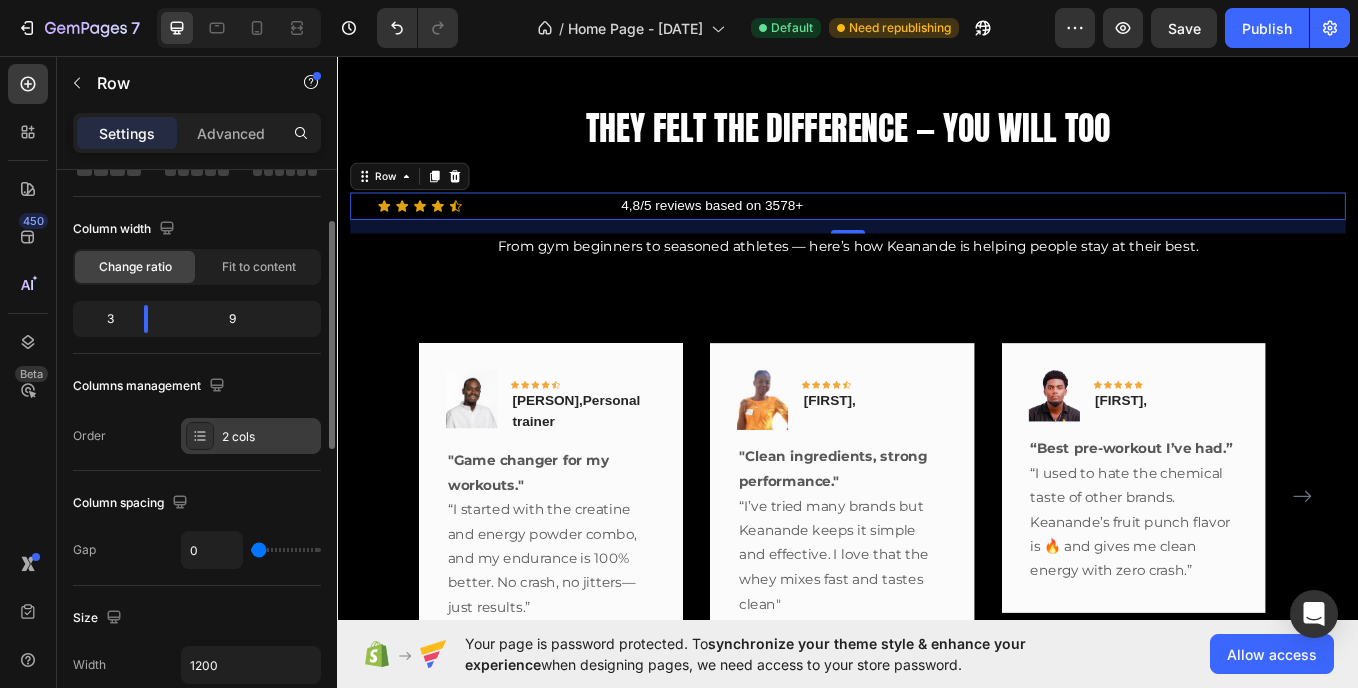 click on "2 cols" at bounding box center (251, 436) 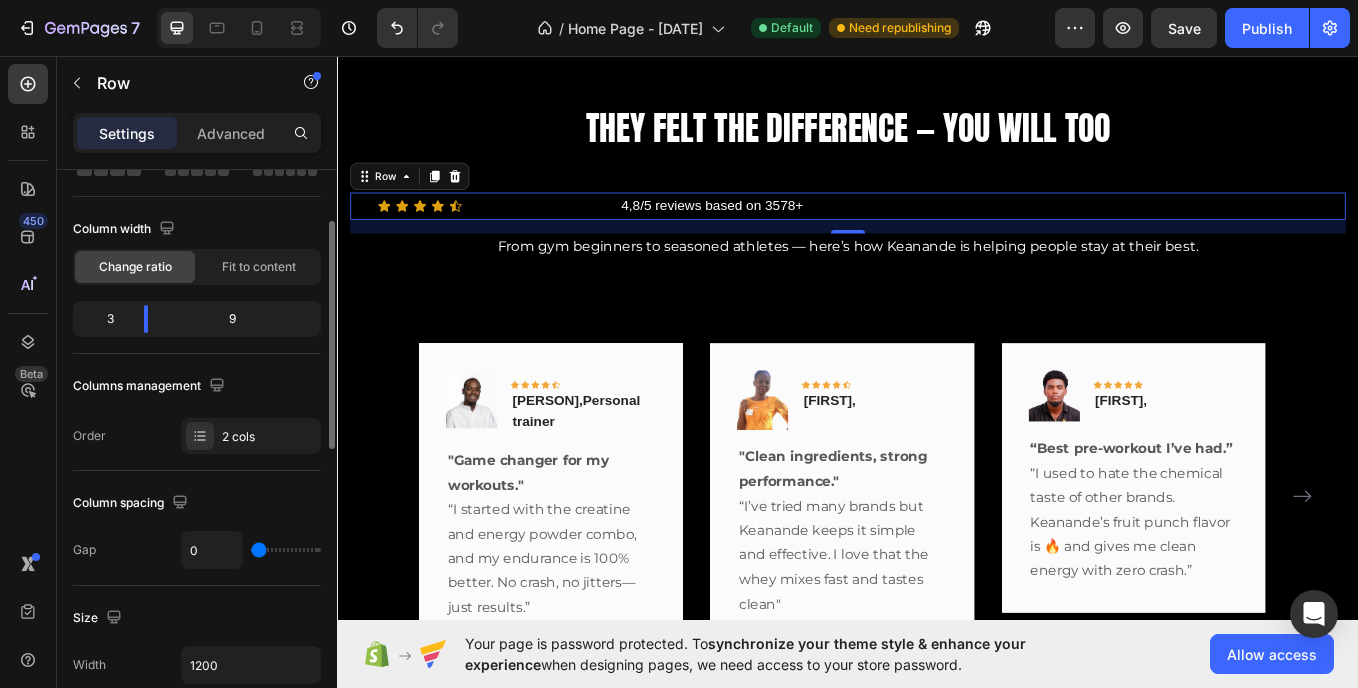 click on "Column spacing" at bounding box center [197, 503] 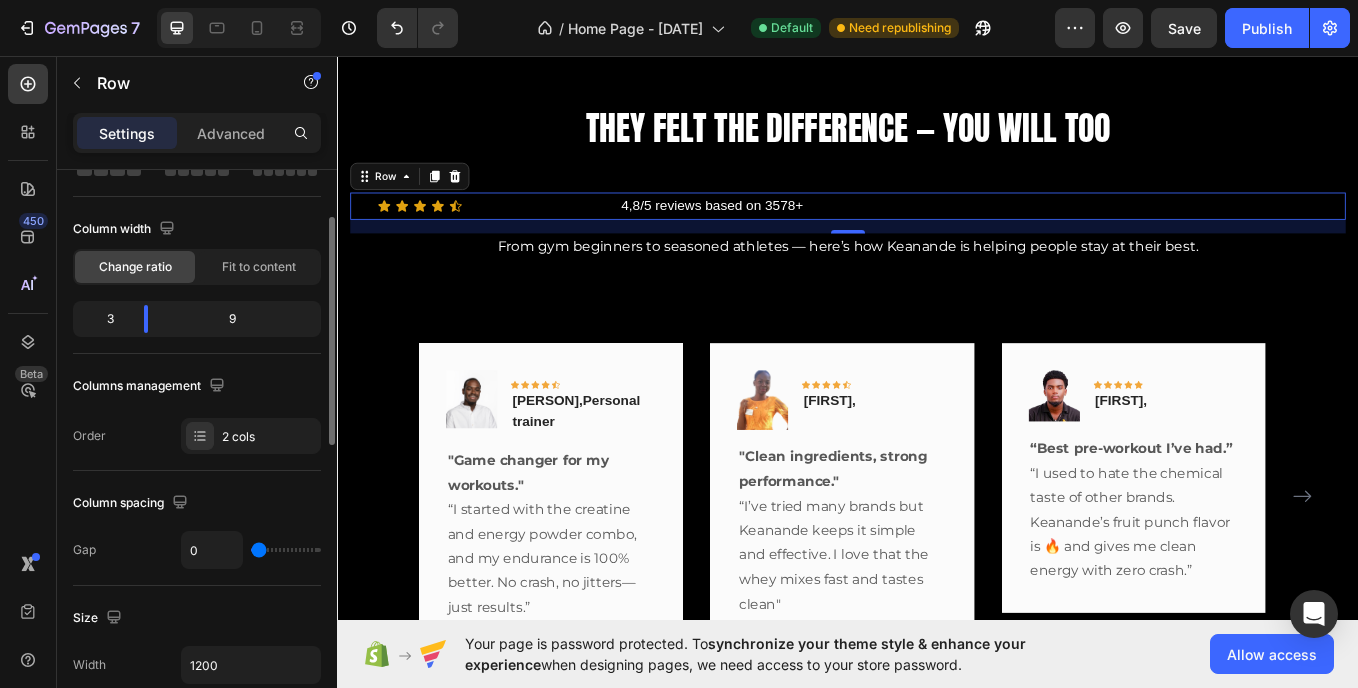 scroll, scrollTop: 0, scrollLeft: 0, axis: both 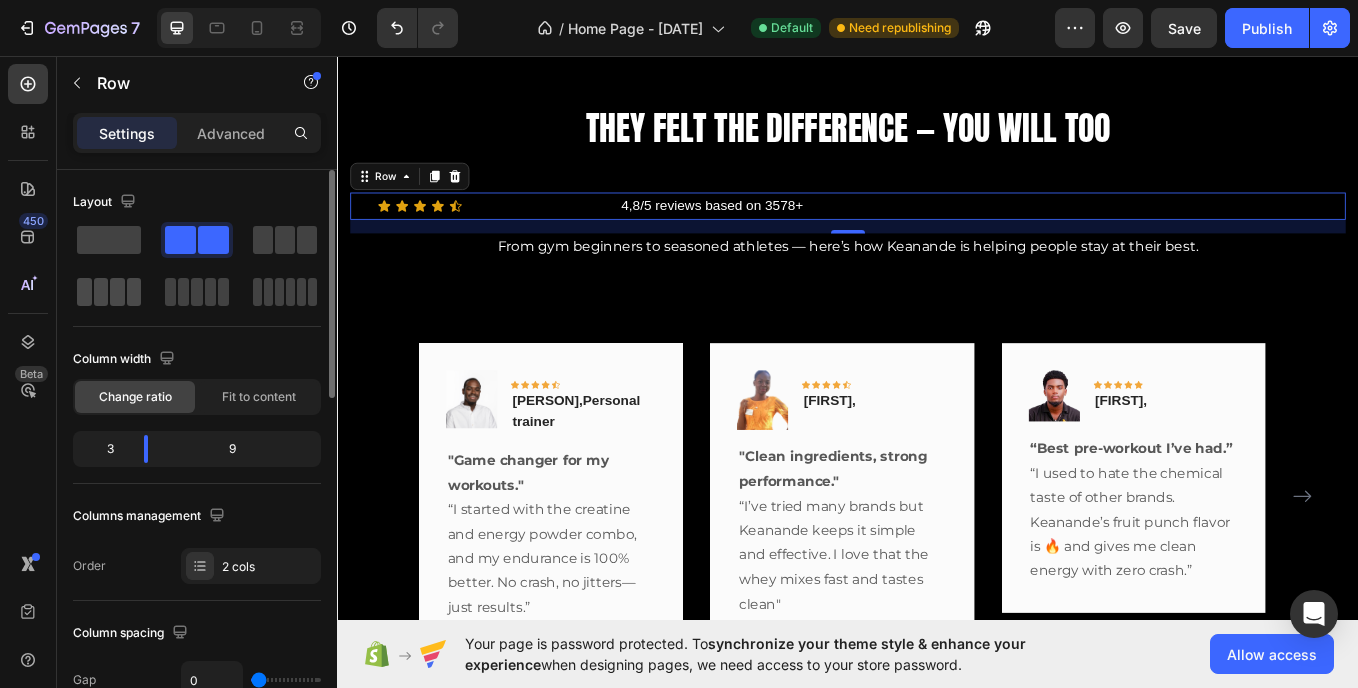 click 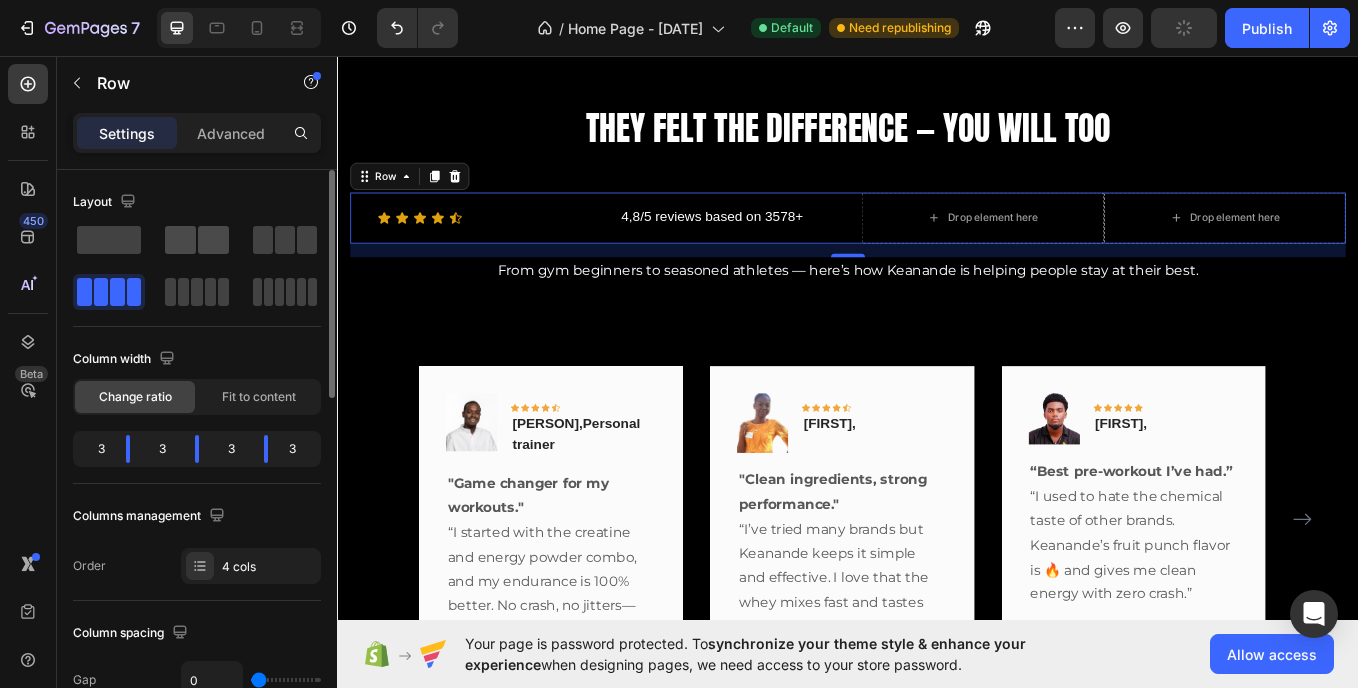 click 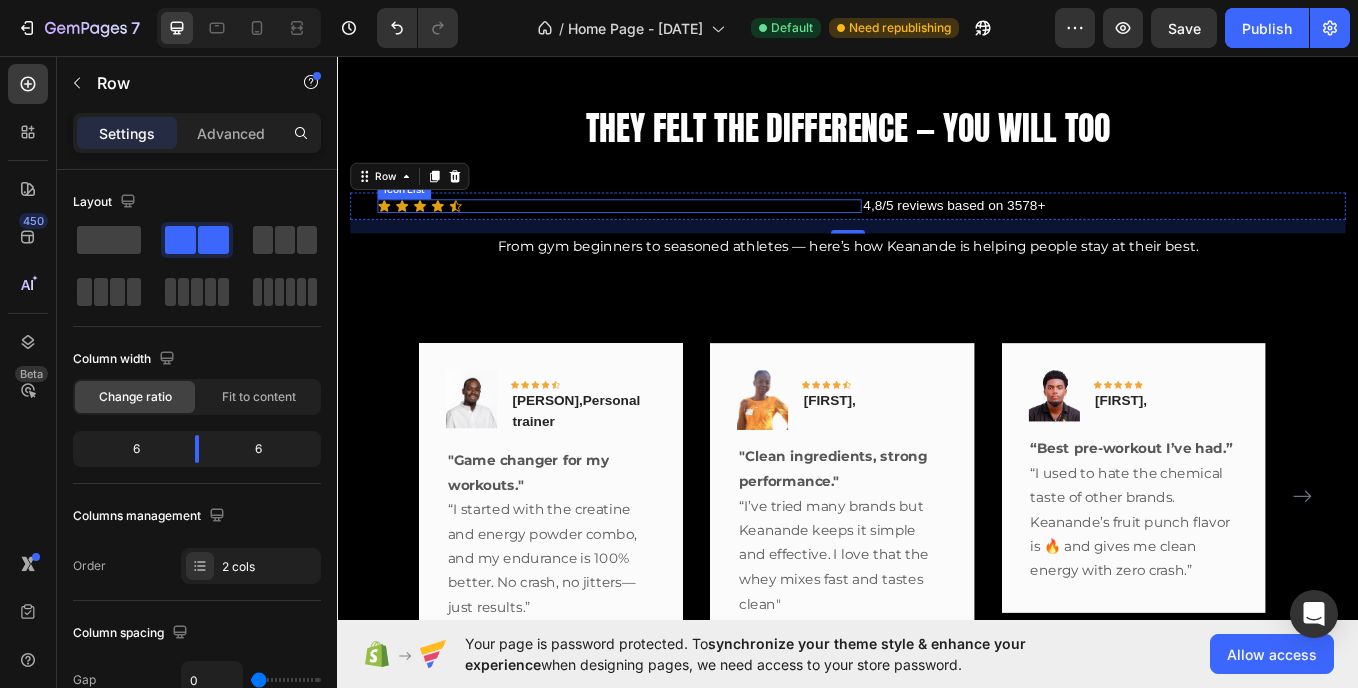 click on "Icon Icon Icon Icon Icon" at bounding box center [668, 232] 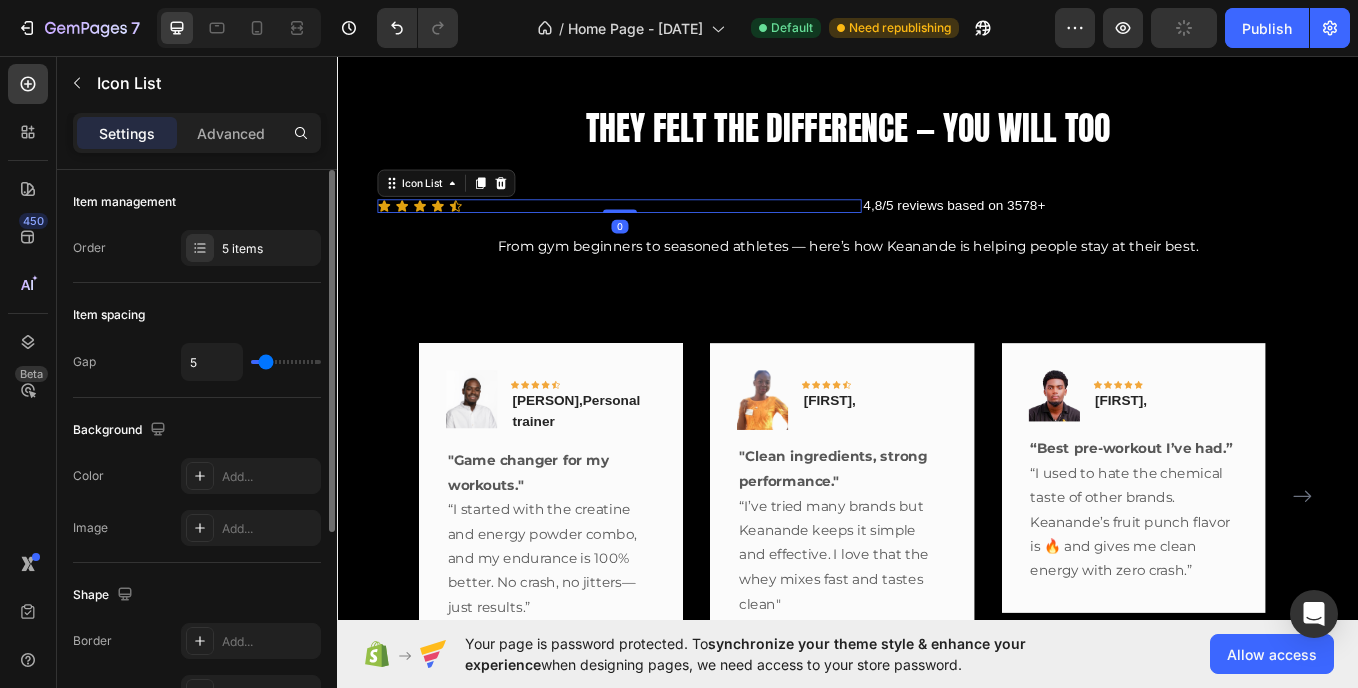 scroll, scrollTop: 336, scrollLeft: 0, axis: vertical 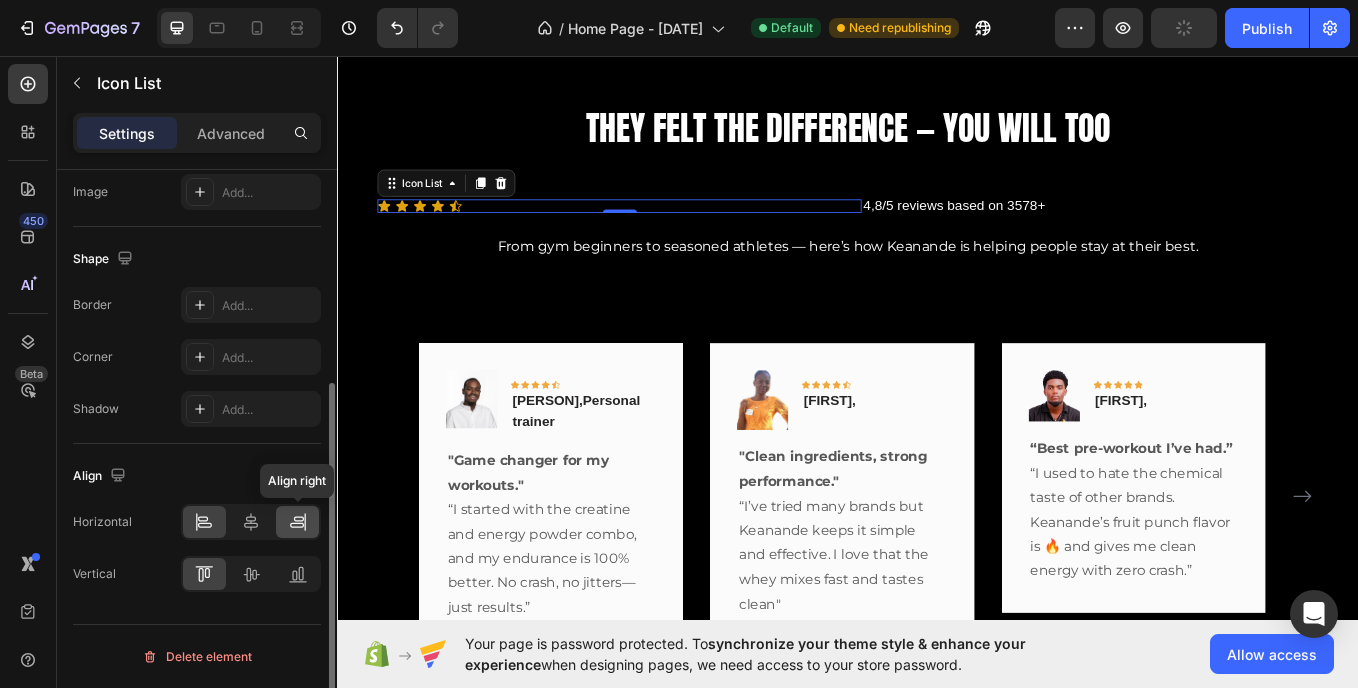 click 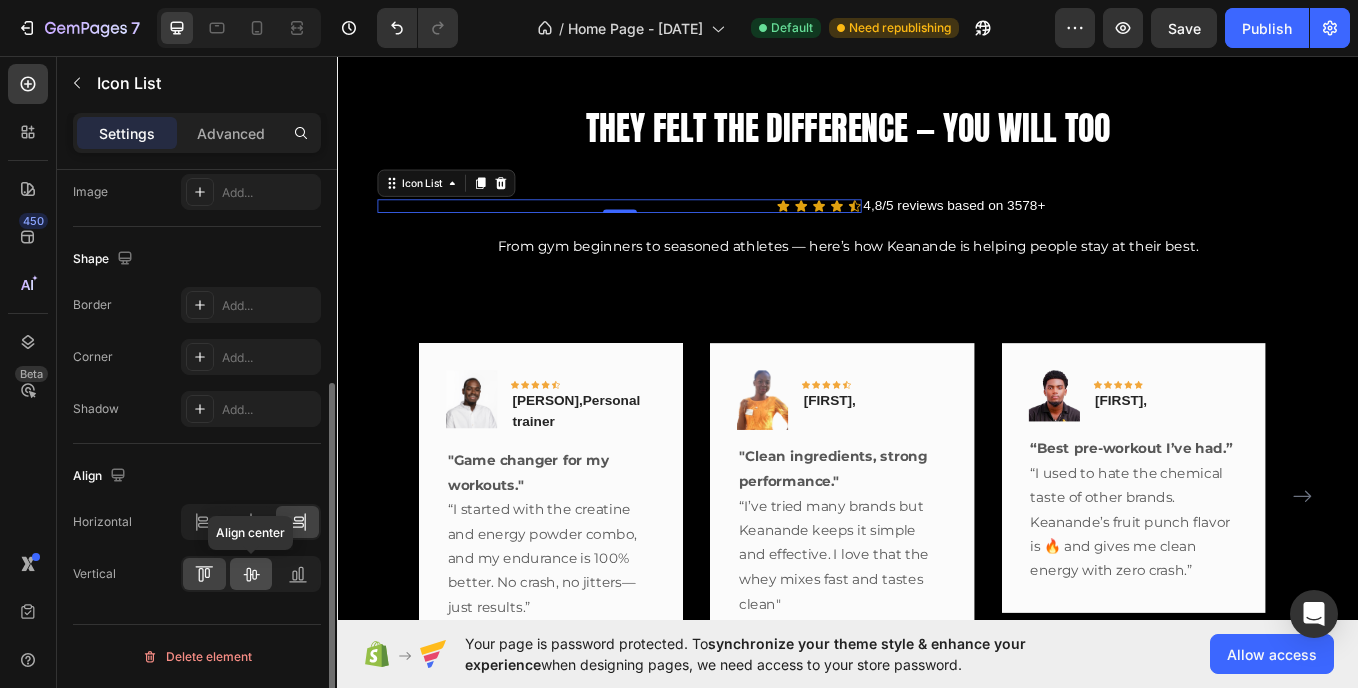 click 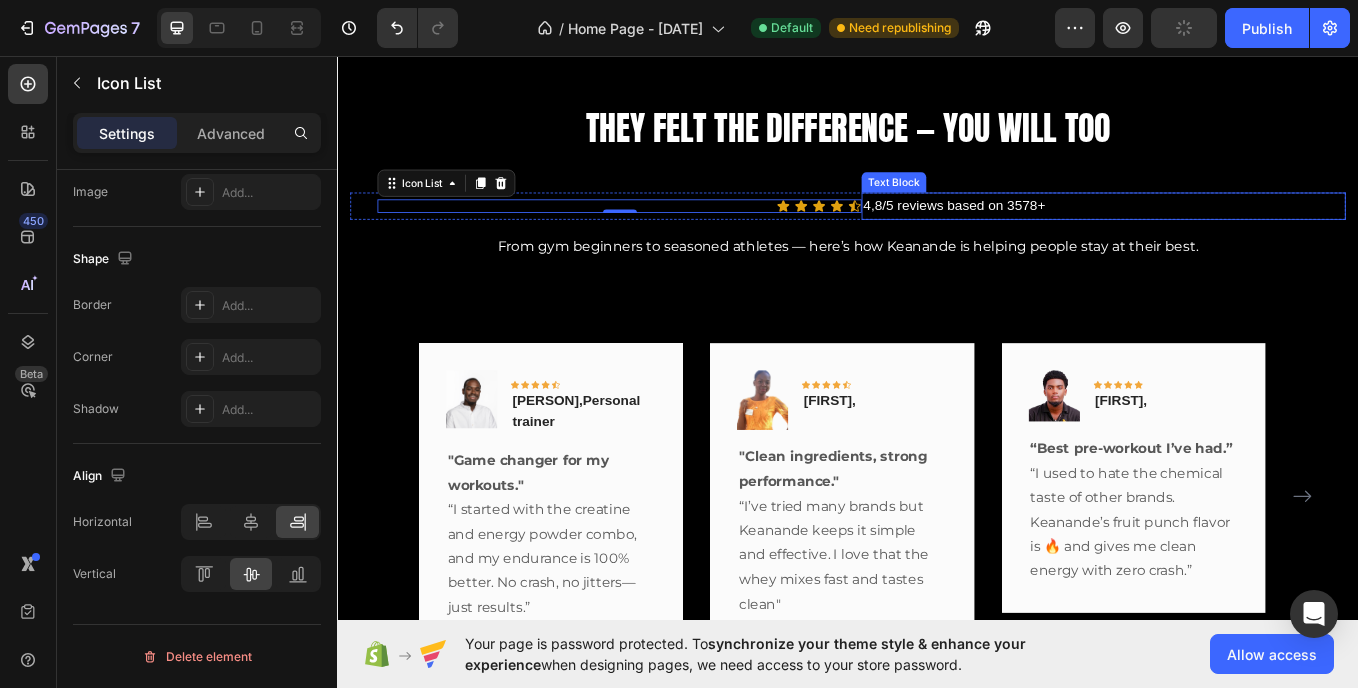 click on "4,8/5 reviews based on 3578+" at bounding box center [1237, 232] 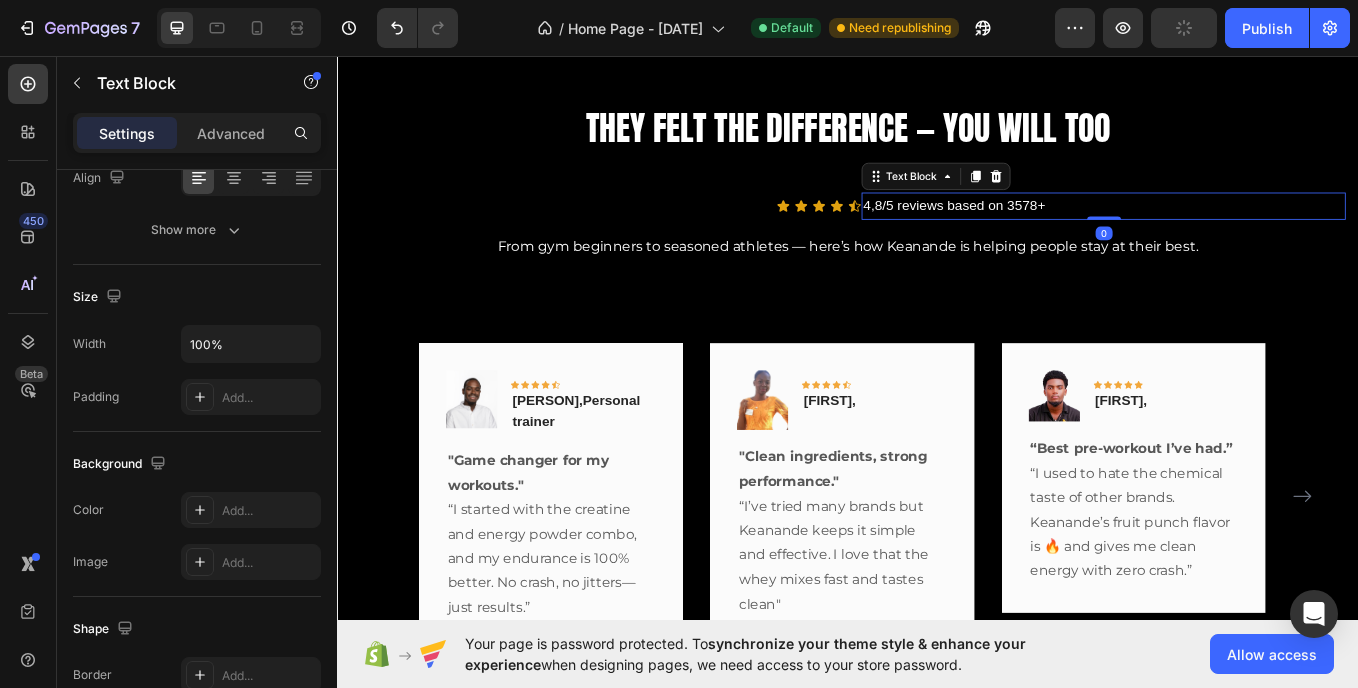scroll, scrollTop: 0, scrollLeft: 0, axis: both 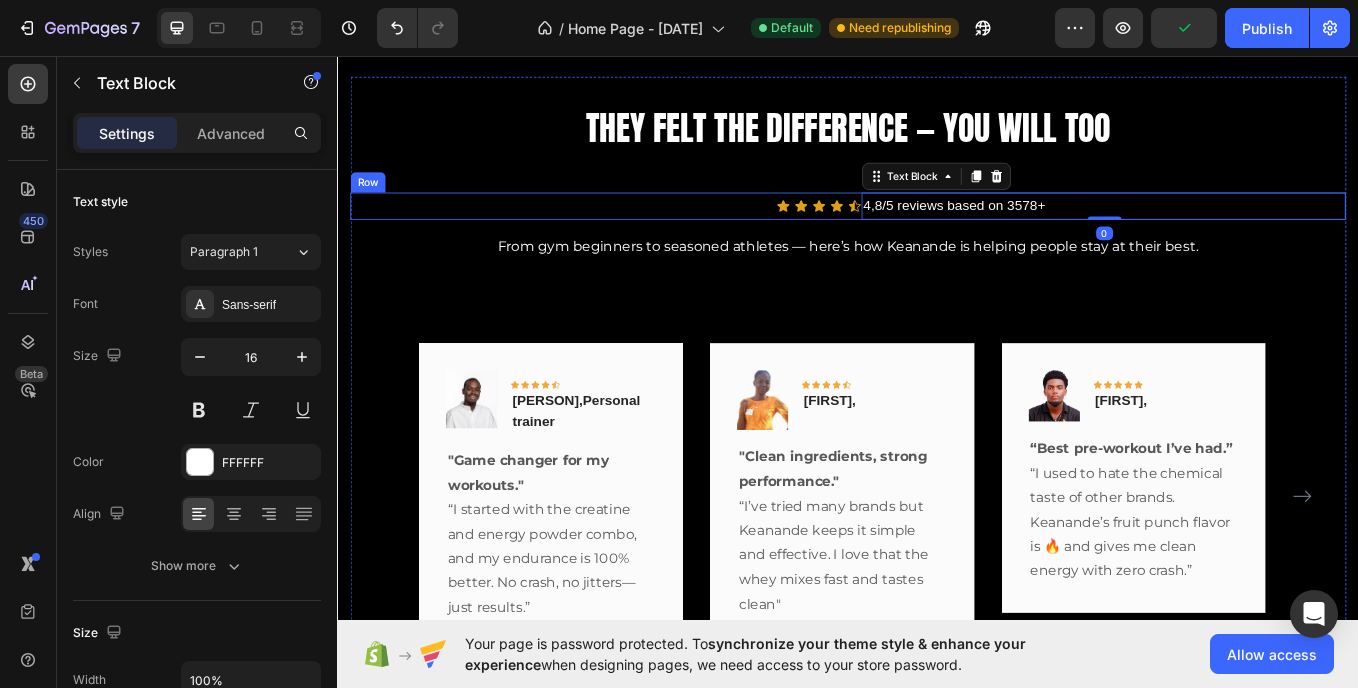 click on "Icon Icon Icon Icon Icon Icon List" at bounding box center (668, 232) 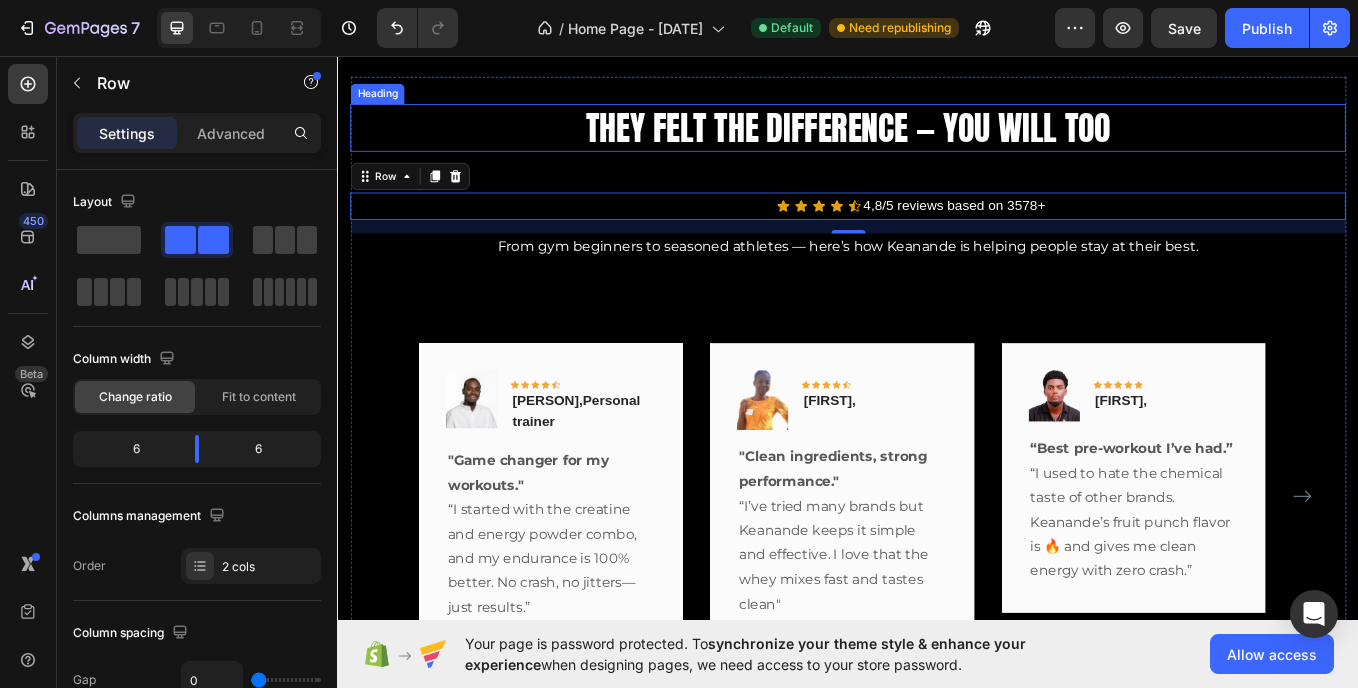 click on "They Felt the Difference — You Will Too" at bounding box center [937, 140] 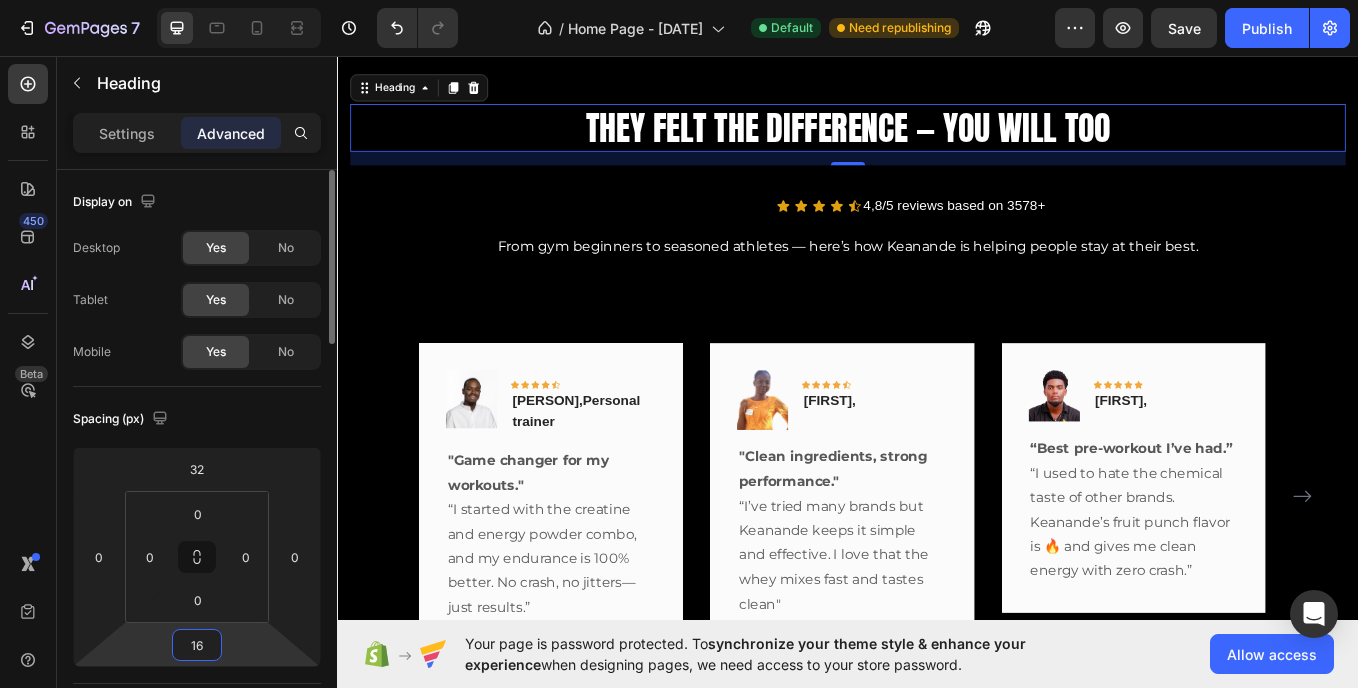 click on "16" at bounding box center (197, 645) 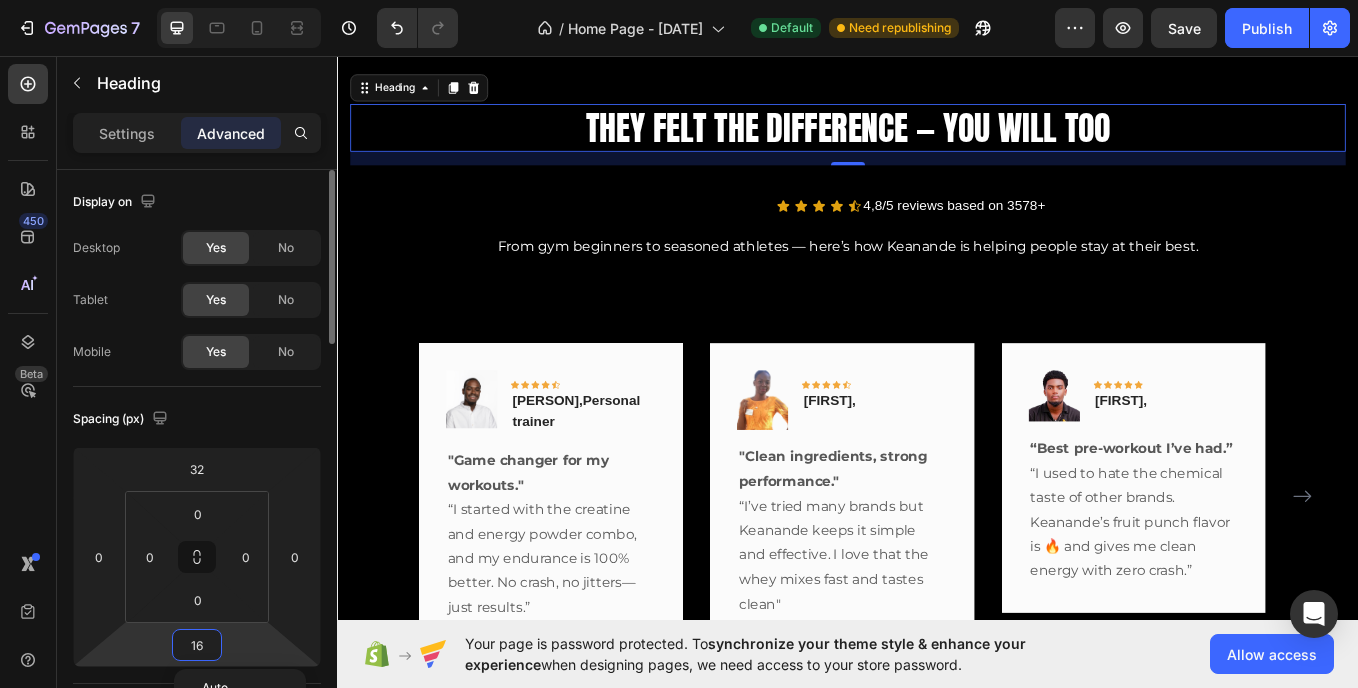 type 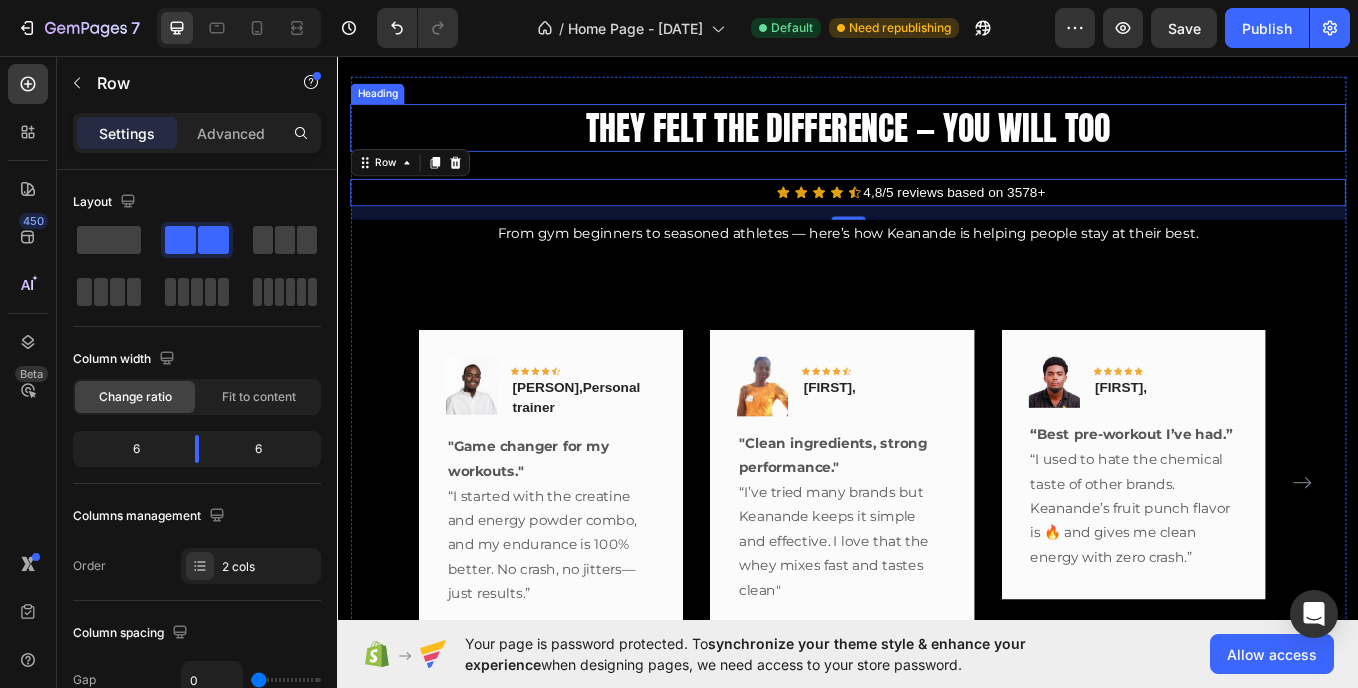 drag, startPoint x: 938, startPoint y: 289, endPoint x: 968, endPoint y: 182, distance: 111.12605 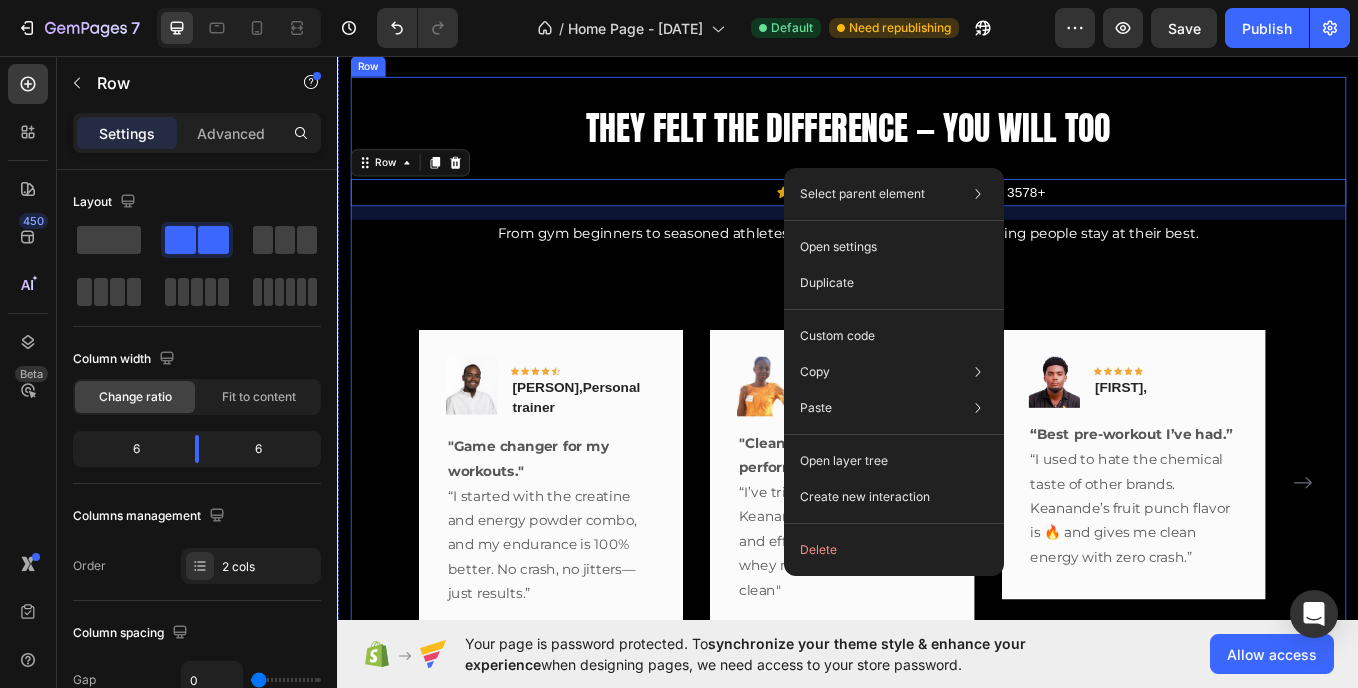 click on "They Felt the Difference — You Will Too Heading Icon Icon Icon Icon Icon Icon List 4,8/5 reviews based on 3578+ Text Block Row   16 From gym beginners to seasoned athletes — here’s how Keanande is helping people stay at their best. Text block
Image
Icon
Icon
Icon
Icon
Icon Row Kerson,Personal trainer Text block Row "Game changer for my workouts." “I started with the creatine and energy powder combo, and my endurance is 100% better. No crash, no jitters—just results.” Text block Row Image
Icon
Icon
Icon
Icon
Icon Row Olivia, Text block Row "Clean ingredients, strong performance." “I’ve tried many brands but Keanande keeps it simple and effective. I love that the whey mixes fast and tastes clean" Text block Row Image
Icon
Icon
Icon
Icon
Icon" at bounding box center [937, 438] 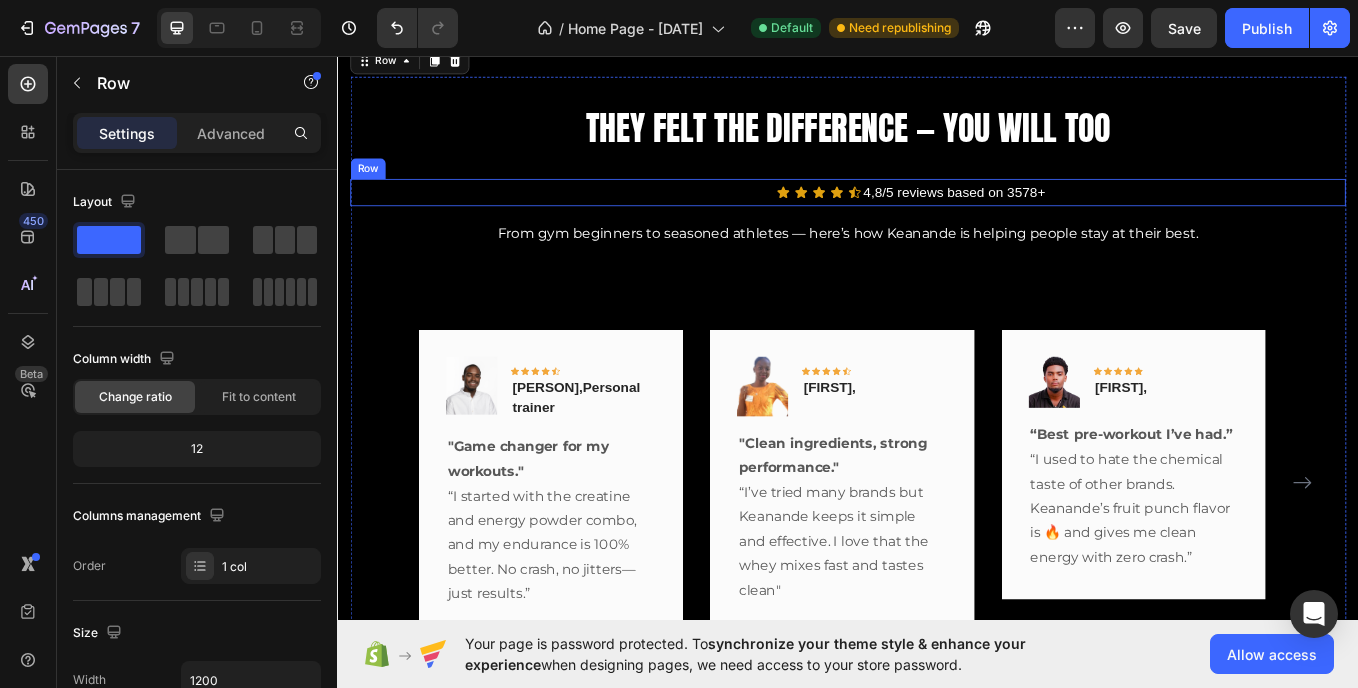 click on "Icon Icon Icon Icon Icon Icon List" at bounding box center (668, 216) 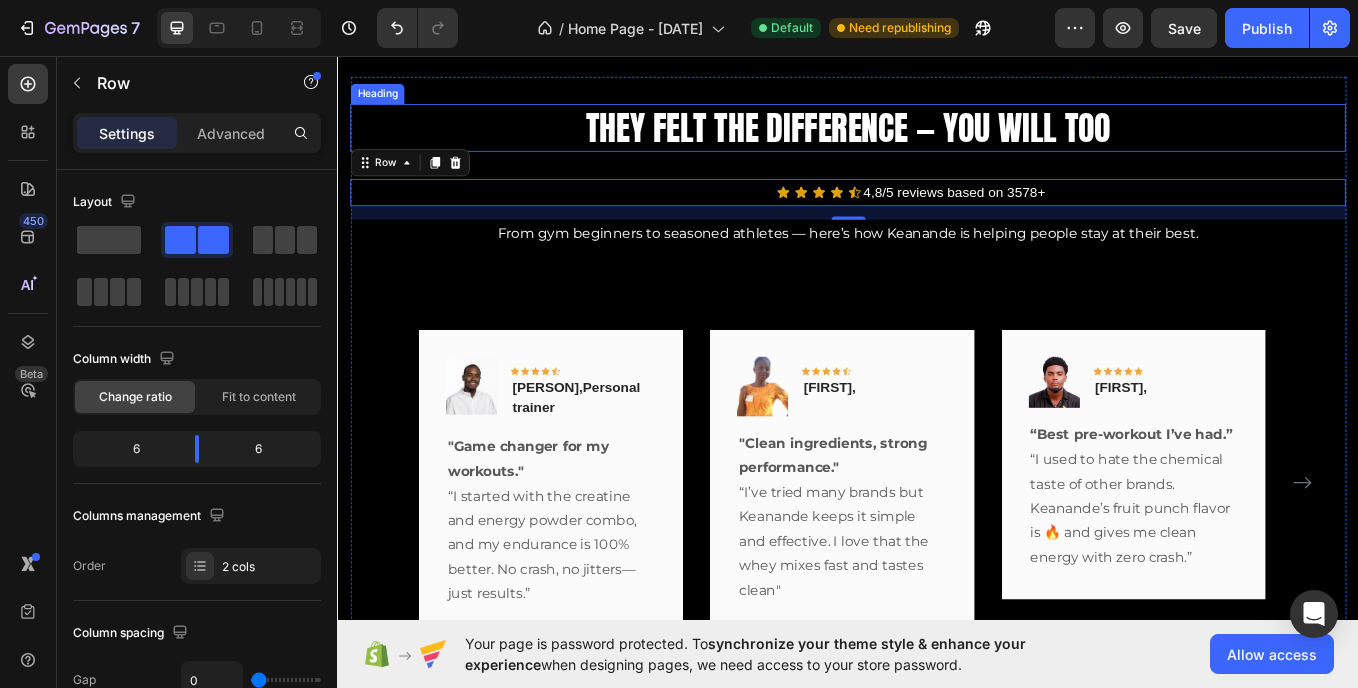 drag, startPoint x: 939, startPoint y: 287, endPoint x: 905, endPoint y: 185, distance: 107.51744 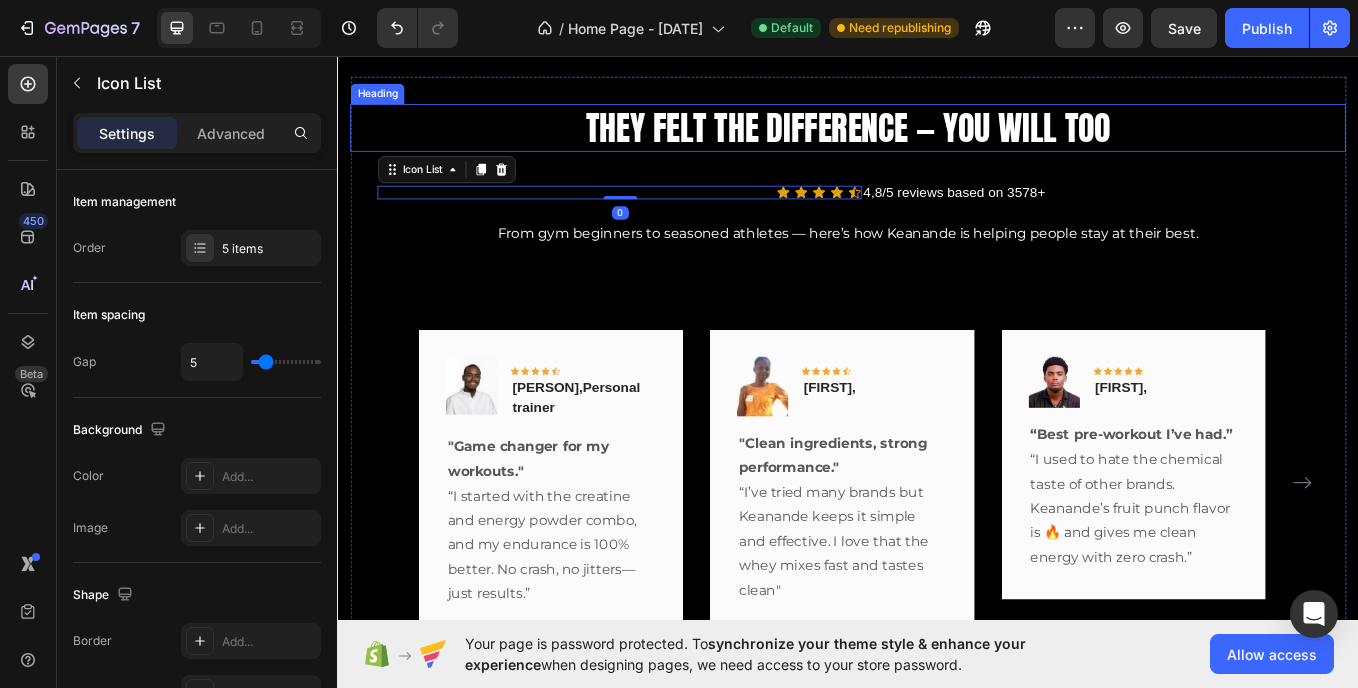 drag, startPoint x: 808, startPoint y: 271, endPoint x: 843, endPoint y: 204, distance: 75.591 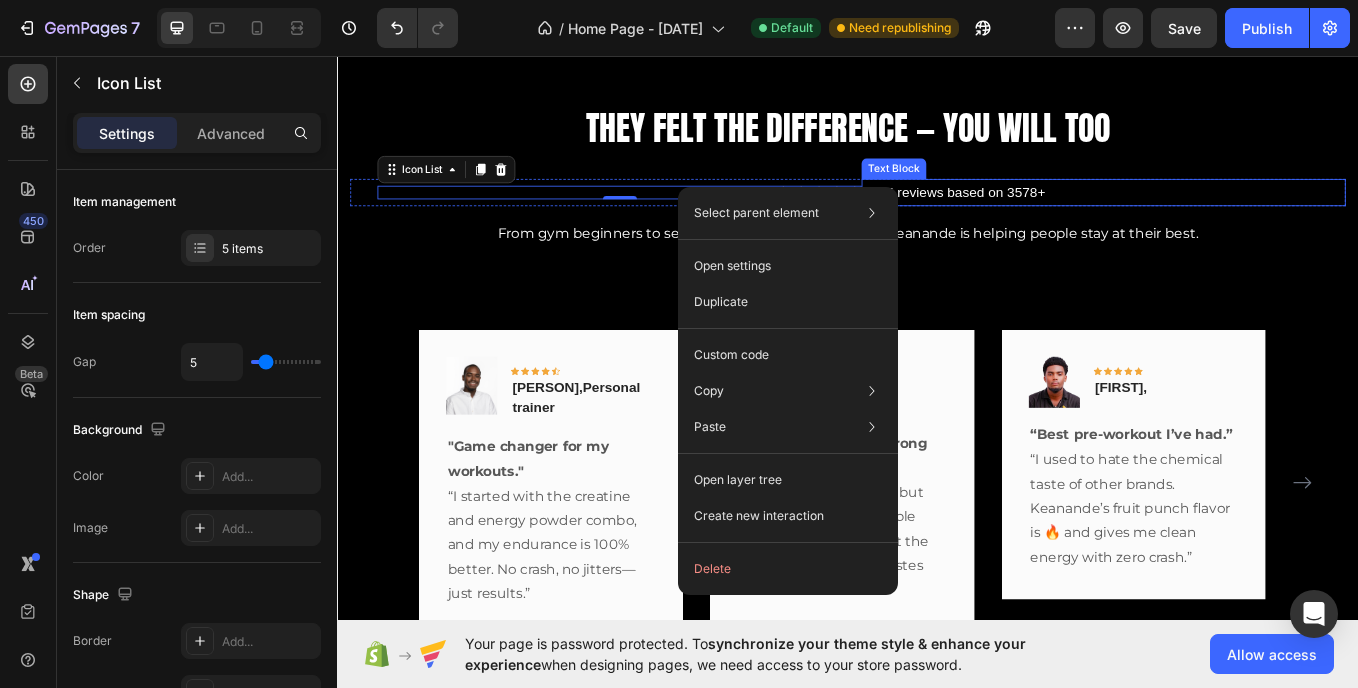 click on "4,8/5 reviews based on 3578+" at bounding box center (1237, 216) 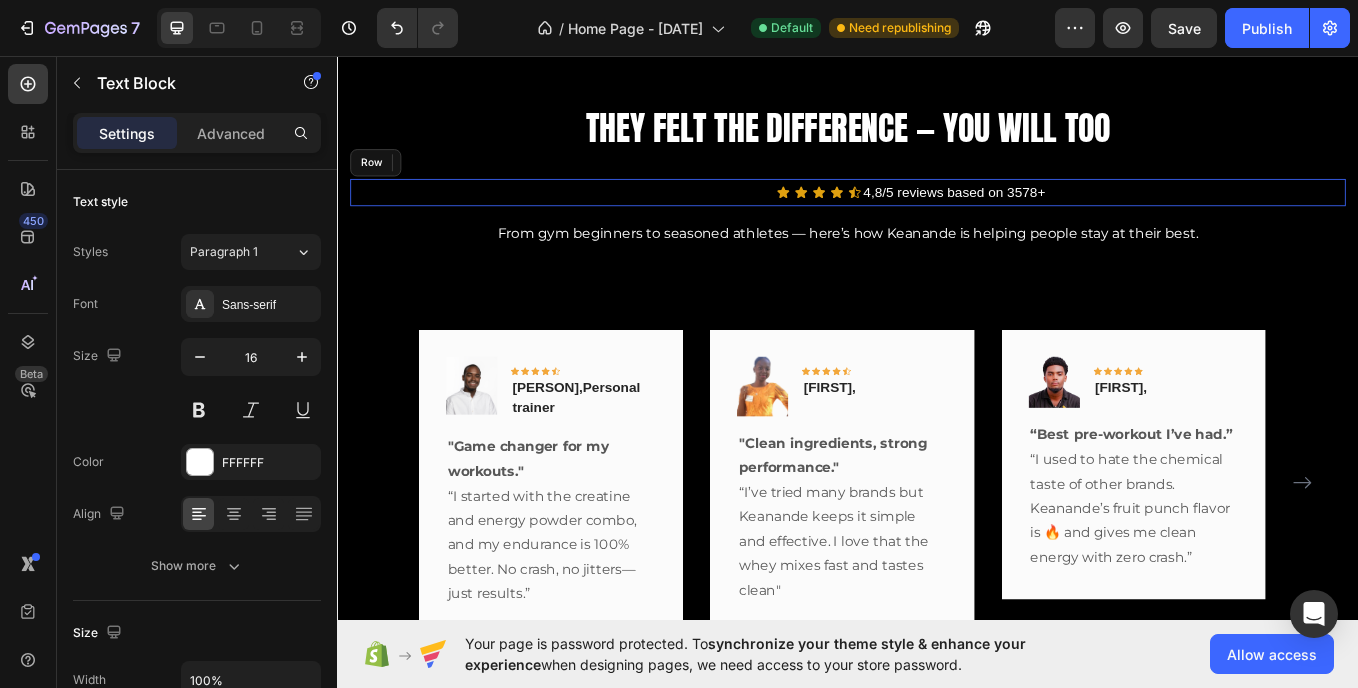 click on "Icon Icon Icon Icon Icon Icon List" at bounding box center (668, 216) 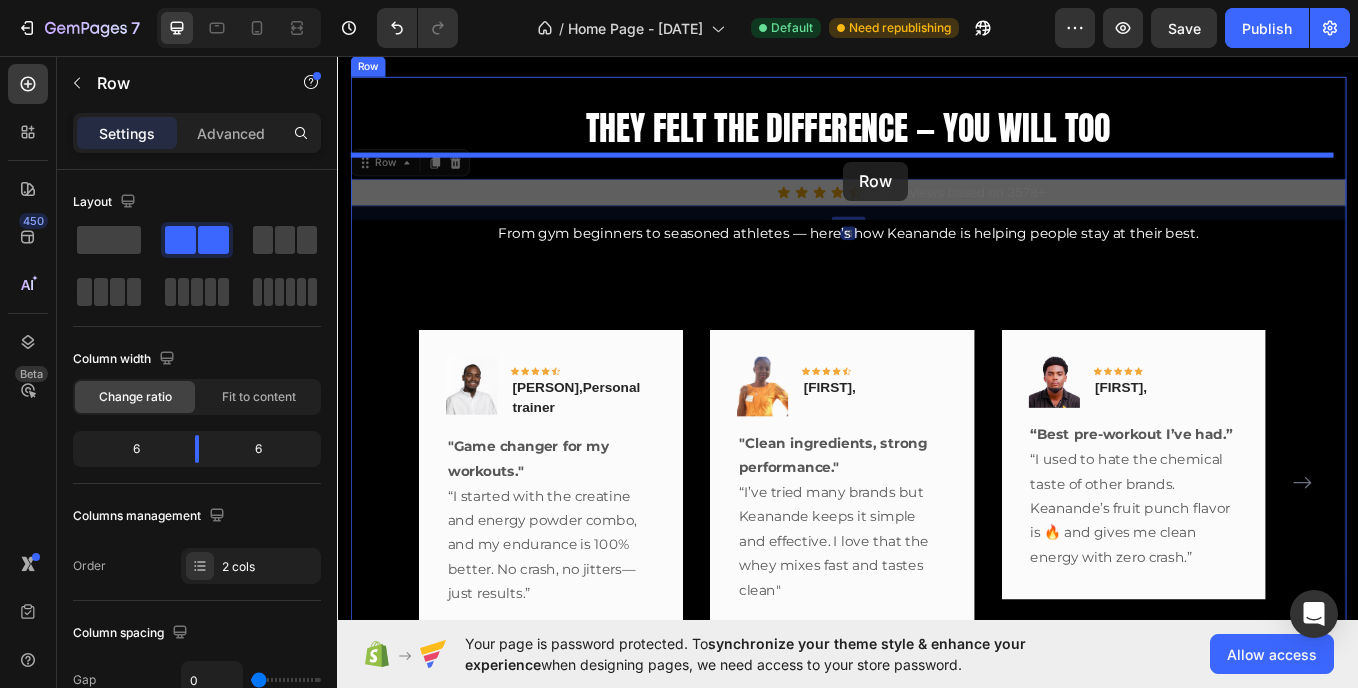 drag, startPoint x: 938, startPoint y: 287, endPoint x: 932, endPoint y: 180, distance: 107.16809 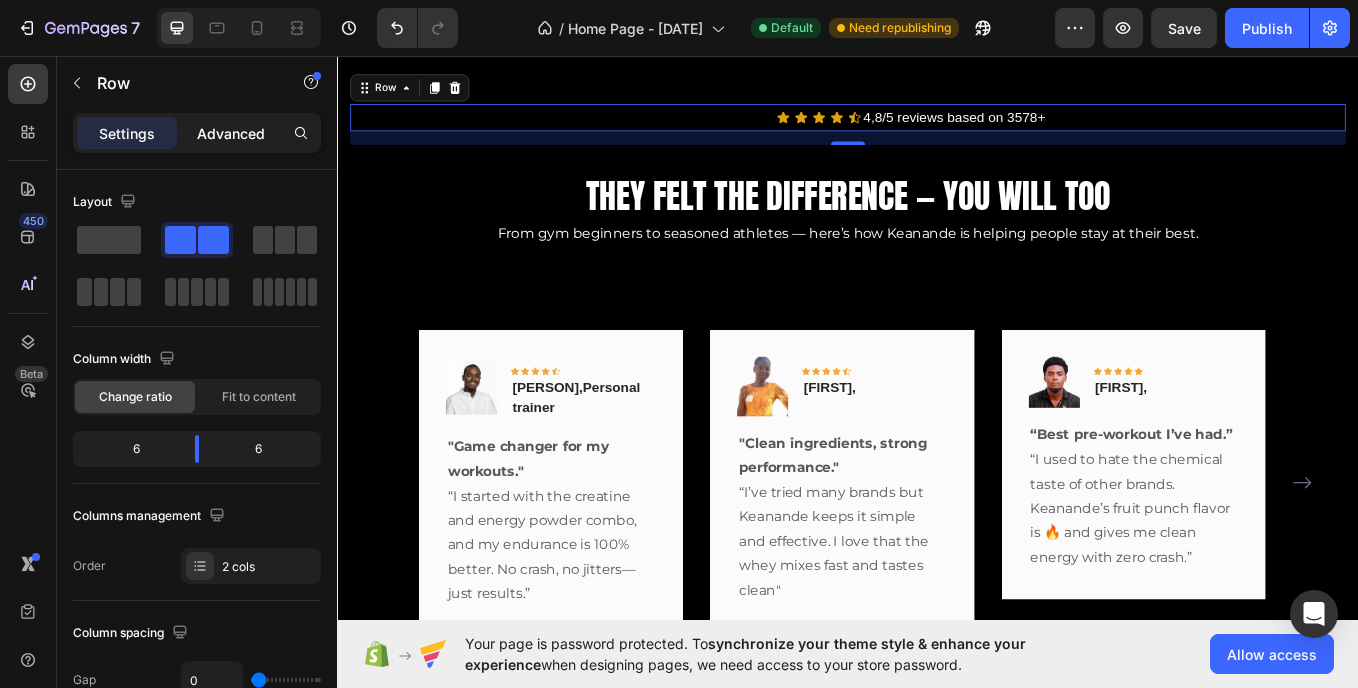 click on "Advanced" at bounding box center [231, 133] 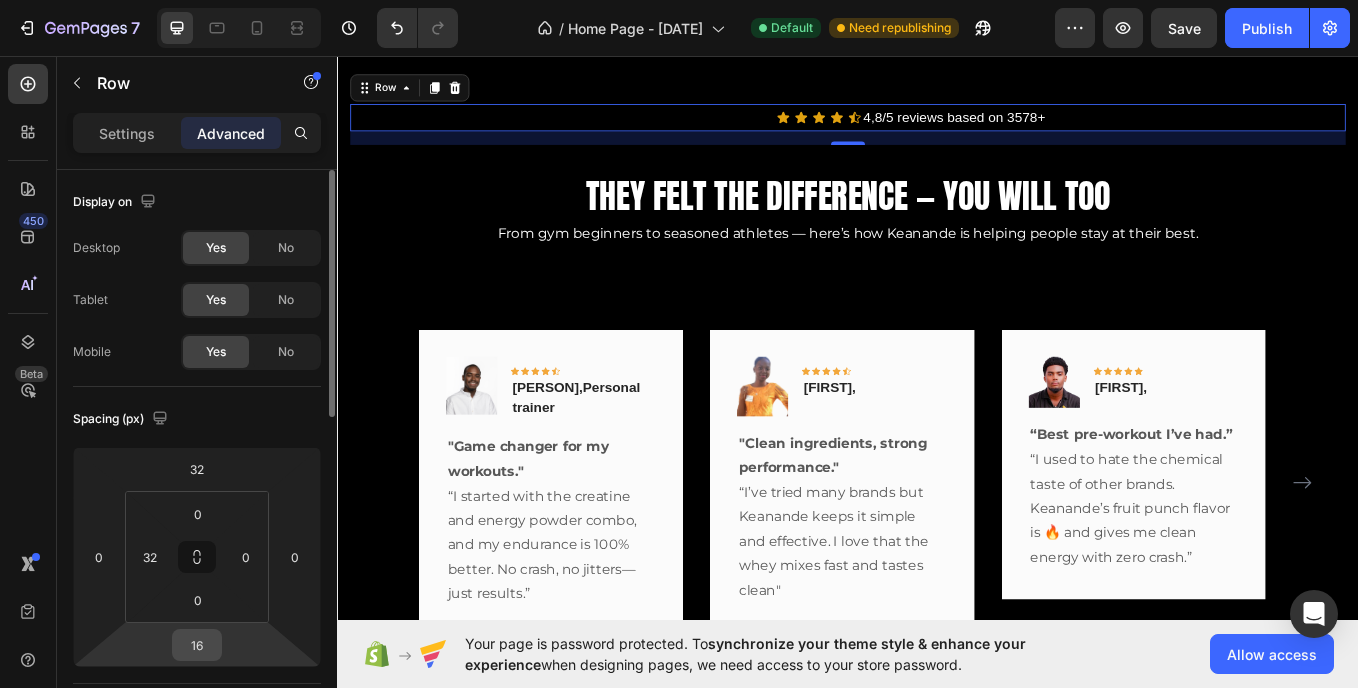 click on "16" at bounding box center (197, 645) 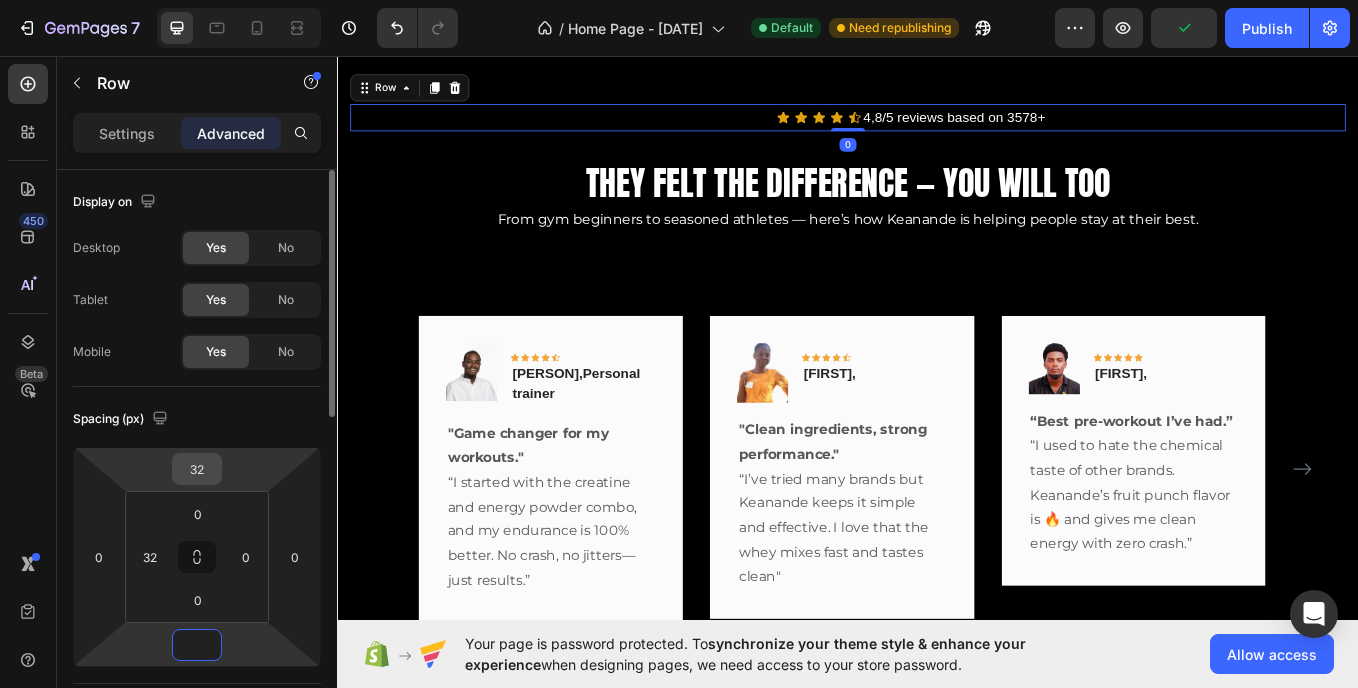 type on "0" 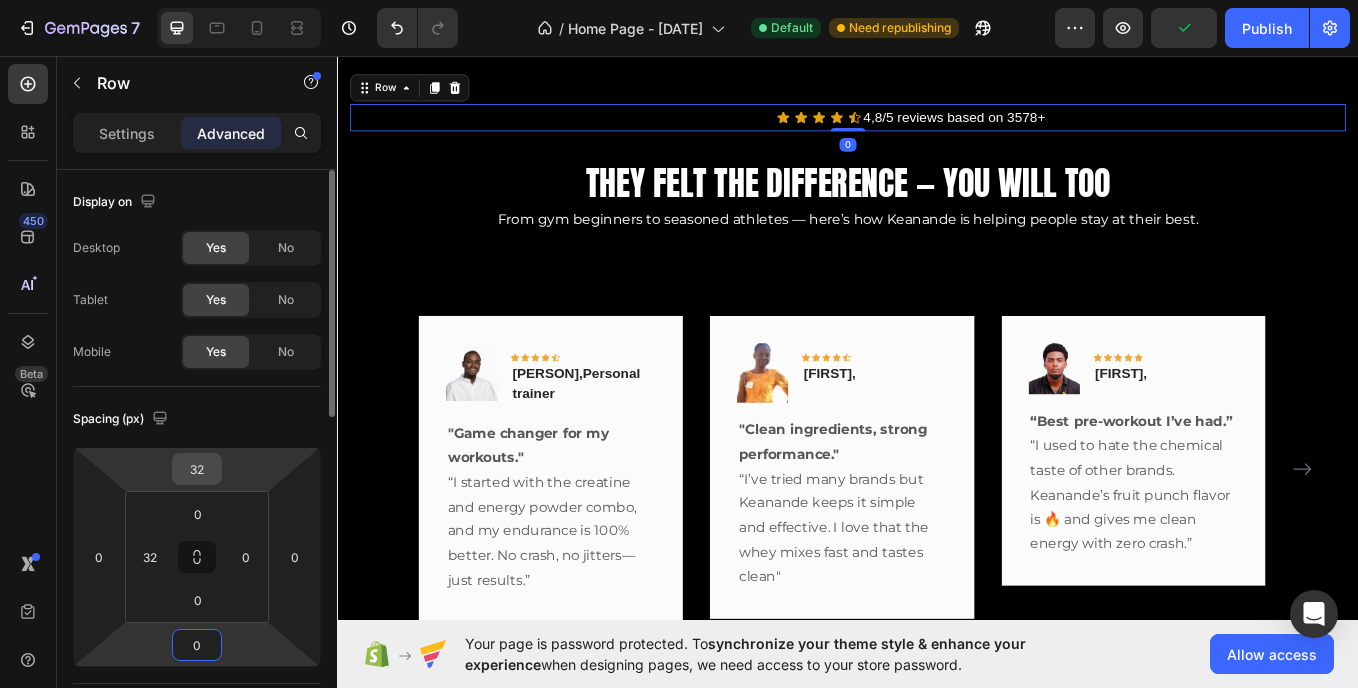 click on "32" at bounding box center [197, 469] 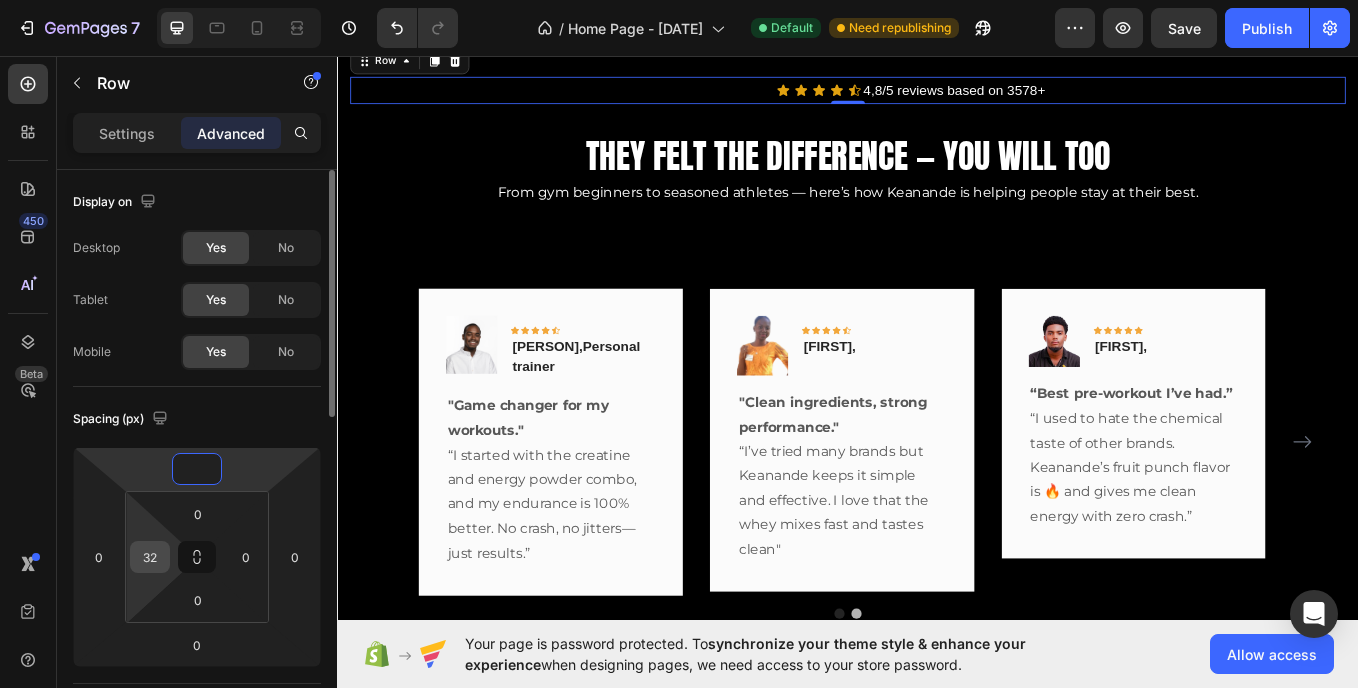 type on "0" 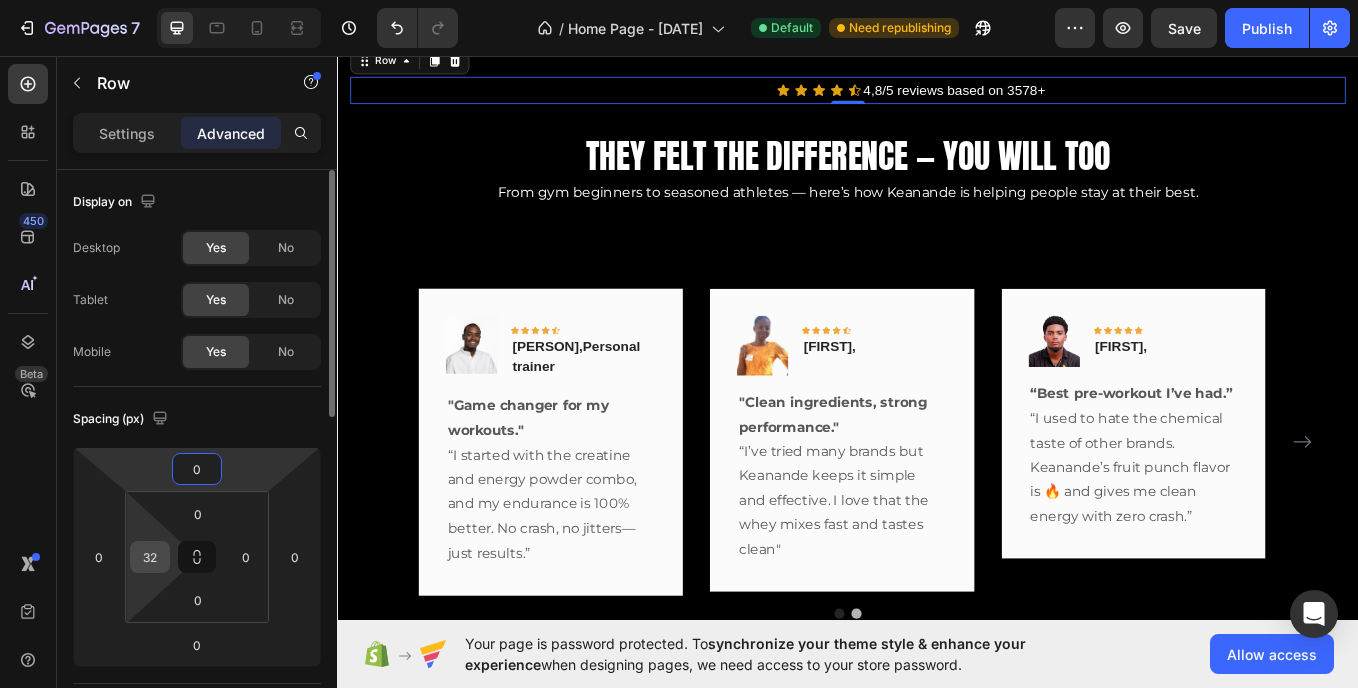 click on "32" at bounding box center [150, 557] 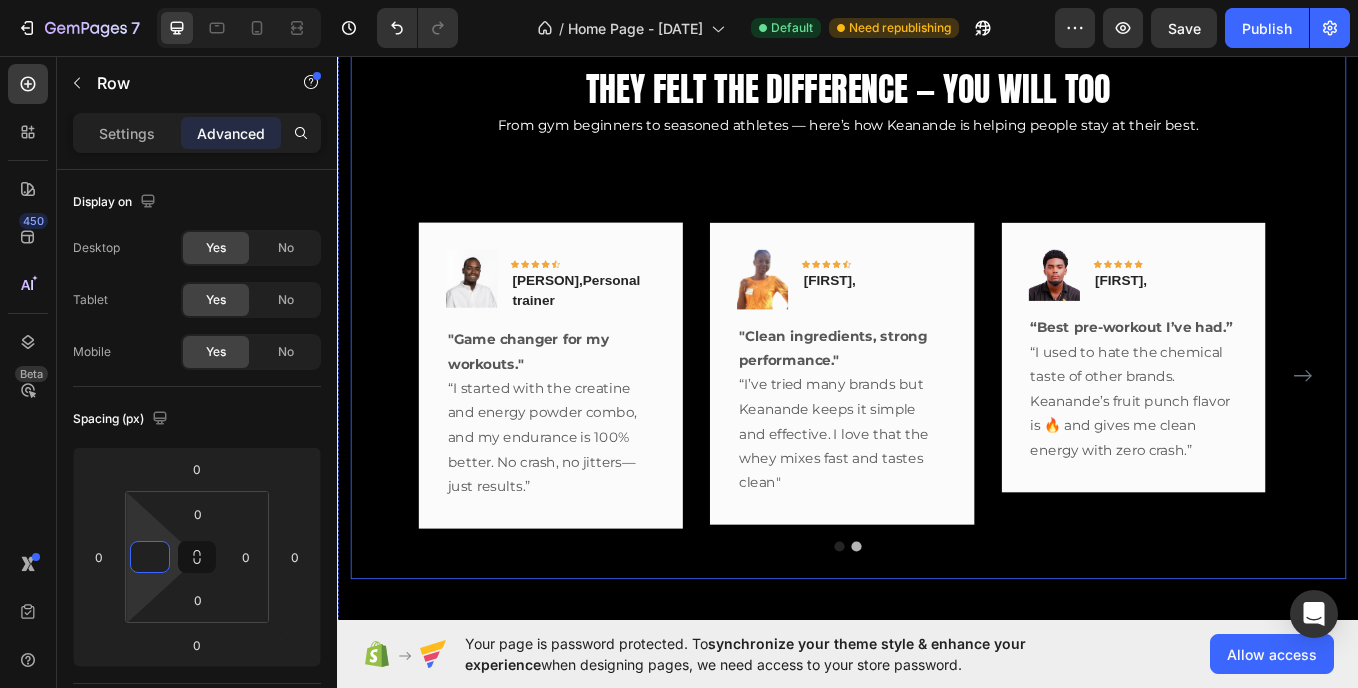 scroll, scrollTop: 4489, scrollLeft: 0, axis: vertical 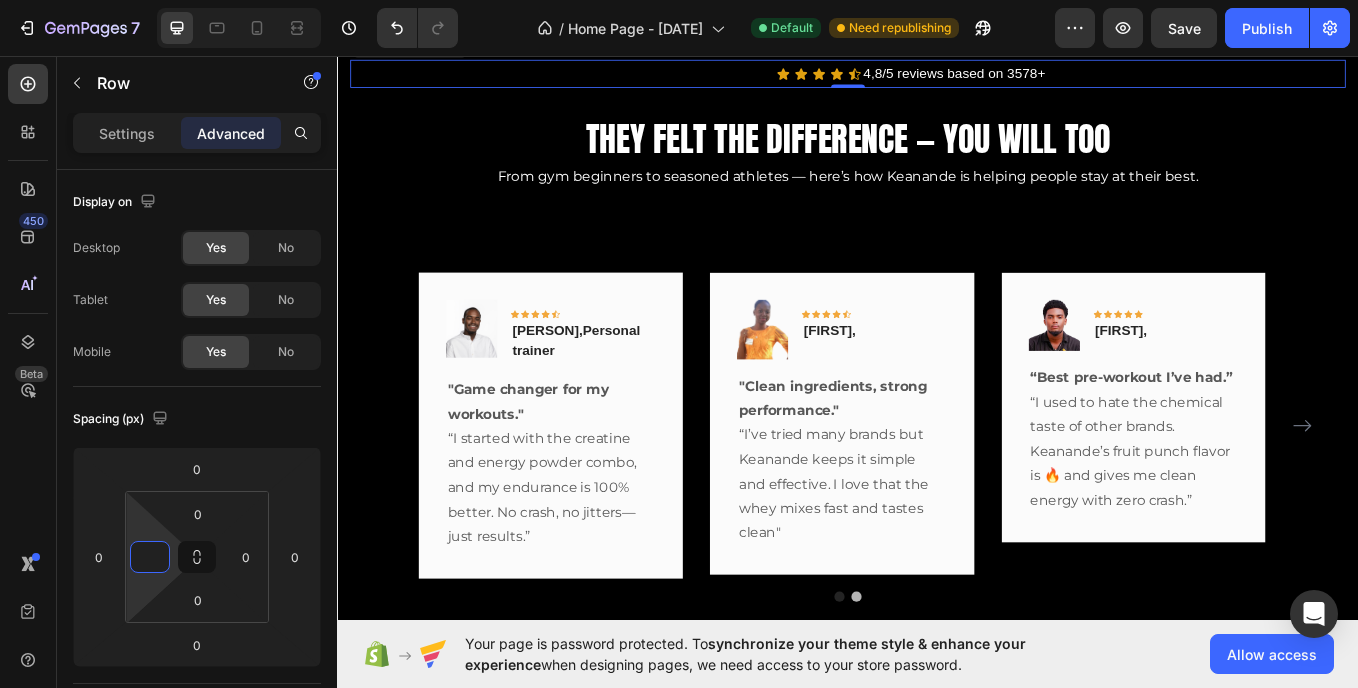 type on "0" 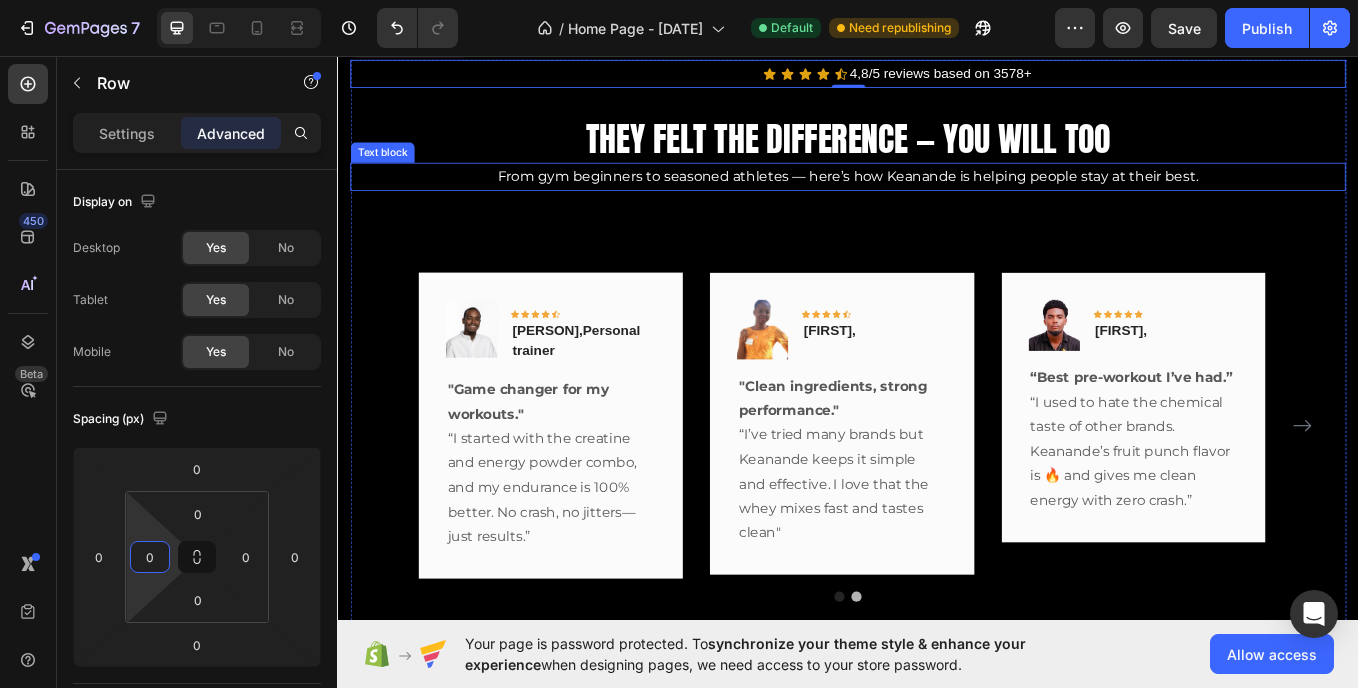 click on "From gym beginners to seasoned athletes — here’s how Keanande is helping people stay at their best." at bounding box center [937, 197] 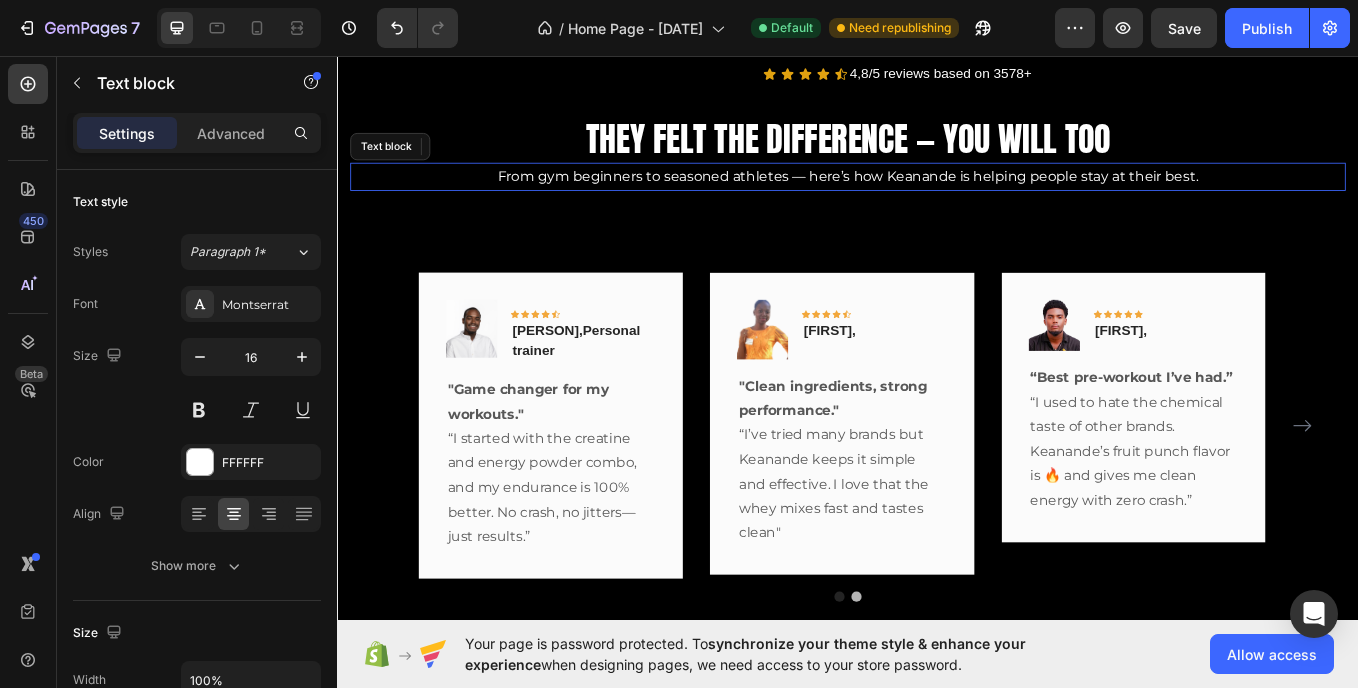 click on "From gym beginners to seasoned athletes — here’s how Keanande is helping people stay at their best." at bounding box center (937, 197) 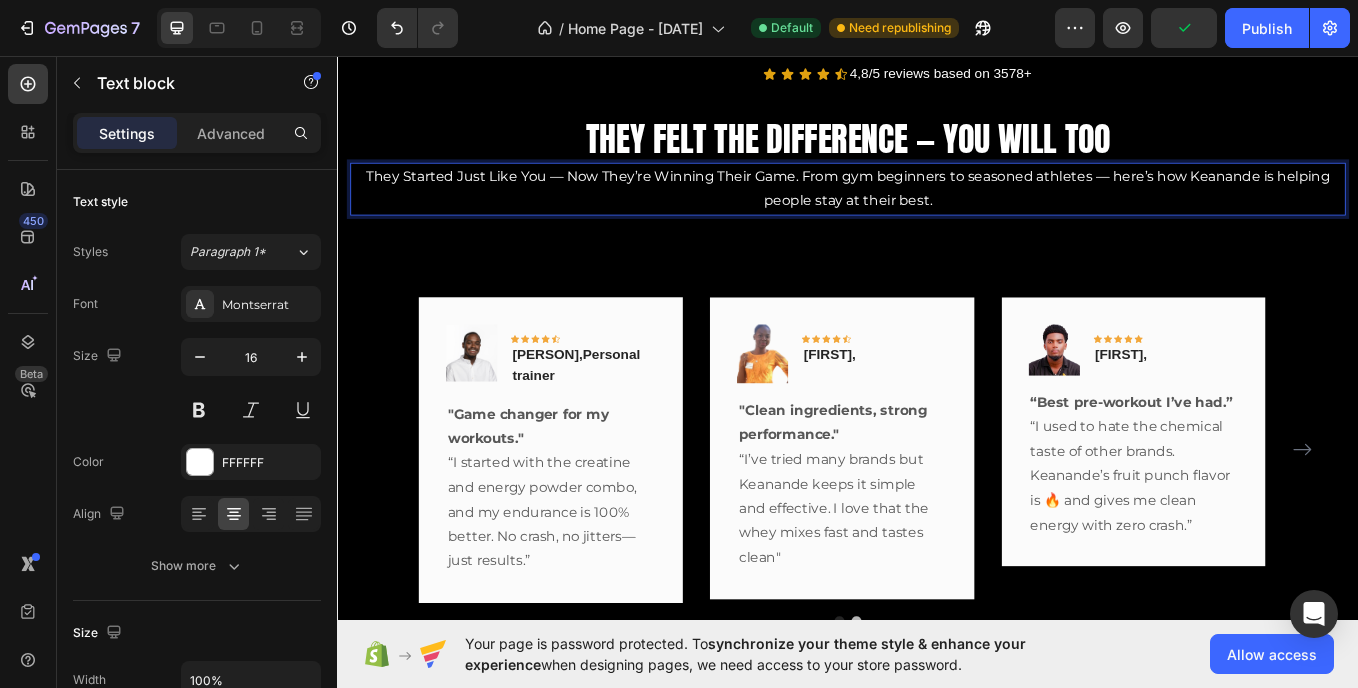 click on "They Started Just Like You — Now They’re Winning Their Game. From gym beginners to seasoned athletes — here’s how Keanande is helping people stay at their best." at bounding box center (937, 212) 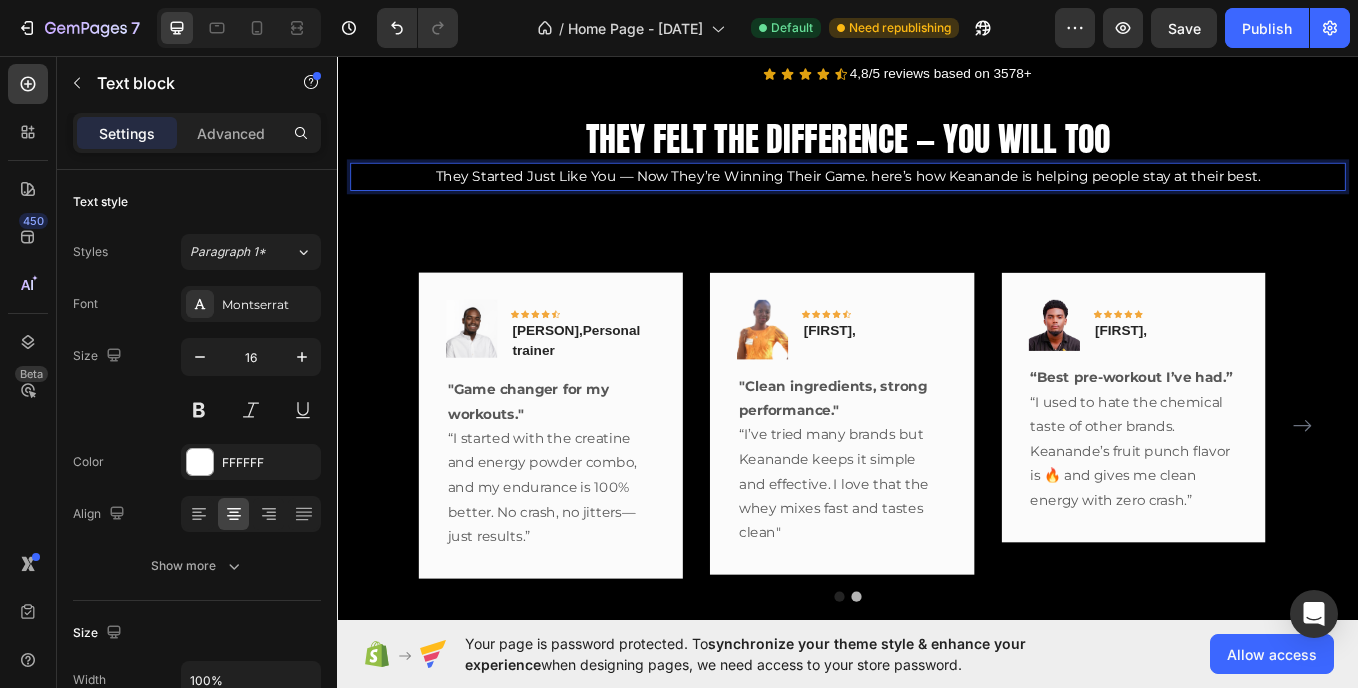 click on "They Started Just Like You — Now They’re Winning Their Game. here’s how Keanande is helping people stay at their best." at bounding box center (937, 197) 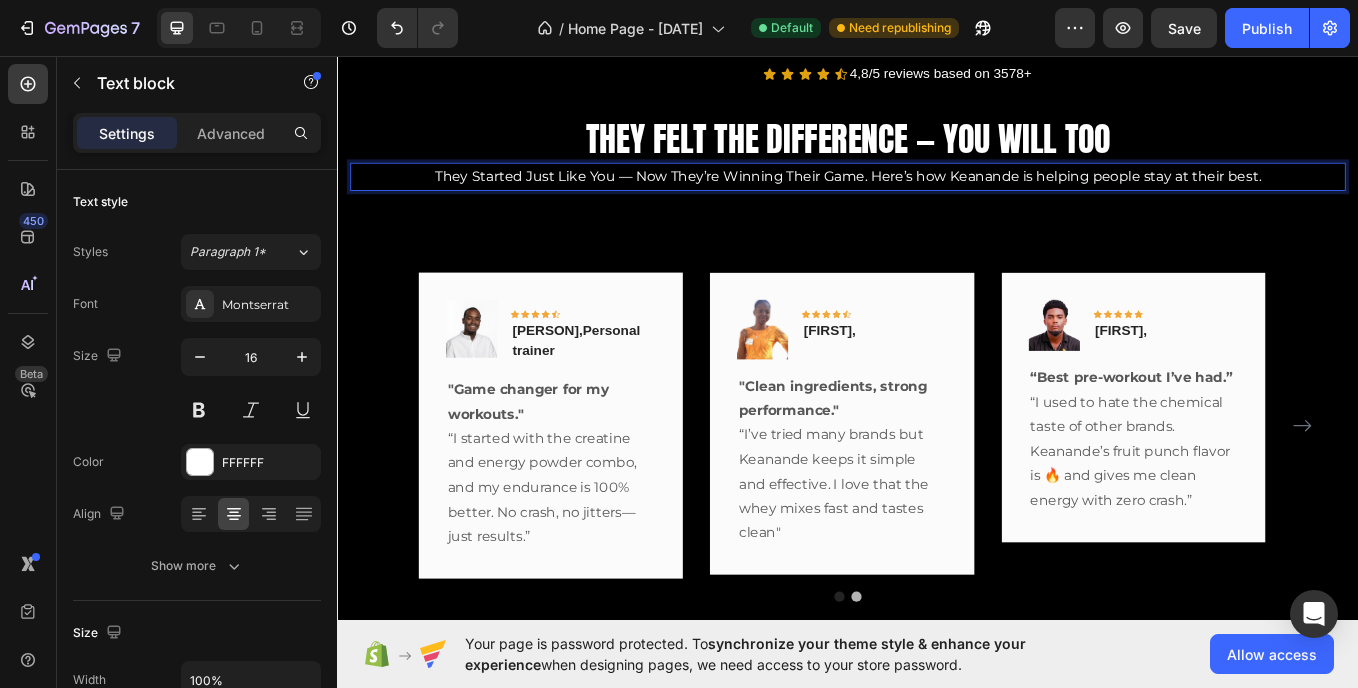 click on "They Started Just Like You — Now They’re Winning Their Game. Here’s how Keanande is helping people stay at their best." at bounding box center [937, 197] 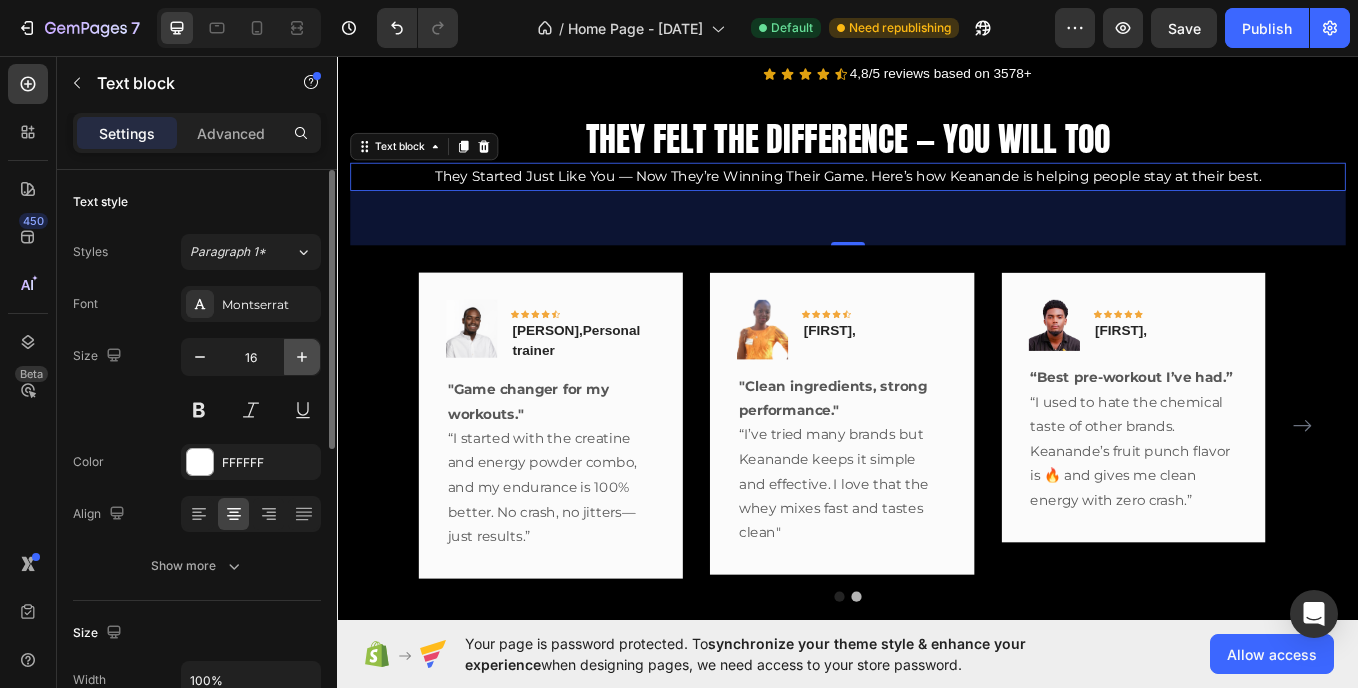 click at bounding box center [302, 357] 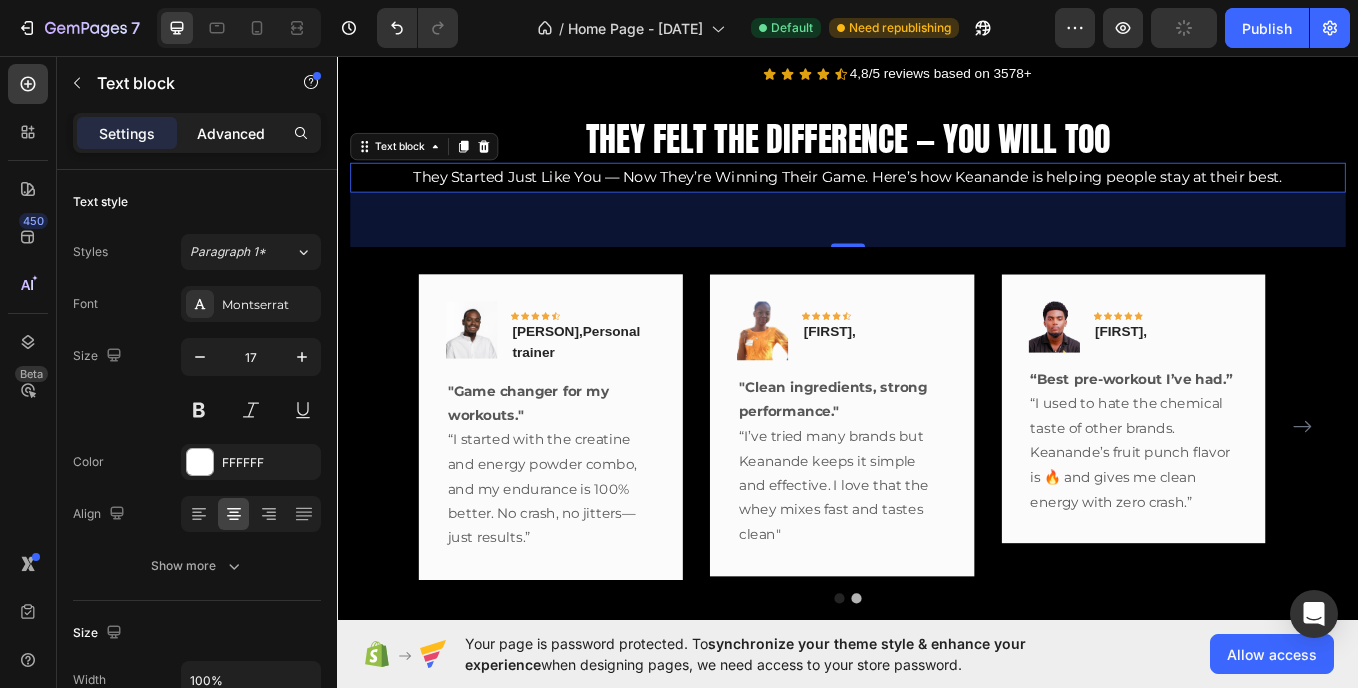 click on "Advanced" at bounding box center (231, 133) 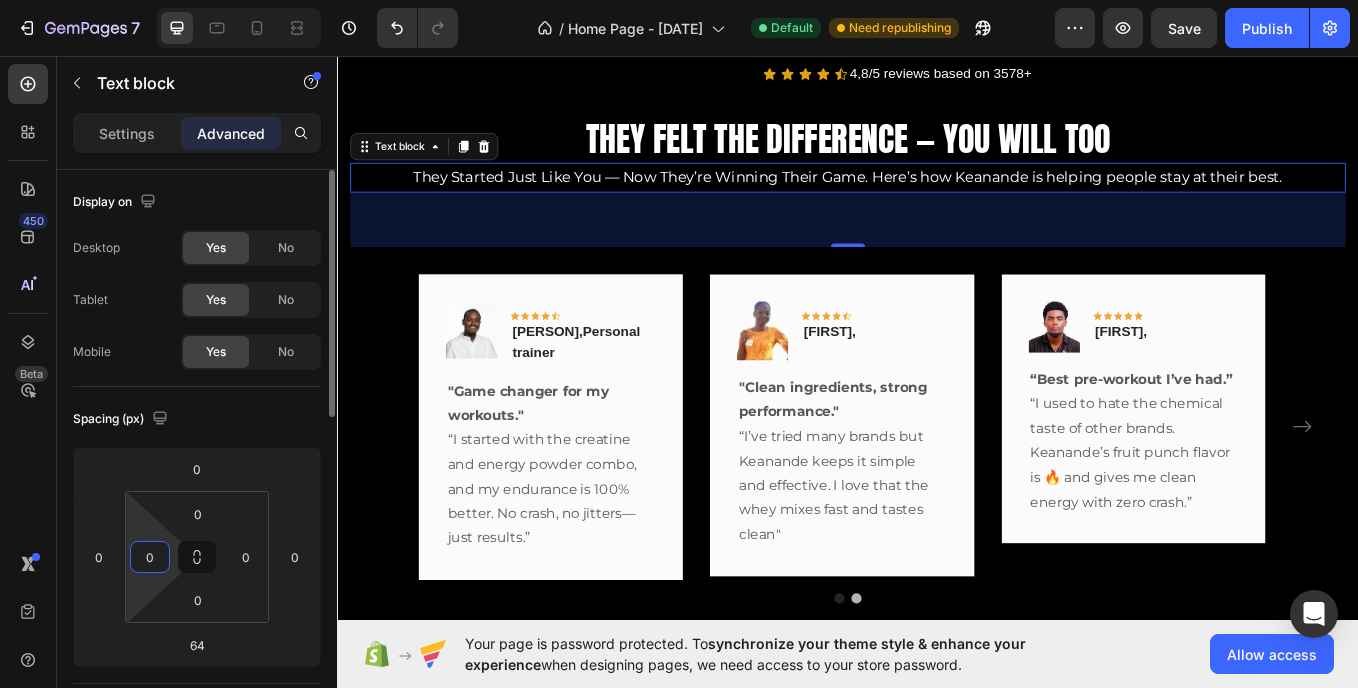 click on "0" at bounding box center [150, 557] 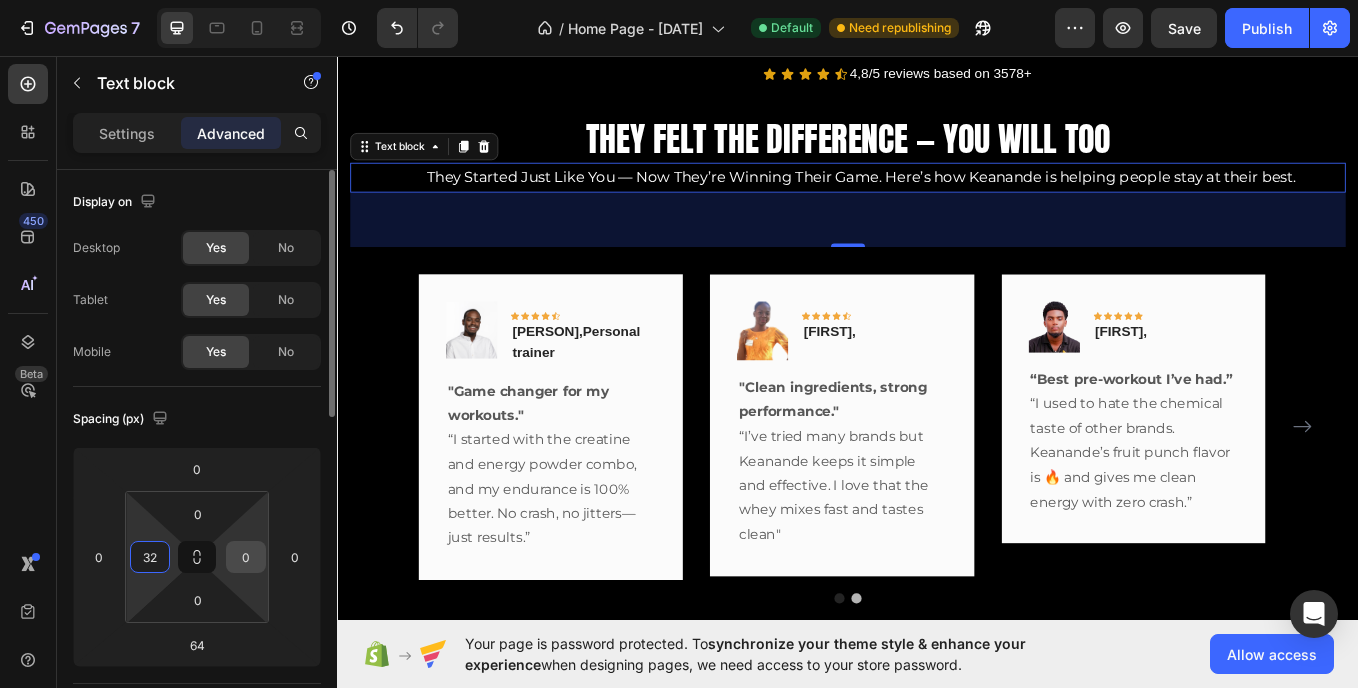type on "32" 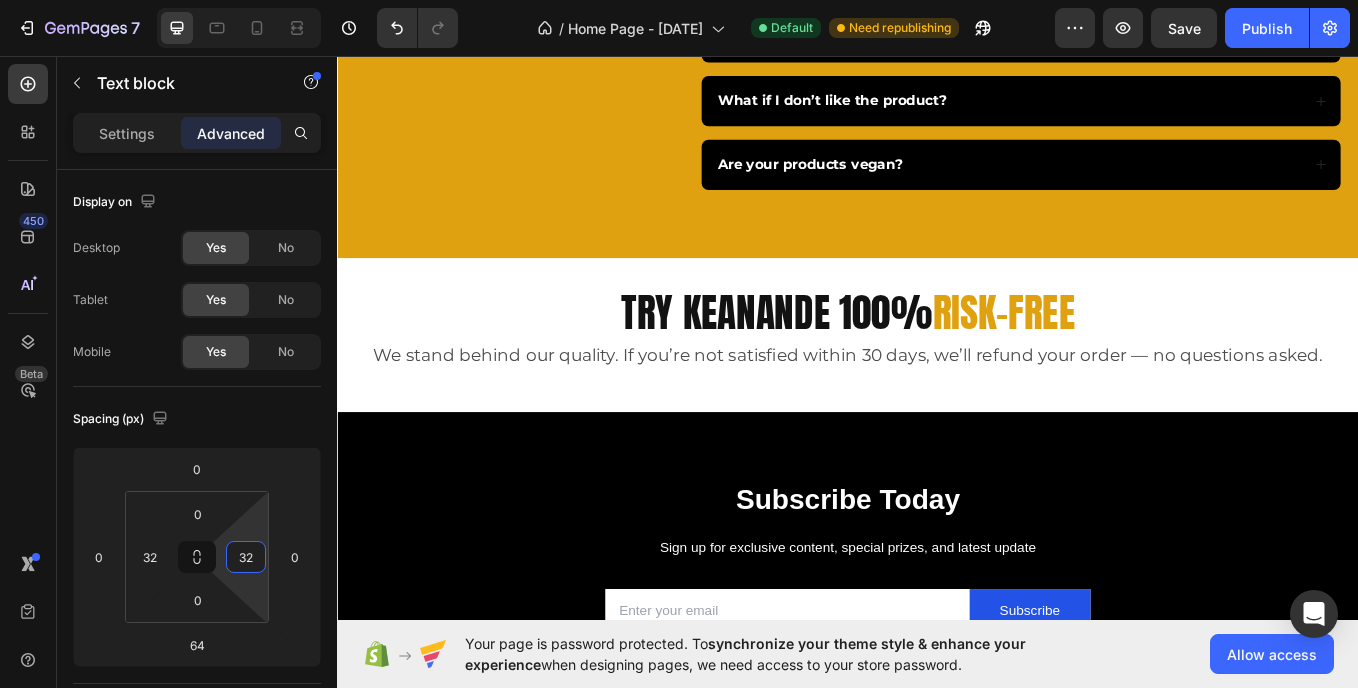 scroll, scrollTop: 6257, scrollLeft: 0, axis: vertical 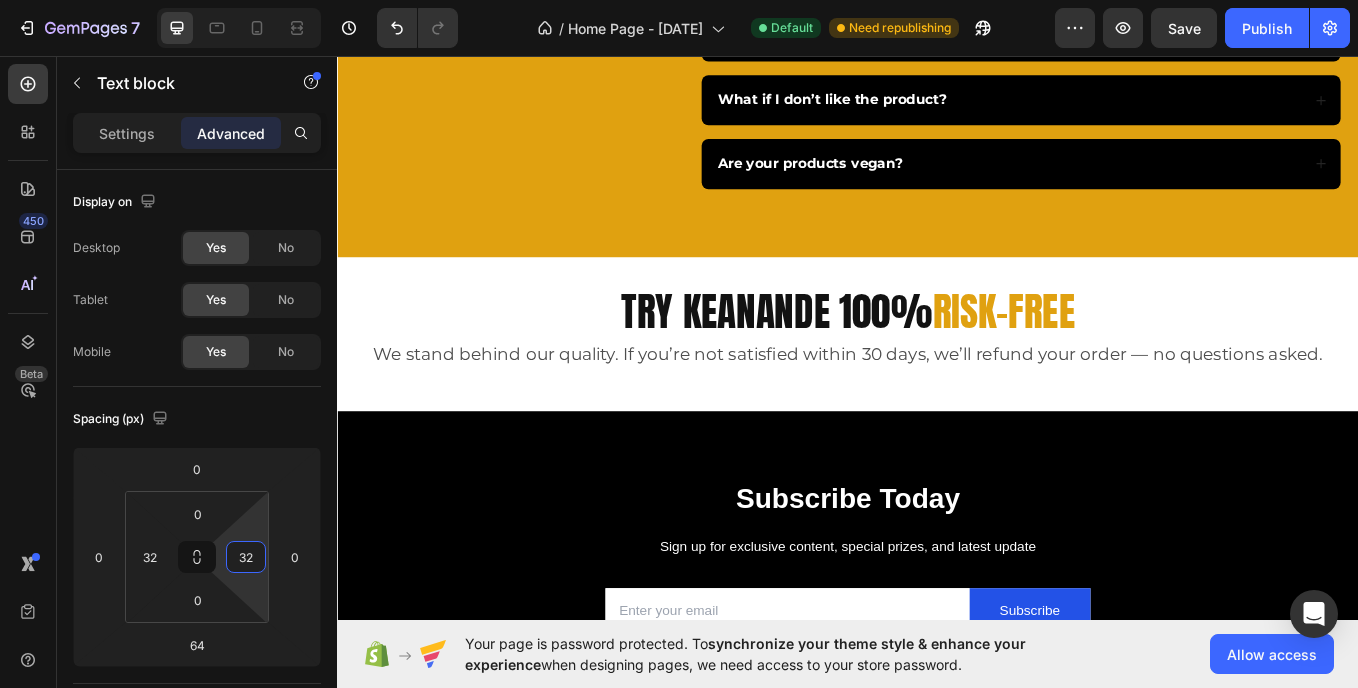 type on "32" 